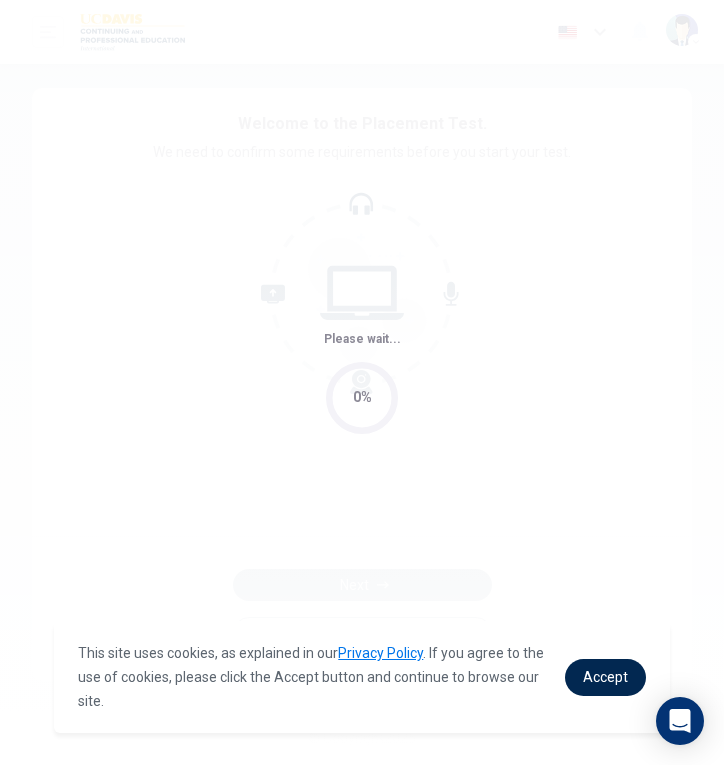 scroll, scrollTop: 0, scrollLeft: 0, axis: both 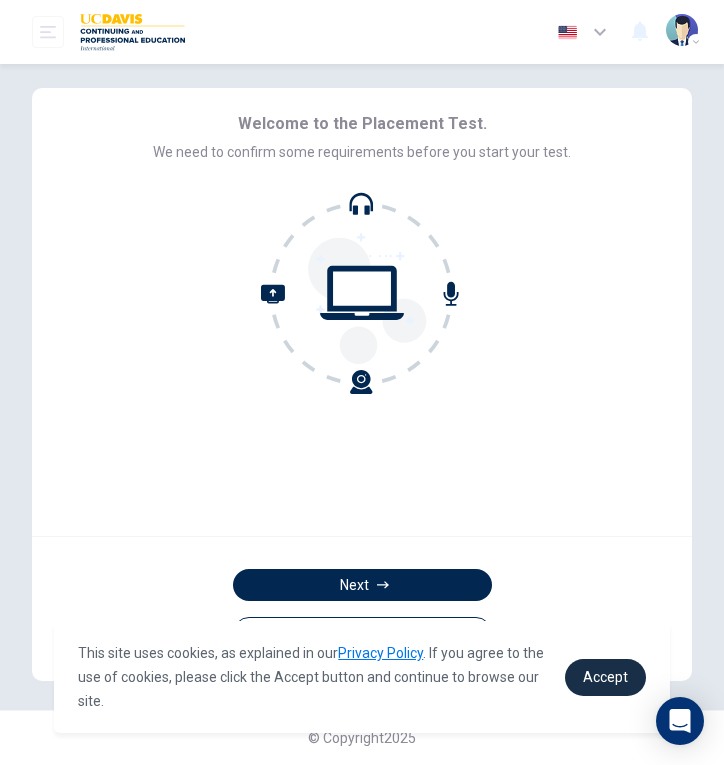 click on "Accept" at bounding box center (605, 677) 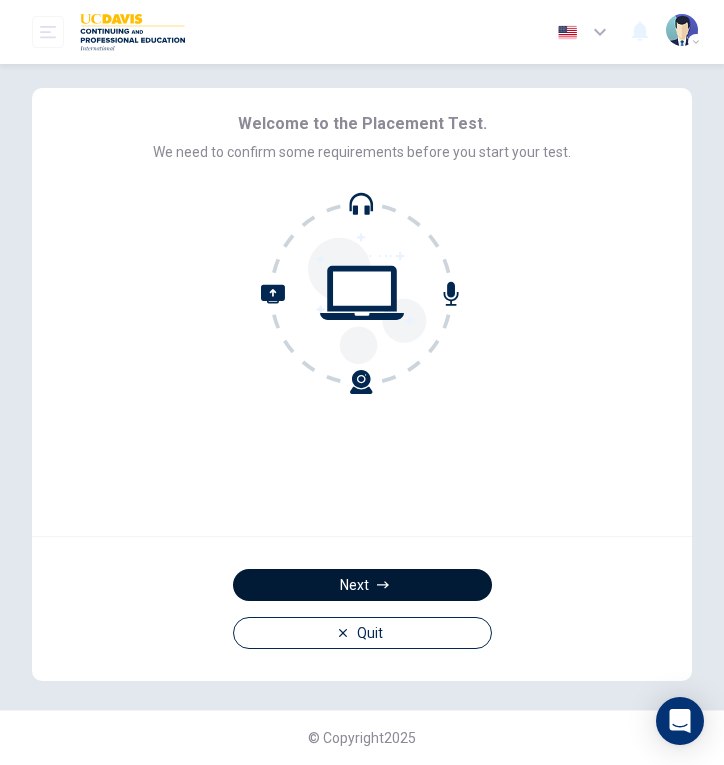 click on "Next" at bounding box center (362, 585) 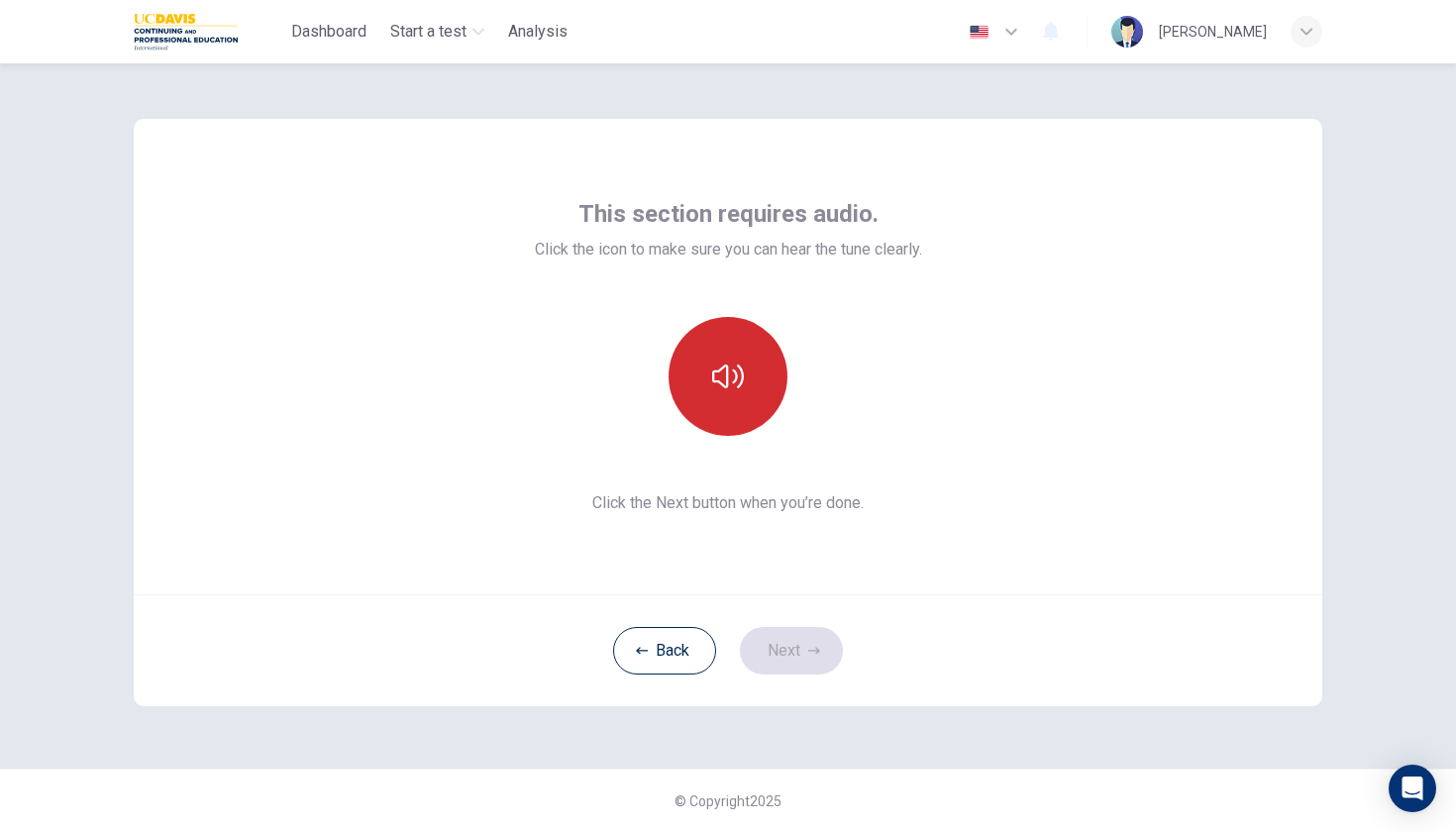 click 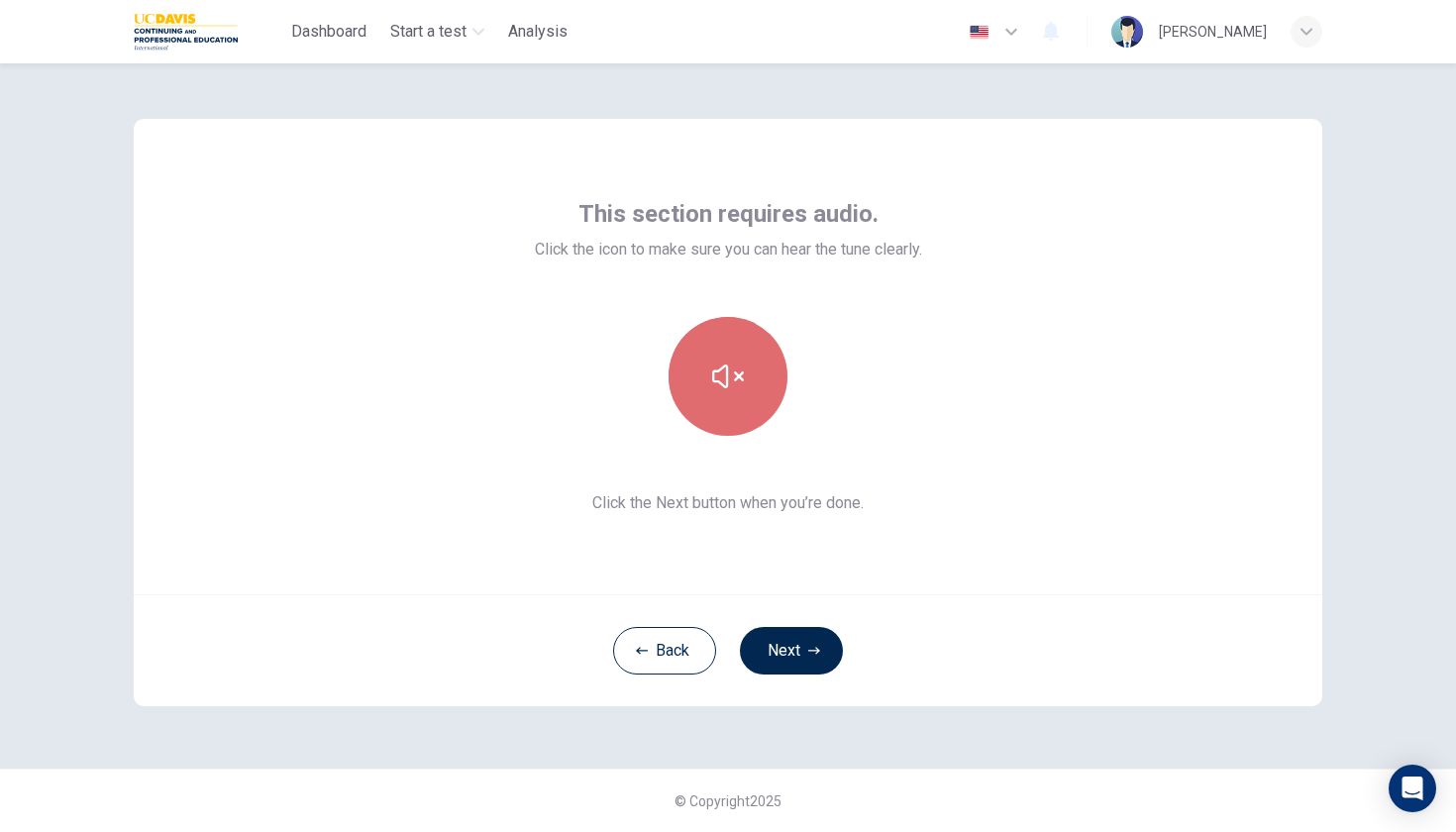 click at bounding box center [728, 376] 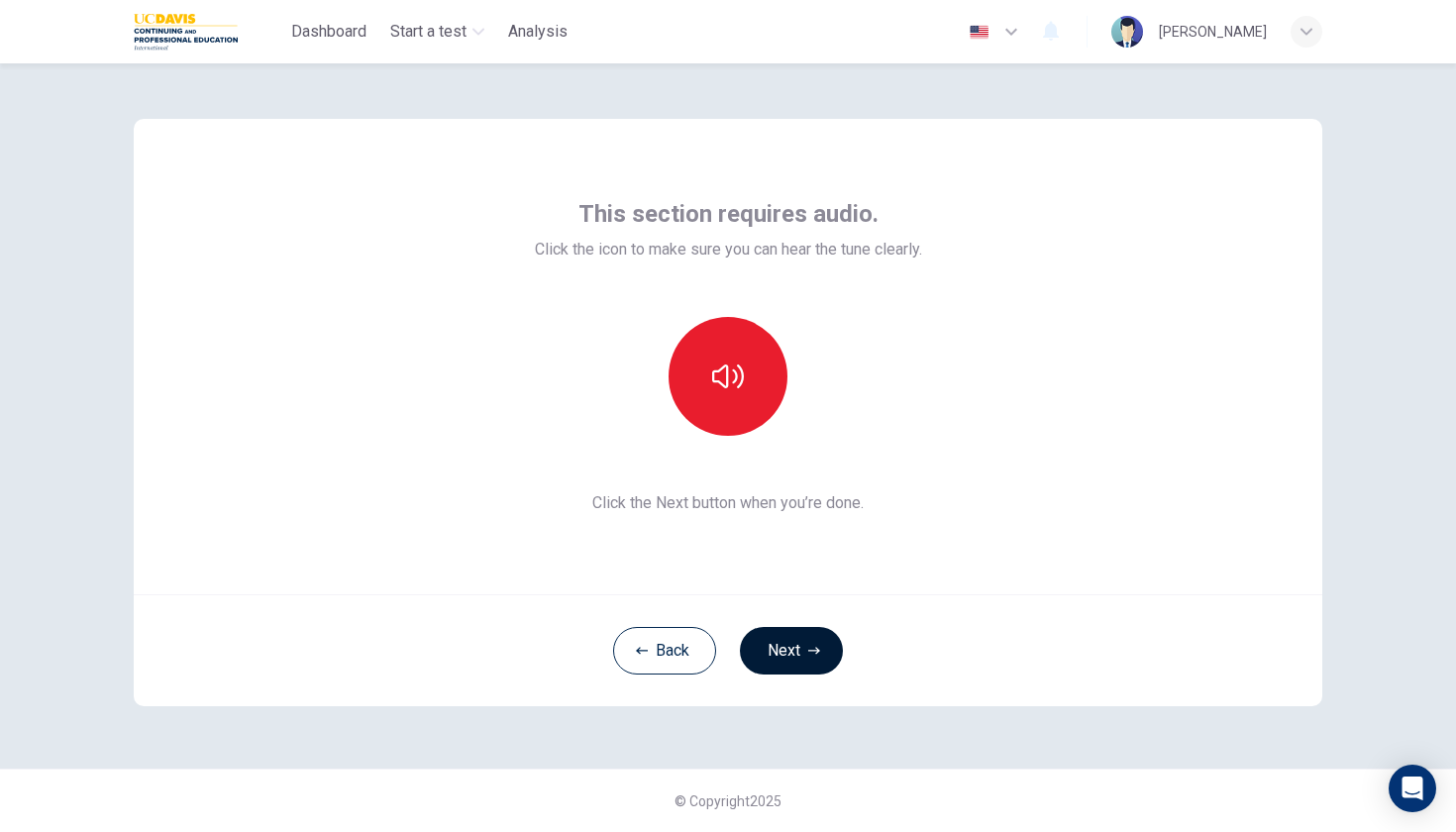 click on "Next" at bounding box center [791, 651] 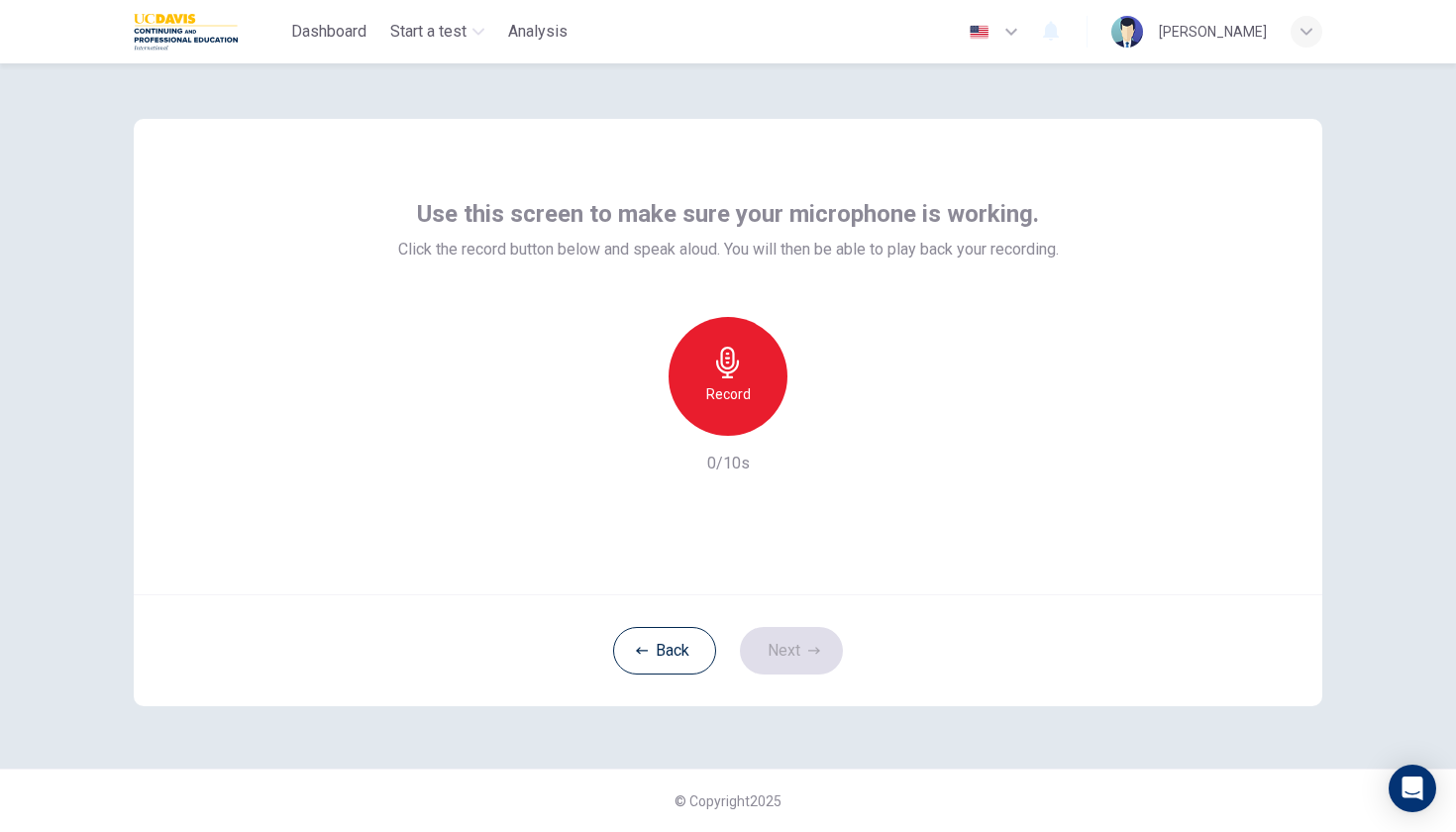 click on "Record" at bounding box center (728, 394) 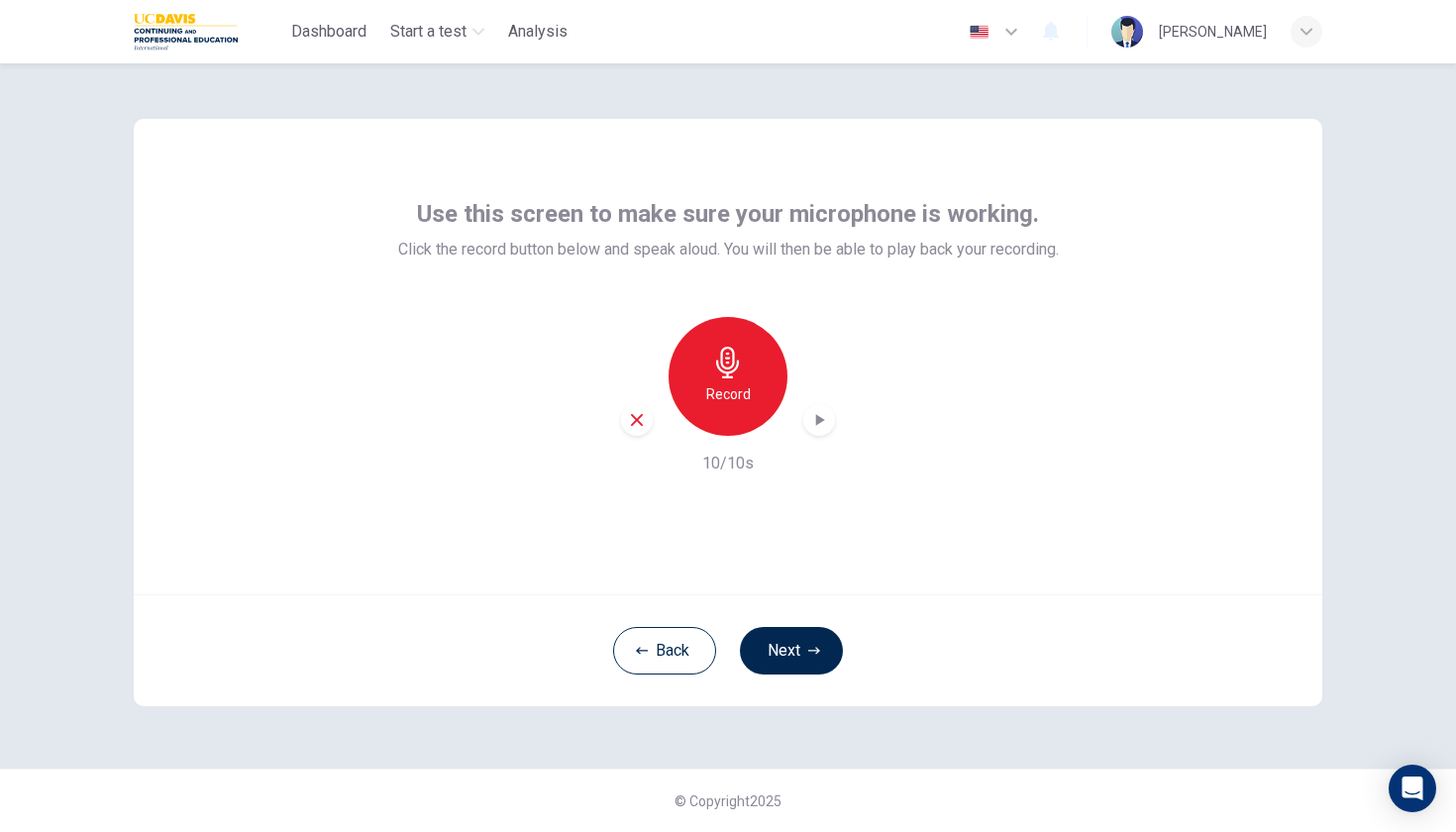 click at bounding box center (819, 420) 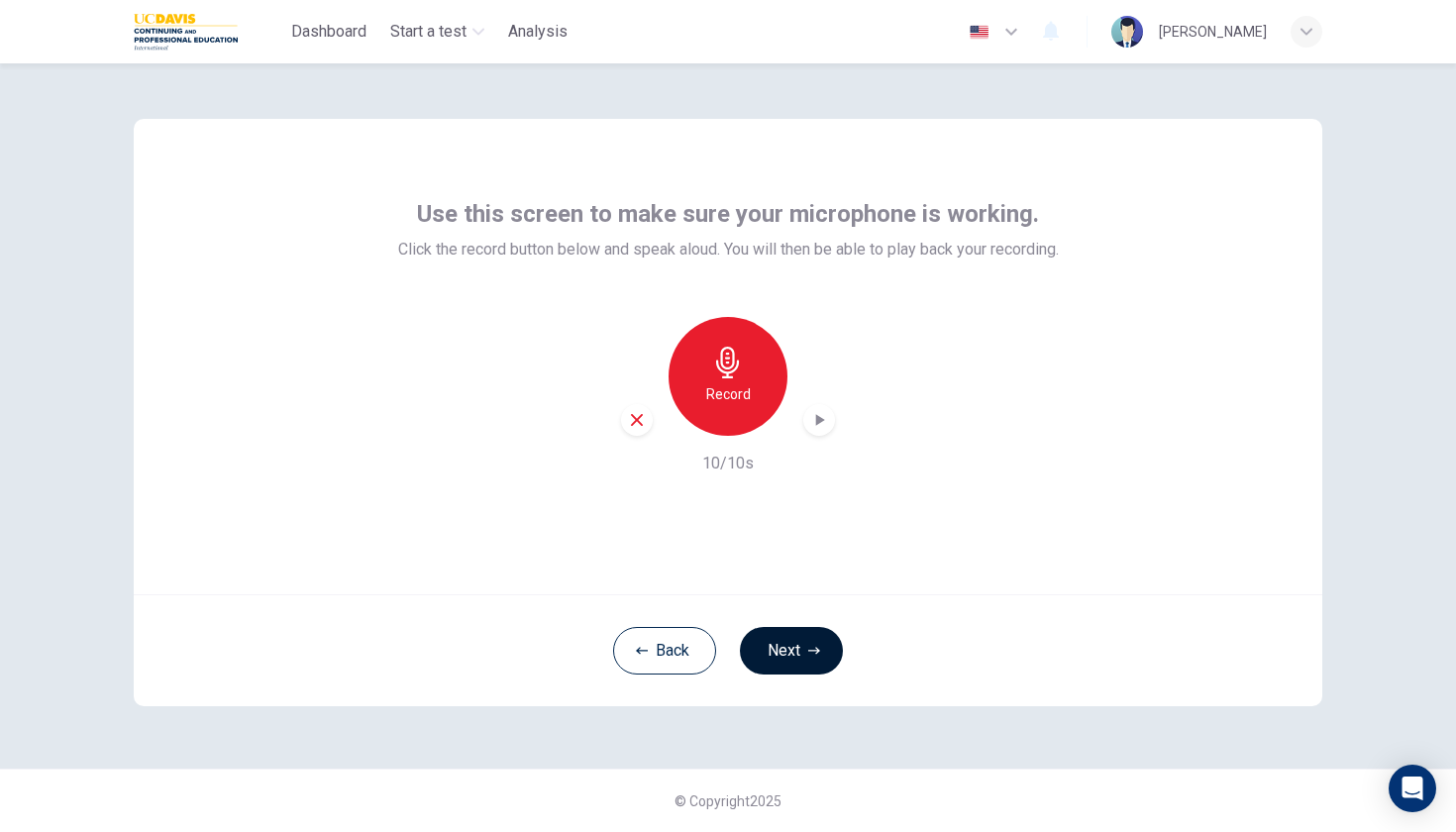 click 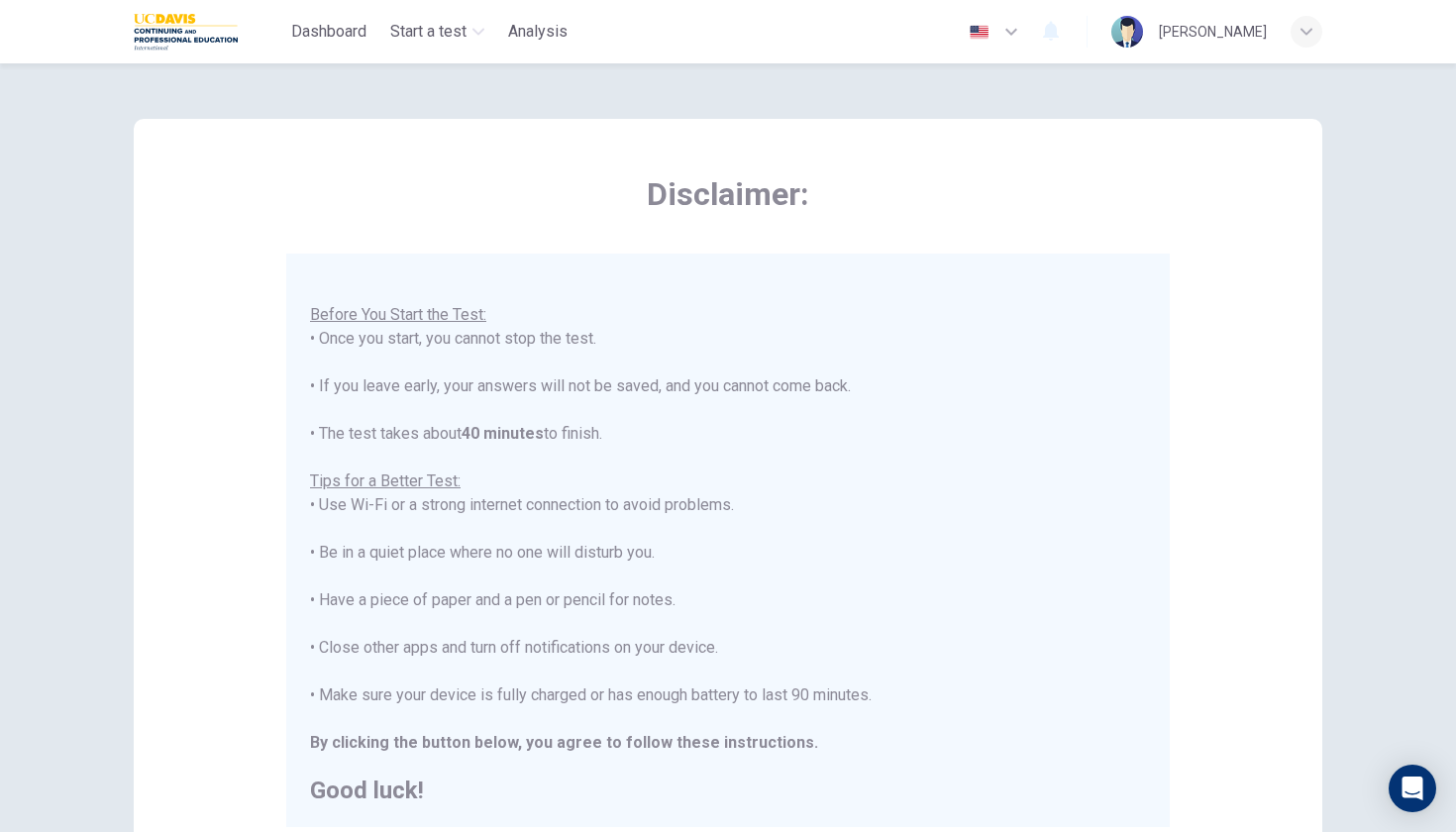 scroll, scrollTop: 21, scrollLeft: 0, axis: vertical 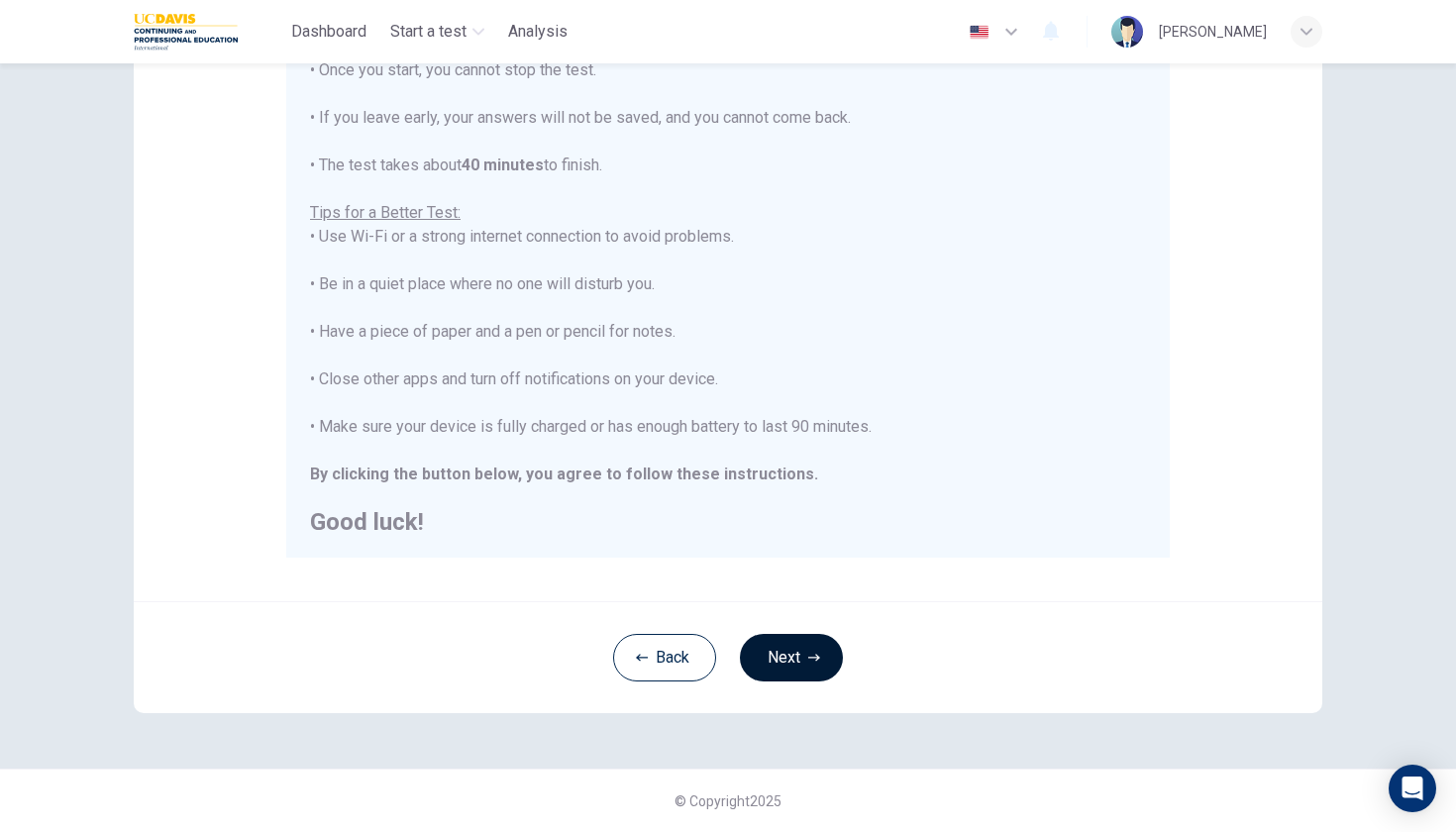 click on "Next" at bounding box center (791, 658) 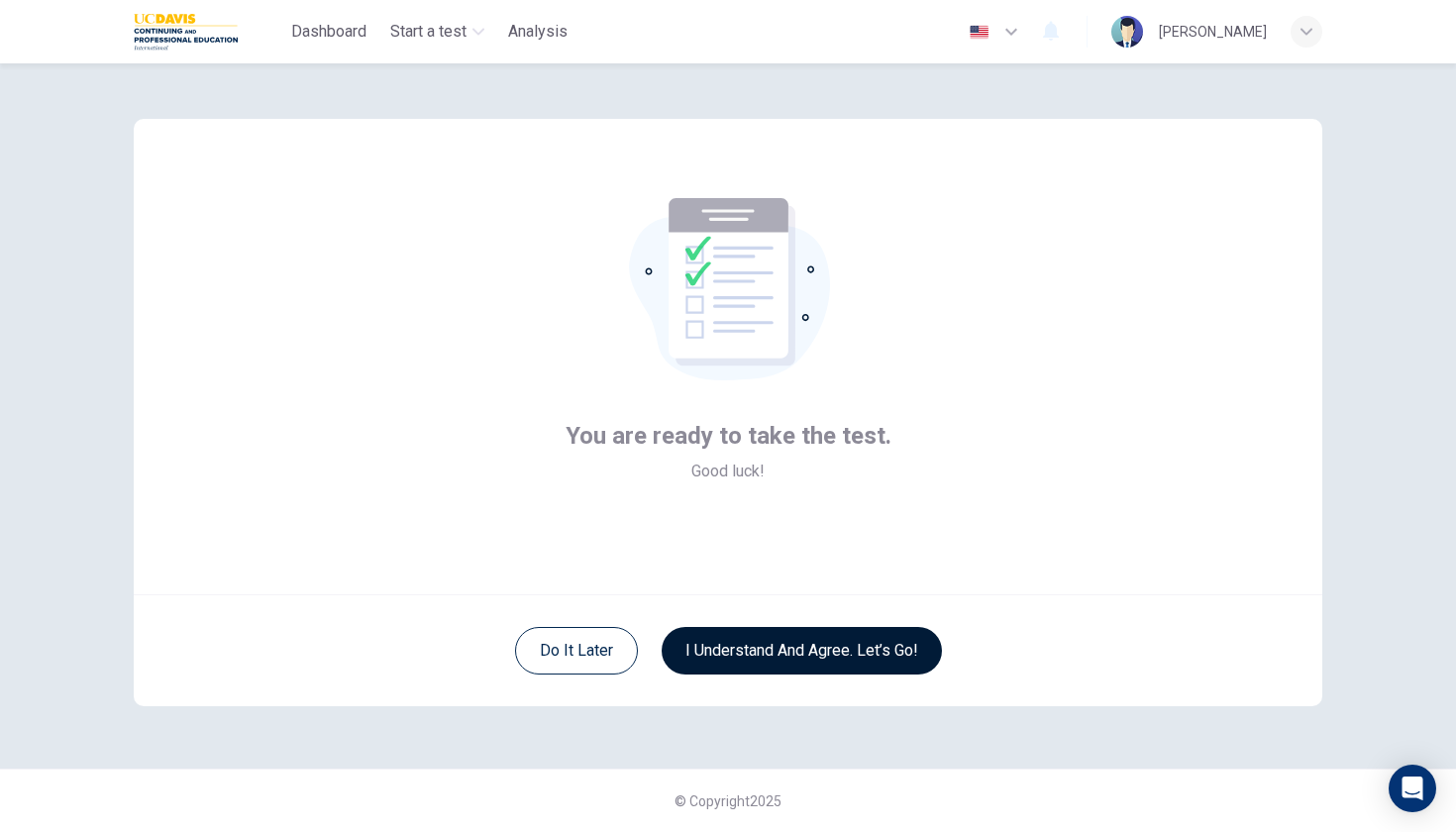scroll, scrollTop: 0, scrollLeft: 0, axis: both 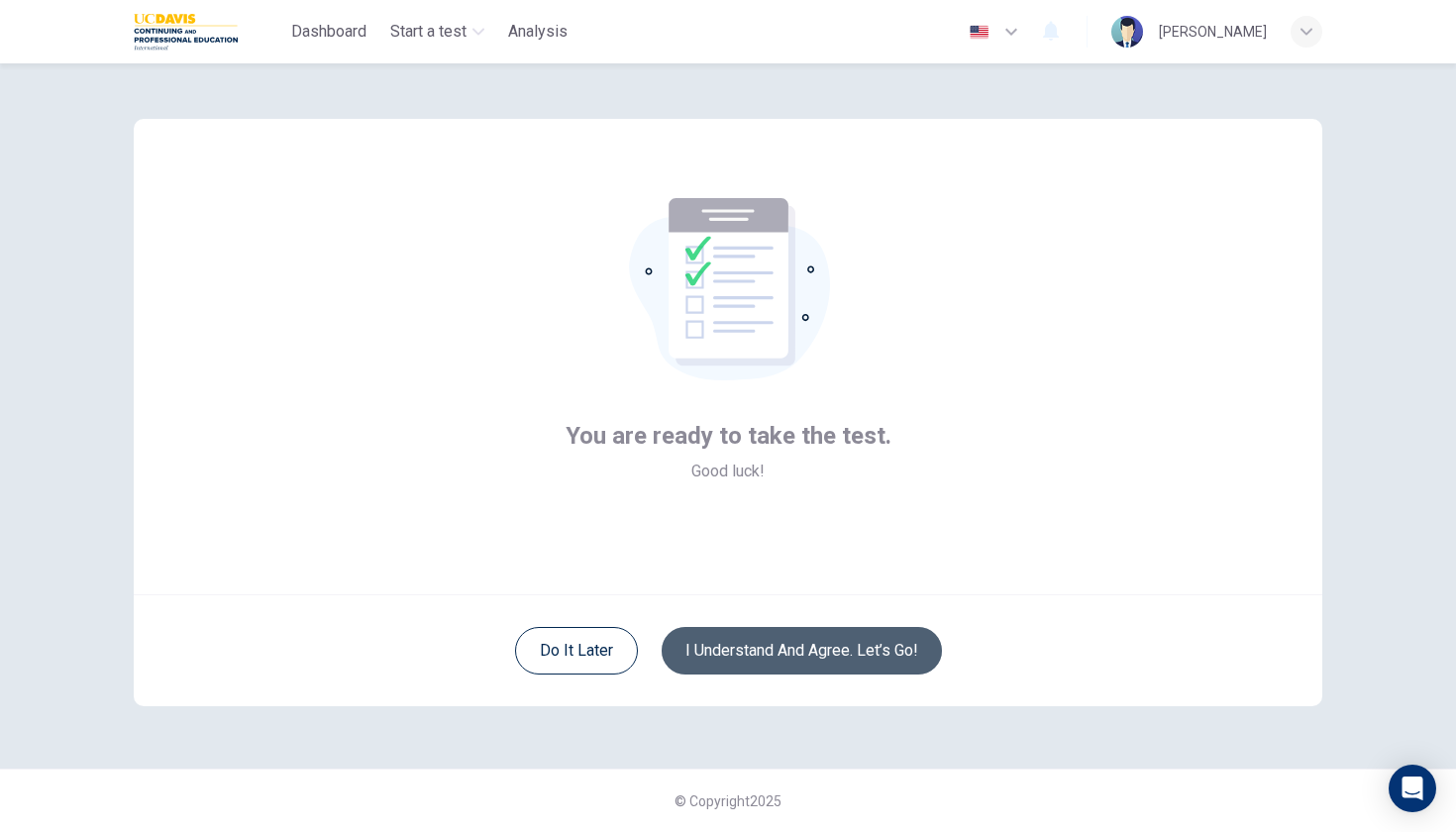 click on "I understand and agree. Let’s go!" at bounding box center [801, 651] 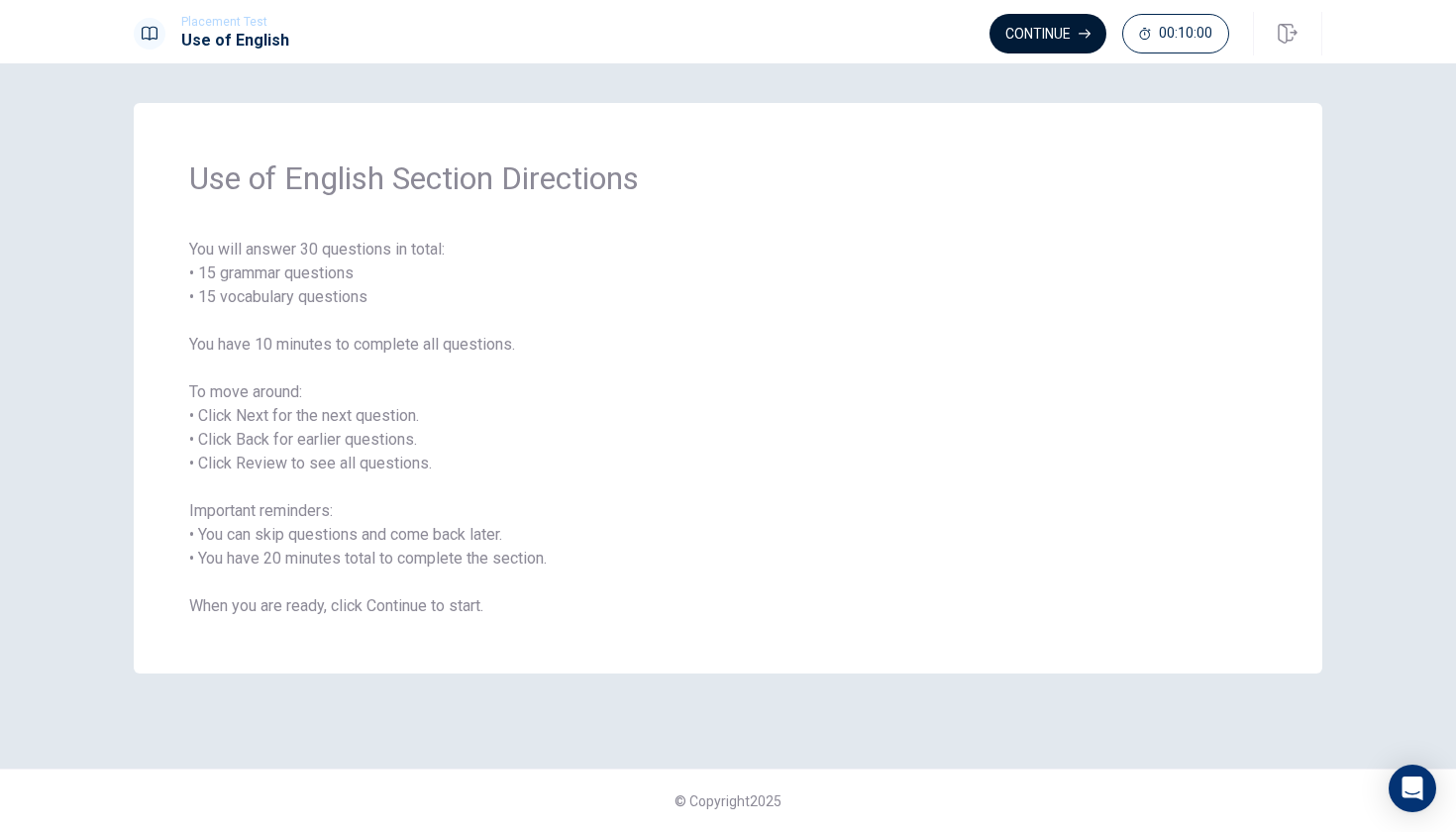 click on "Continue" at bounding box center (1048, 34) 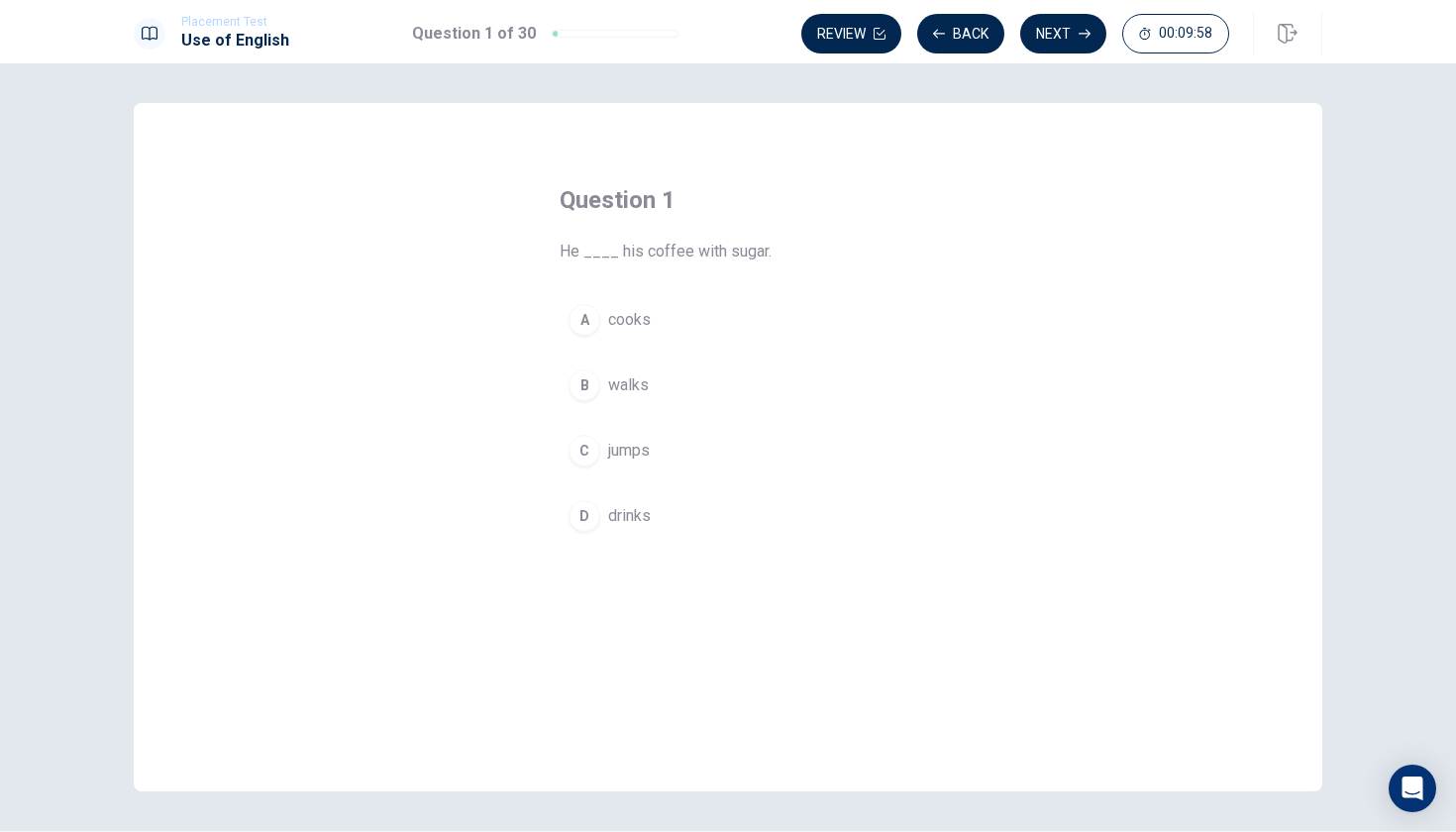 click on "A" at bounding box center [584, 320] 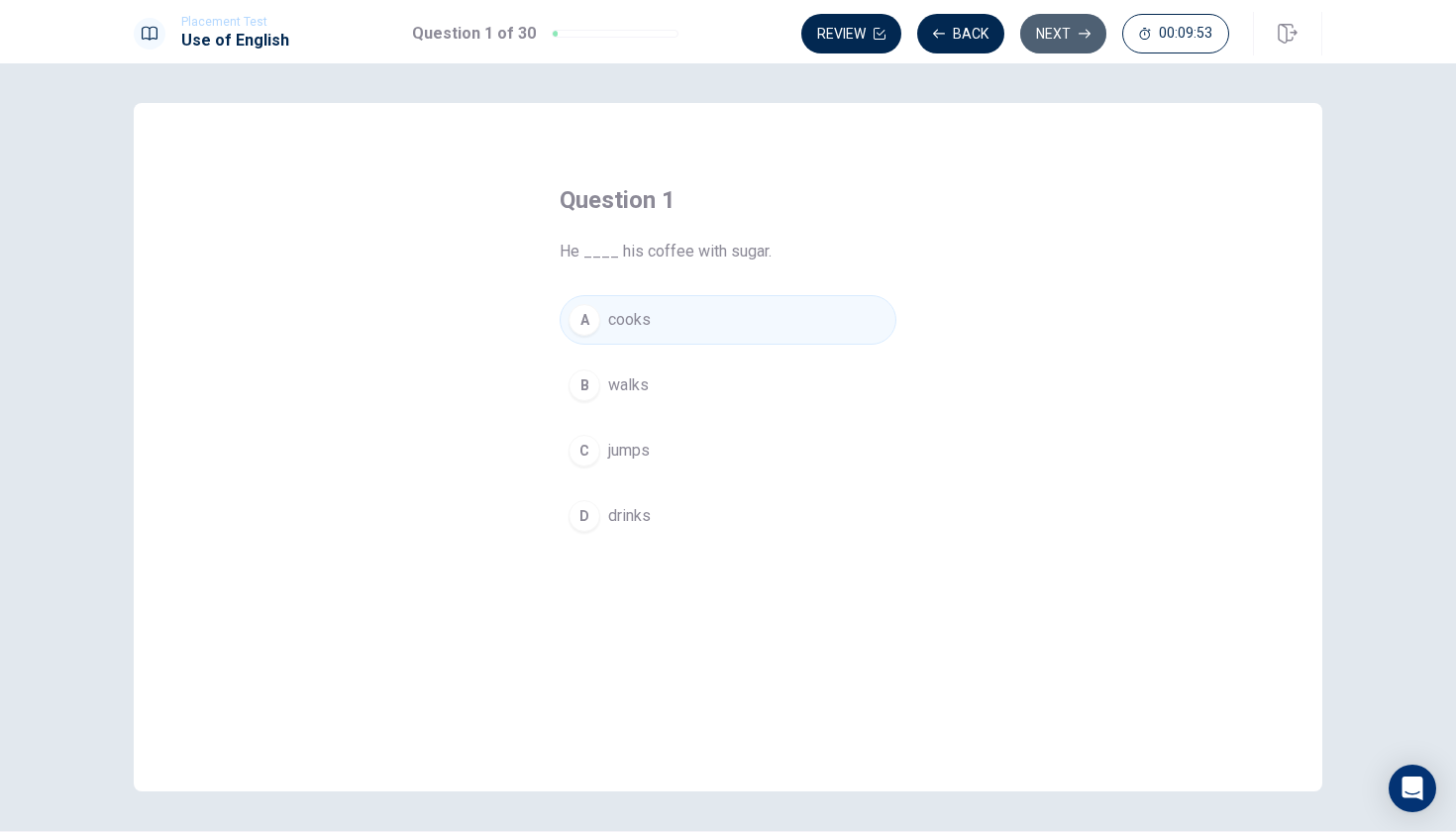 click on "Next" at bounding box center [1063, 34] 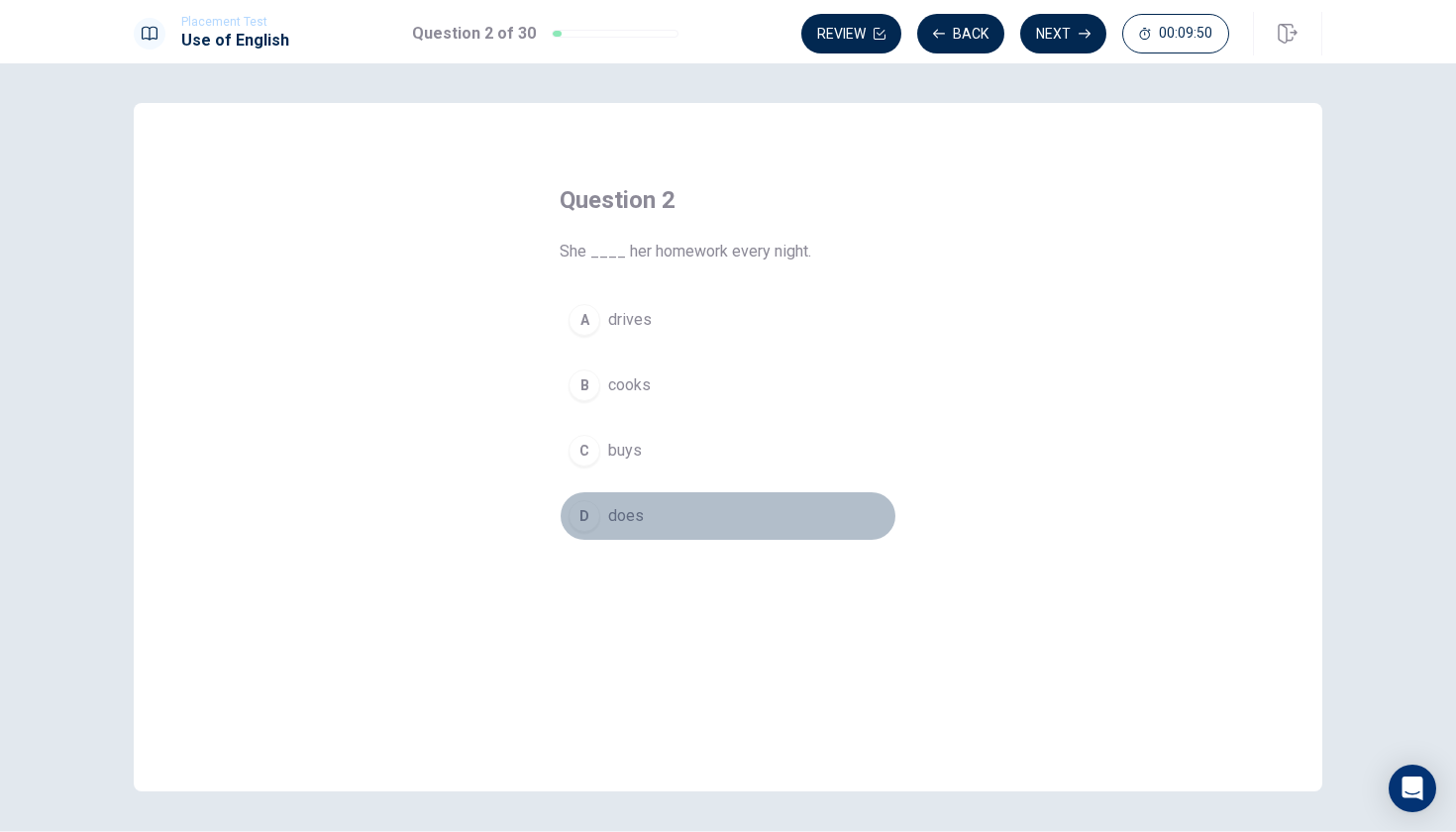 click on "D" at bounding box center [584, 516] 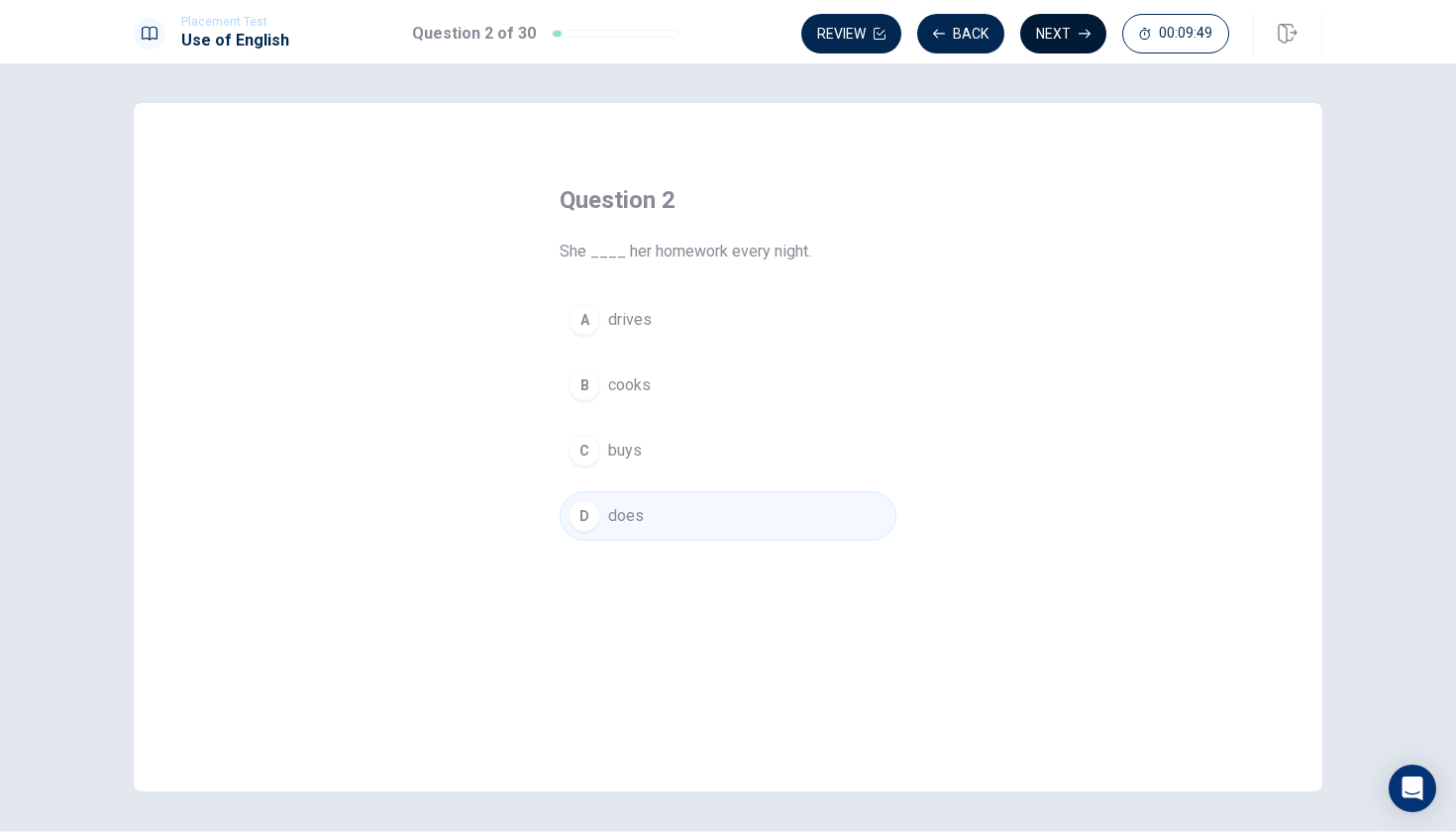 click on "Next" at bounding box center (1063, 34) 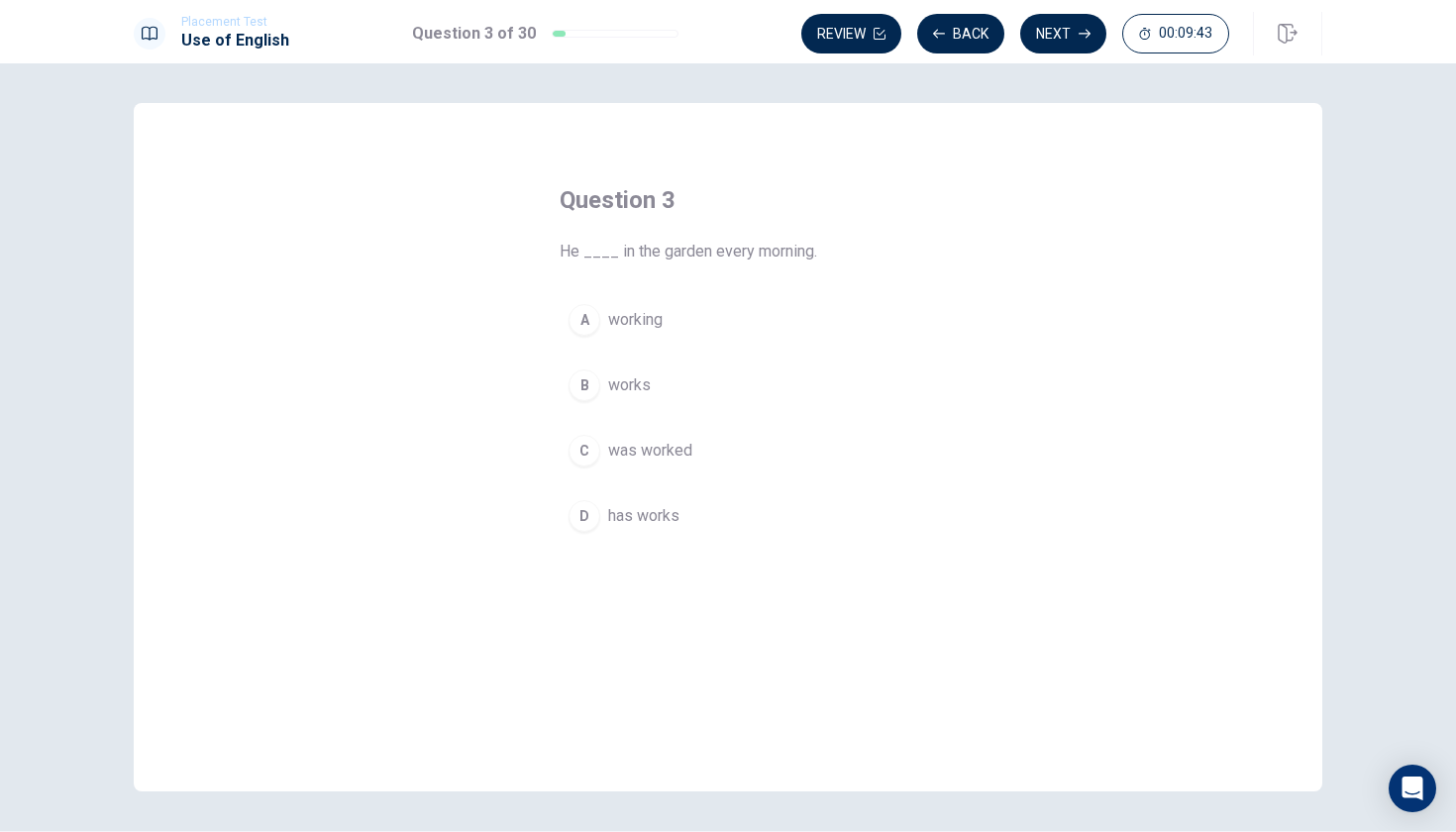 click on "B" at bounding box center [584, 385] 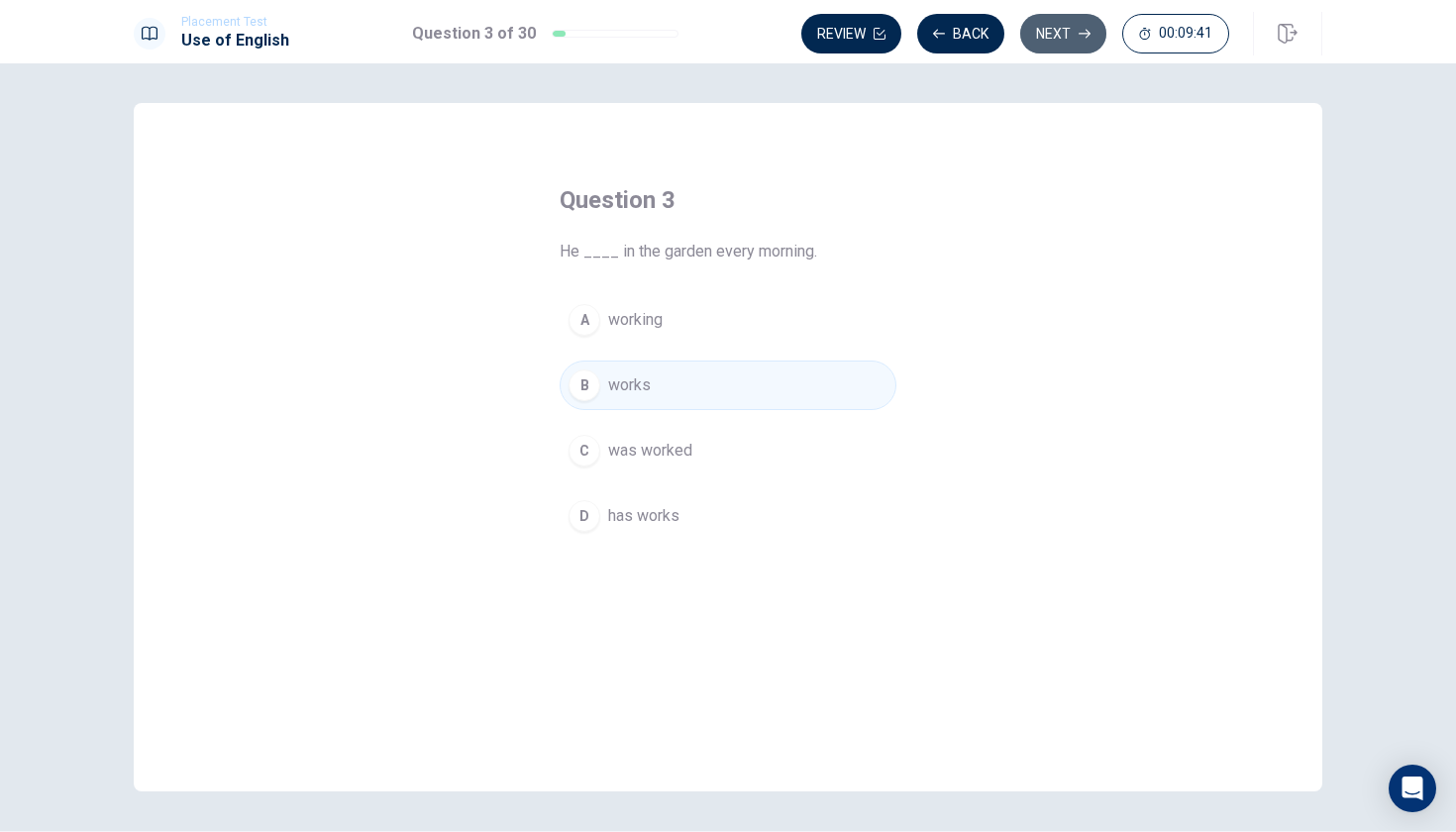 click on "Next" at bounding box center [1063, 34] 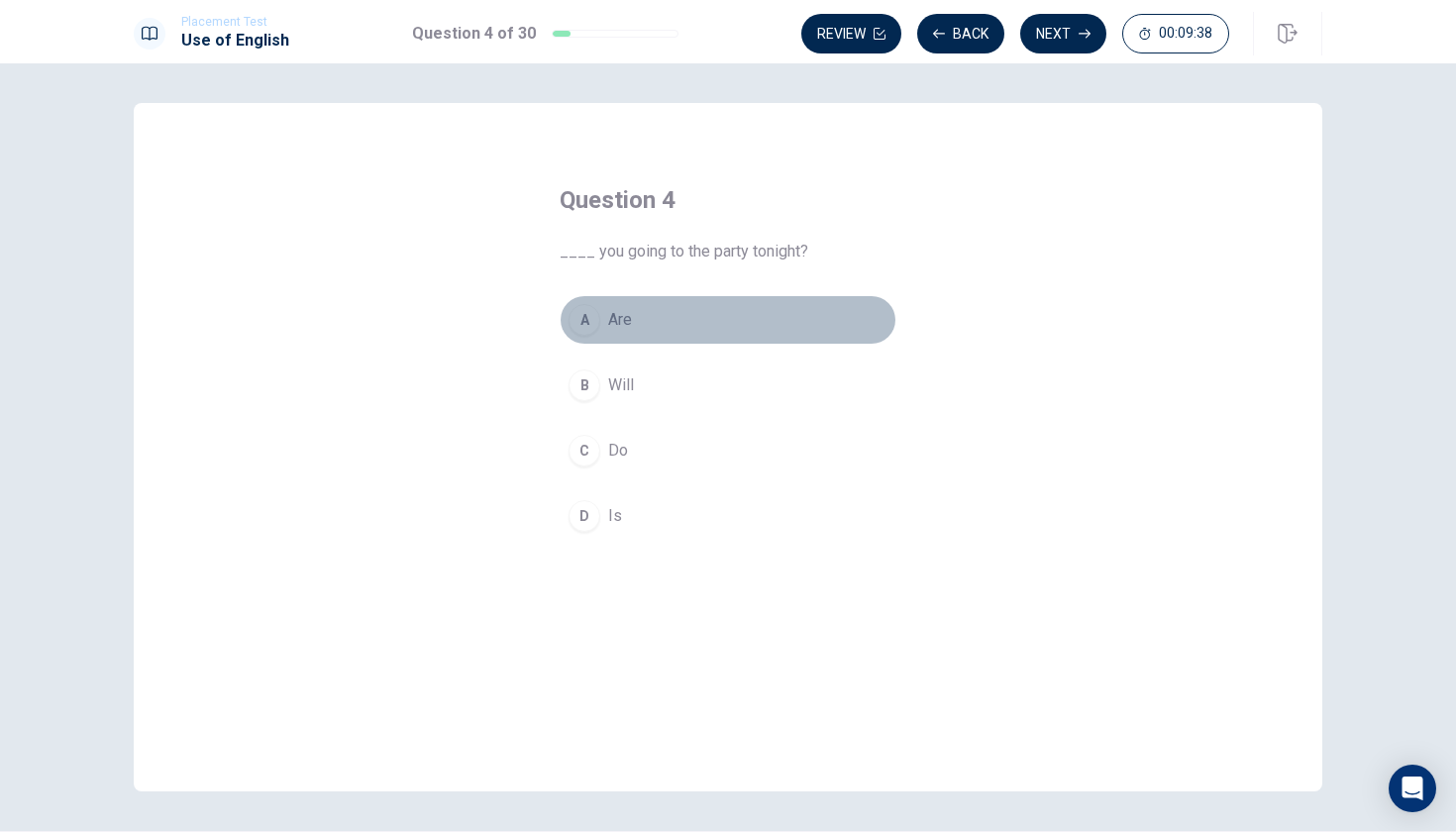 click on "A" at bounding box center (584, 320) 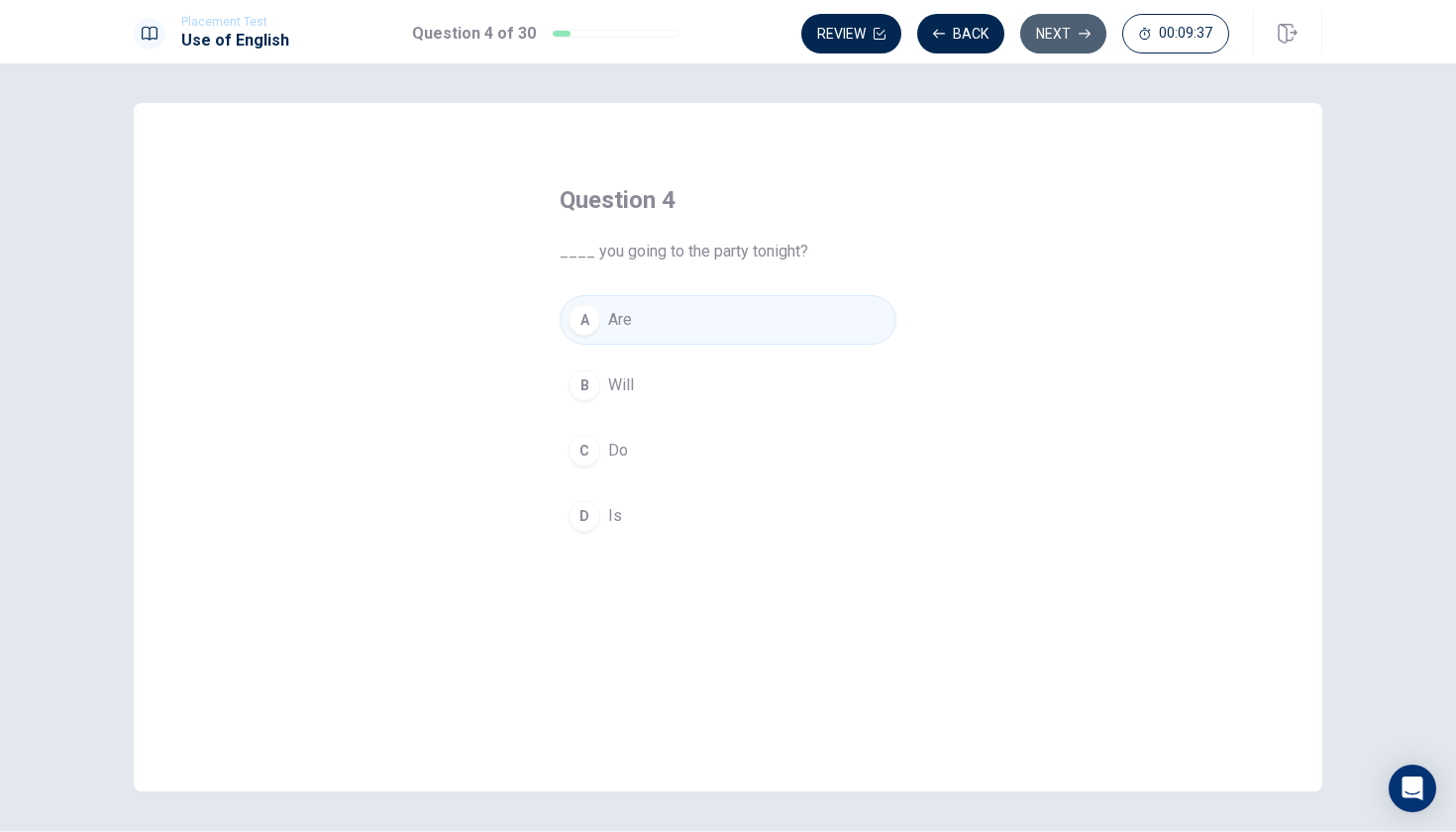 click on "Next" at bounding box center (1063, 34) 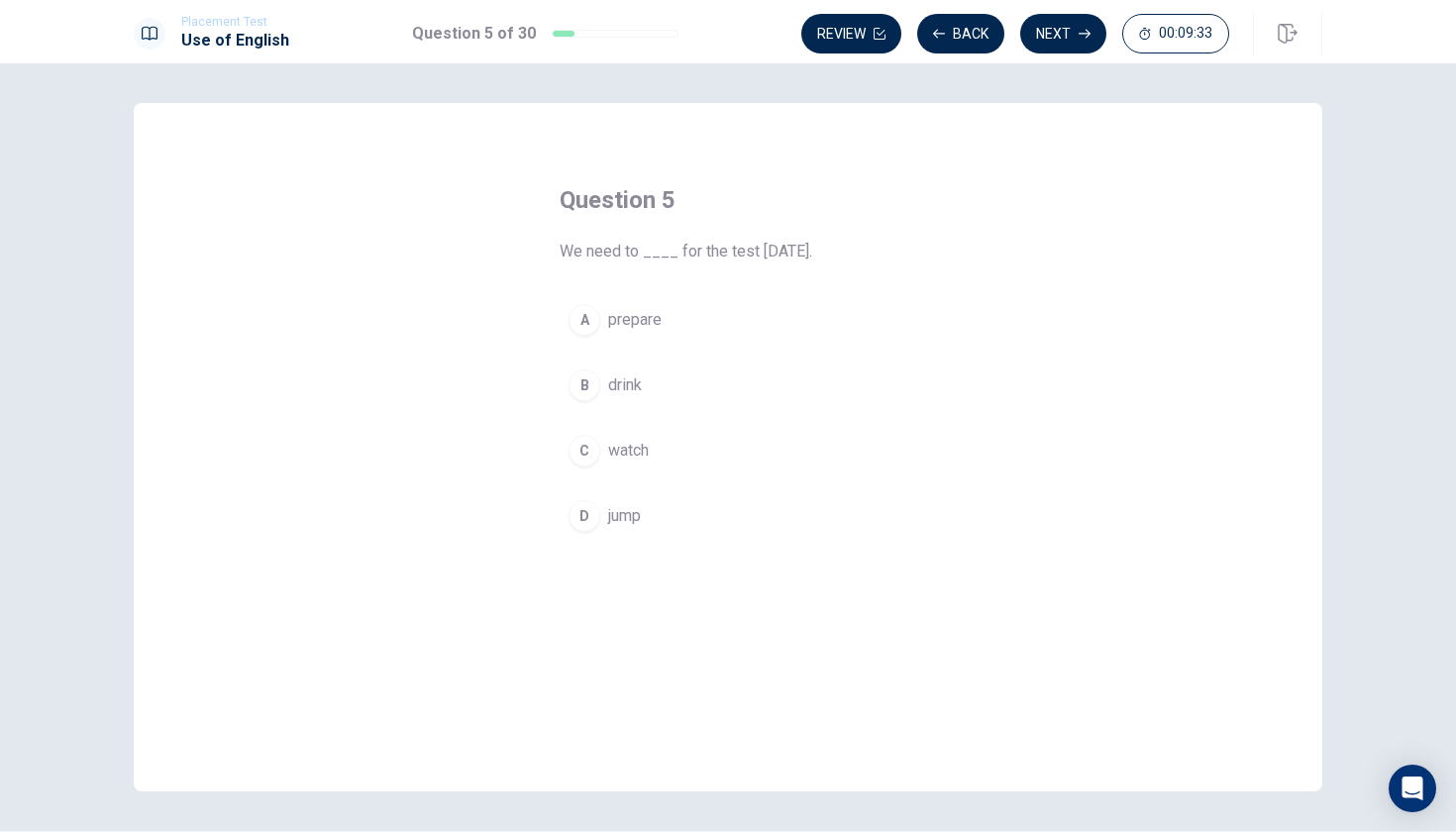 click on "A" at bounding box center (584, 320) 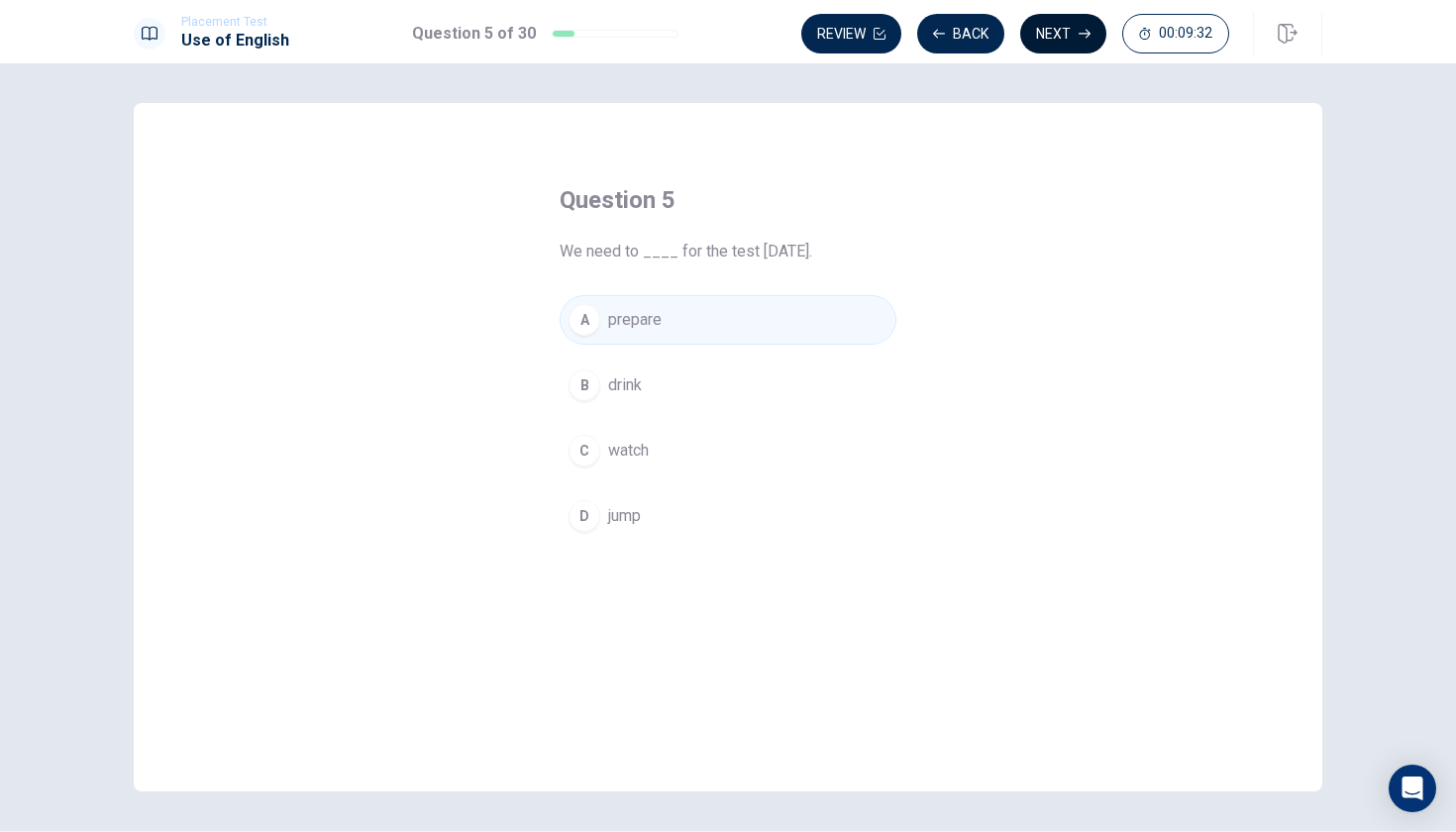 click on "Next" at bounding box center (1063, 34) 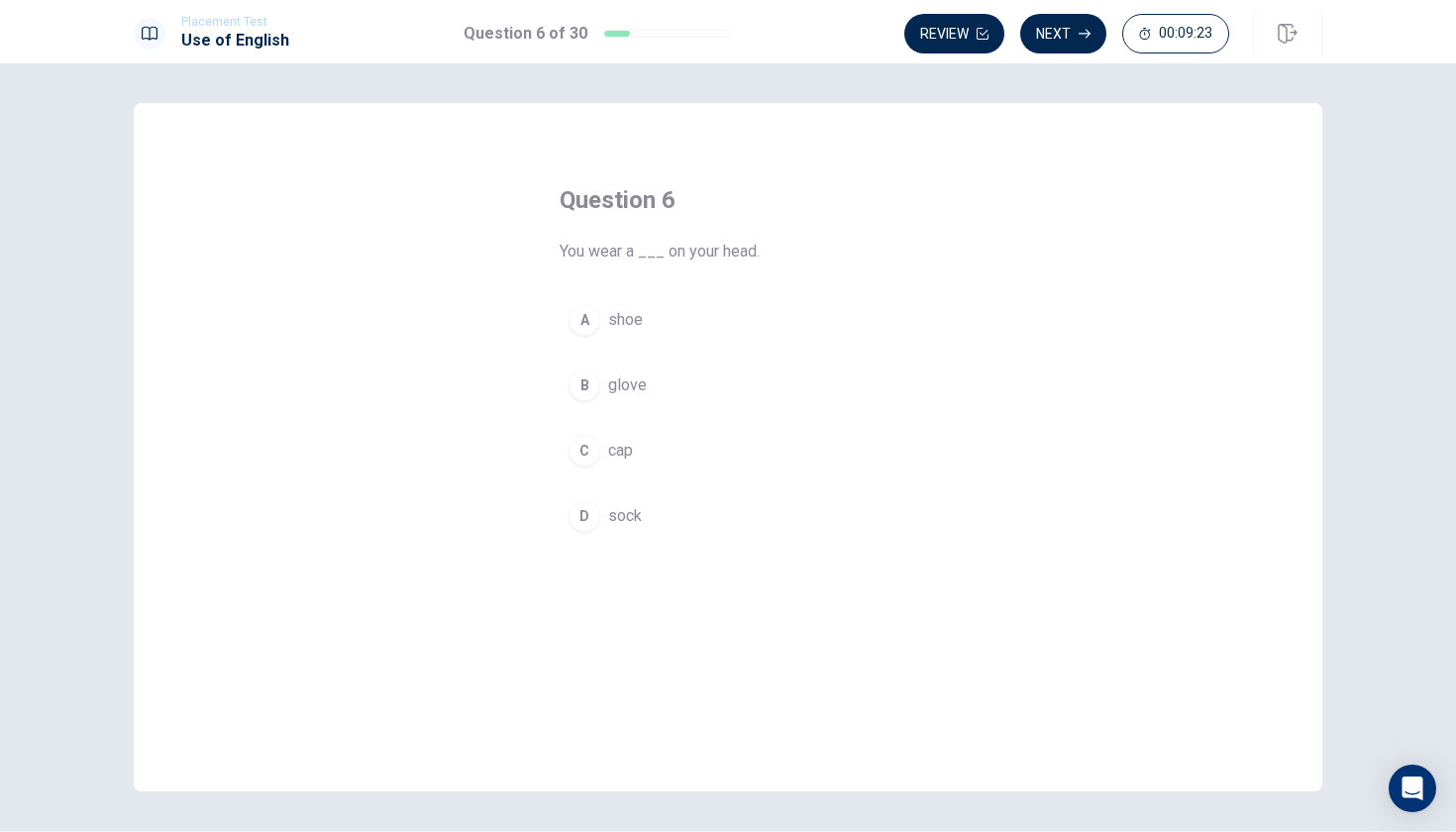 click on "C" at bounding box center [584, 451] 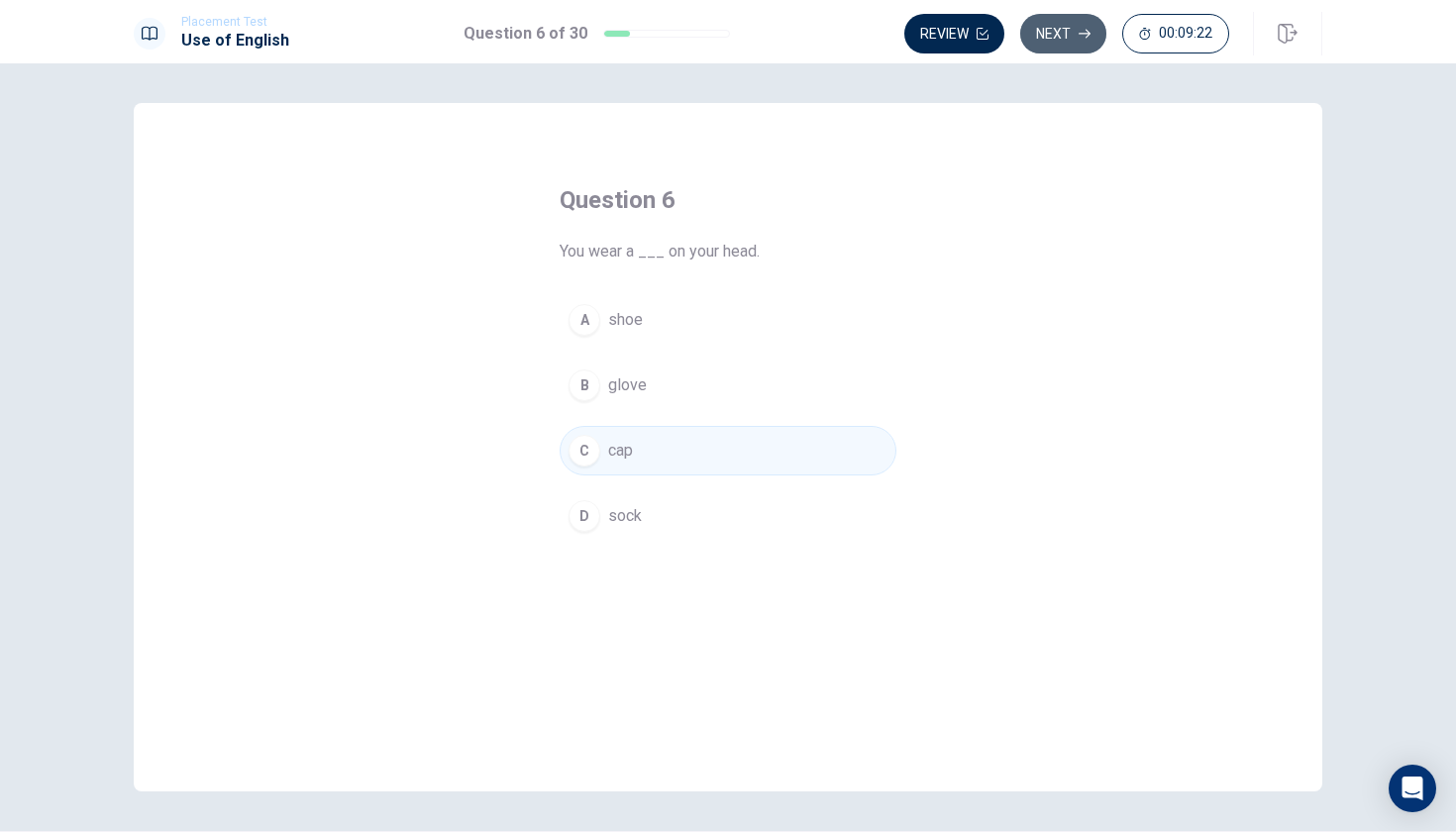 click on "Next" at bounding box center [1063, 34] 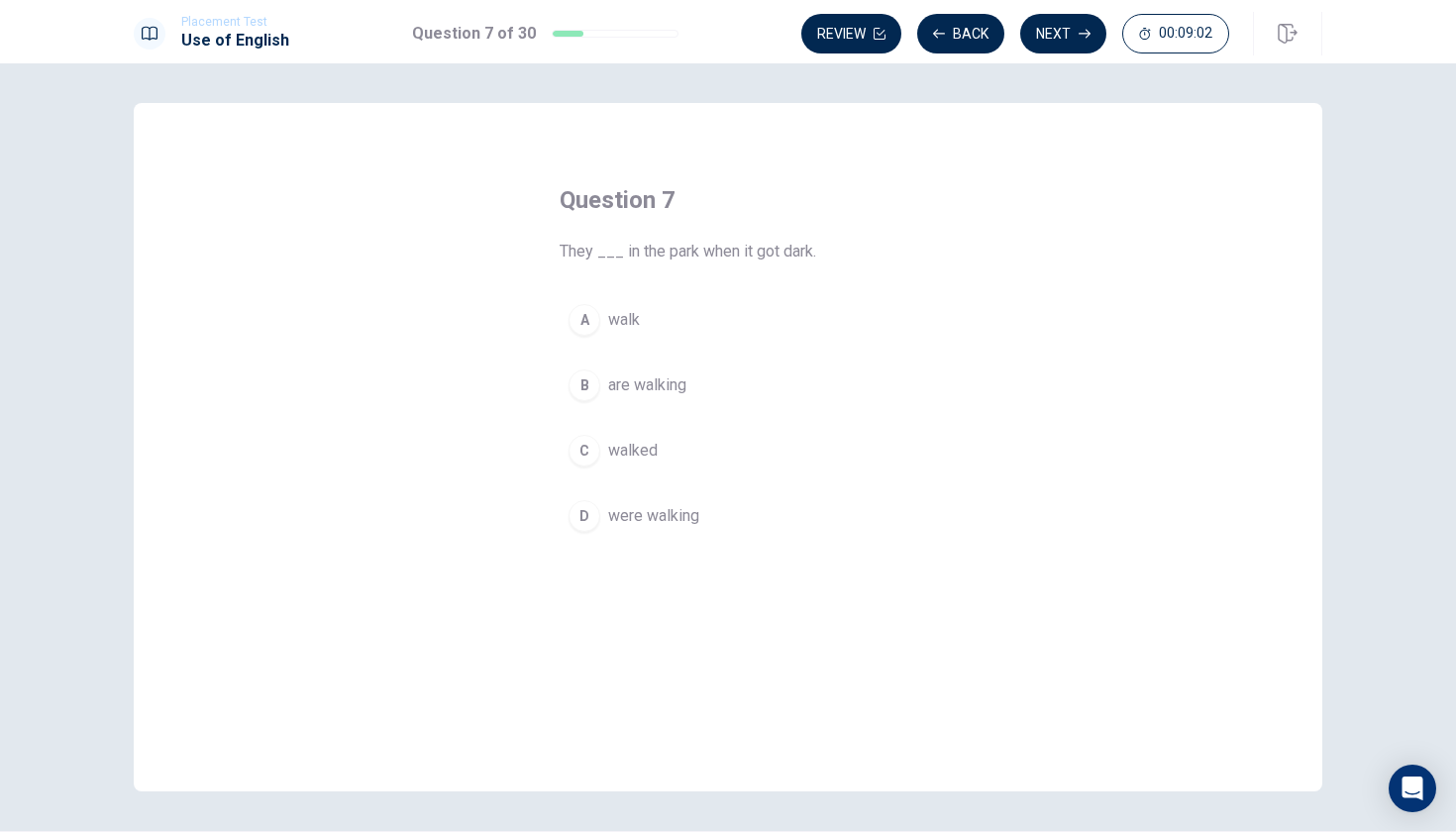 click on "C" at bounding box center (584, 451) 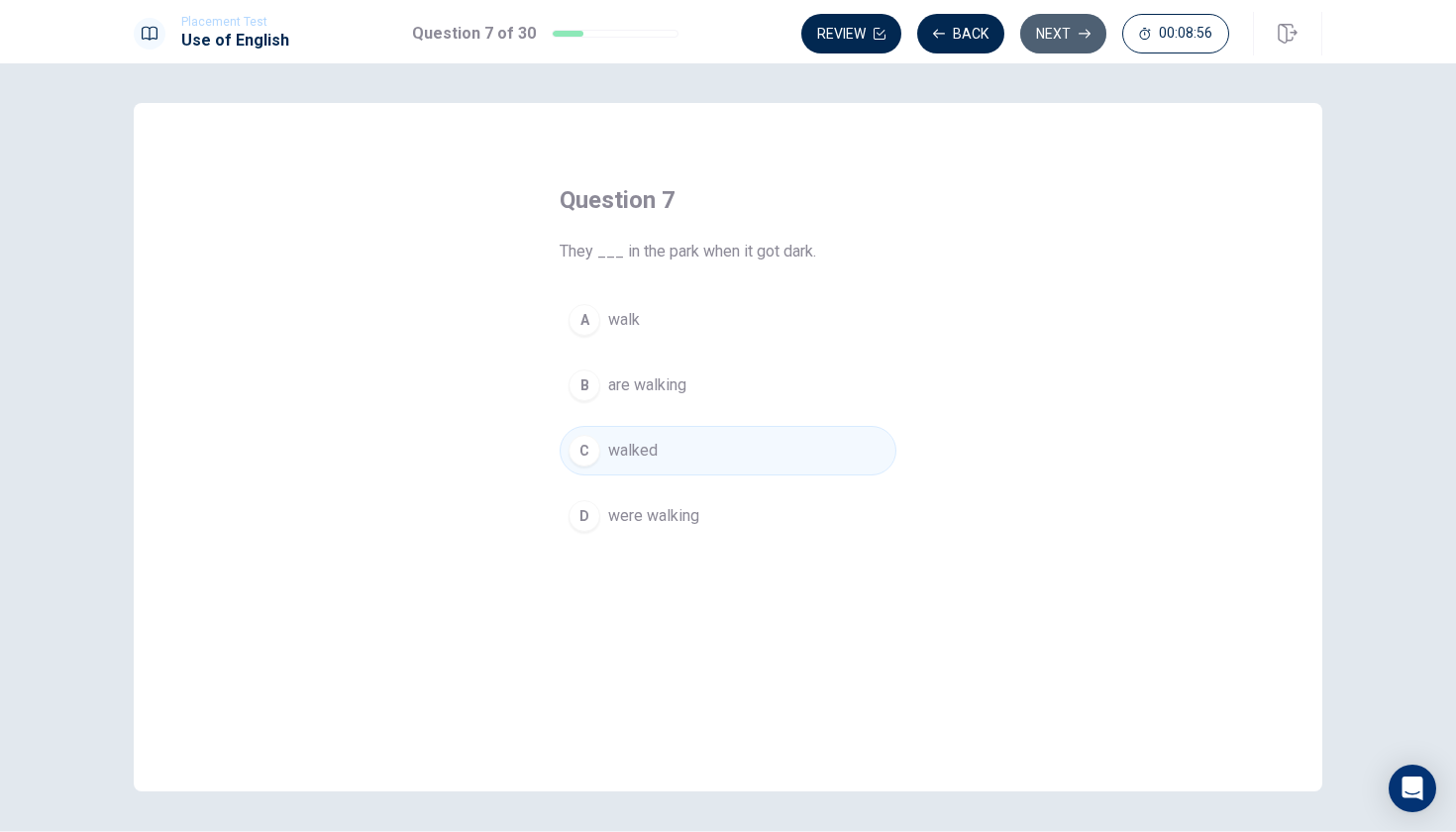 click on "Next" at bounding box center [1063, 34] 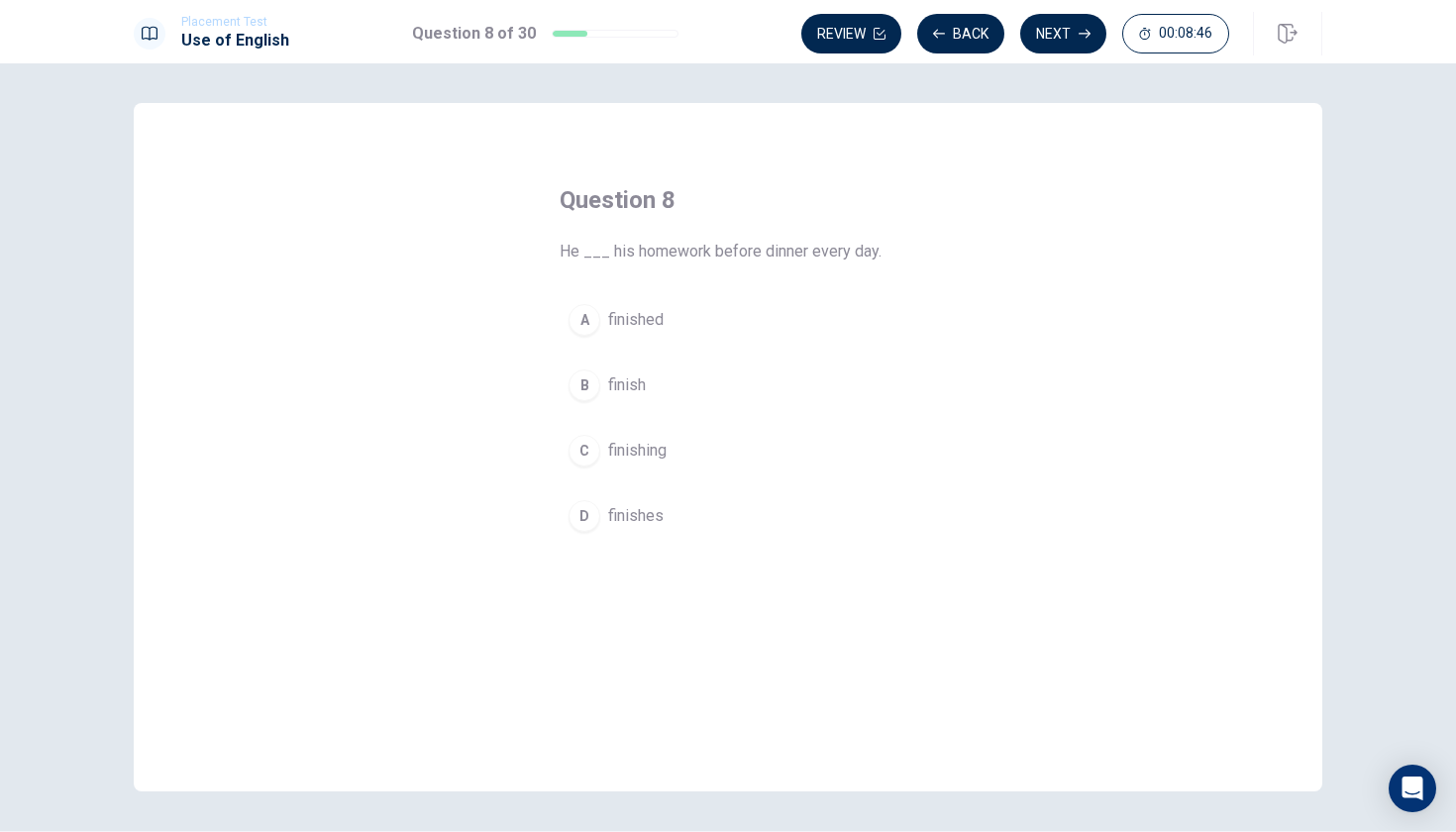 click on "A" at bounding box center [584, 320] 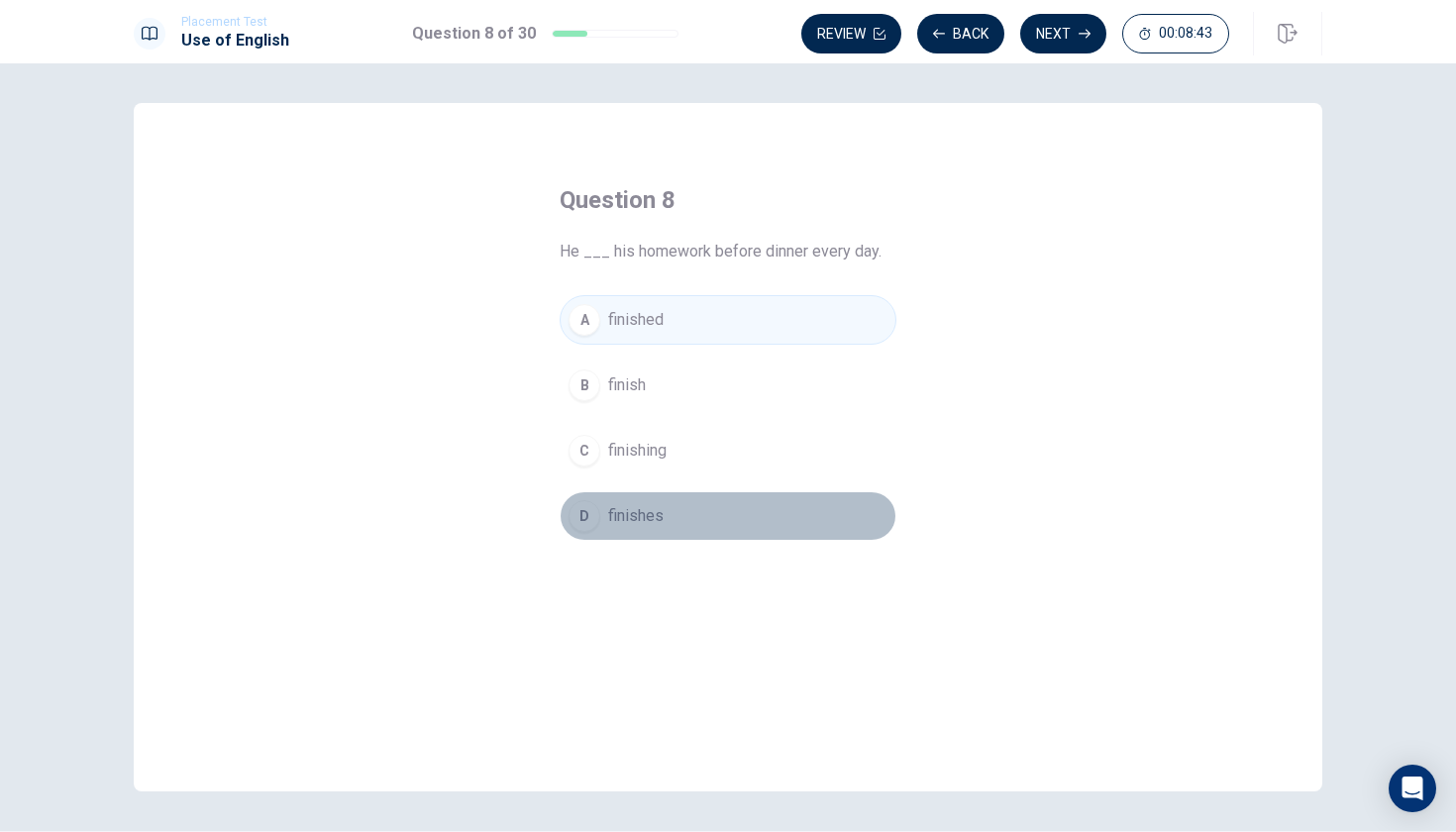 click on "D" at bounding box center [584, 516] 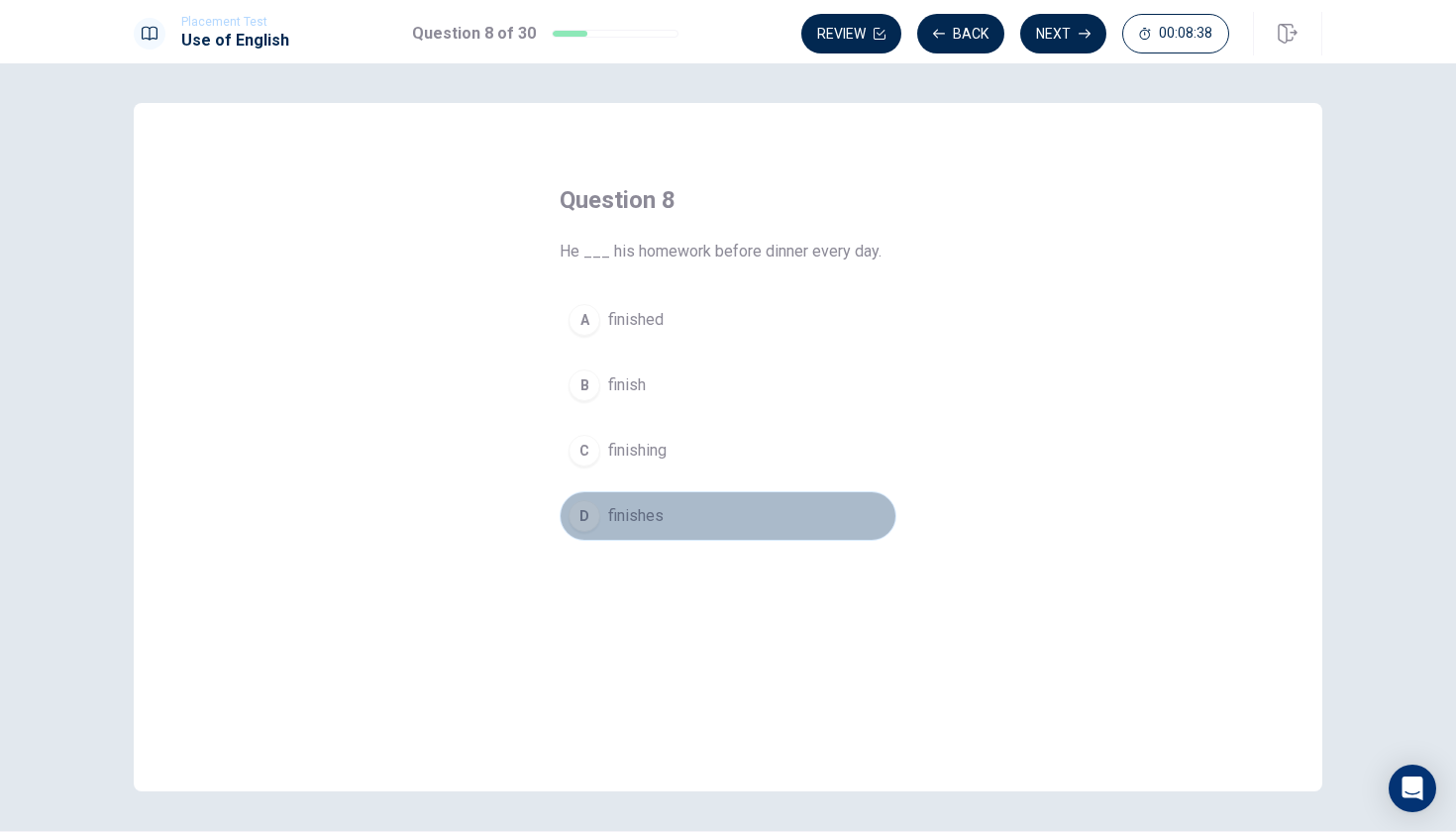 click on "finishes" at bounding box center [636, 516] 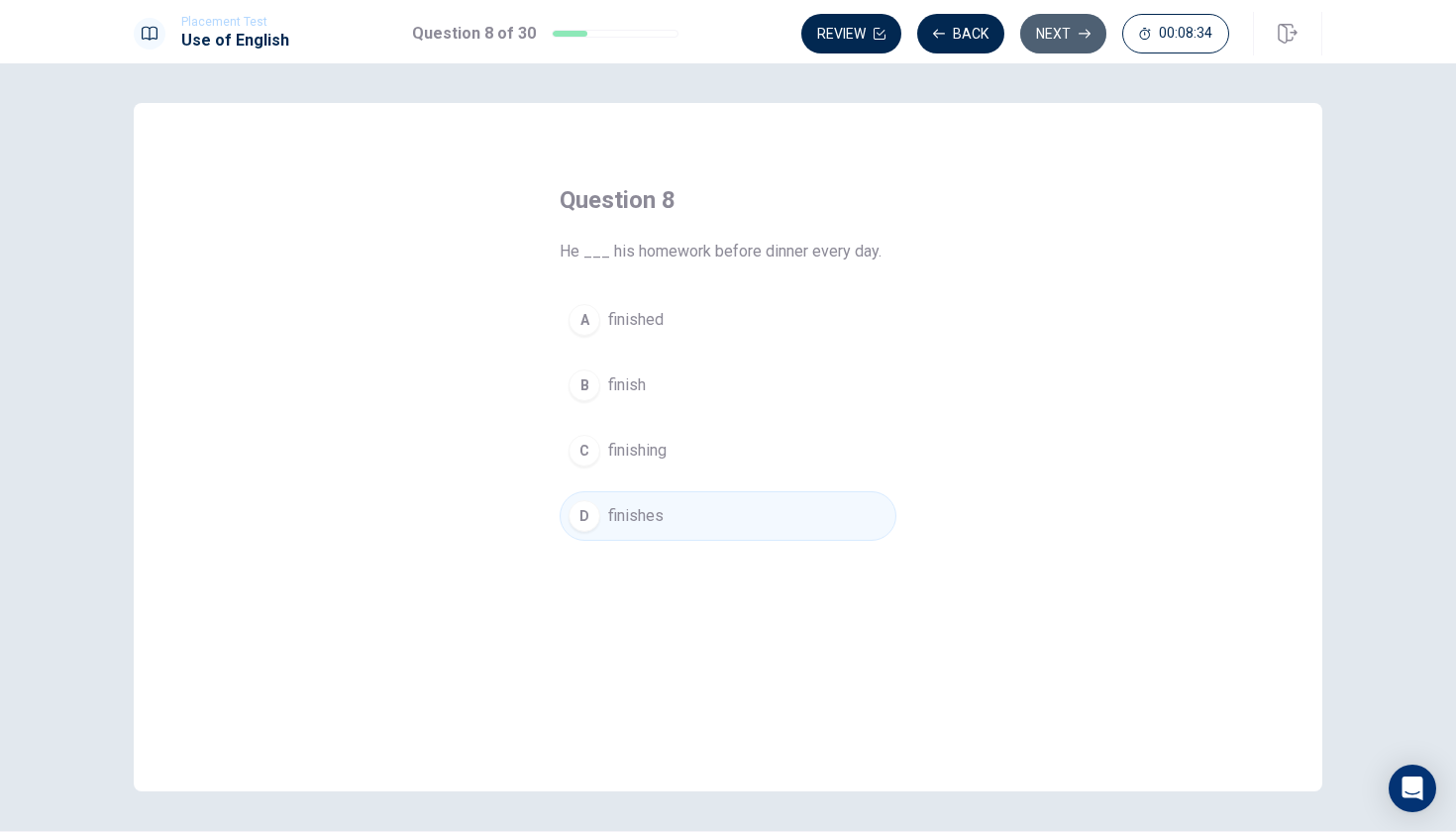 click on "Next" at bounding box center (1063, 34) 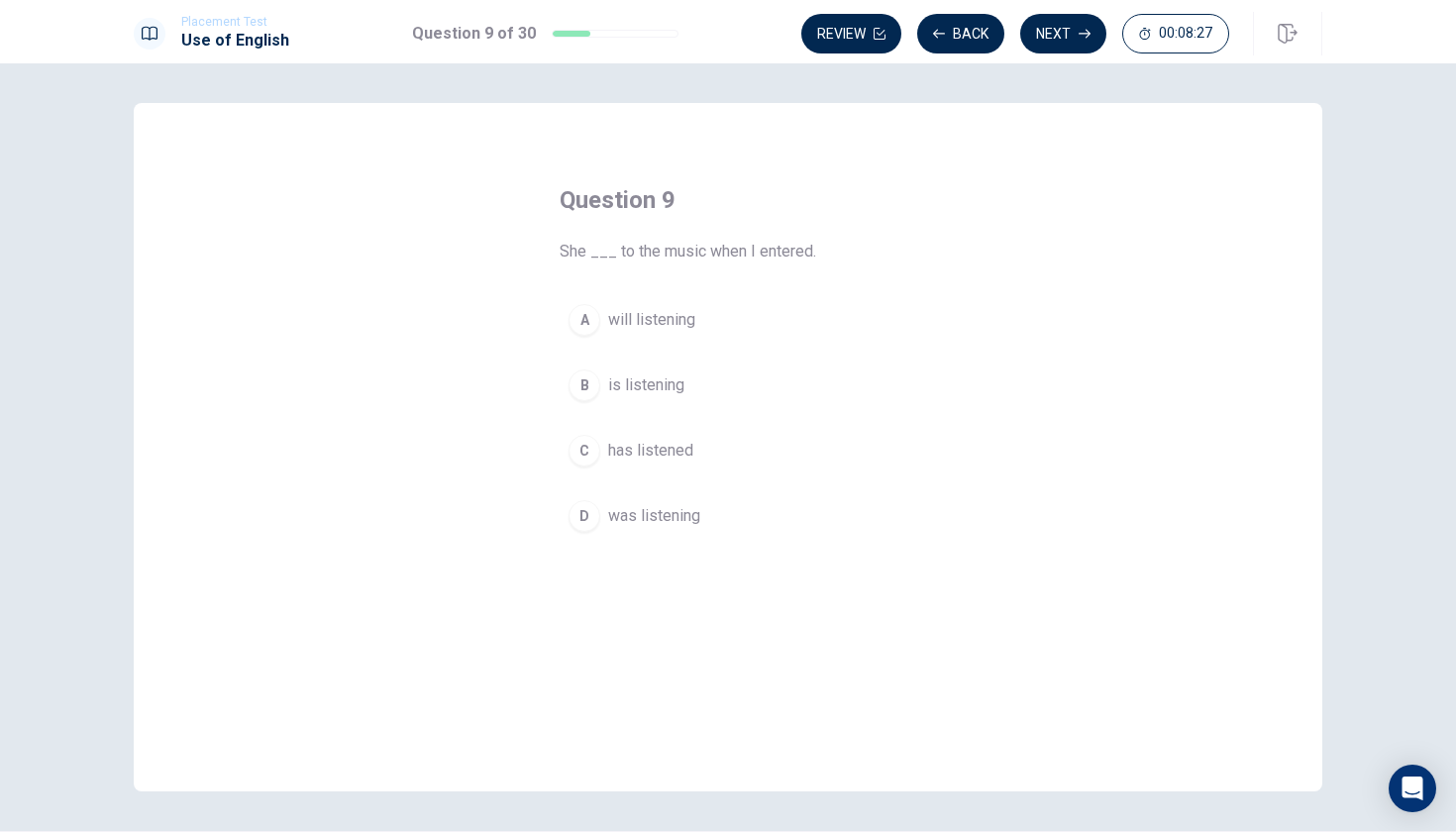 click on "D" at bounding box center (584, 516) 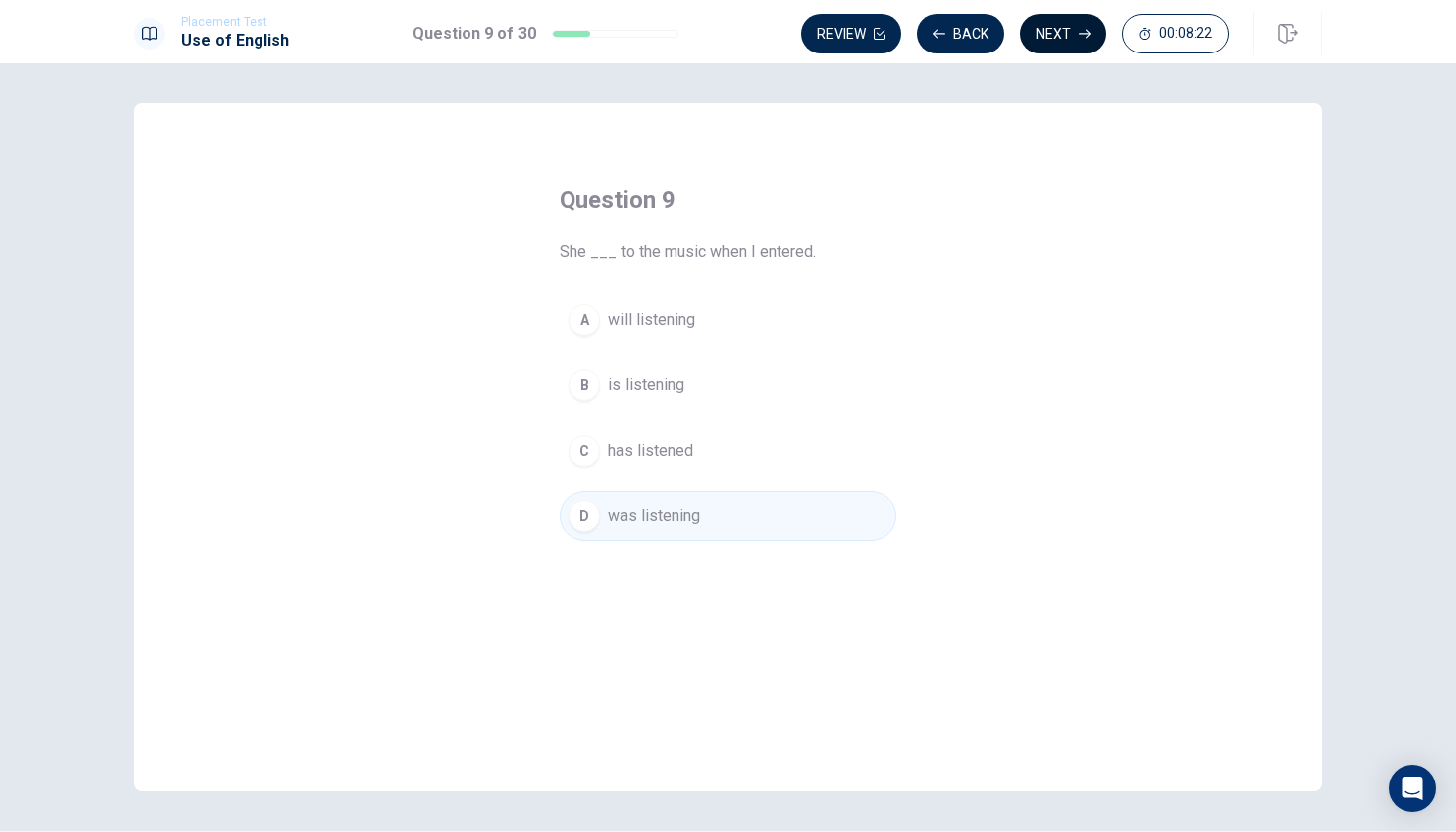 click on "Next" at bounding box center [1063, 34] 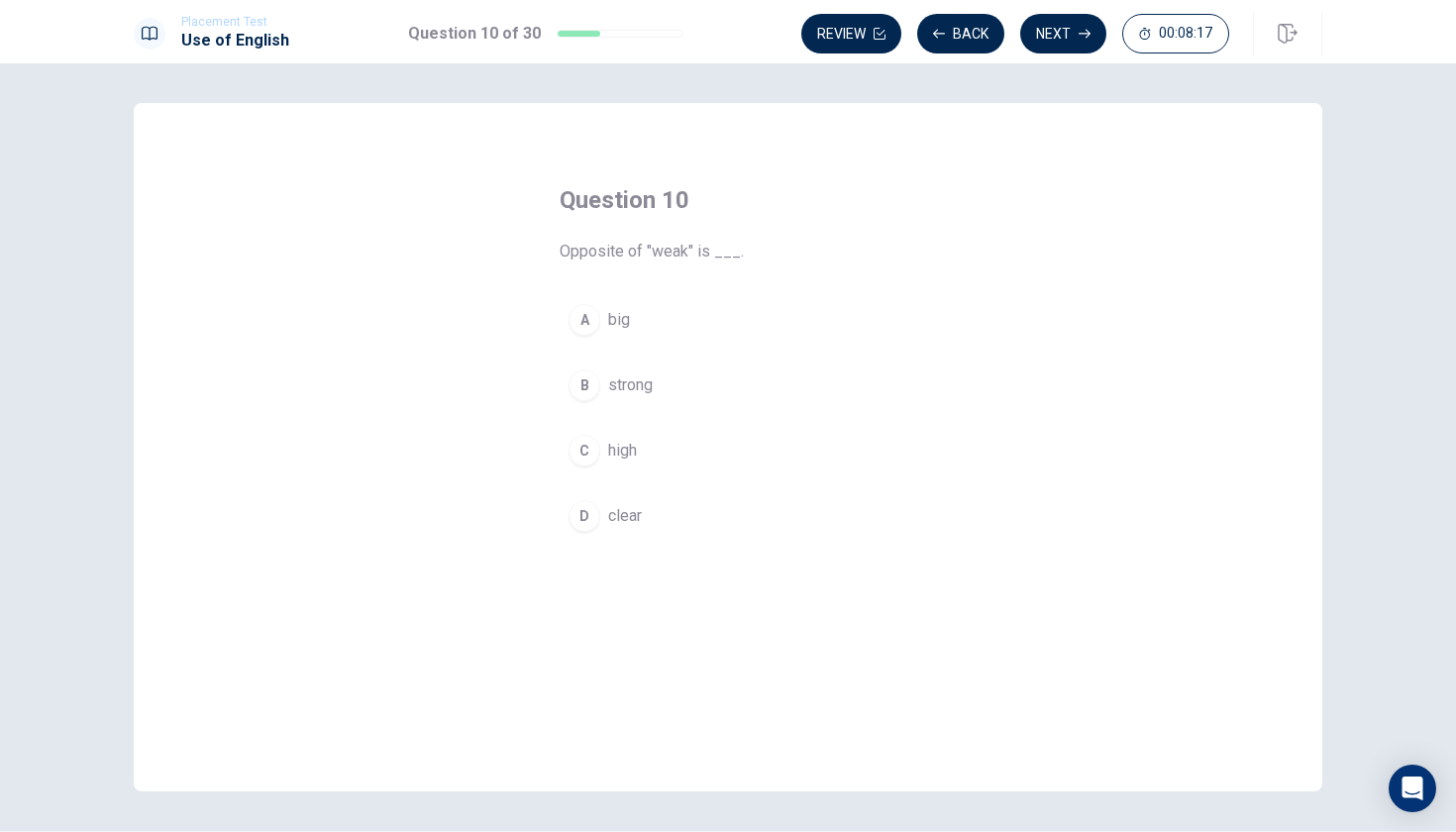 click on "B" at bounding box center (584, 385) 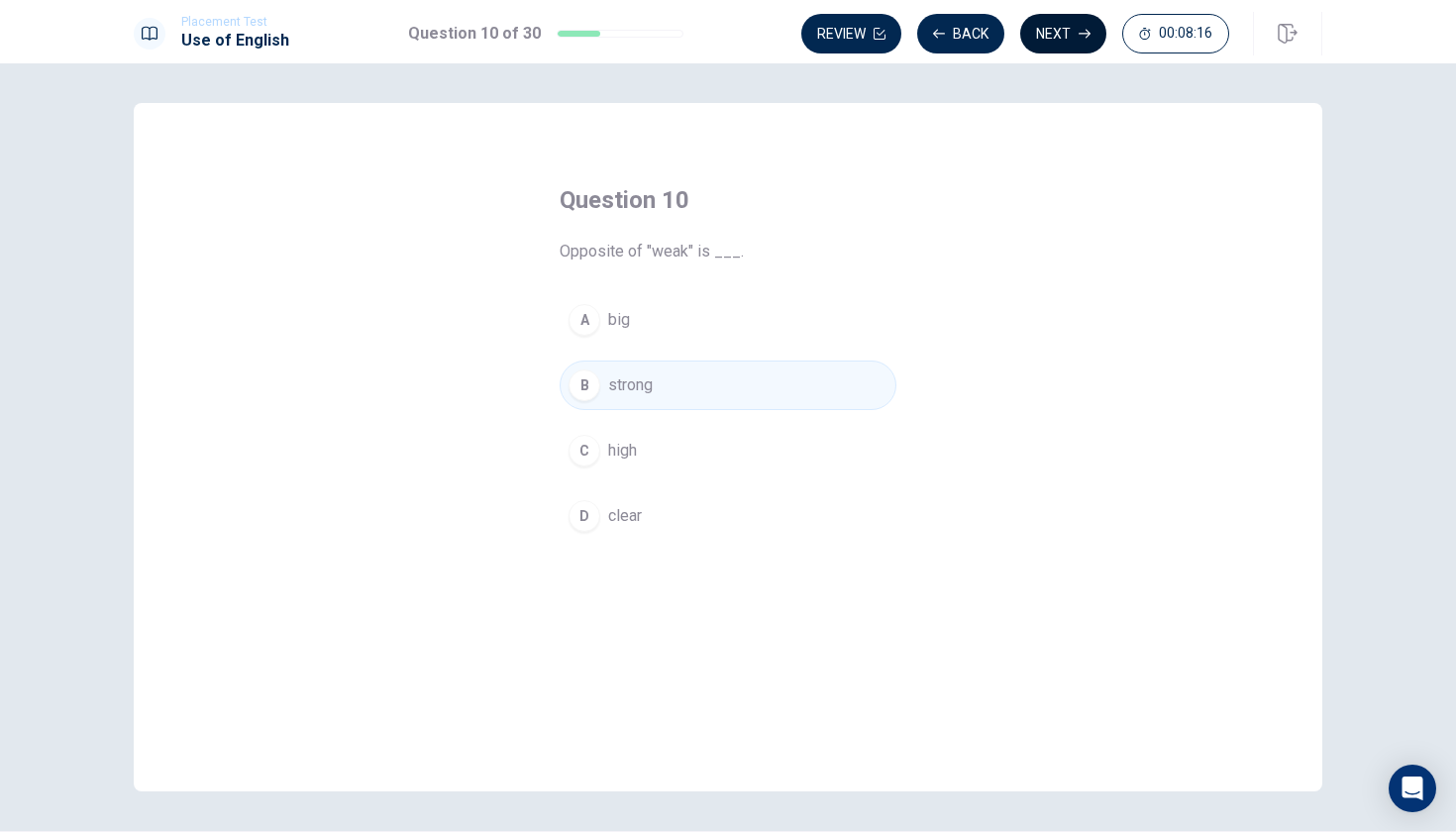 click on "Next" at bounding box center (1063, 34) 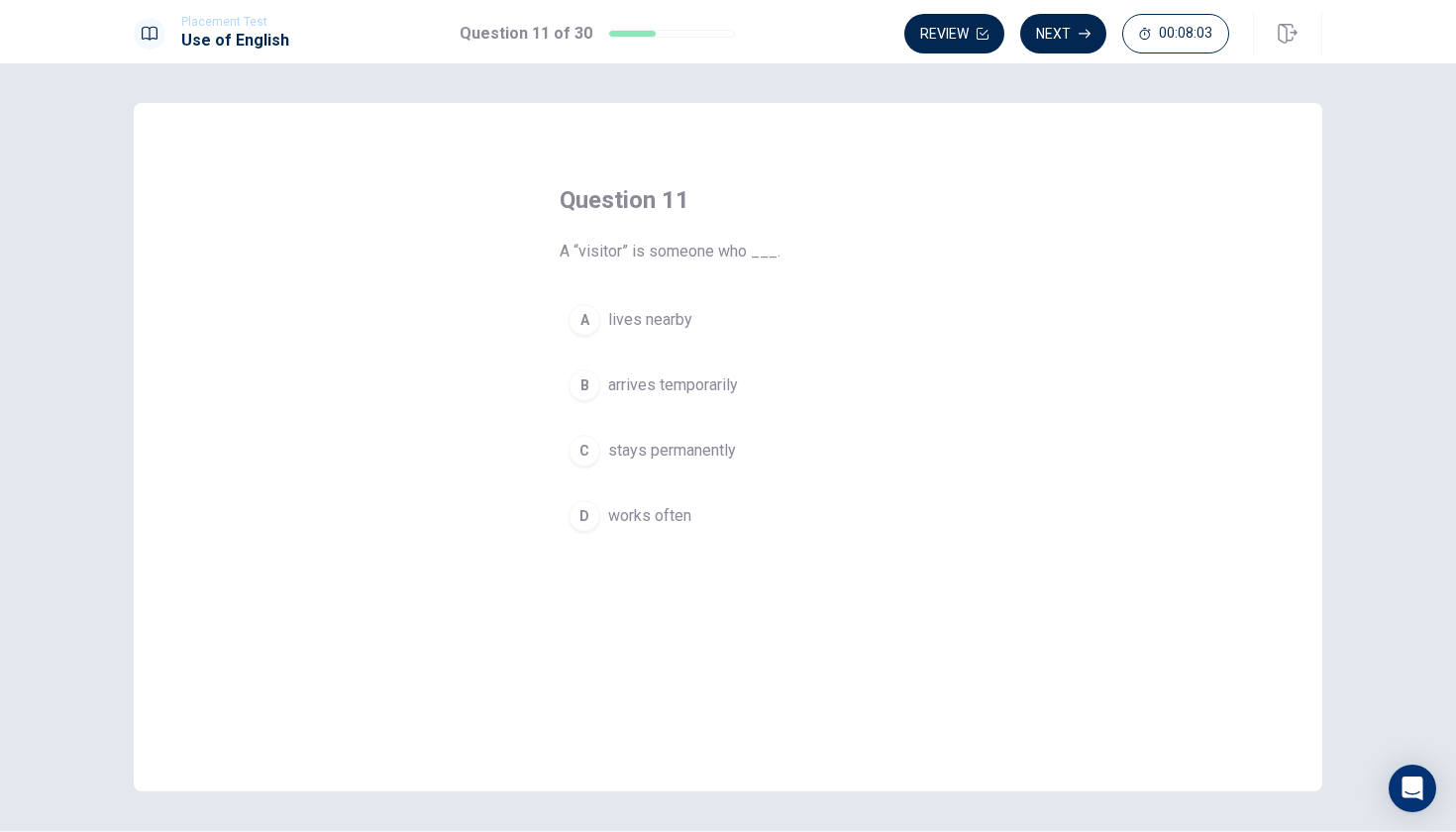 click on "B" at bounding box center [584, 385] 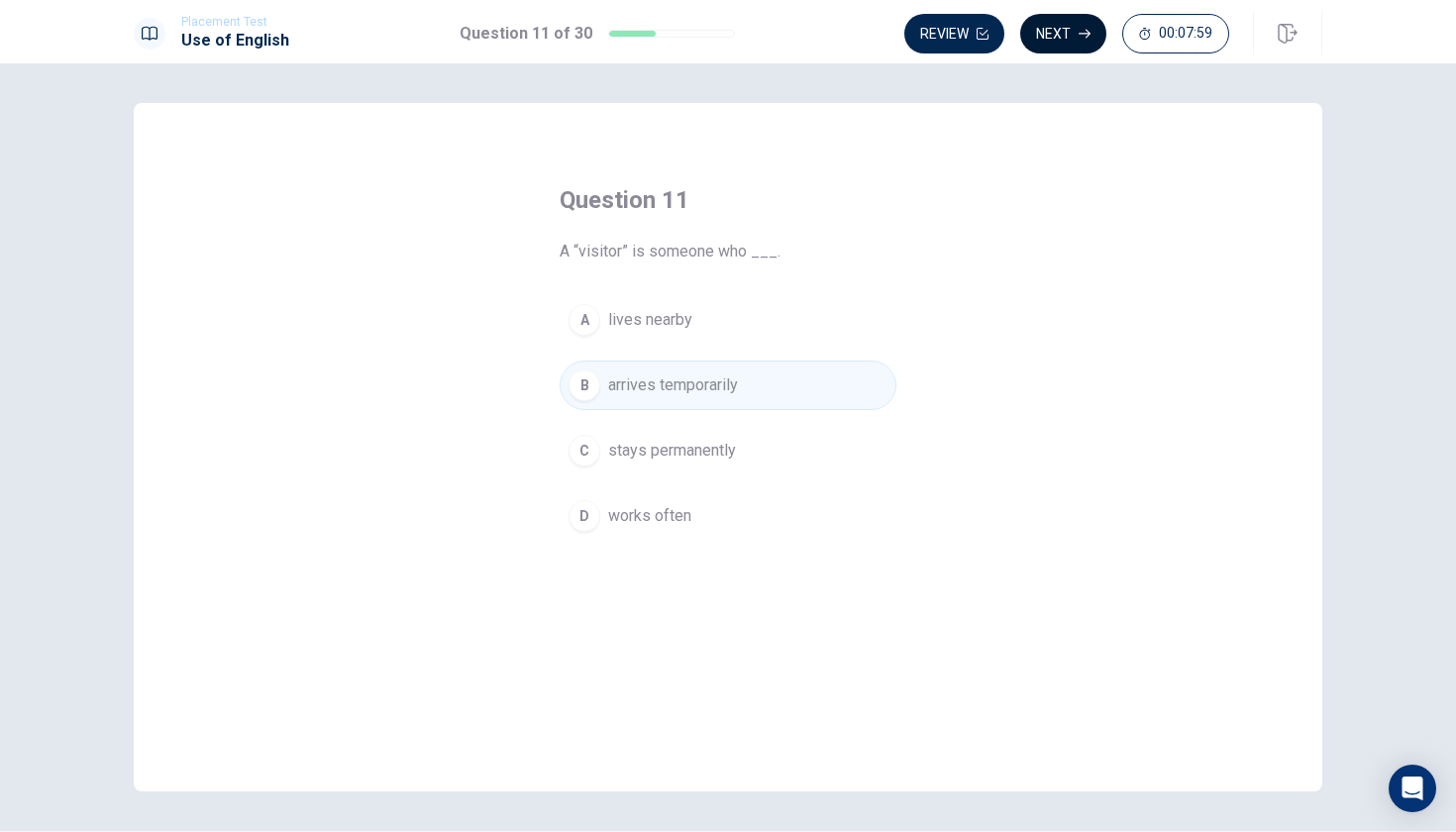 click on "Next" at bounding box center (1063, 34) 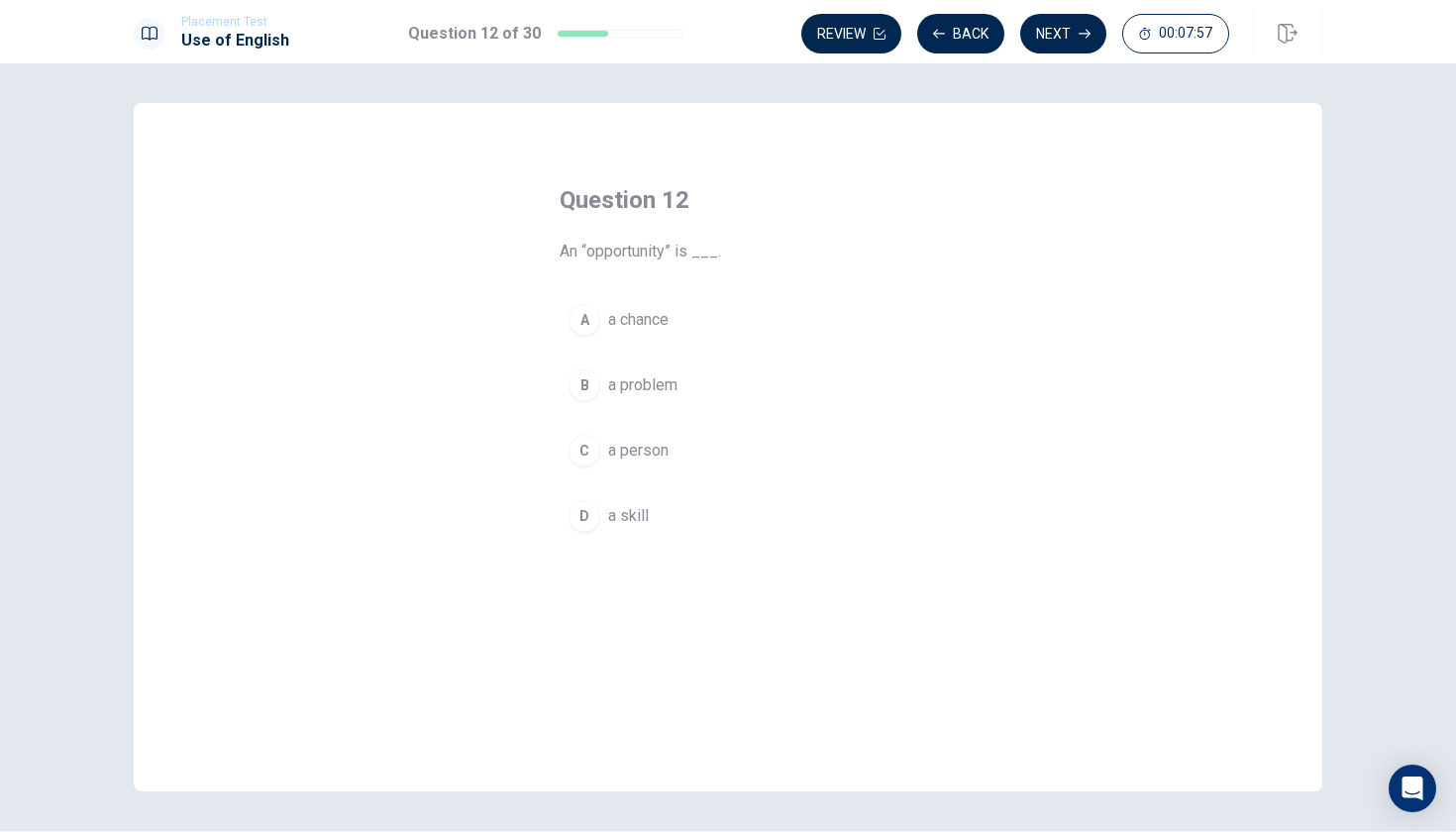click on "A" at bounding box center [584, 320] 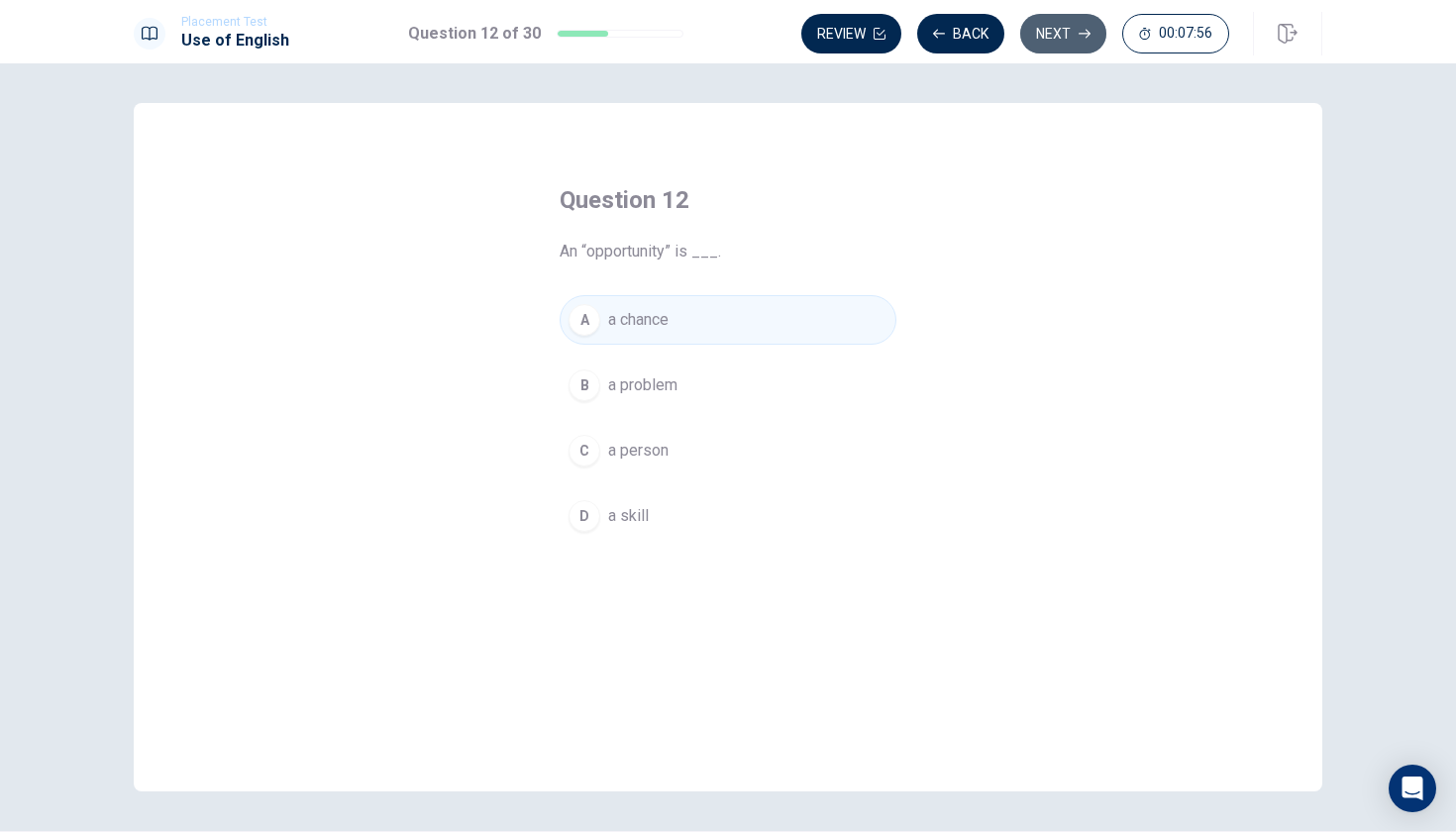 click on "Next" at bounding box center (1063, 34) 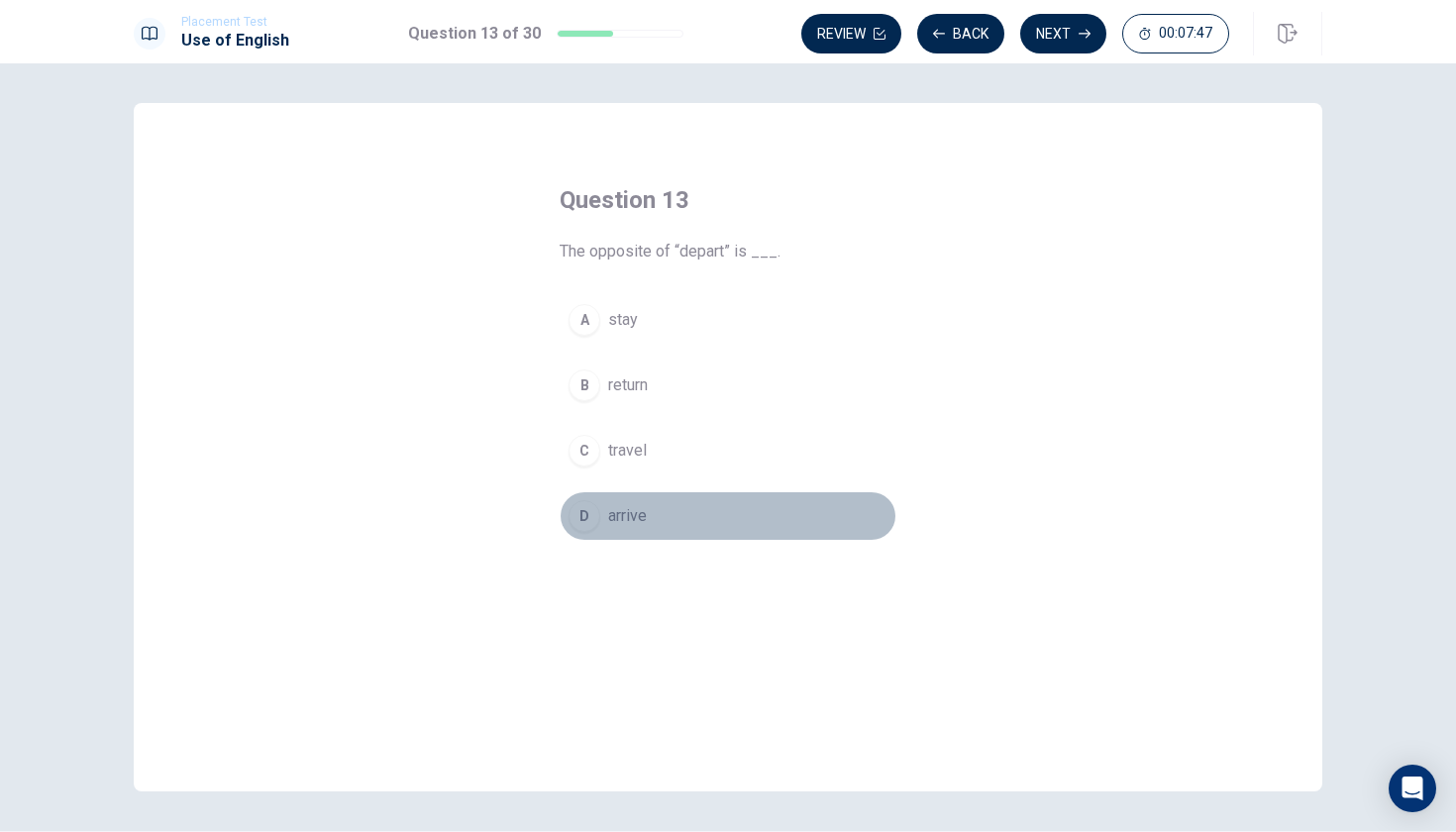 click on "arrive" at bounding box center [627, 516] 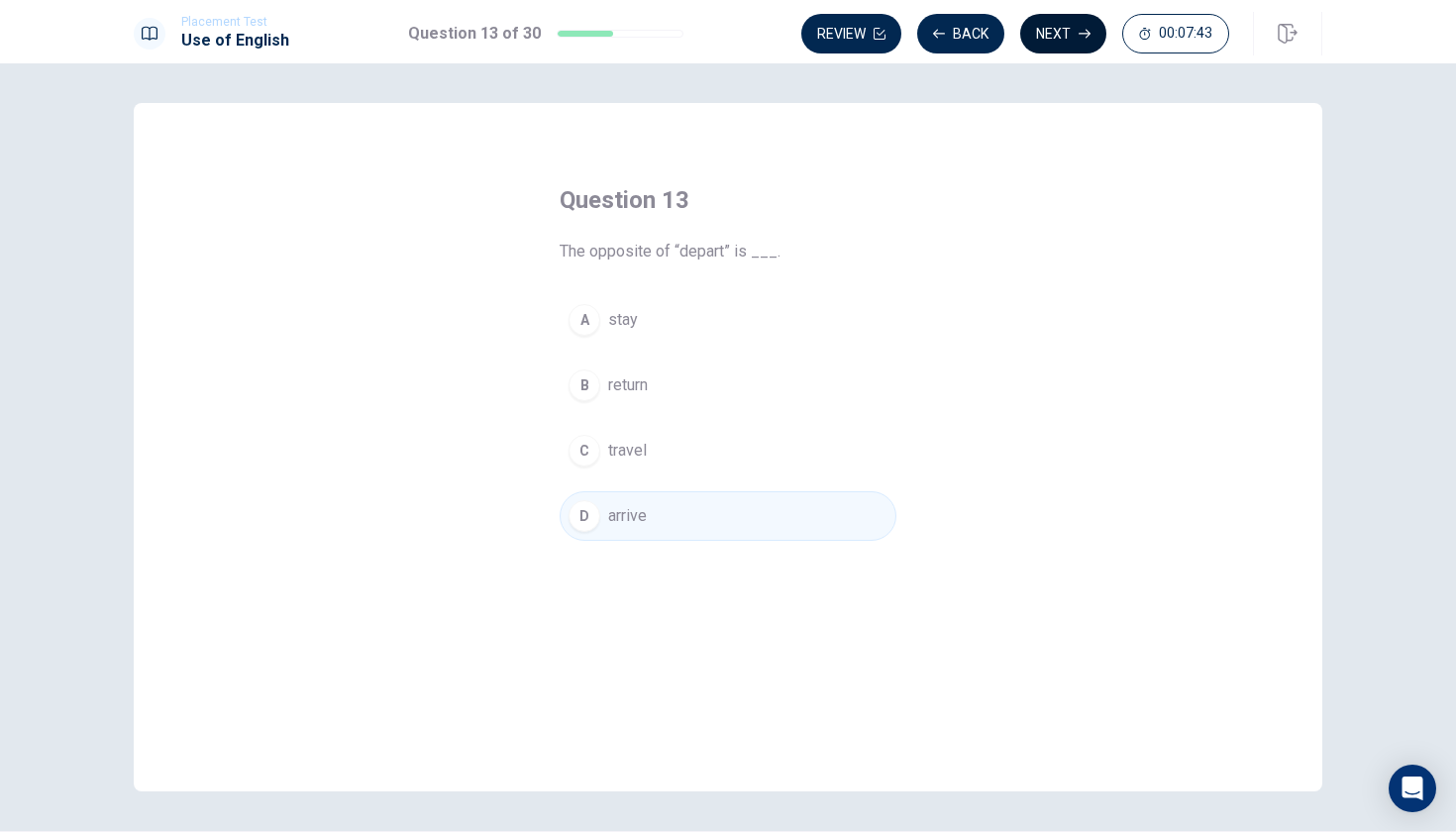 click on "Next" at bounding box center (1063, 34) 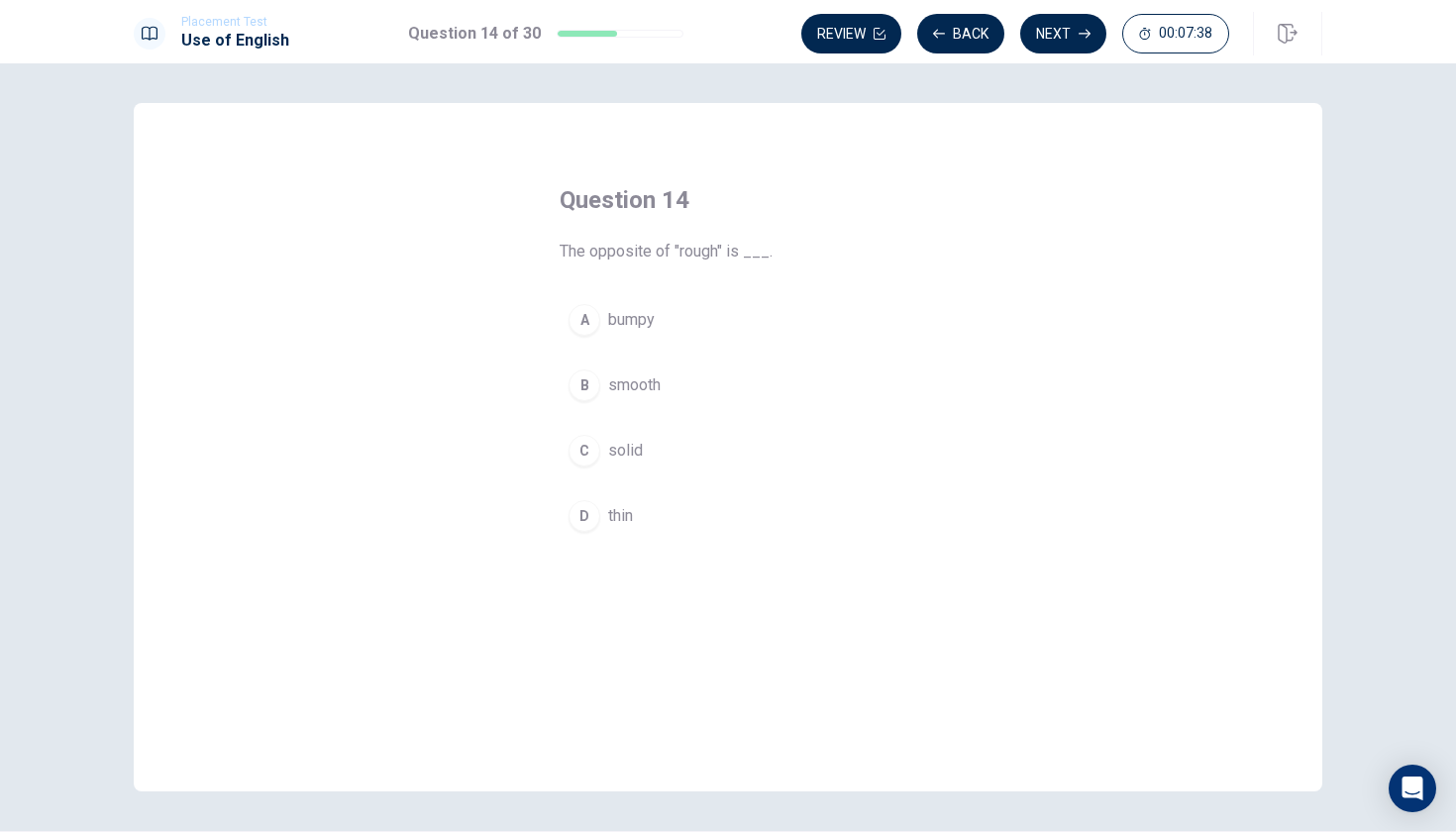 click on "B smooth" at bounding box center [728, 385] 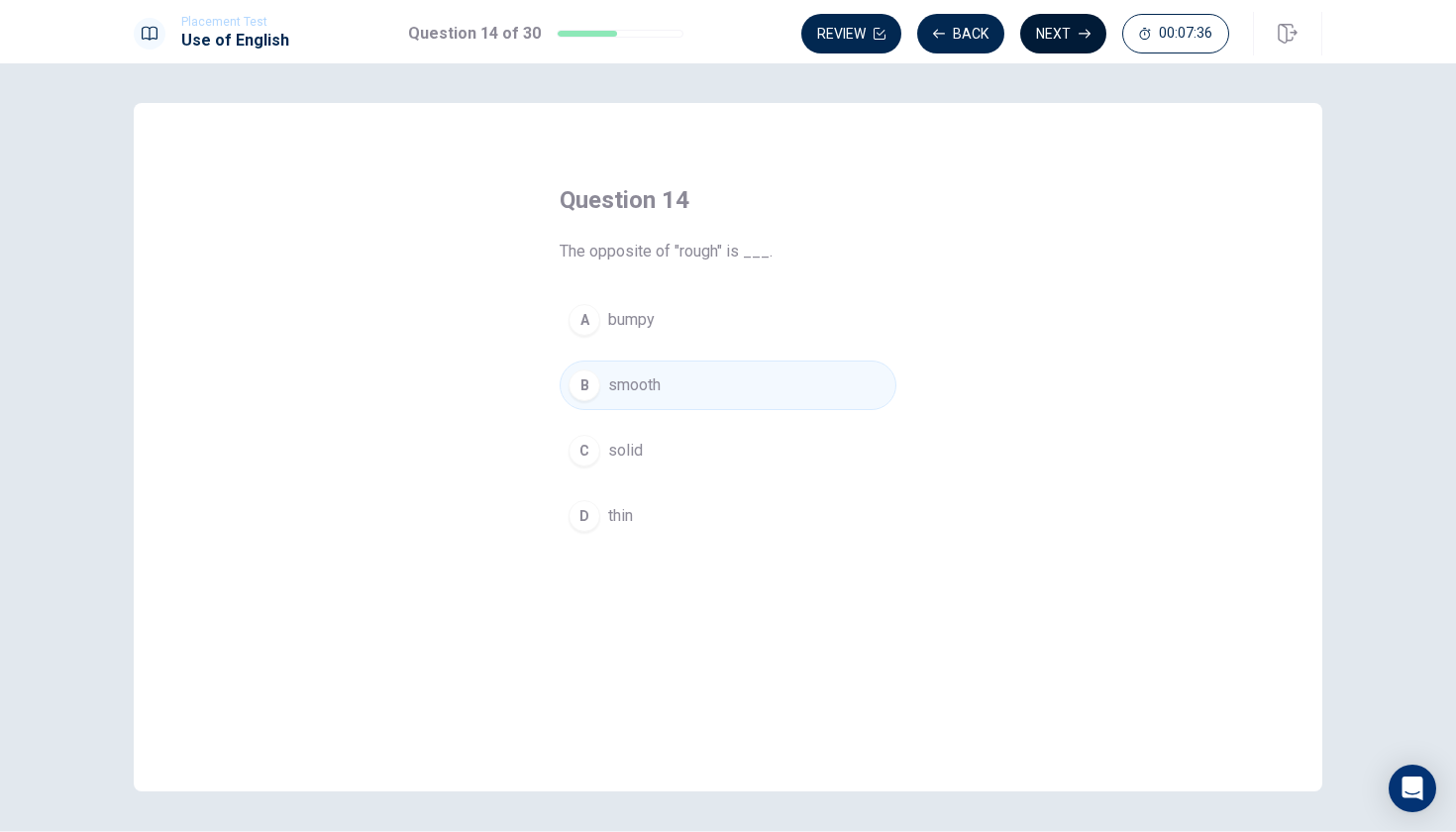 click on "Next" at bounding box center (1063, 34) 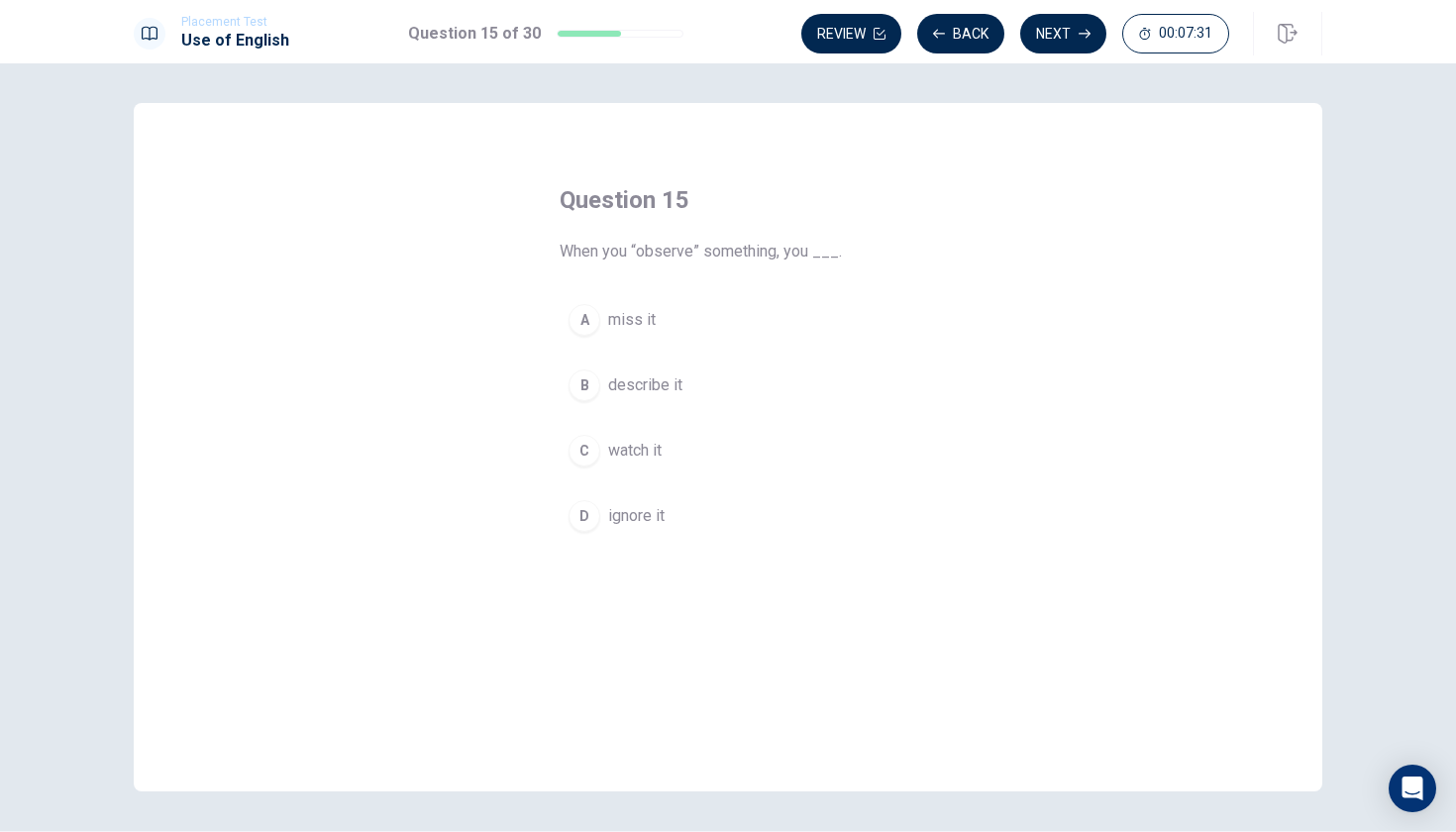 click on "watch it" at bounding box center (635, 451) 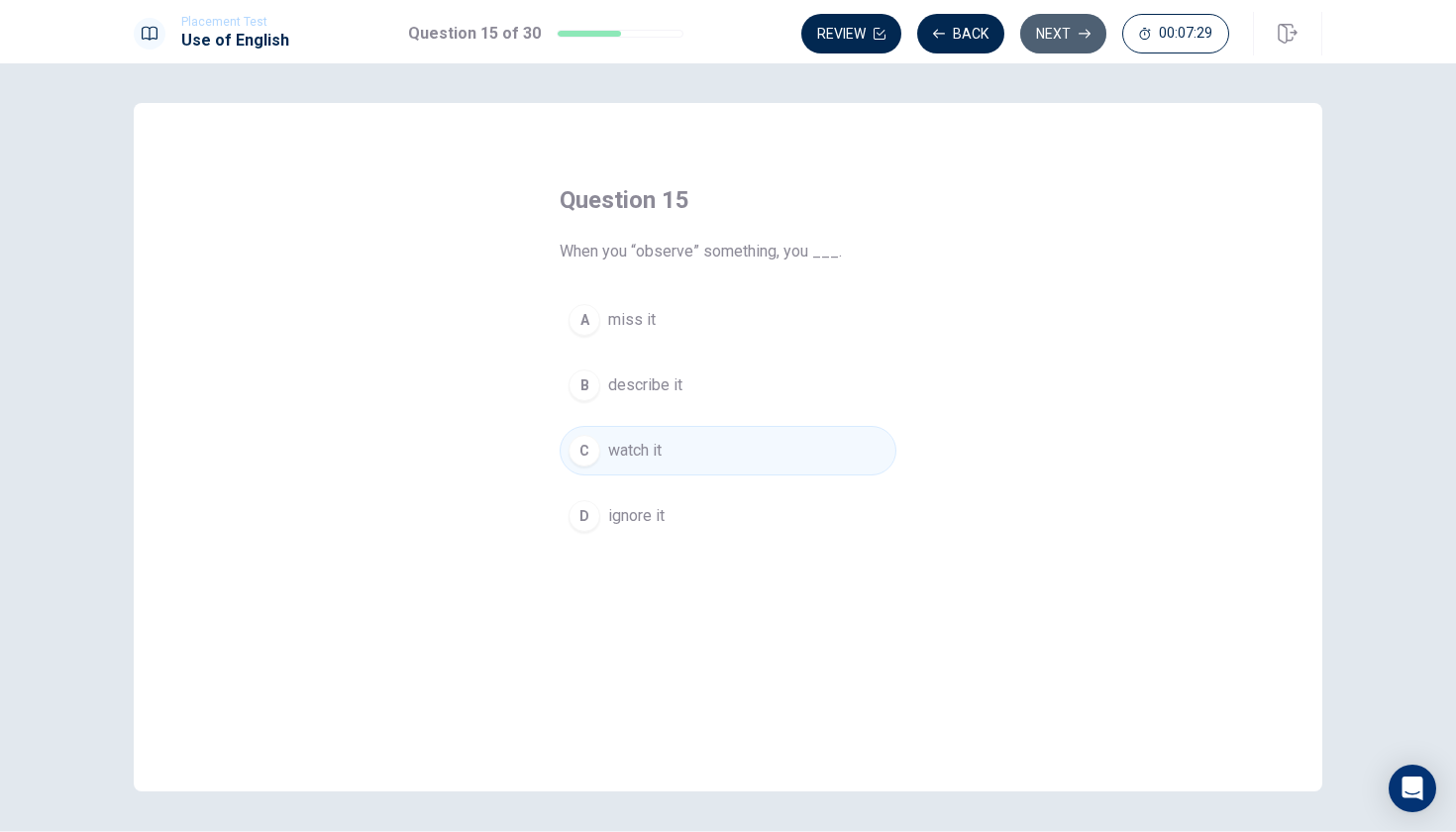 click on "Next" at bounding box center [1063, 34] 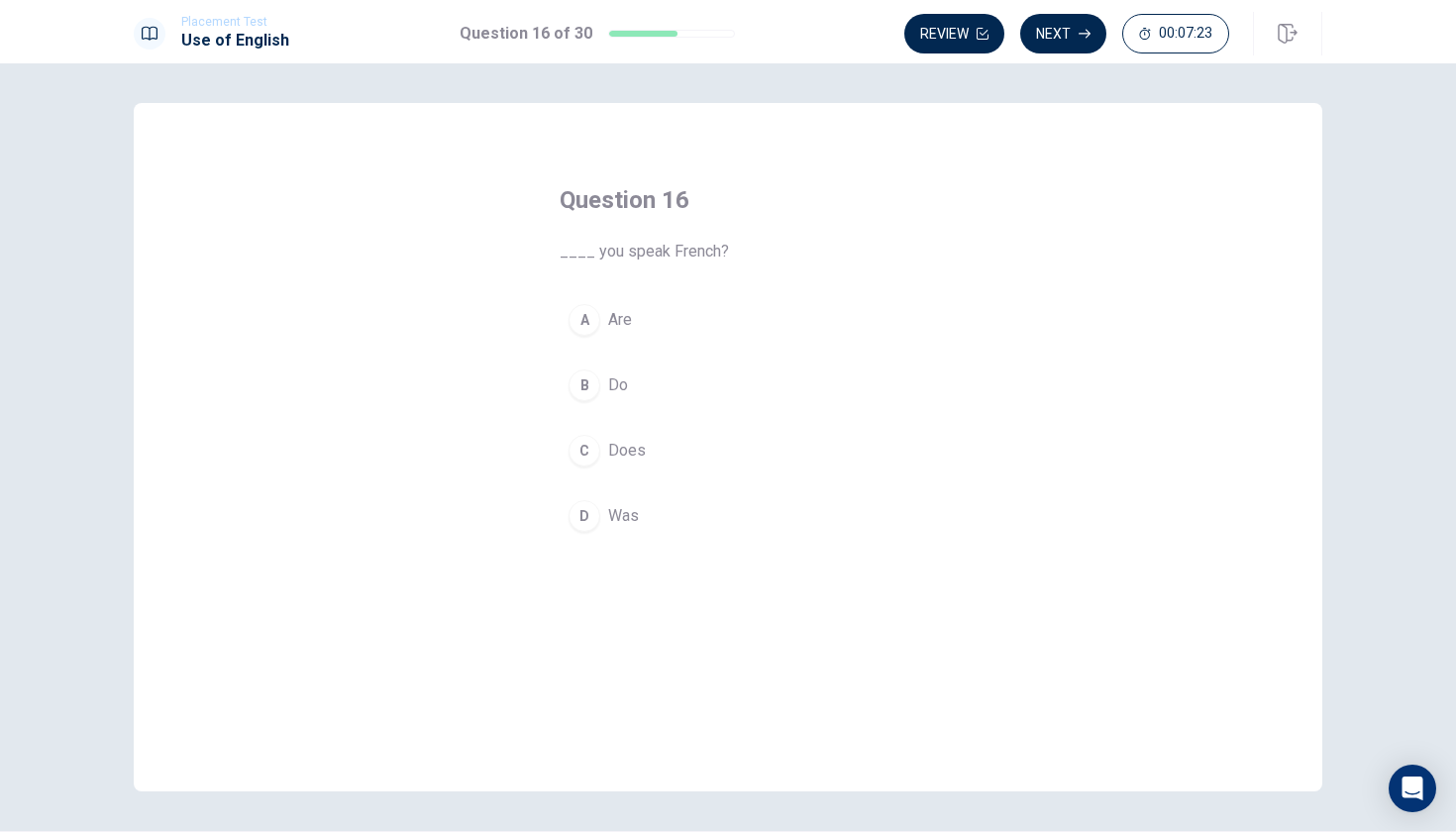 click on "Do" at bounding box center (618, 385) 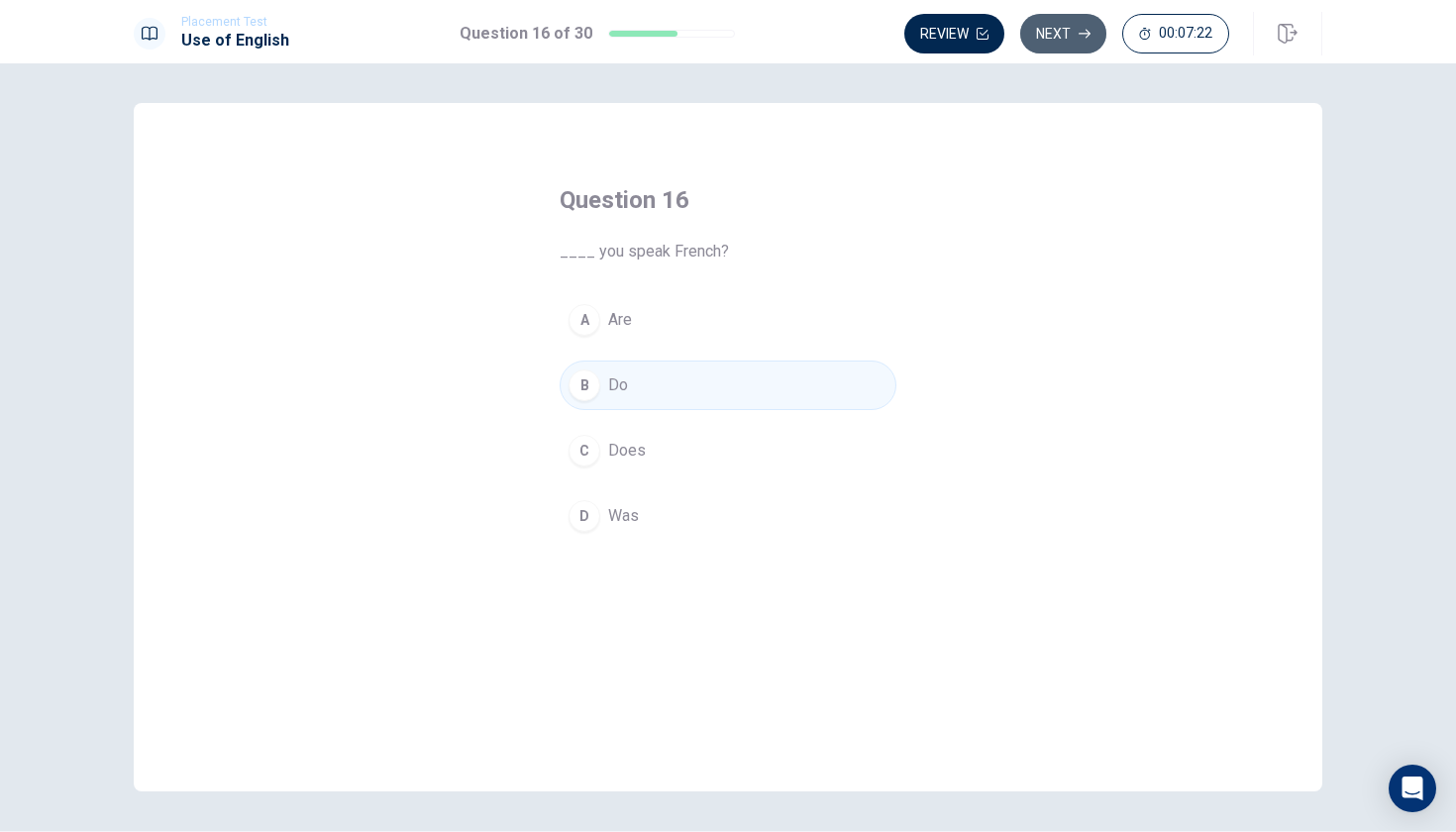 click 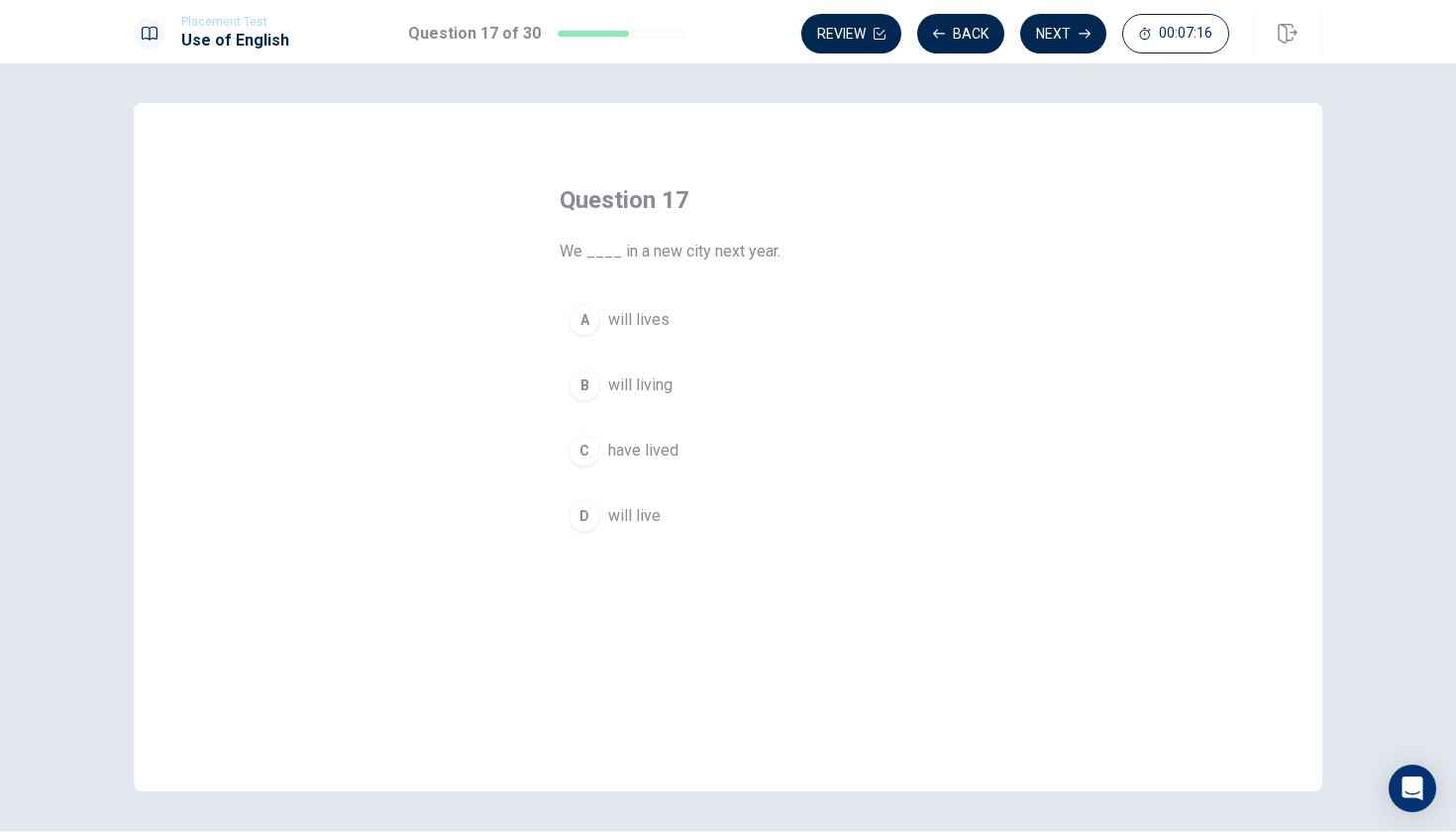 click on "will live" at bounding box center (634, 516) 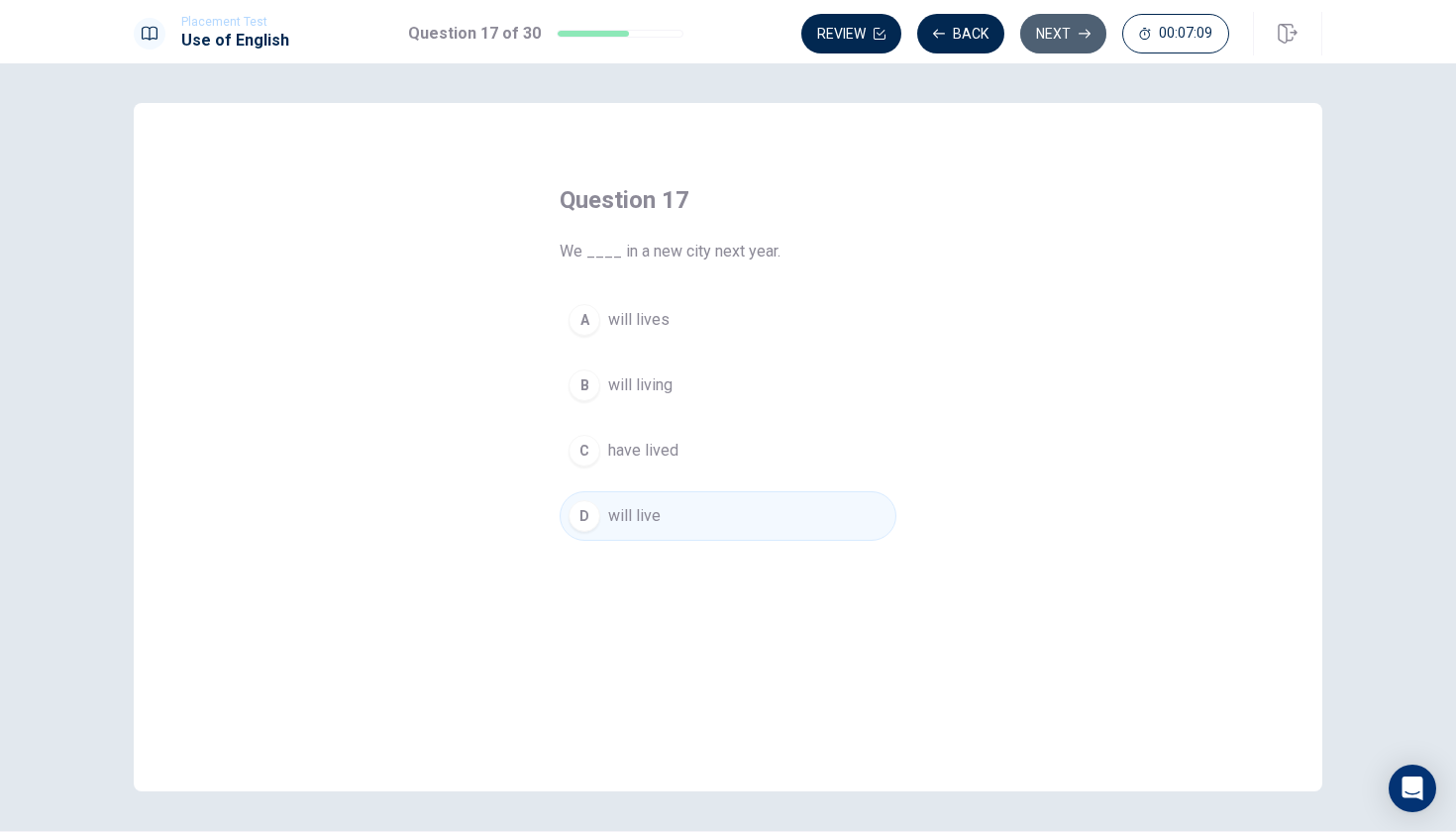 click on "Next" at bounding box center [1063, 34] 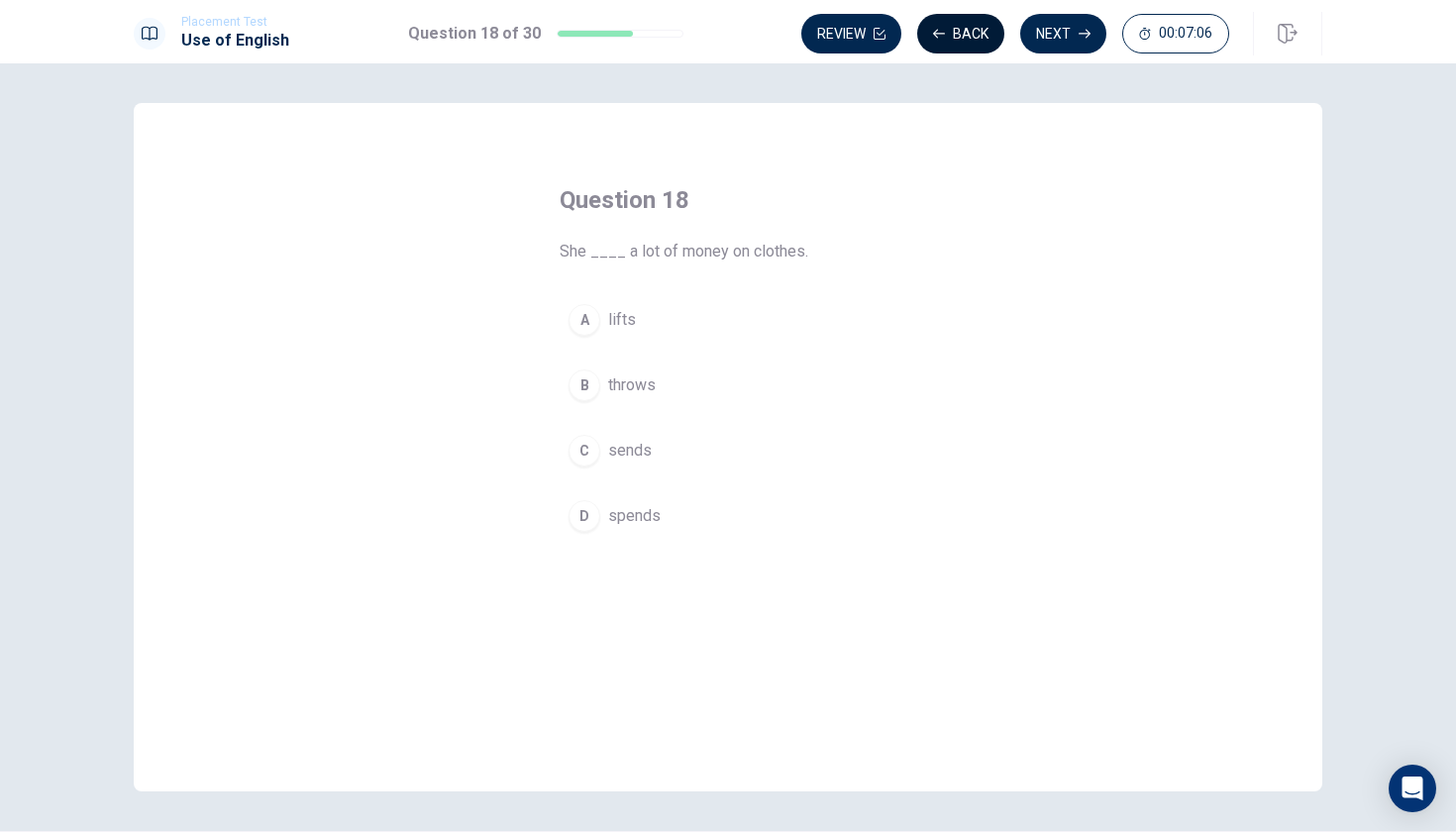 click on "Back" at bounding box center (961, 34) 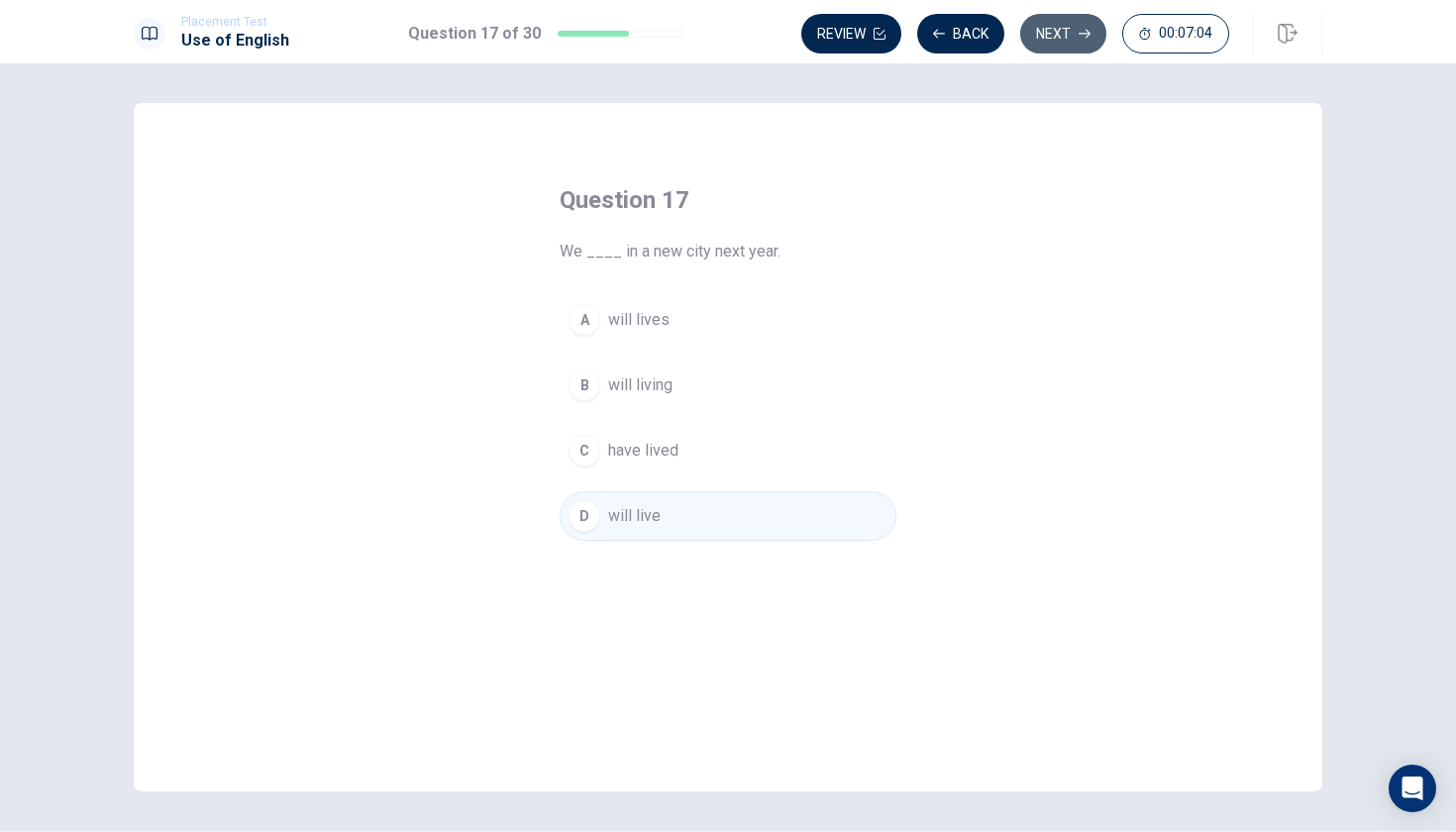 click on "Next" at bounding box center [1063, 34] 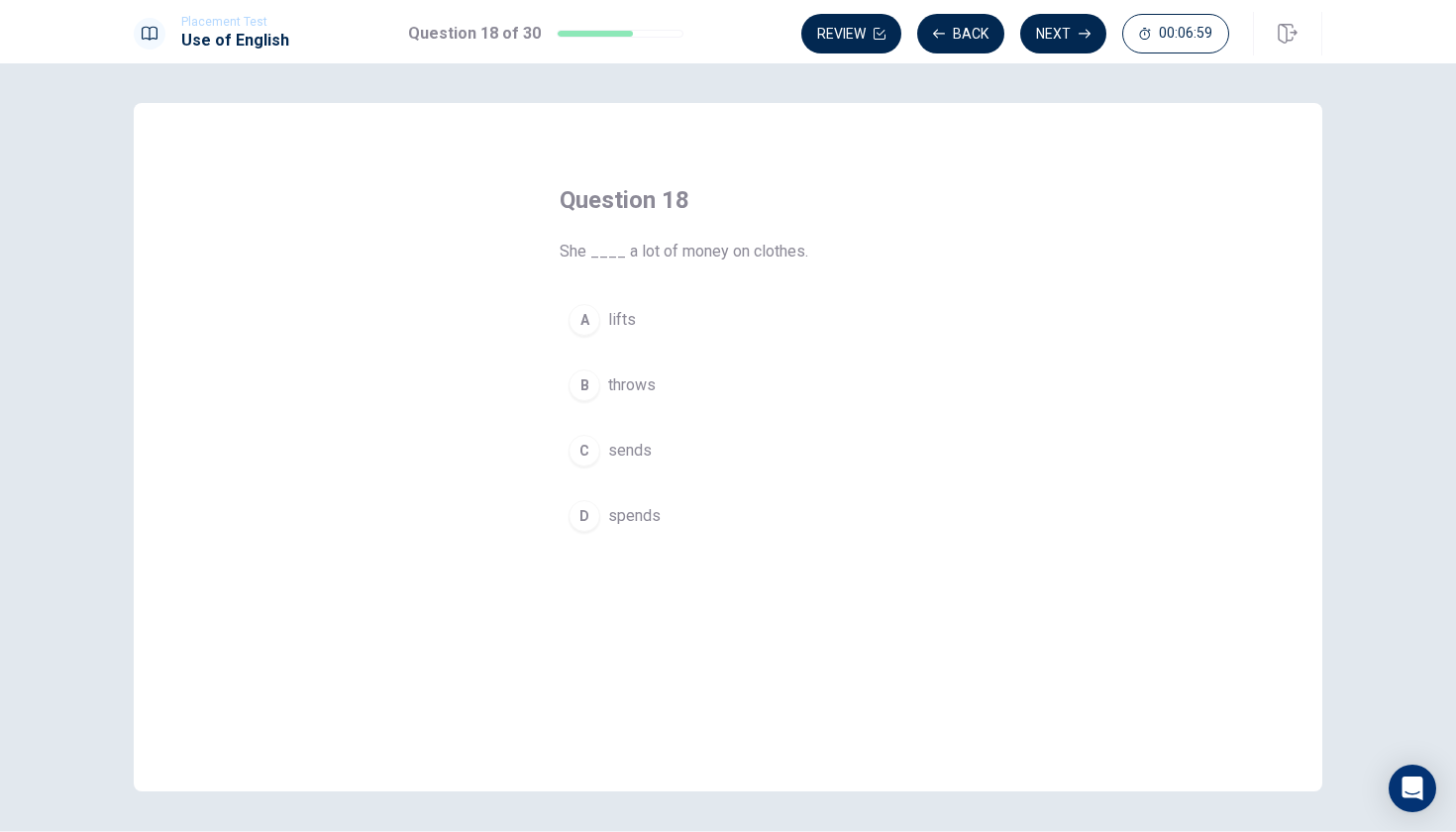click on "D" at bounding box center (584, 516) 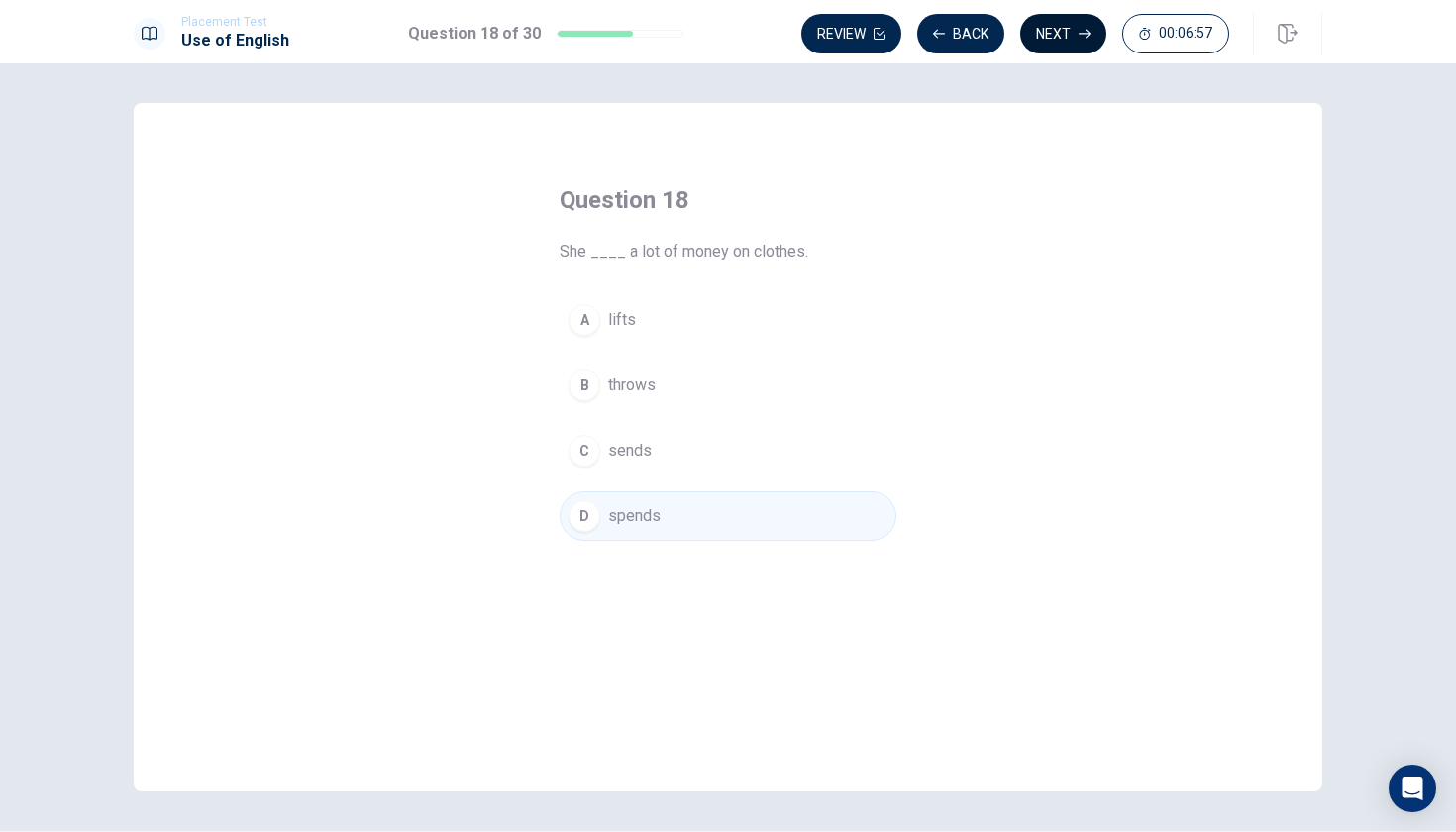 click on "Next" at bounding box center (1063, 34) 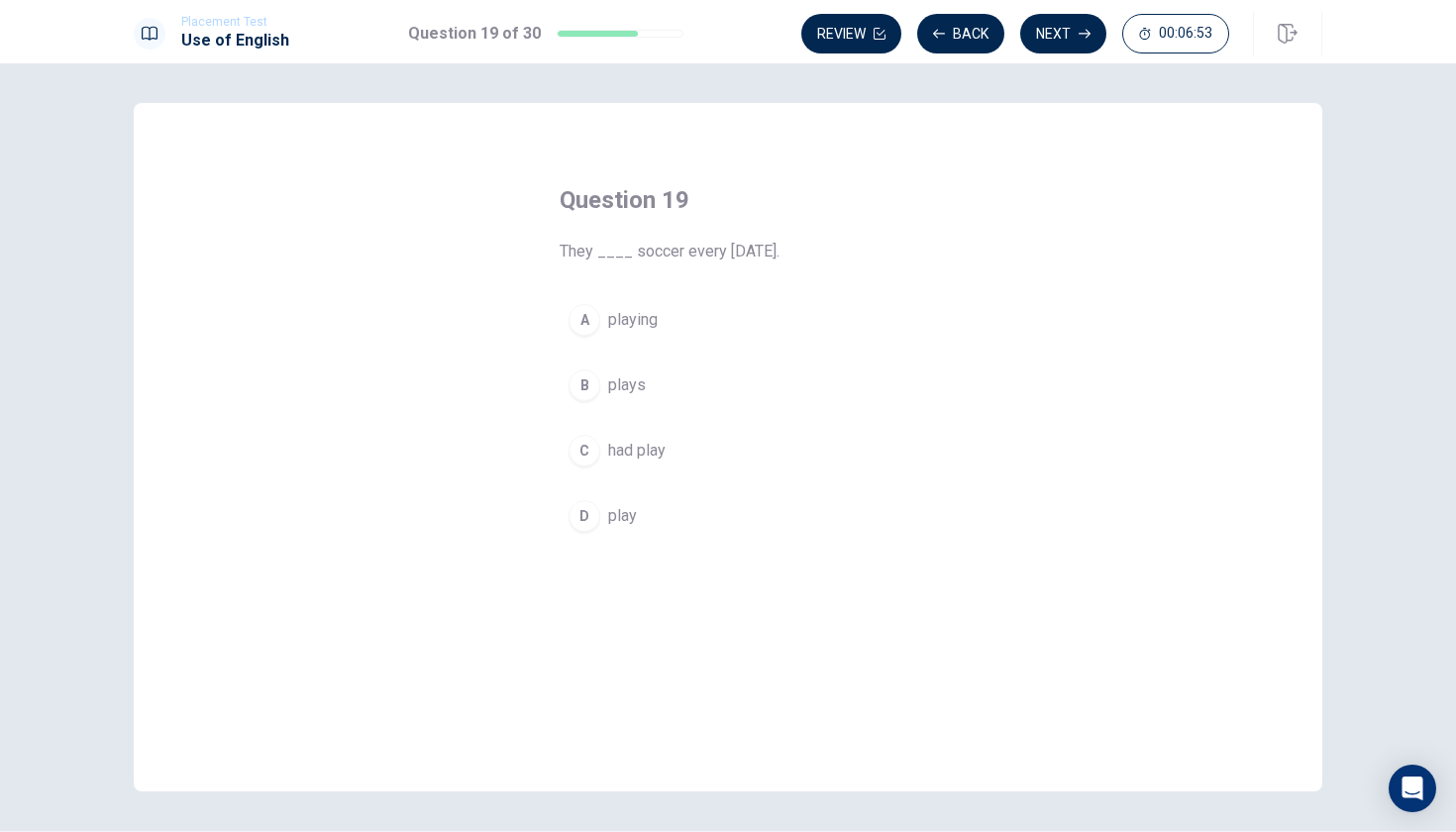 click on "D play" at bounding box center [728, 516] 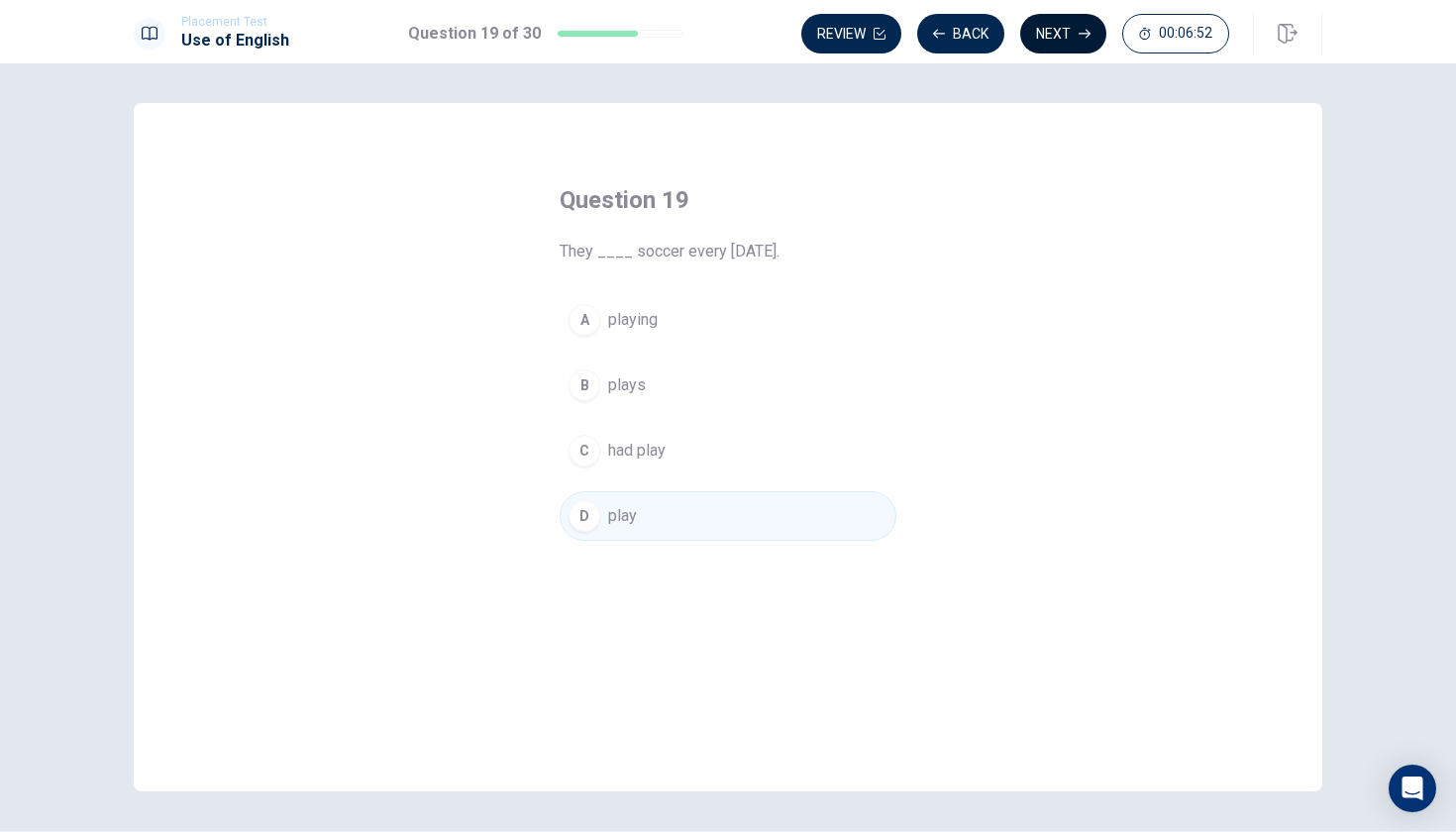 click 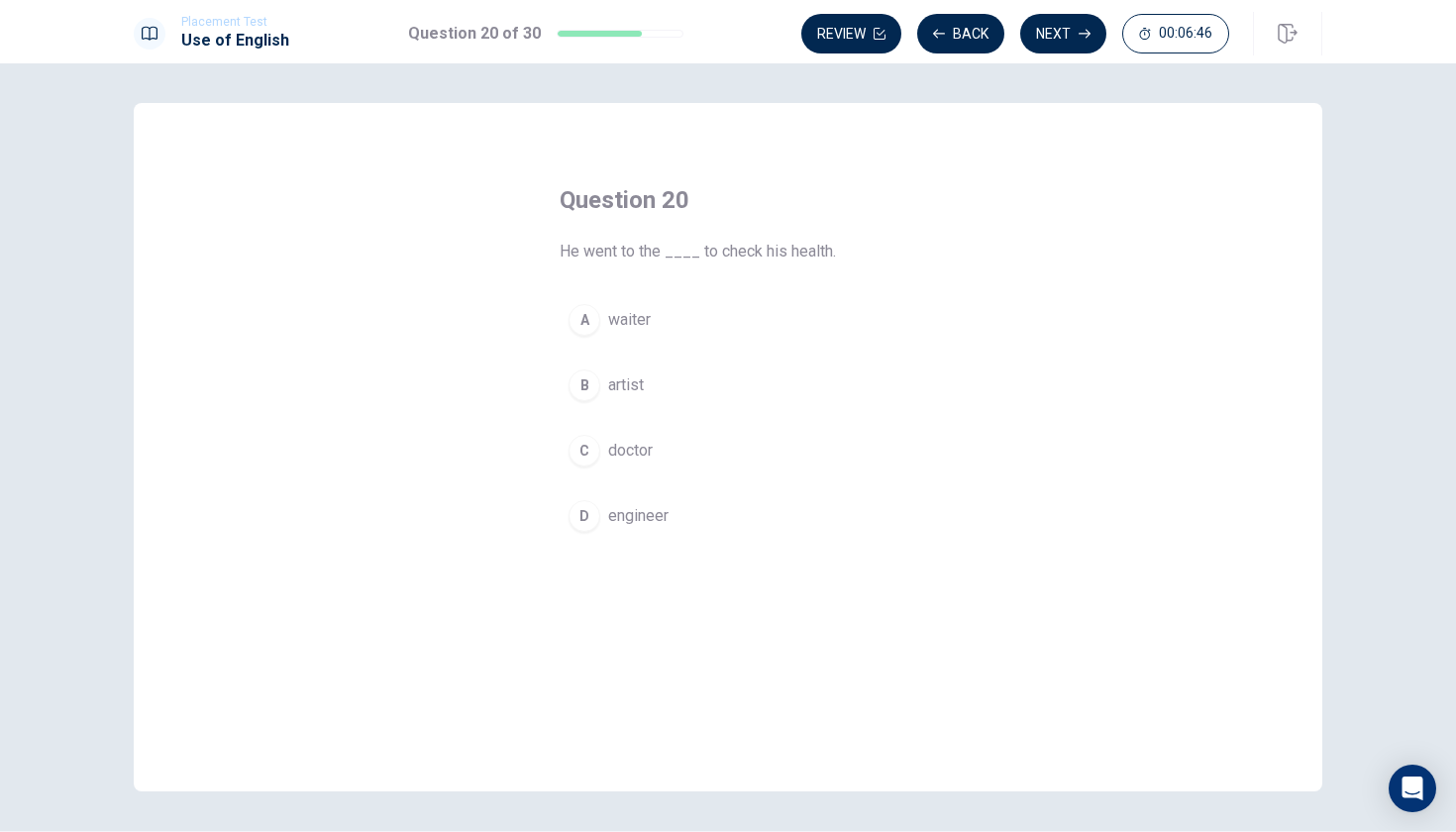 click on "doctor" at bounding box center (630, 451) 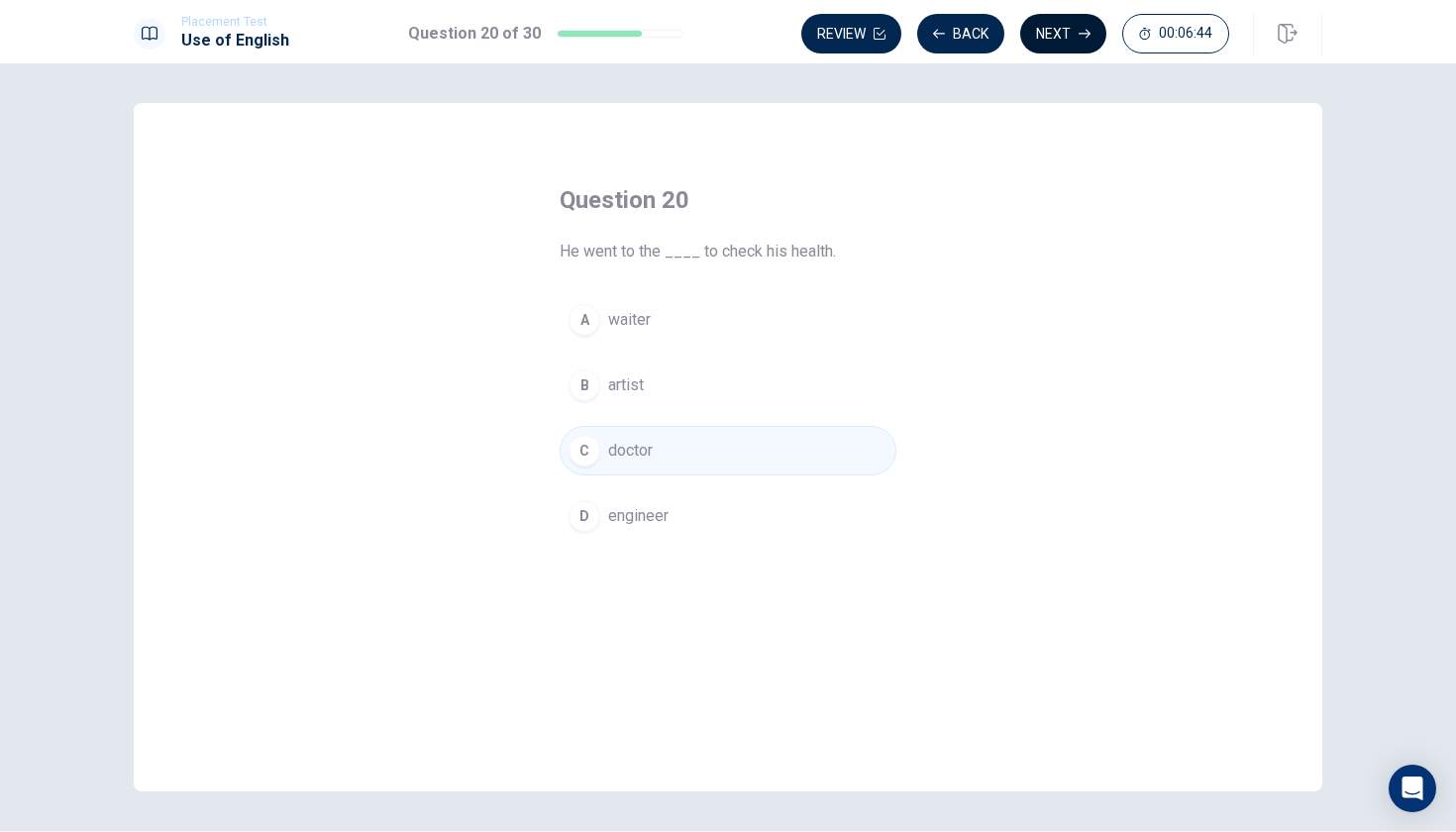 click on "Next" at bounding box center [1063, 34] 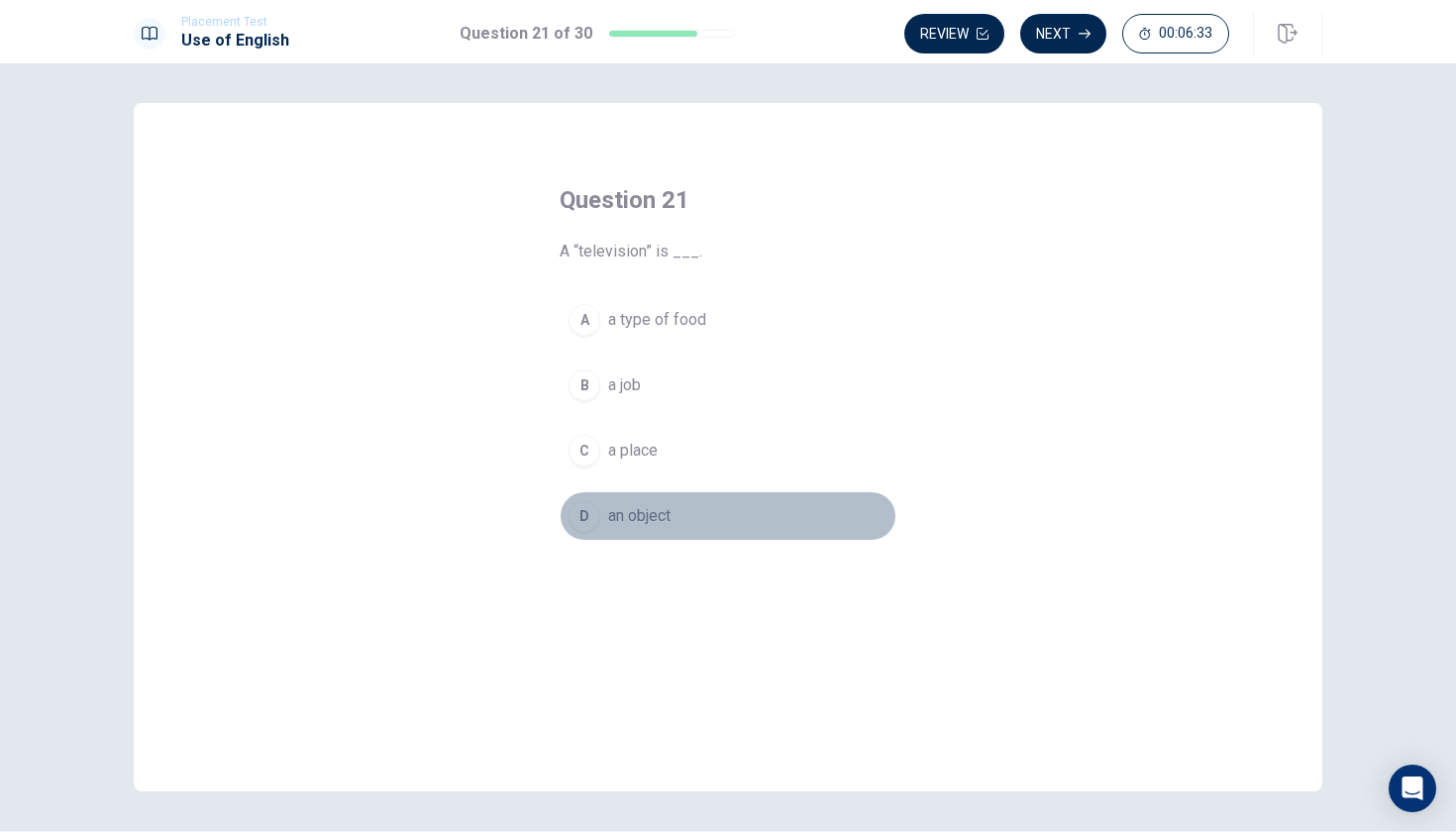 click on "D an object" at bounding box center (728, 516) 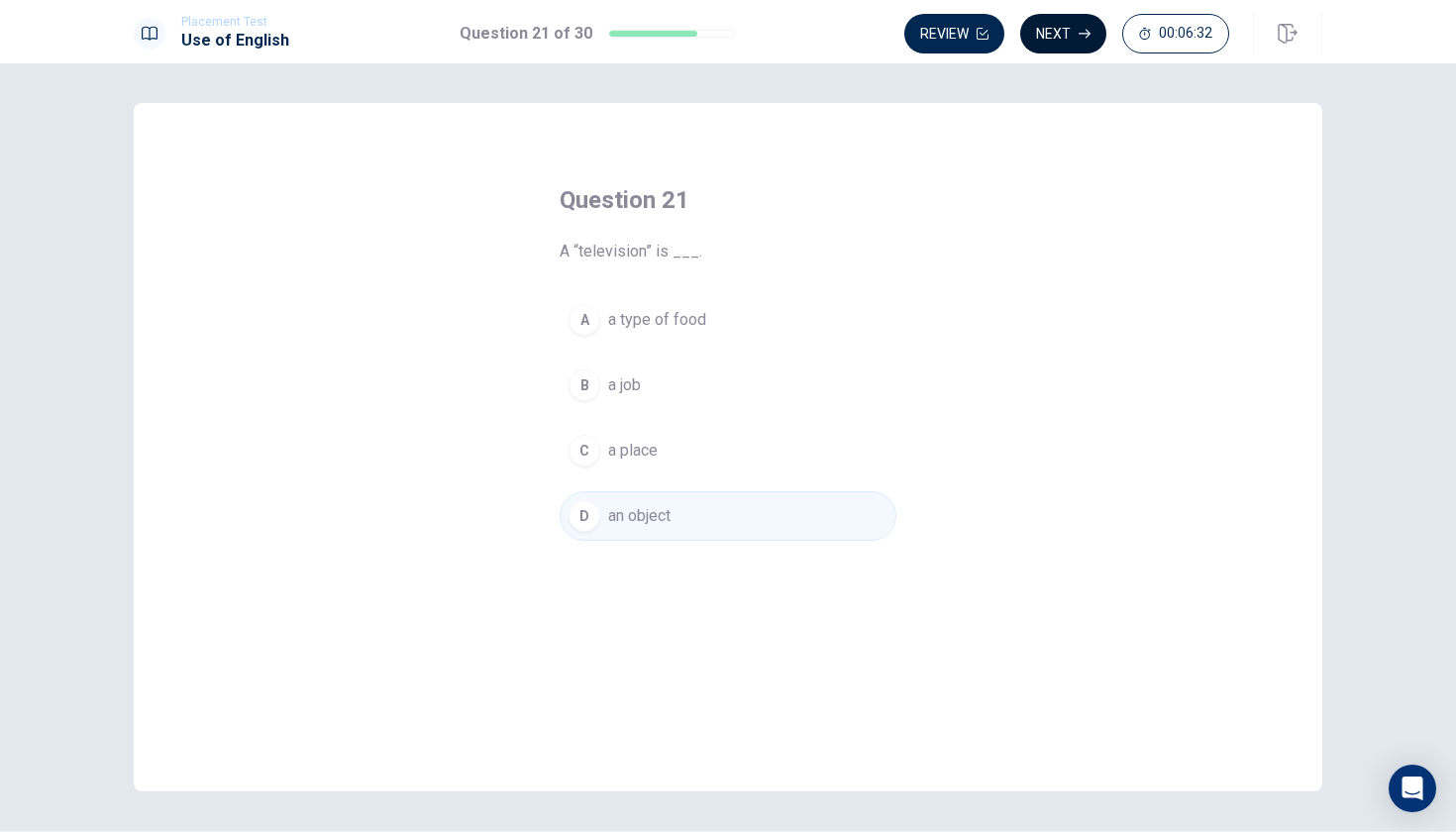 click on "Next" at bounding box center (1063, 34) 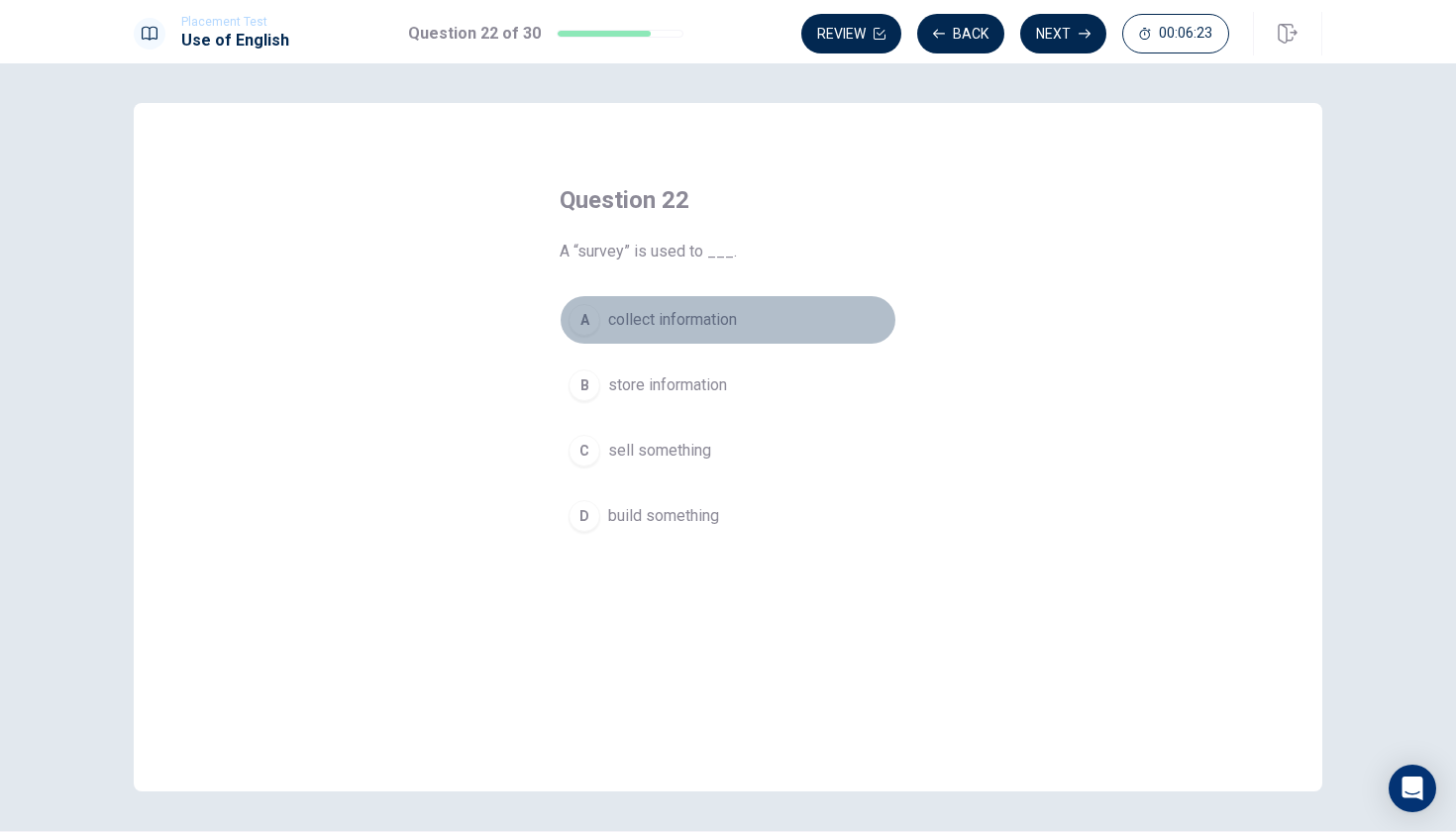 click on "A collect information" at bounding box center [728, 320] 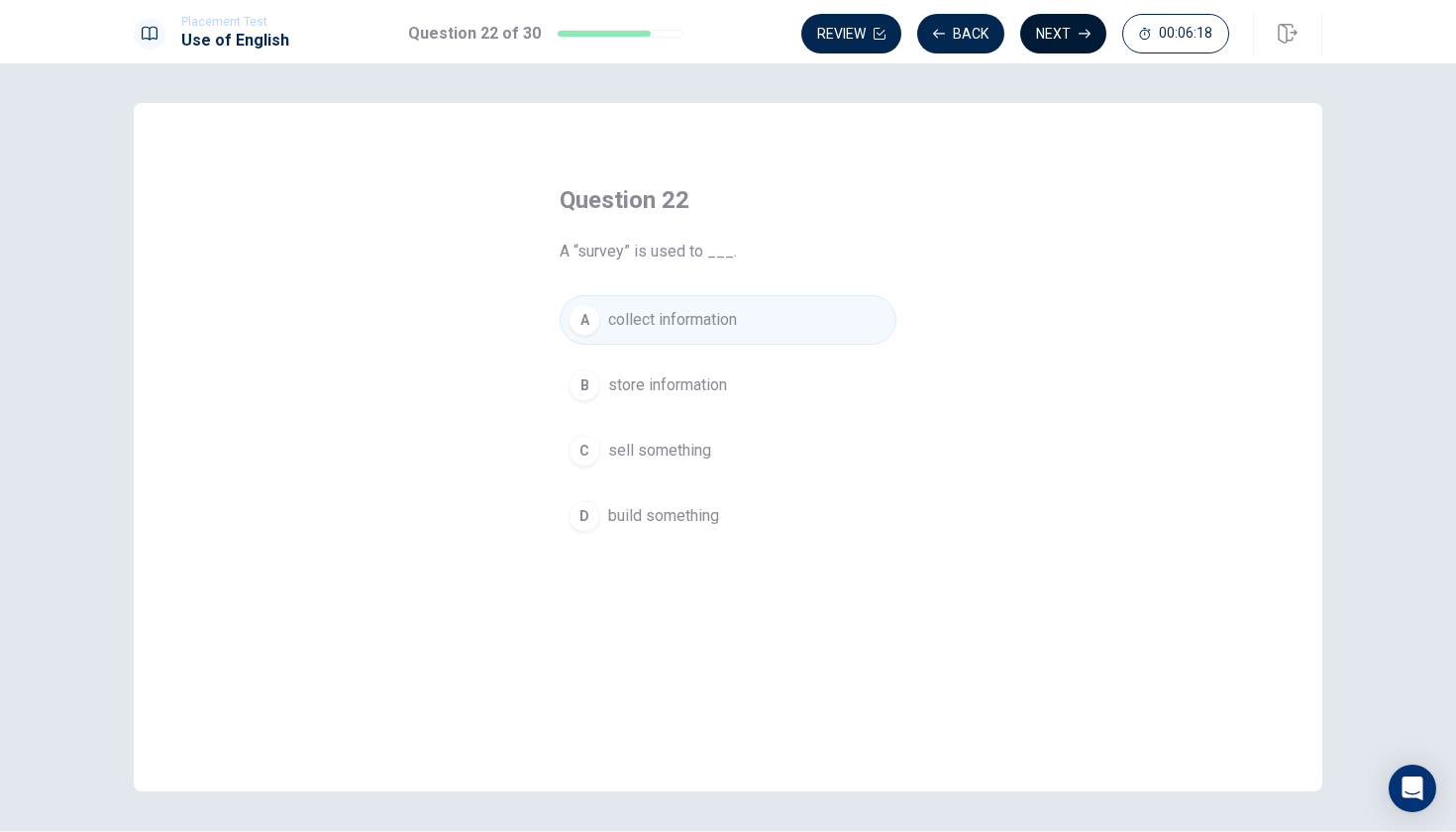 click on "Next" at bounding box center [1063, 34] 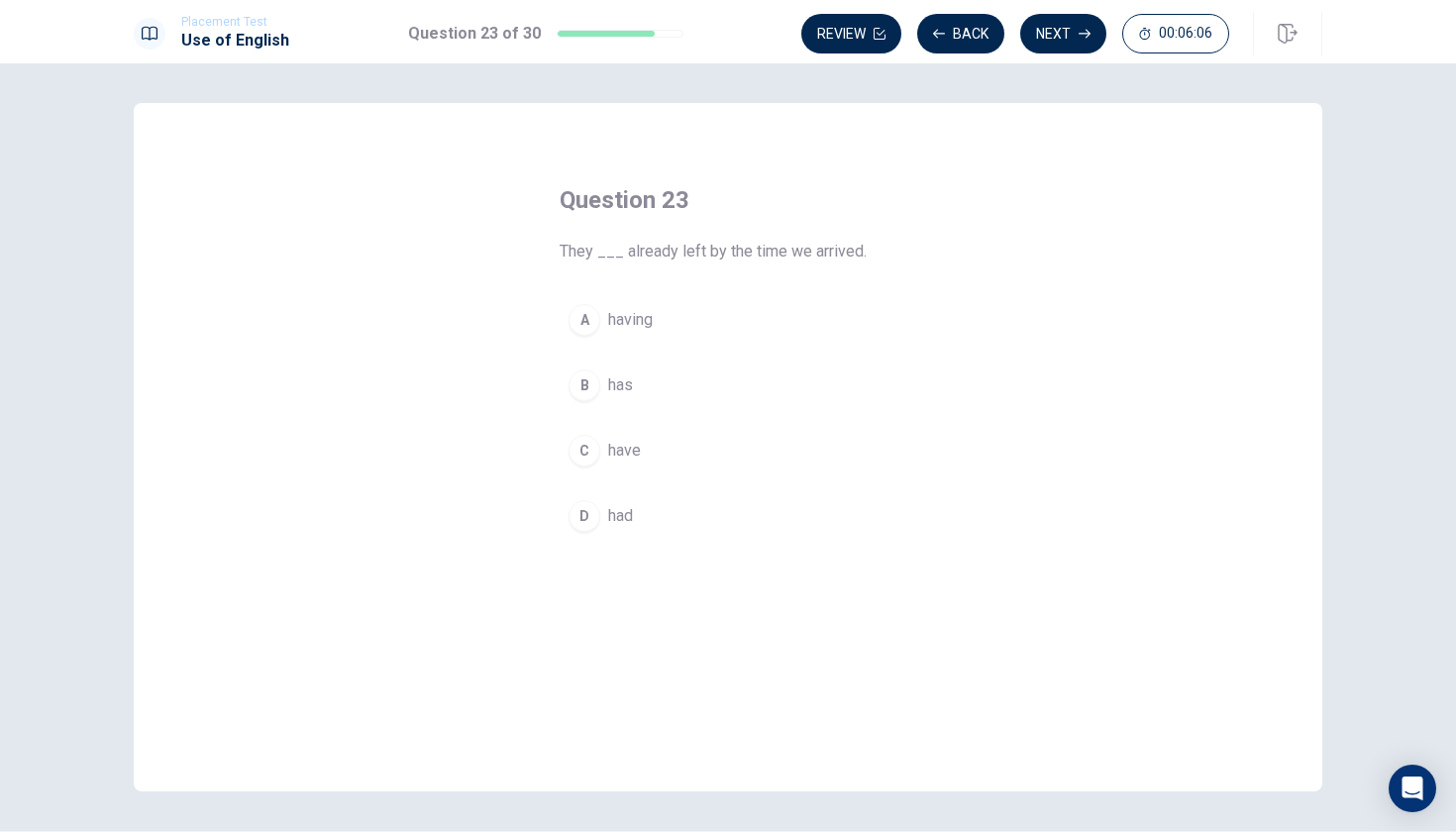 click on "C have" at bounding box center [728, 451] 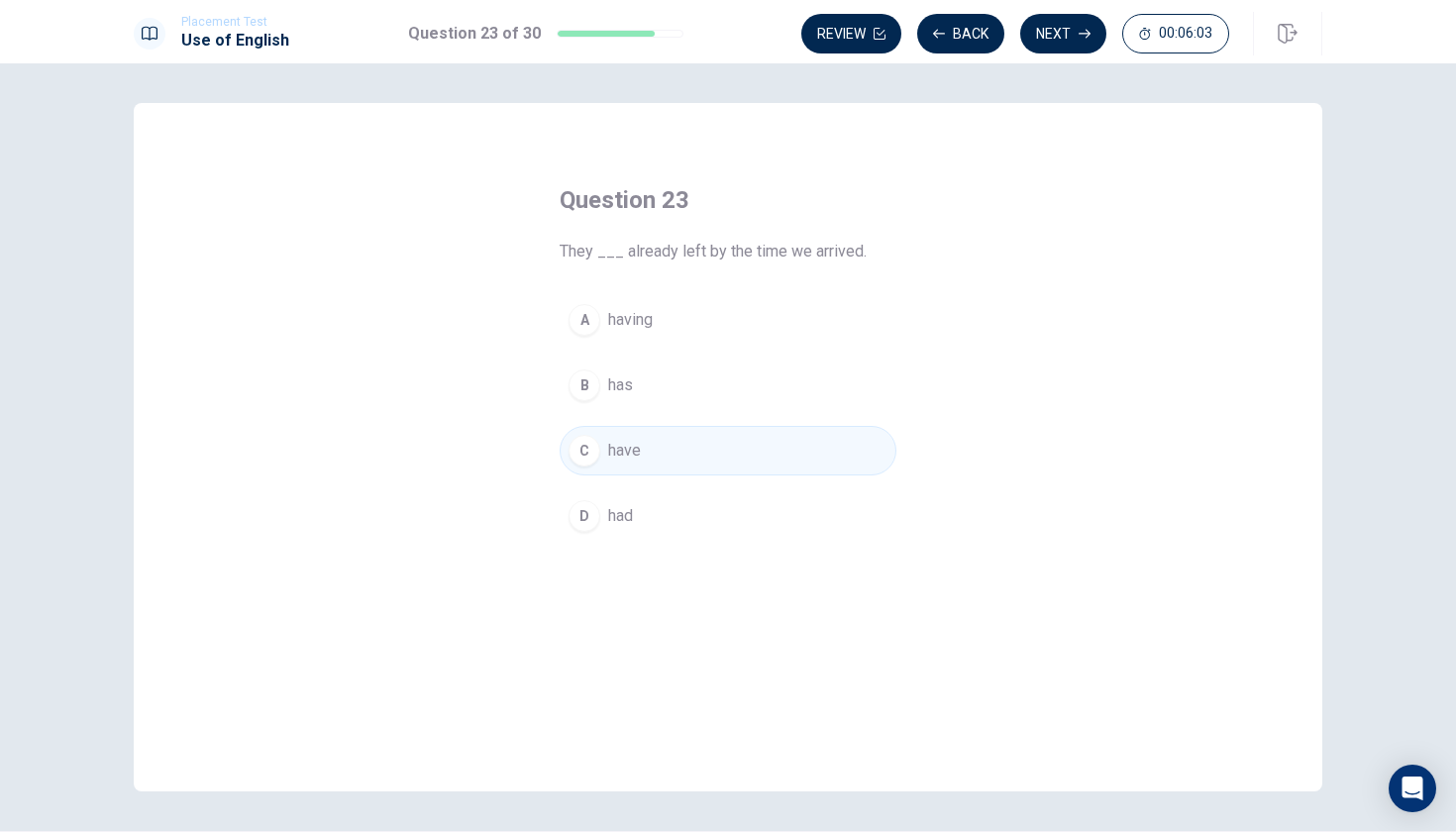 click on "D had" at bounding box center (728, 516) 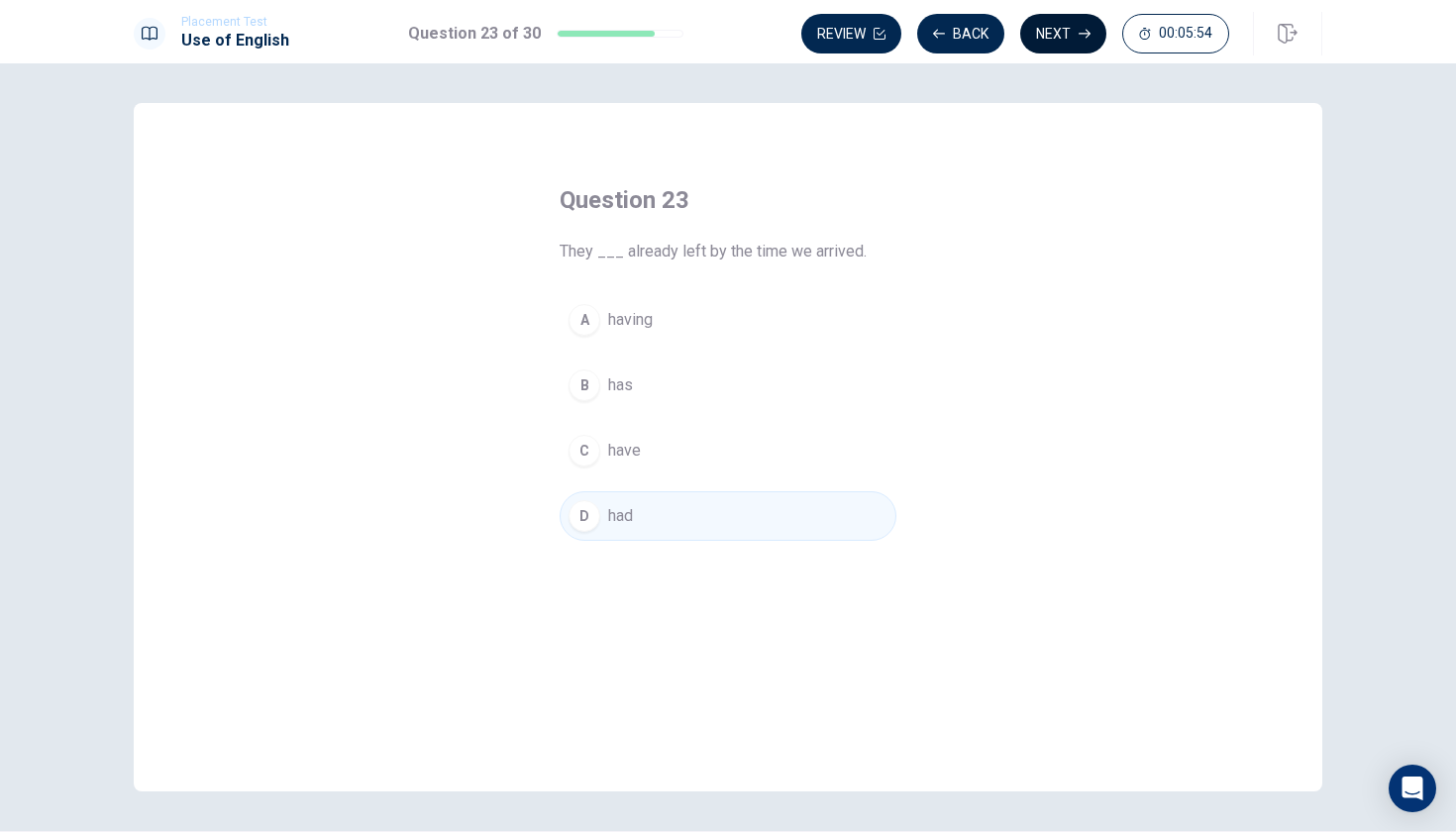 click on "Next" at bounding box center (1063, 34) 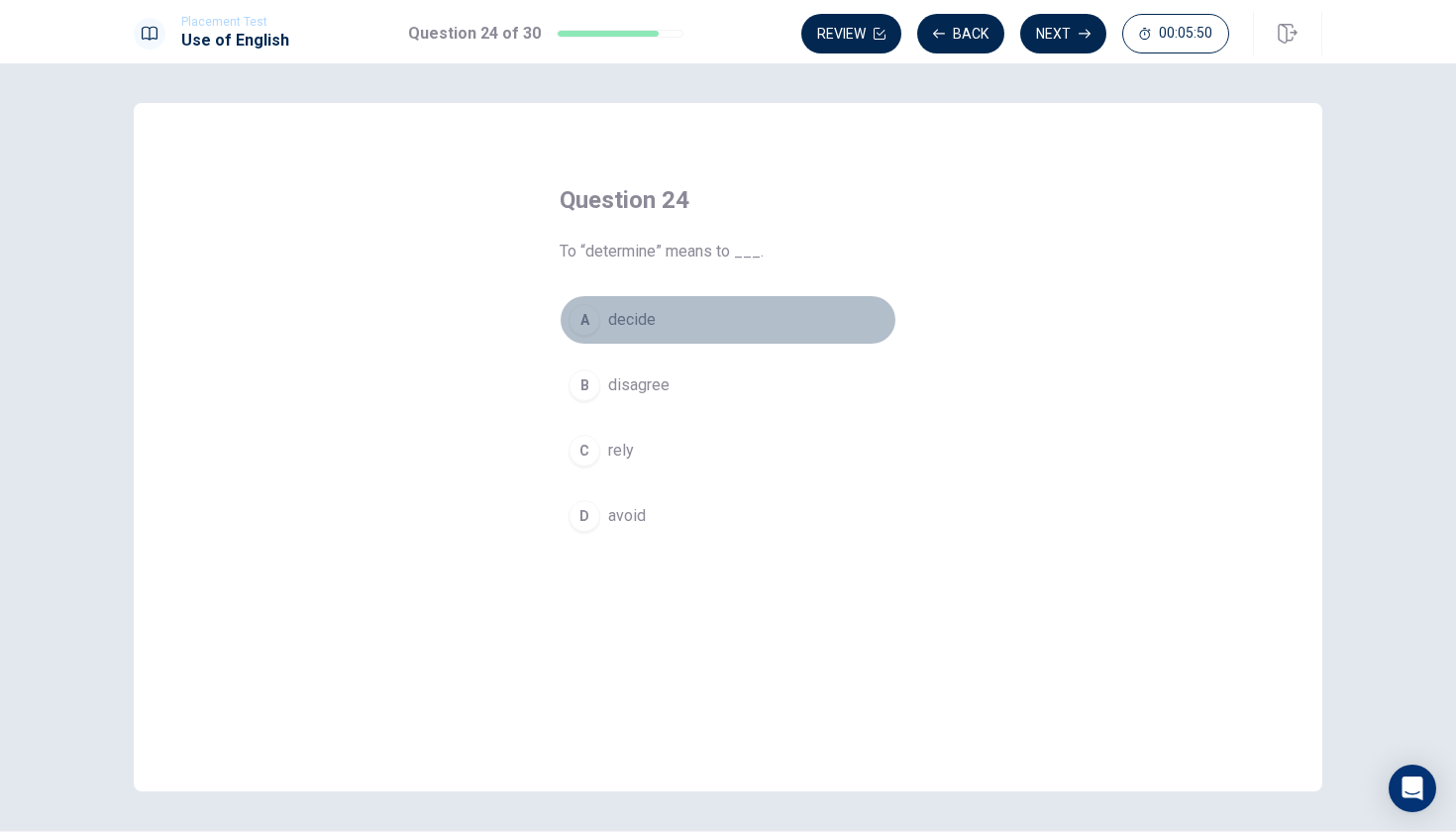 click on "decide" at bounding box center (632, 320) 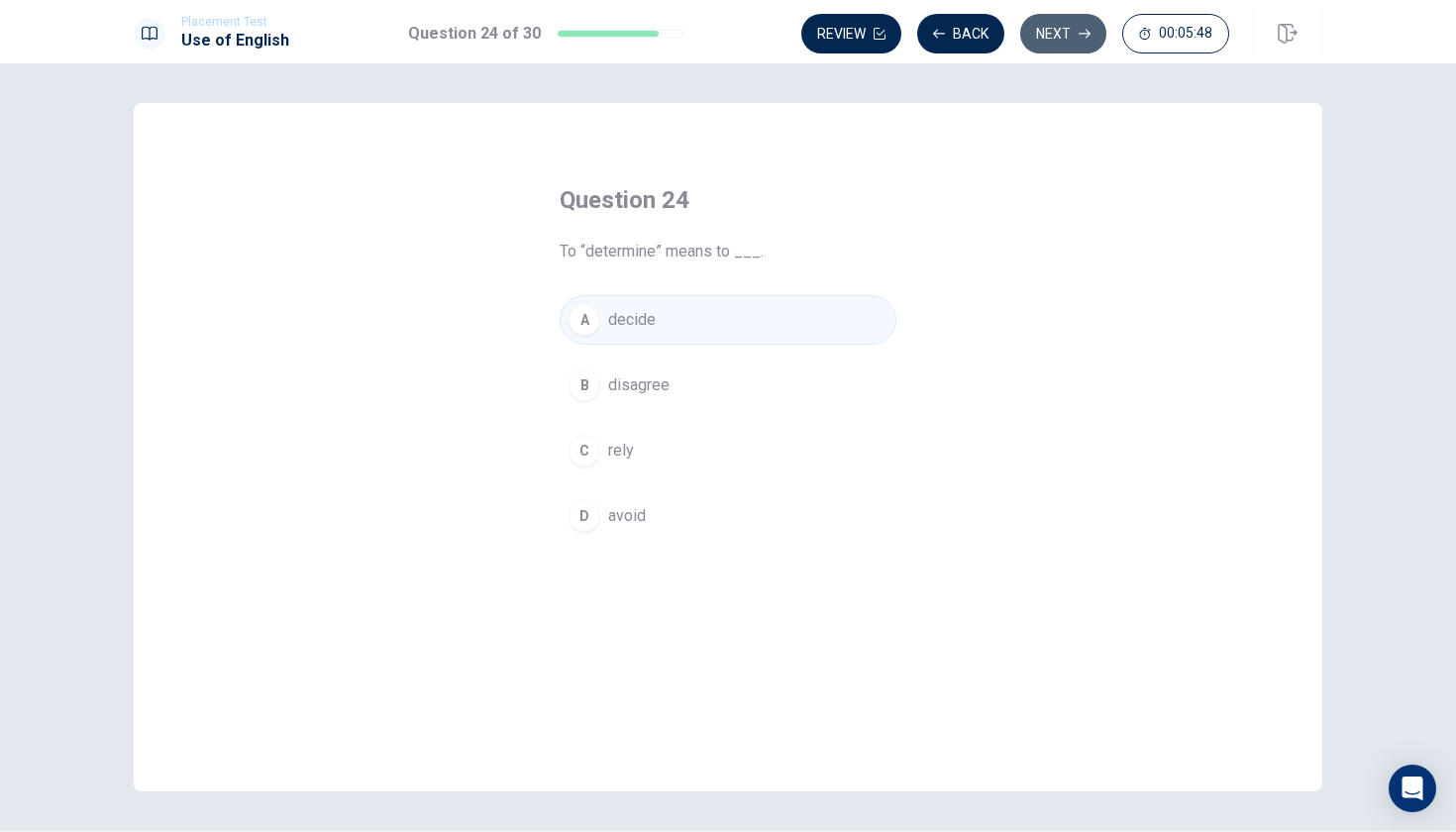 click 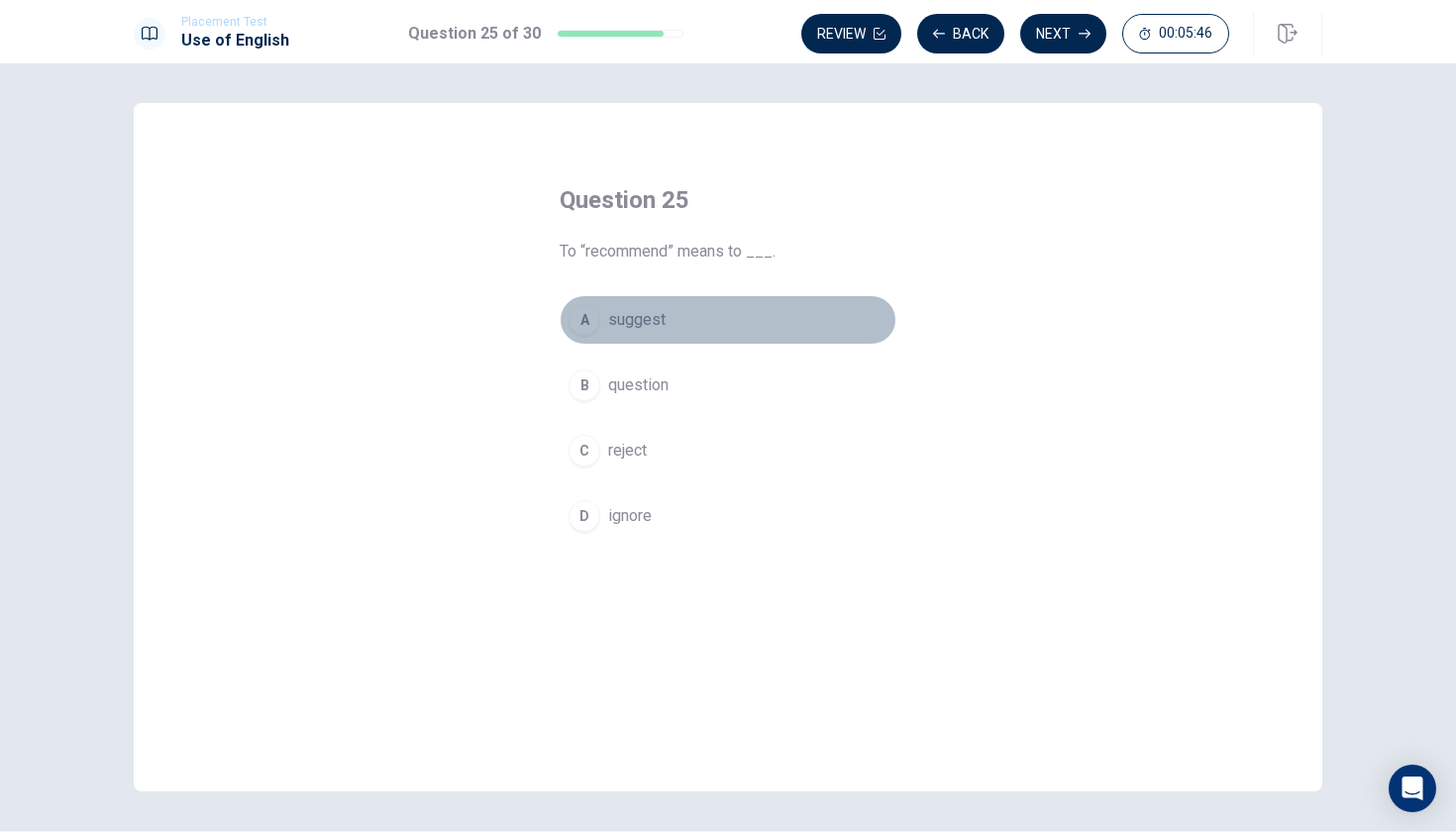 click on "suggest" at bounding box center [637, 320] 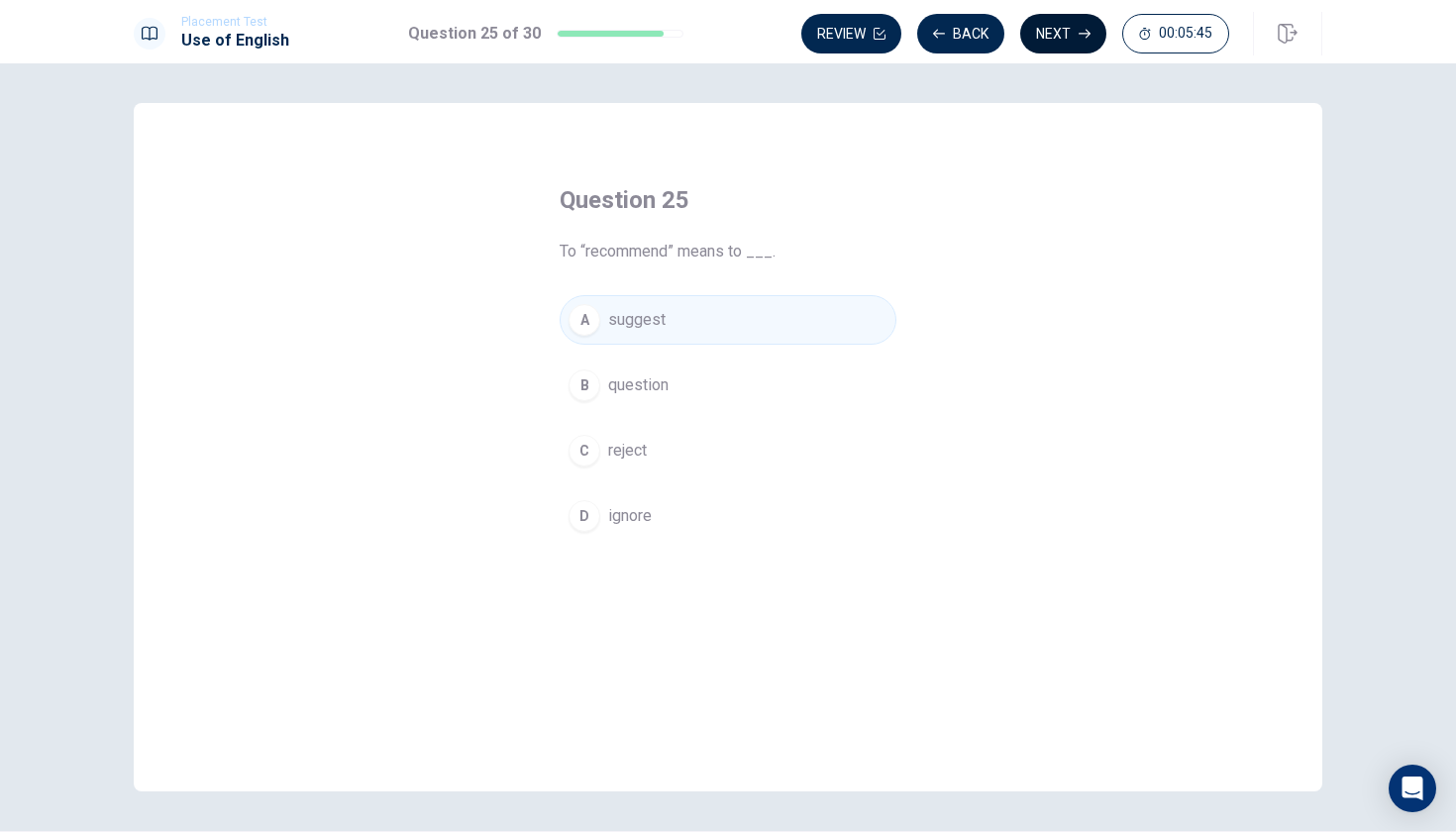 click on "Next" at bounding box center [1063, 34] 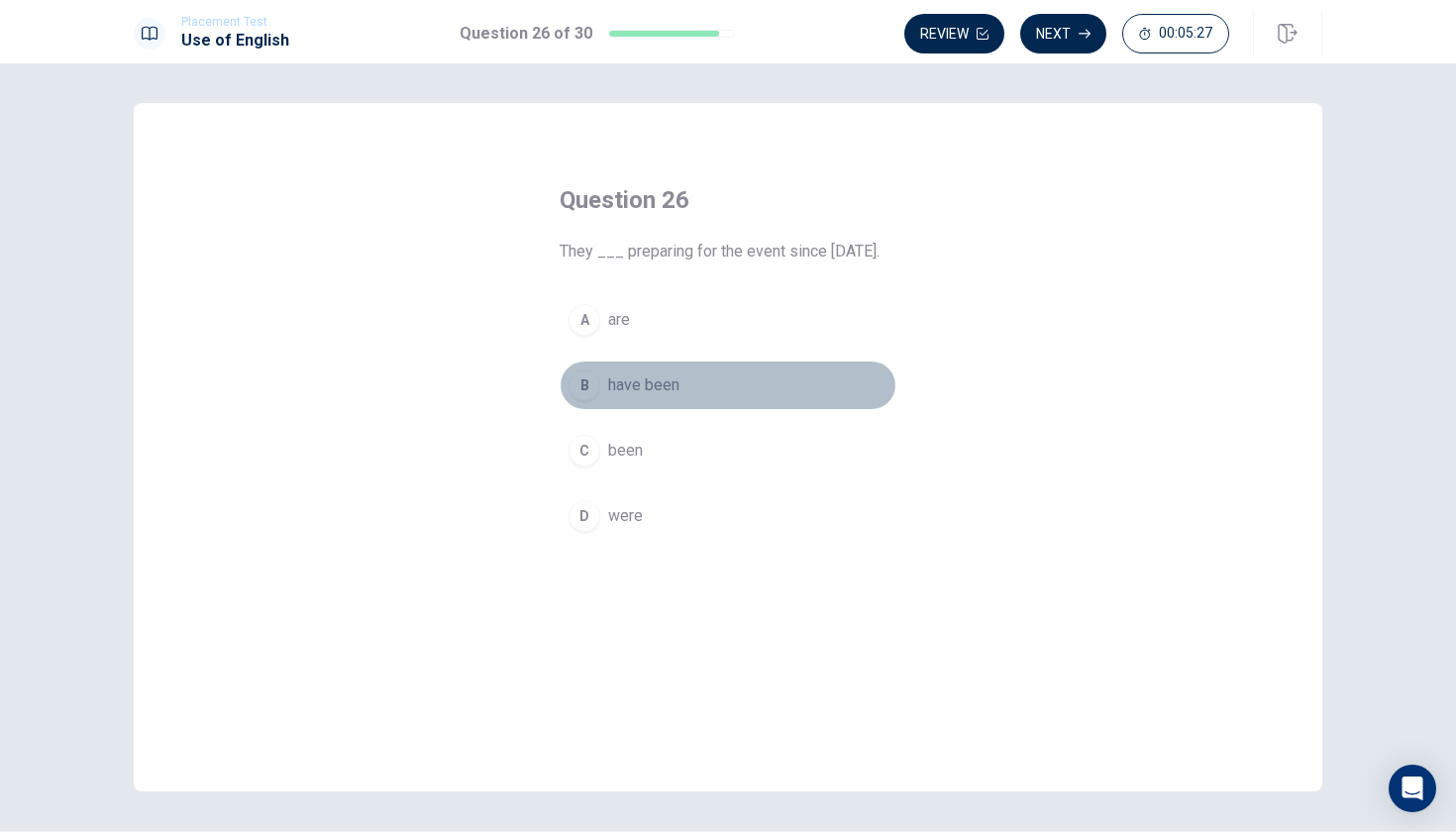 click on "B" at bounding box center (584, 385) 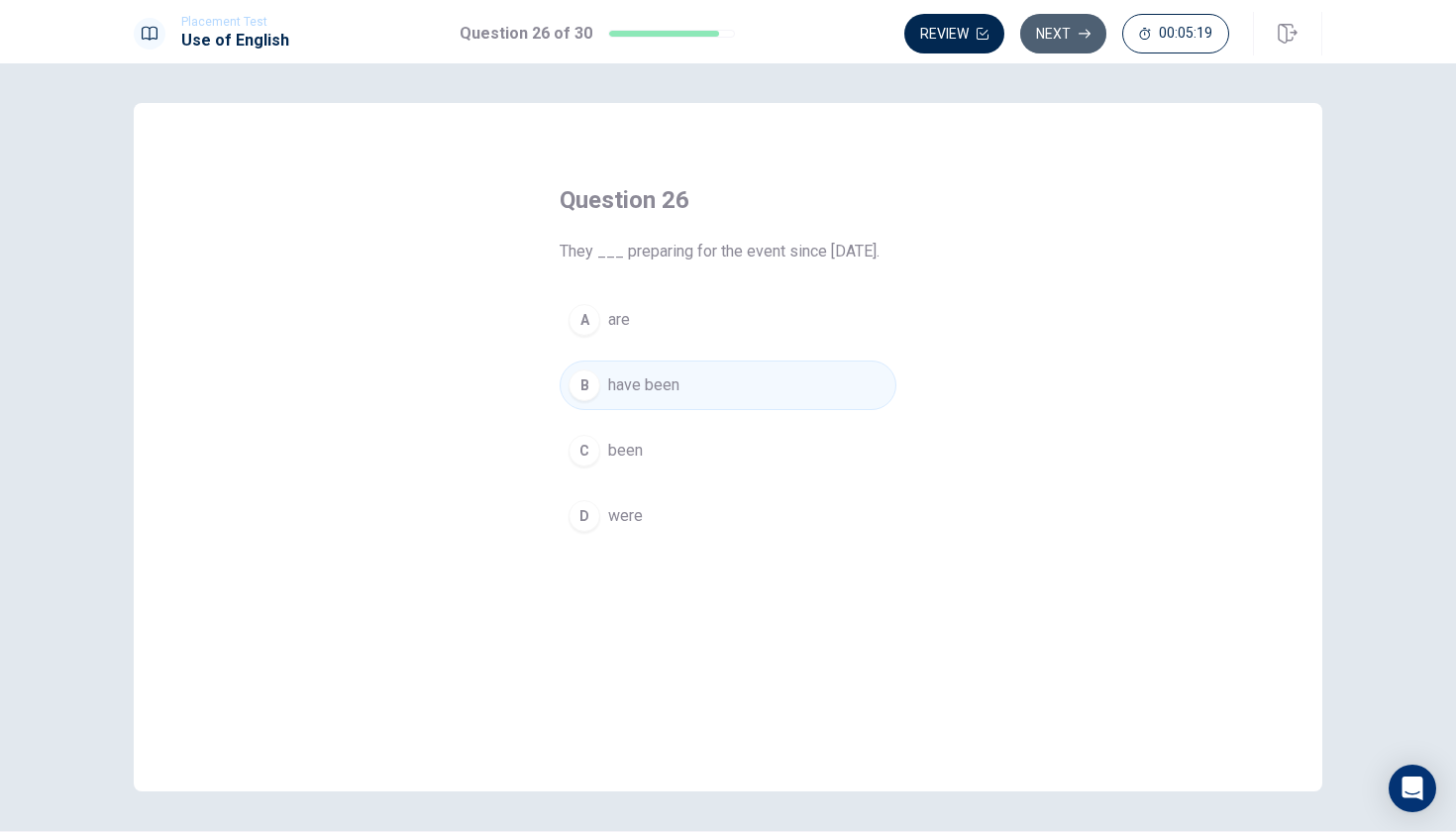 click on "Next" at bounding box center [1063, 34] 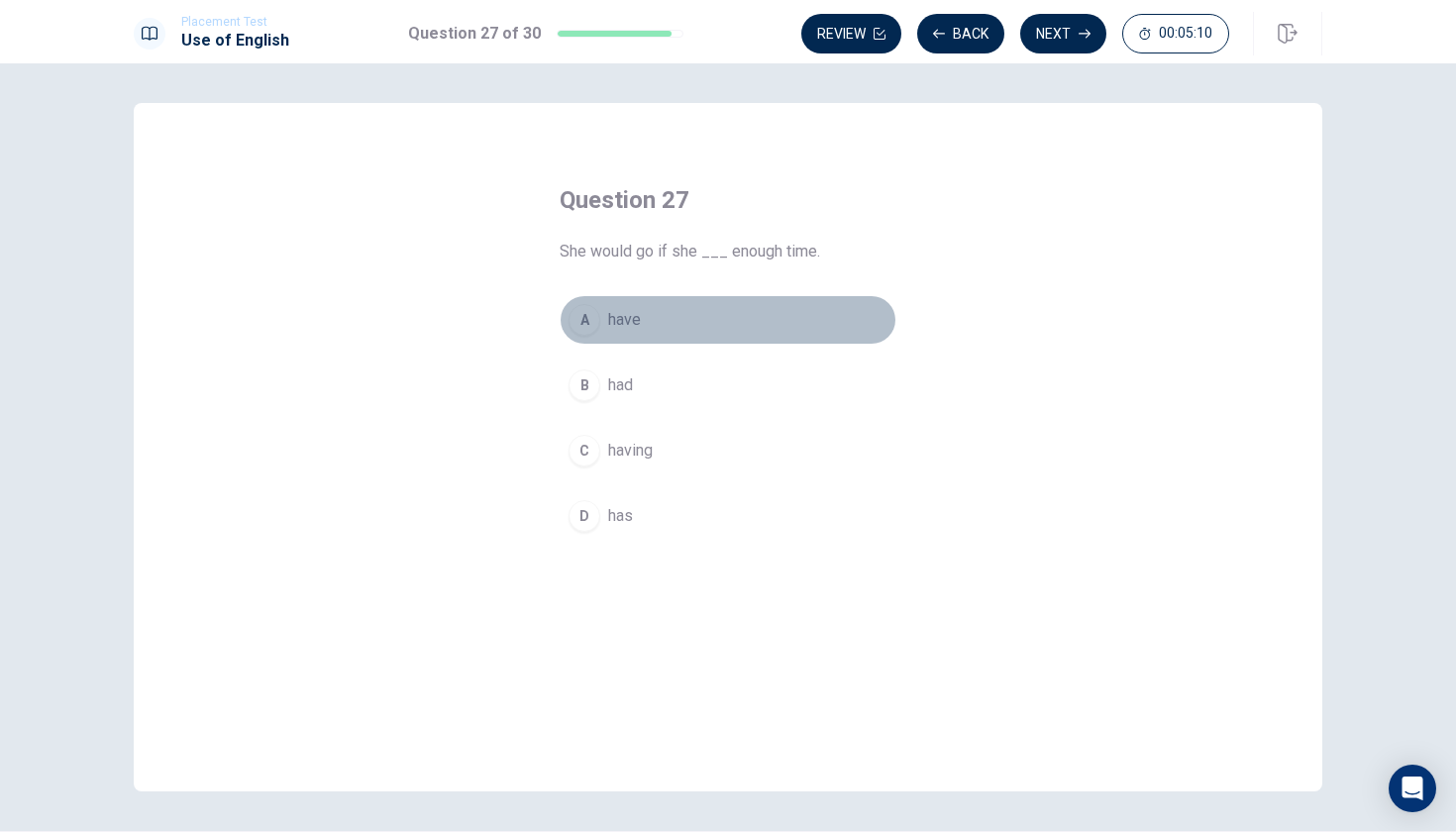 click on "A" at bounding box center [584, 320] 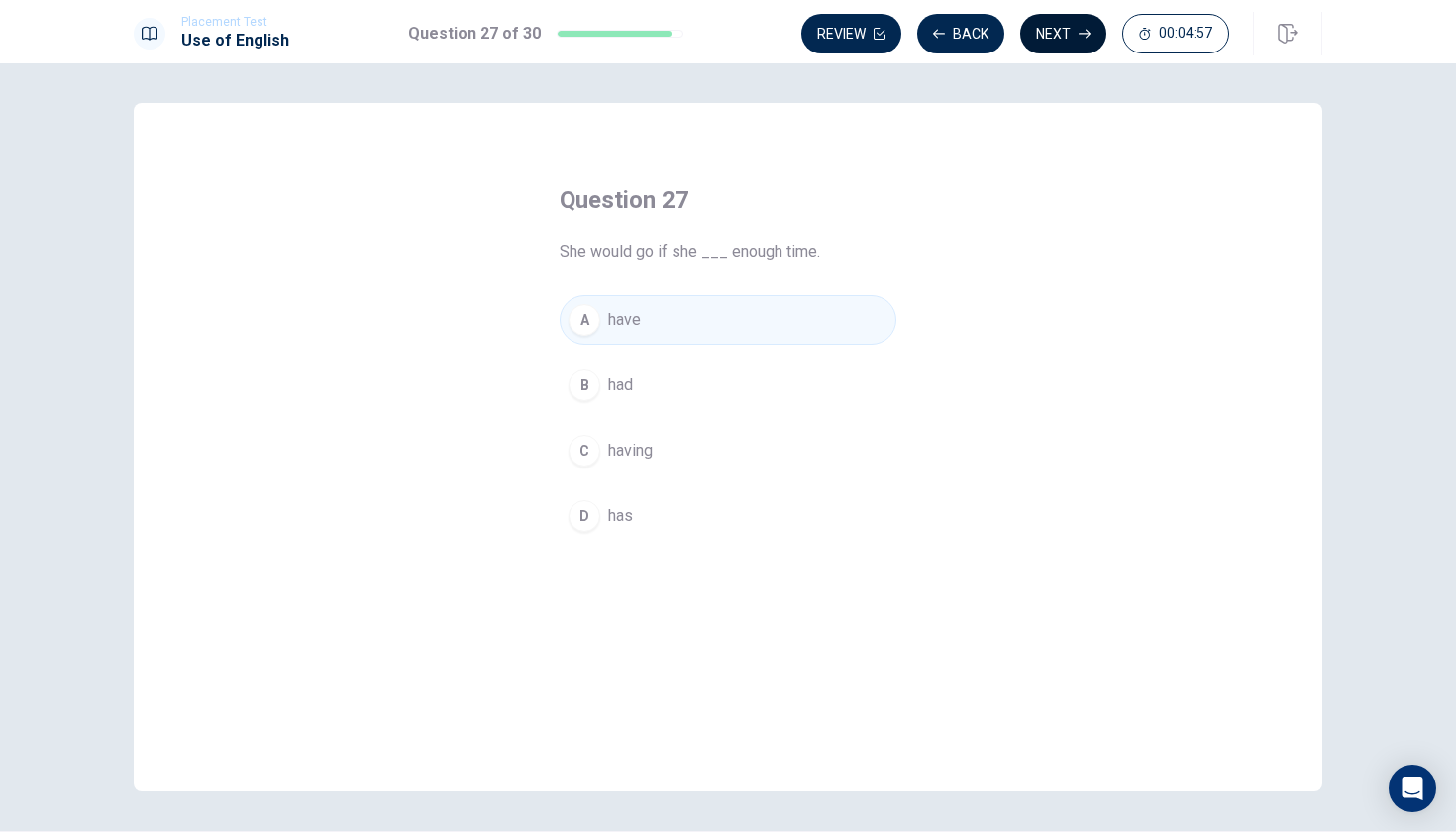 click on "Next" at bounding box center [1063, 34] 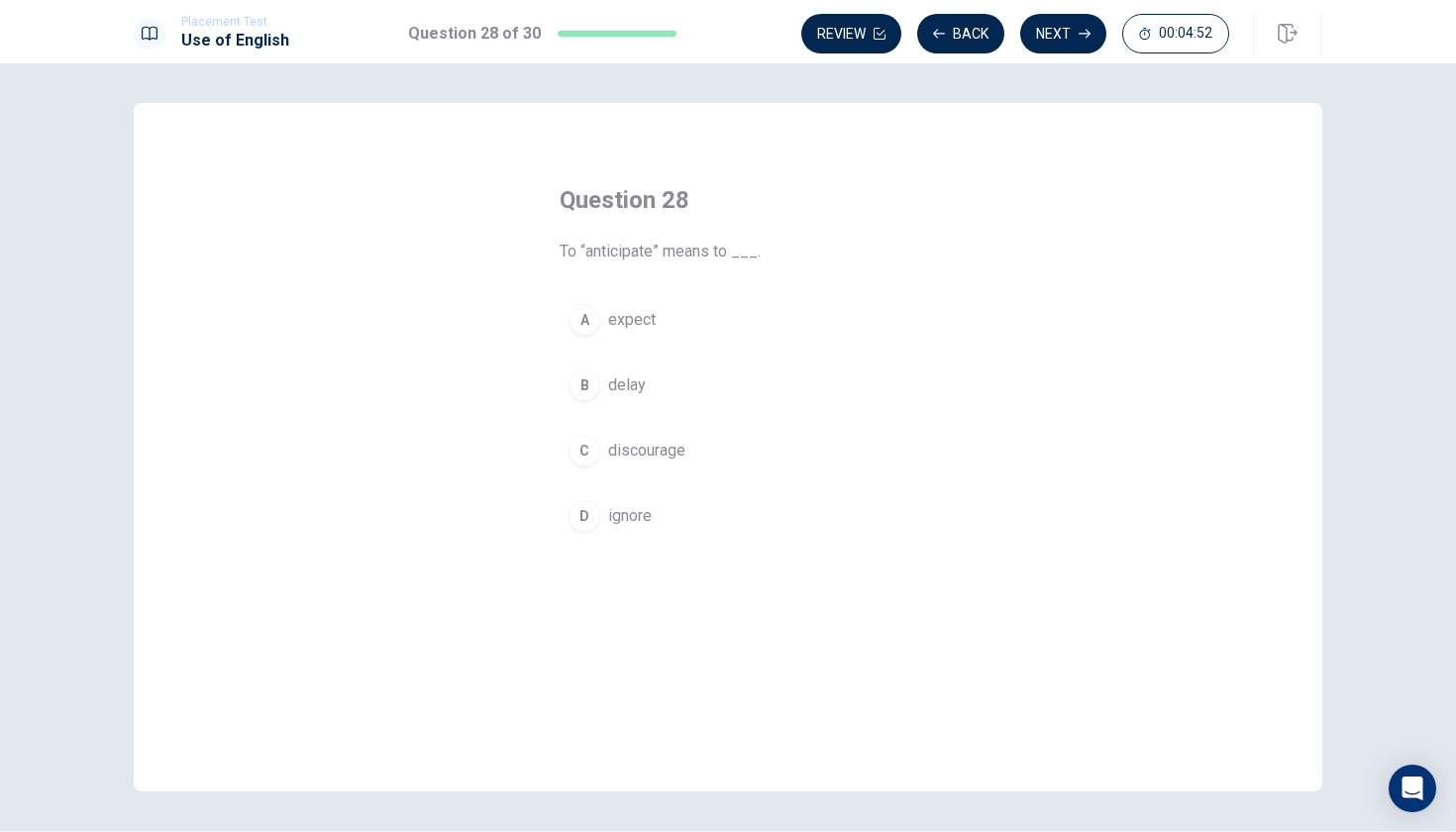 click on "expect" at bounding box center (632, 320) 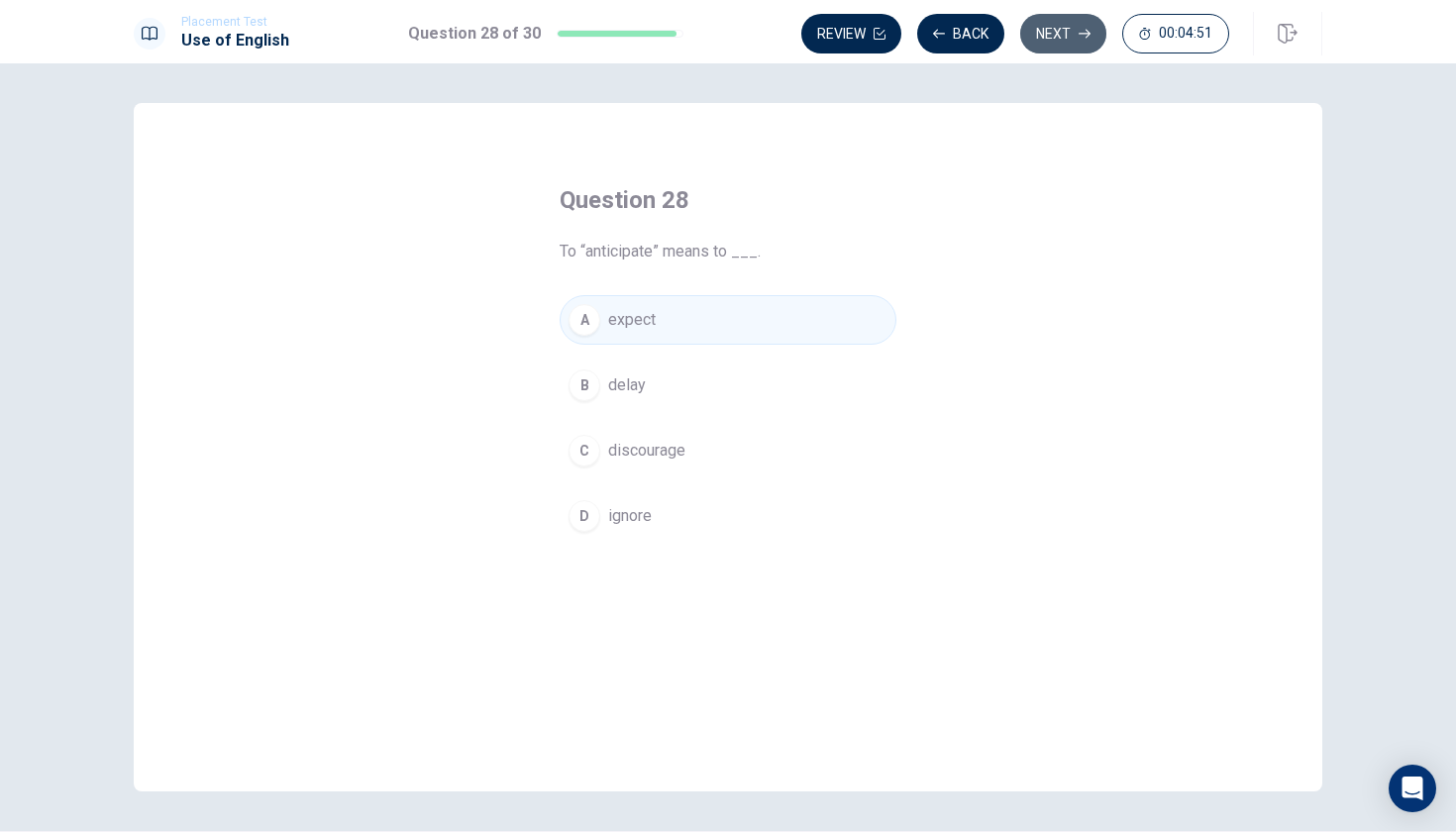 click on "Next" at bounding box center (1063, 34) 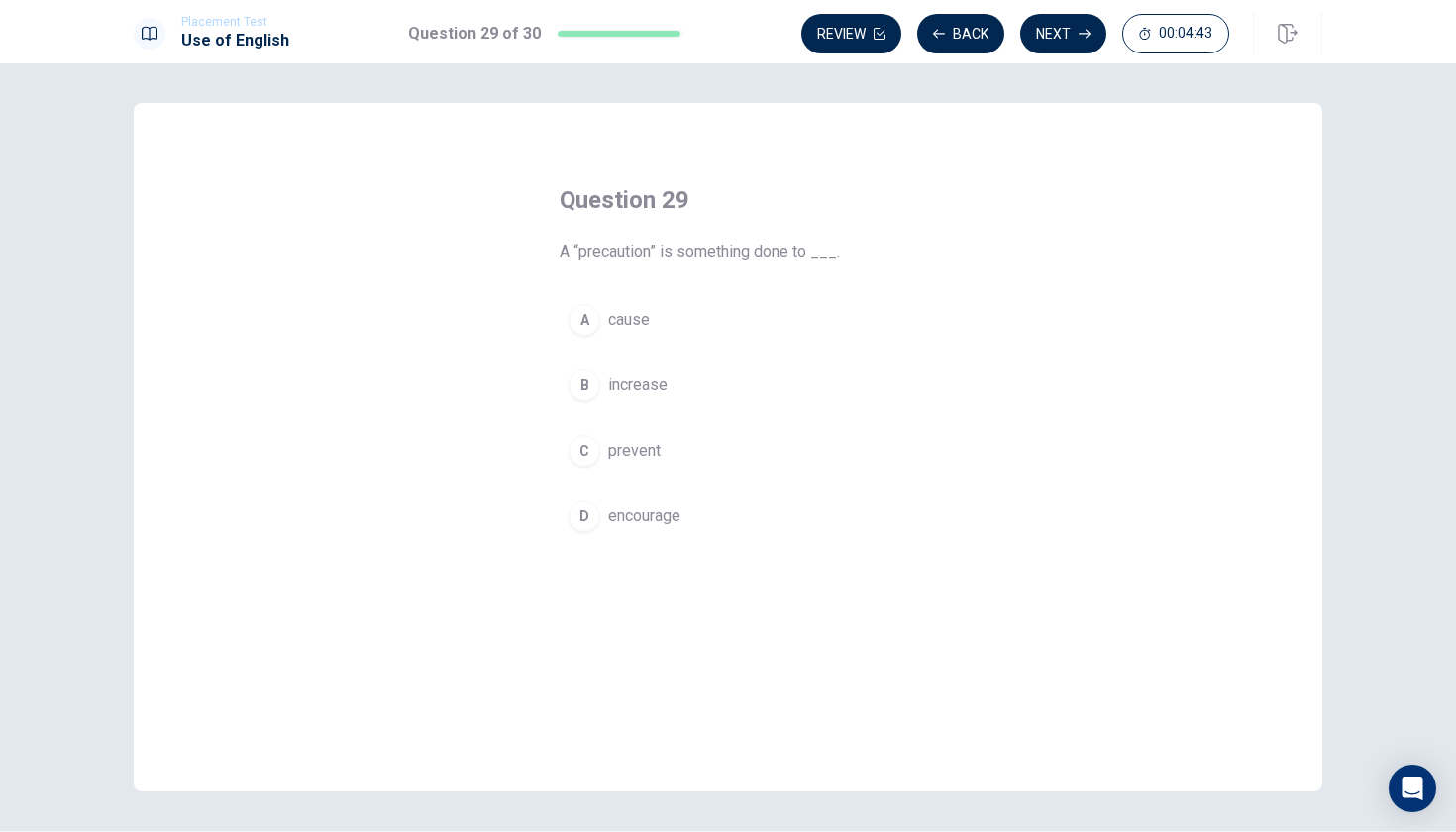 click on "prevent" at bounding box center [634, 451] 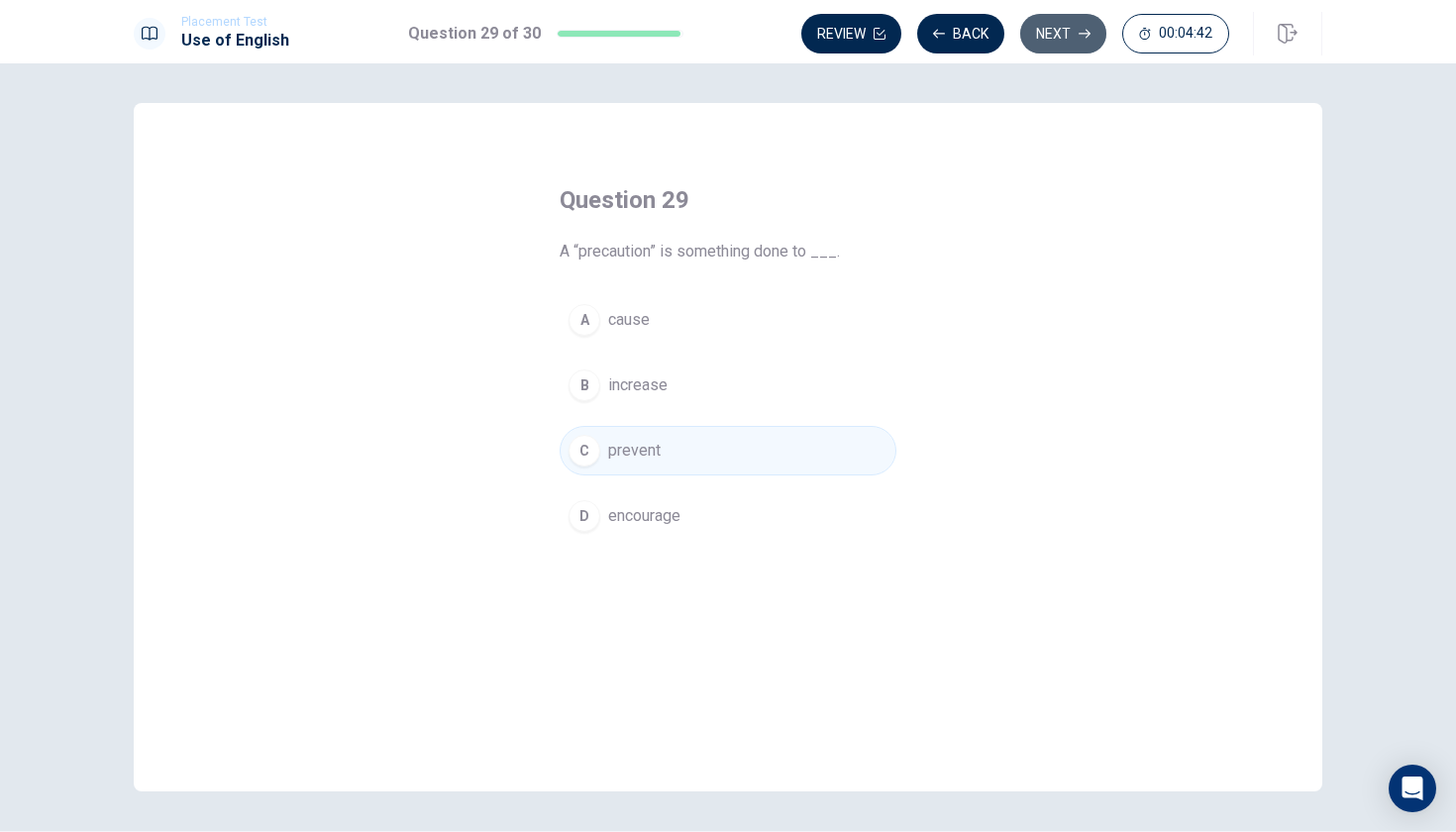 click on "Next" at bounding box center (1063, 34) 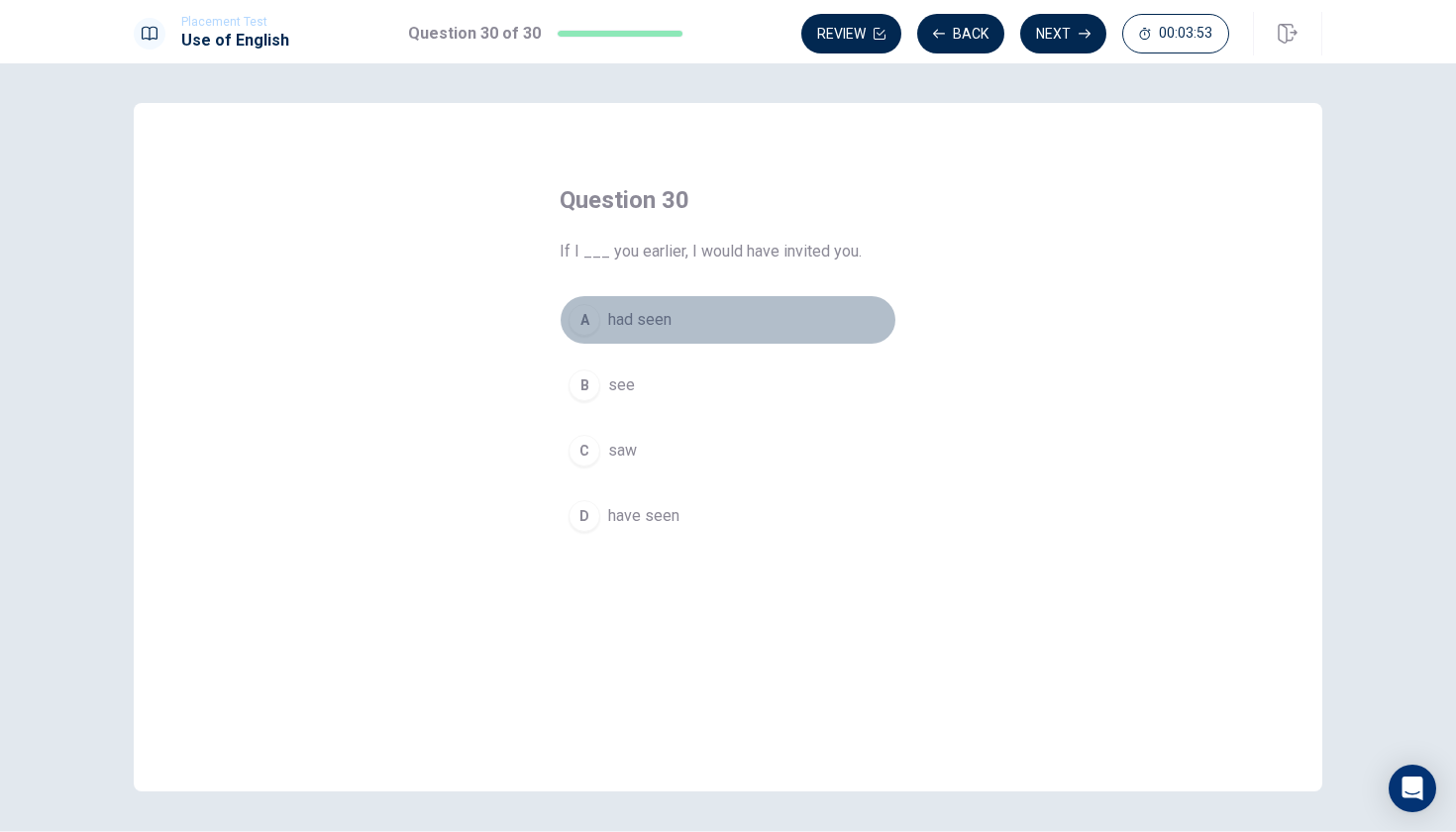 click on "had seen" at bounding box center [640, 320] 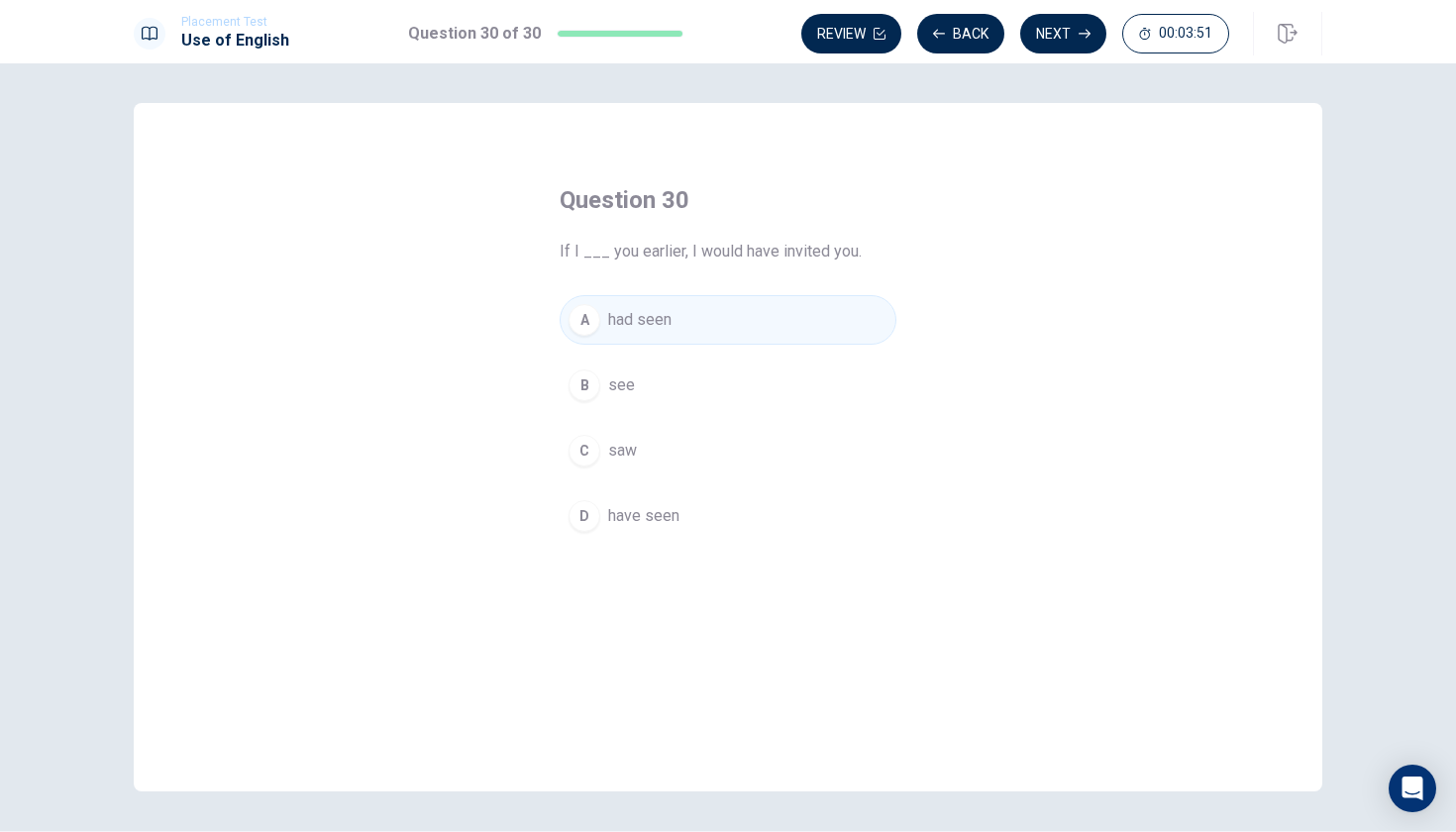 click on "saw" at bounding box center [622, 451] 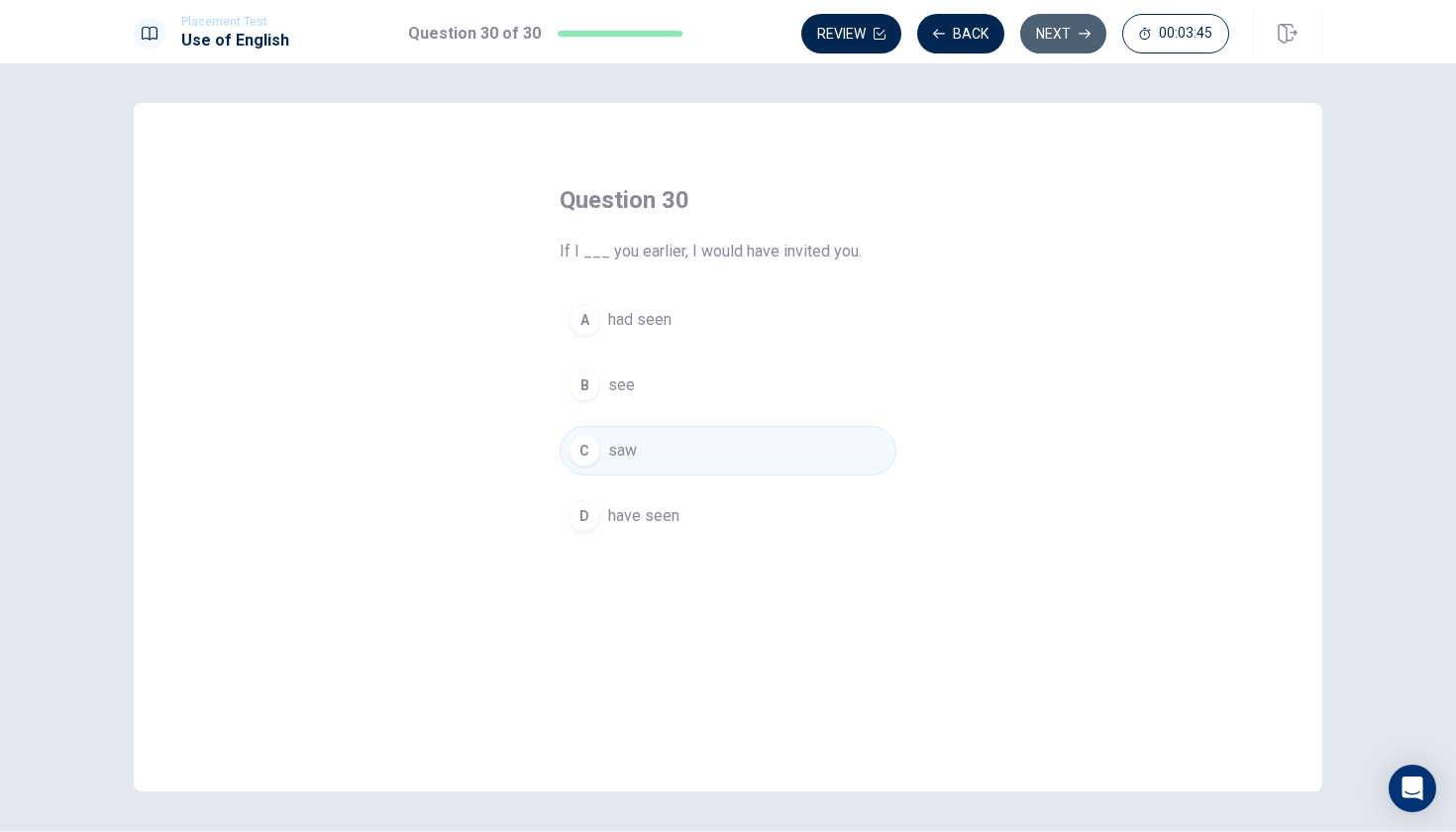 click on "Next" at bounding box center [1063, 34] 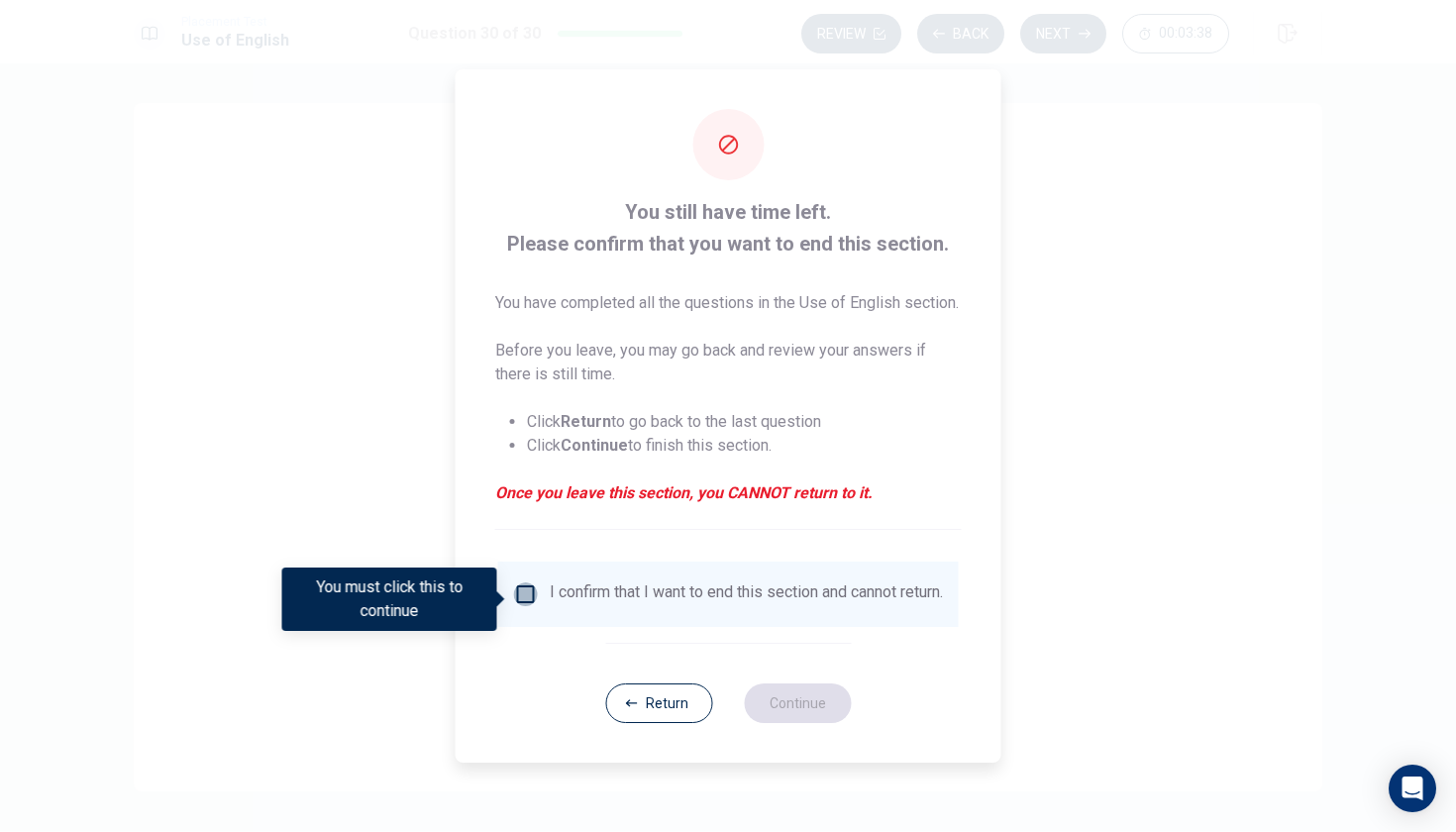click at bounding box center [526, 594] 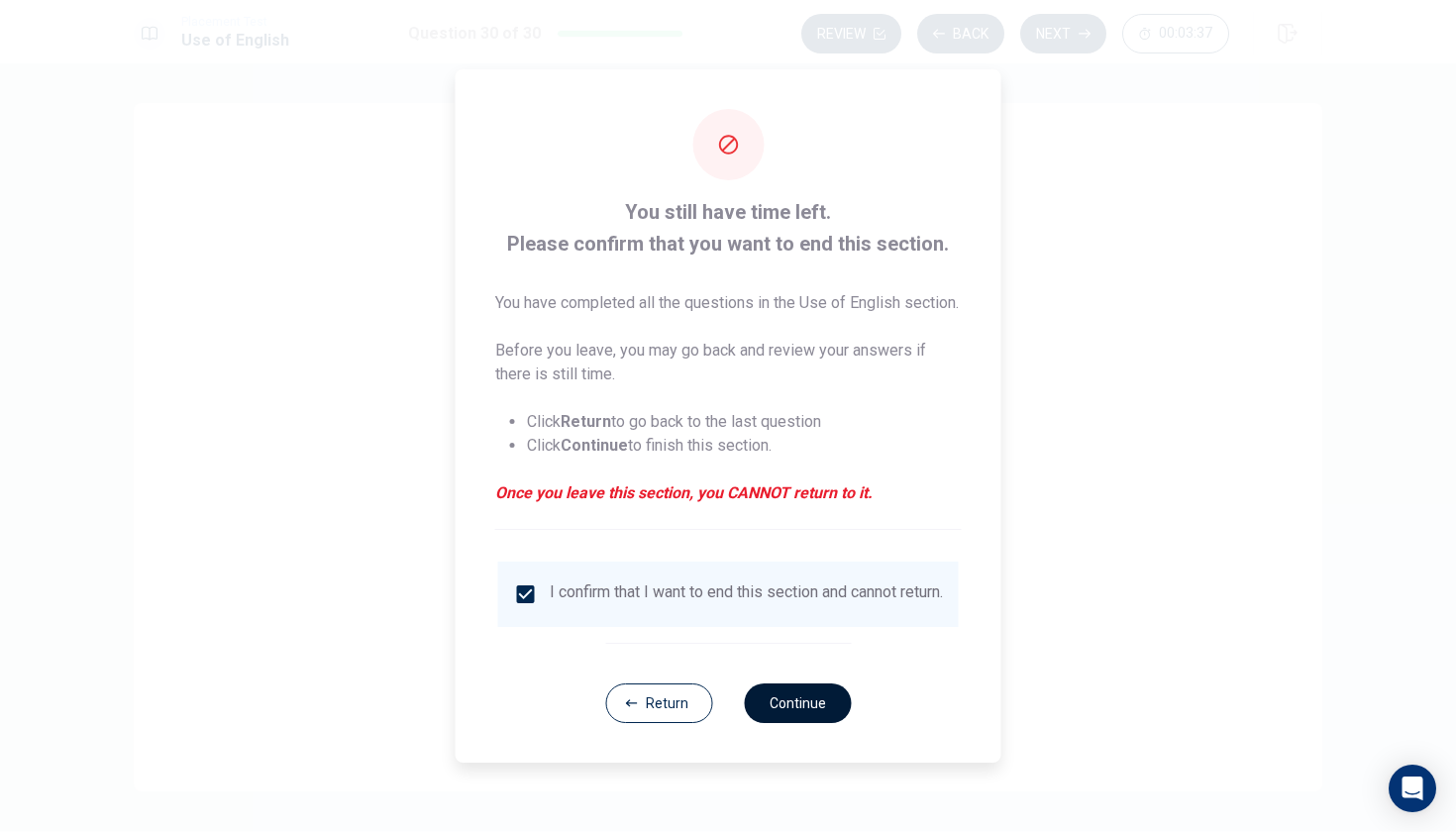 click on "Continue" at bounding box center [797, 703] 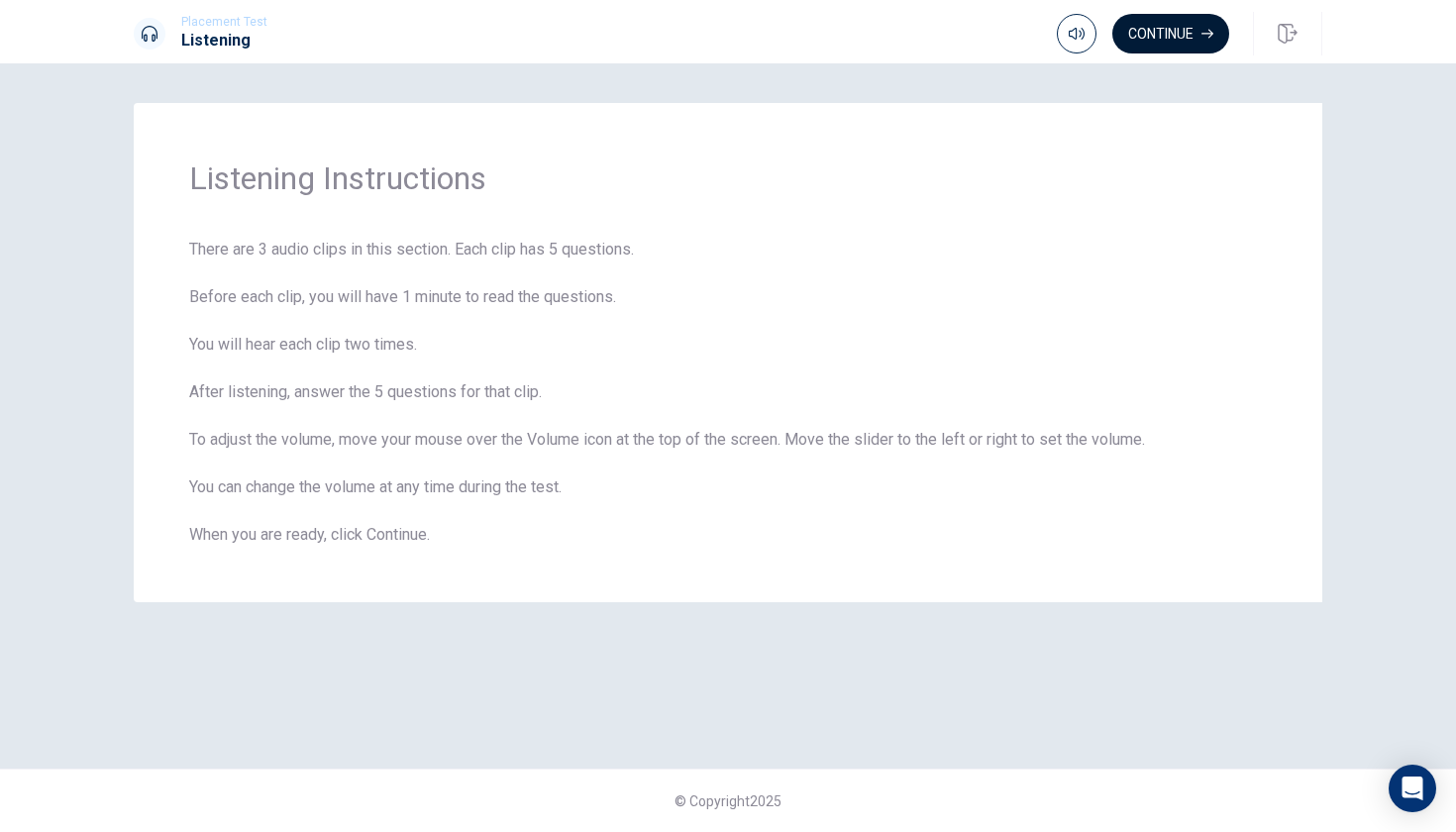 click on "Continue" at bounding box center (1171, 34) 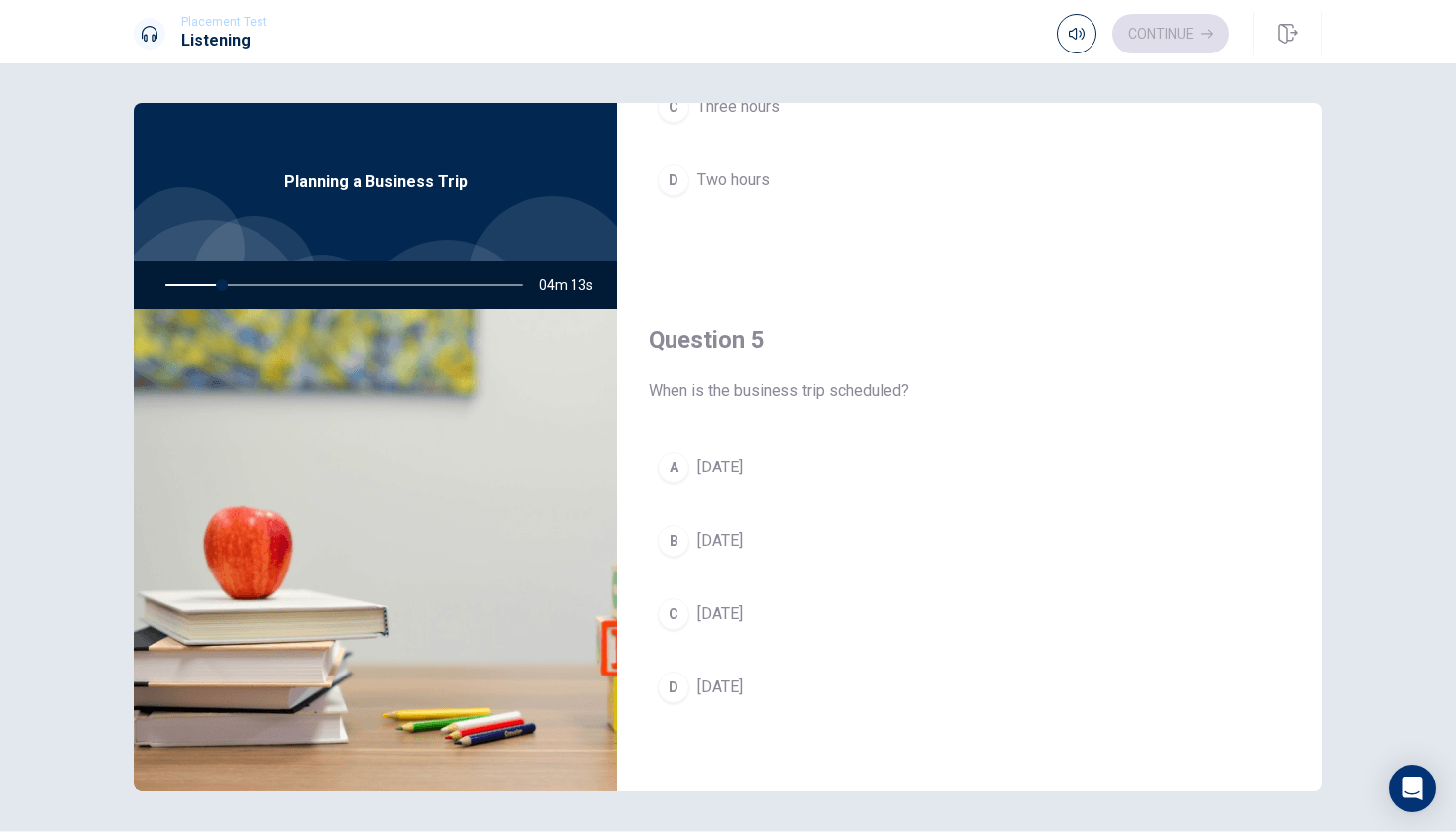 scroll, scrollTop: 1847, scrollLeft: 0, axis: vertical 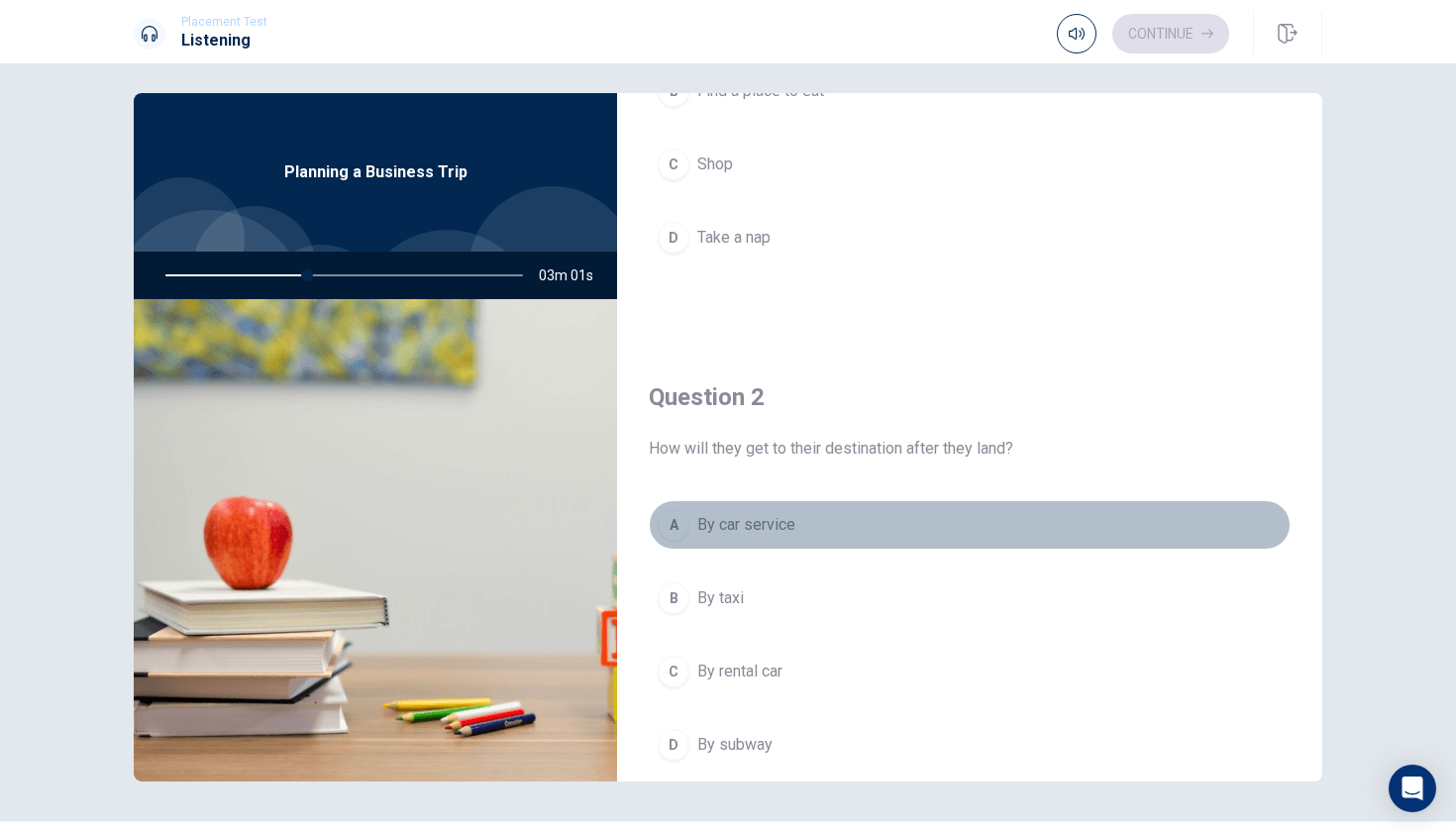 click on "A" at bounding box center (674, 525) 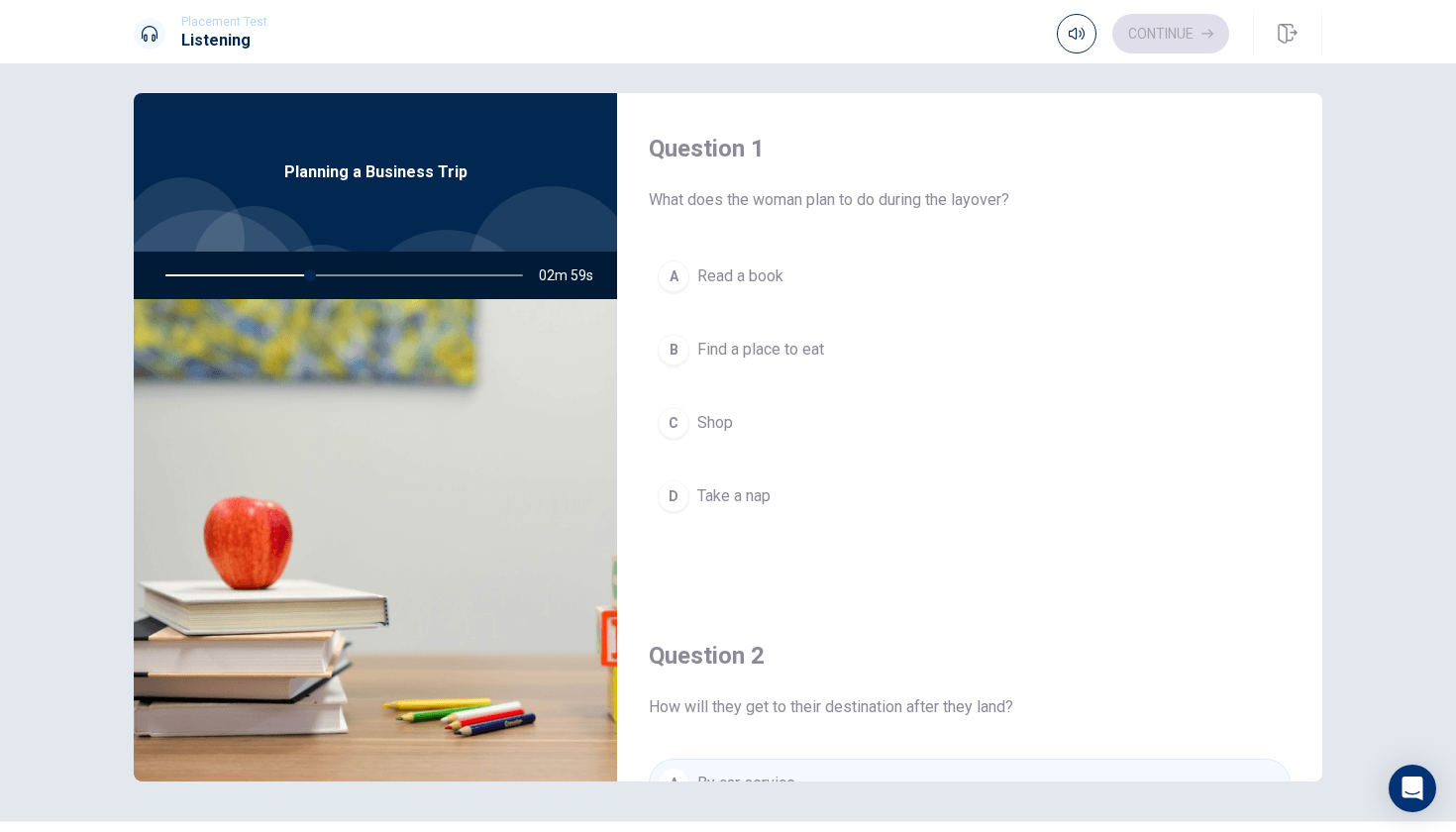 scroll, scrollTop: 0, scrollLeft: 0, axis: both 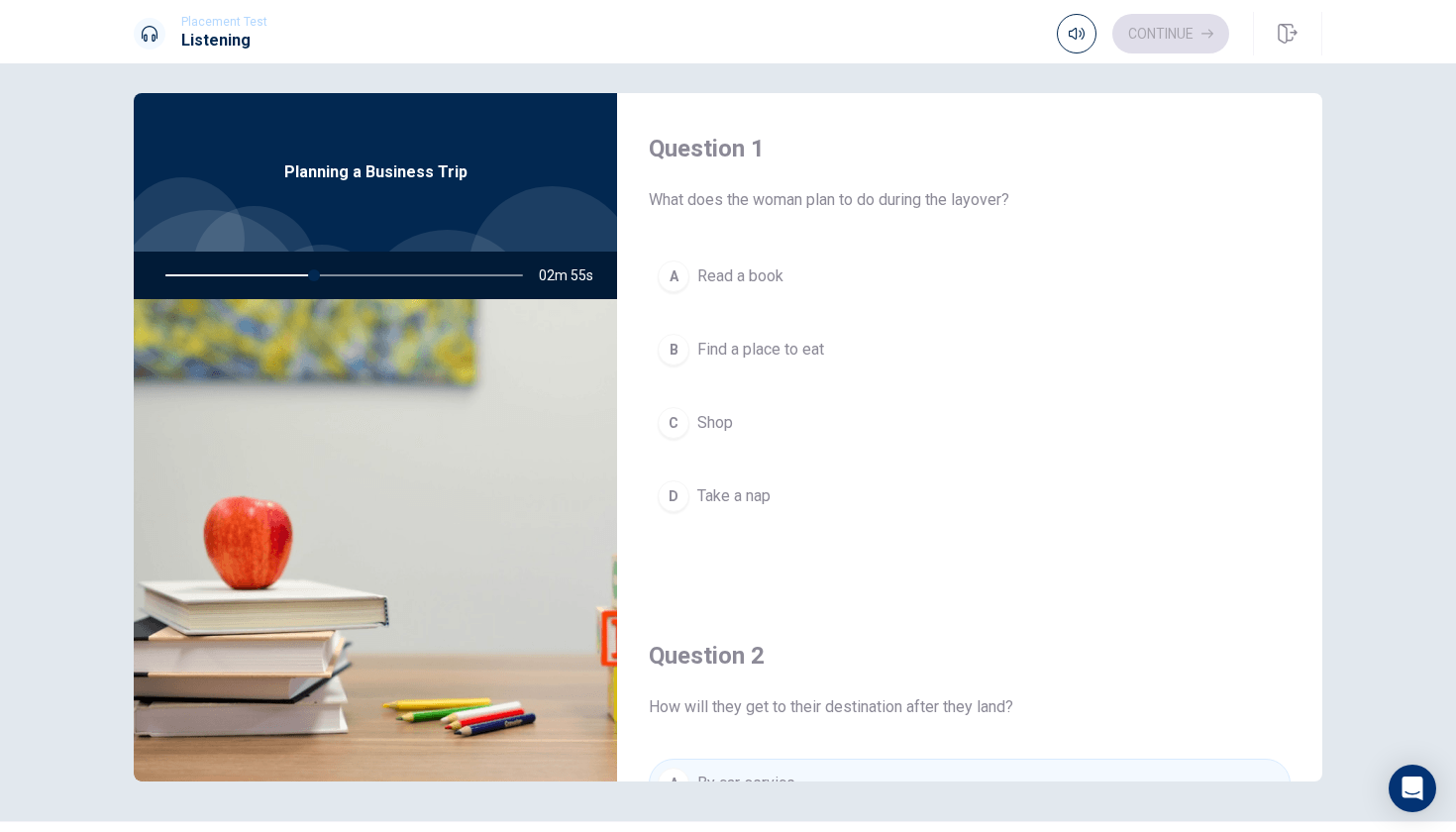 click on "Find a place to eat" at bounding box center [761, 350] 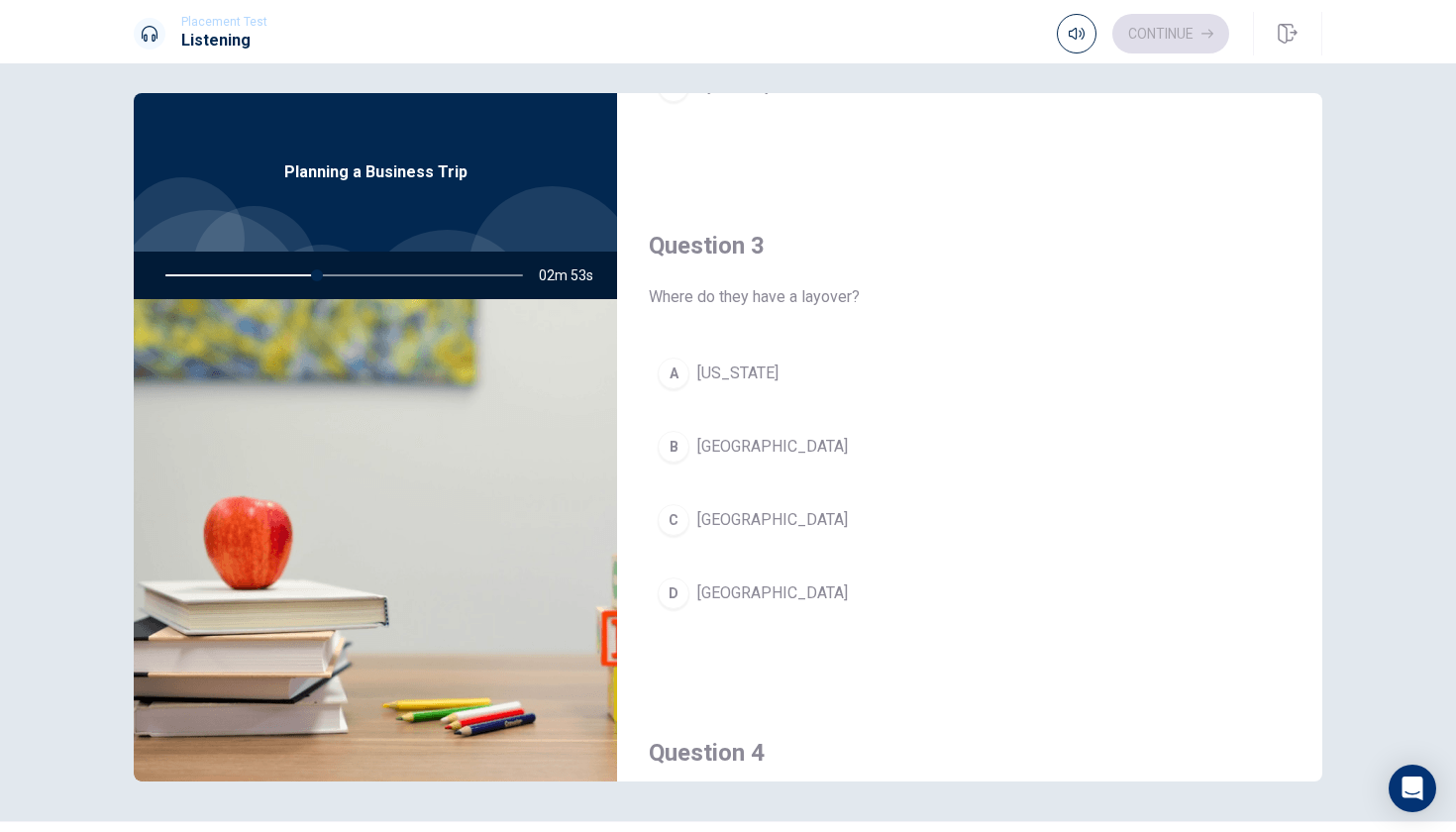 scroll, scrollTop: 930, scrollLeft: 0, axis: vertical 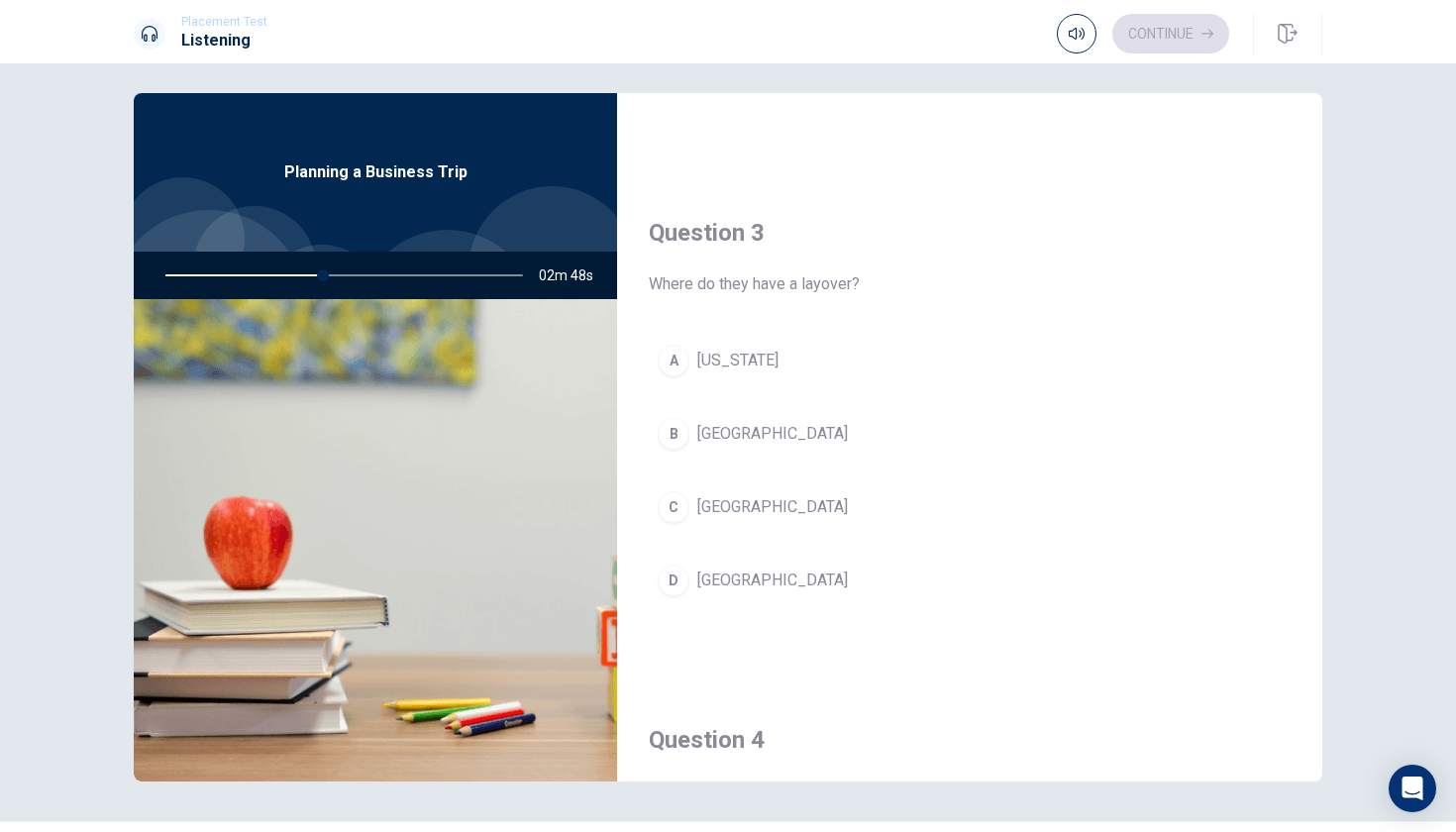click on "[GEOGRAPHIC_DATA]" at bounding box center [773, 580] 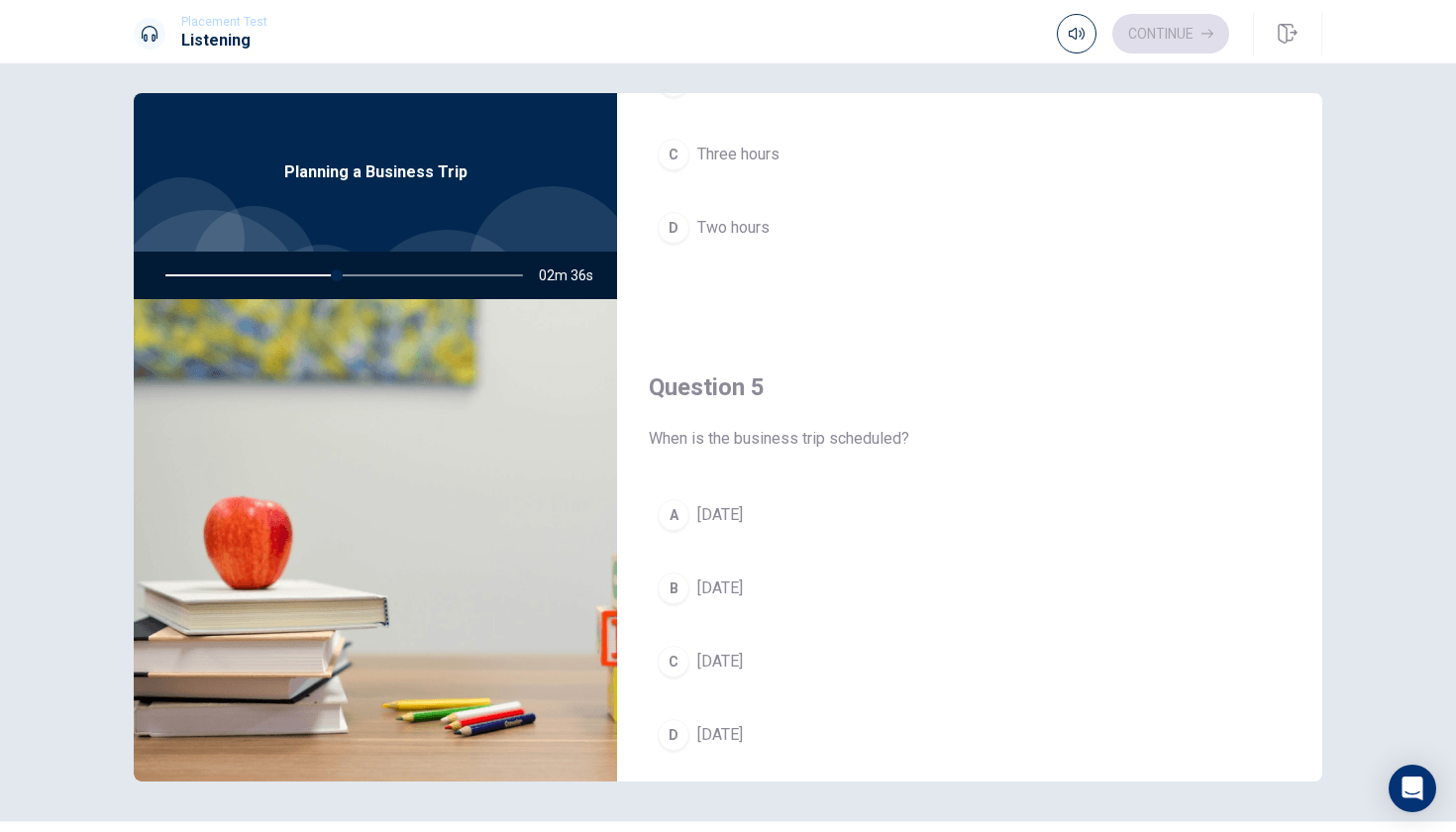 scroll, scrollTop: 1794, scrollLeft: 0, axis: vertical 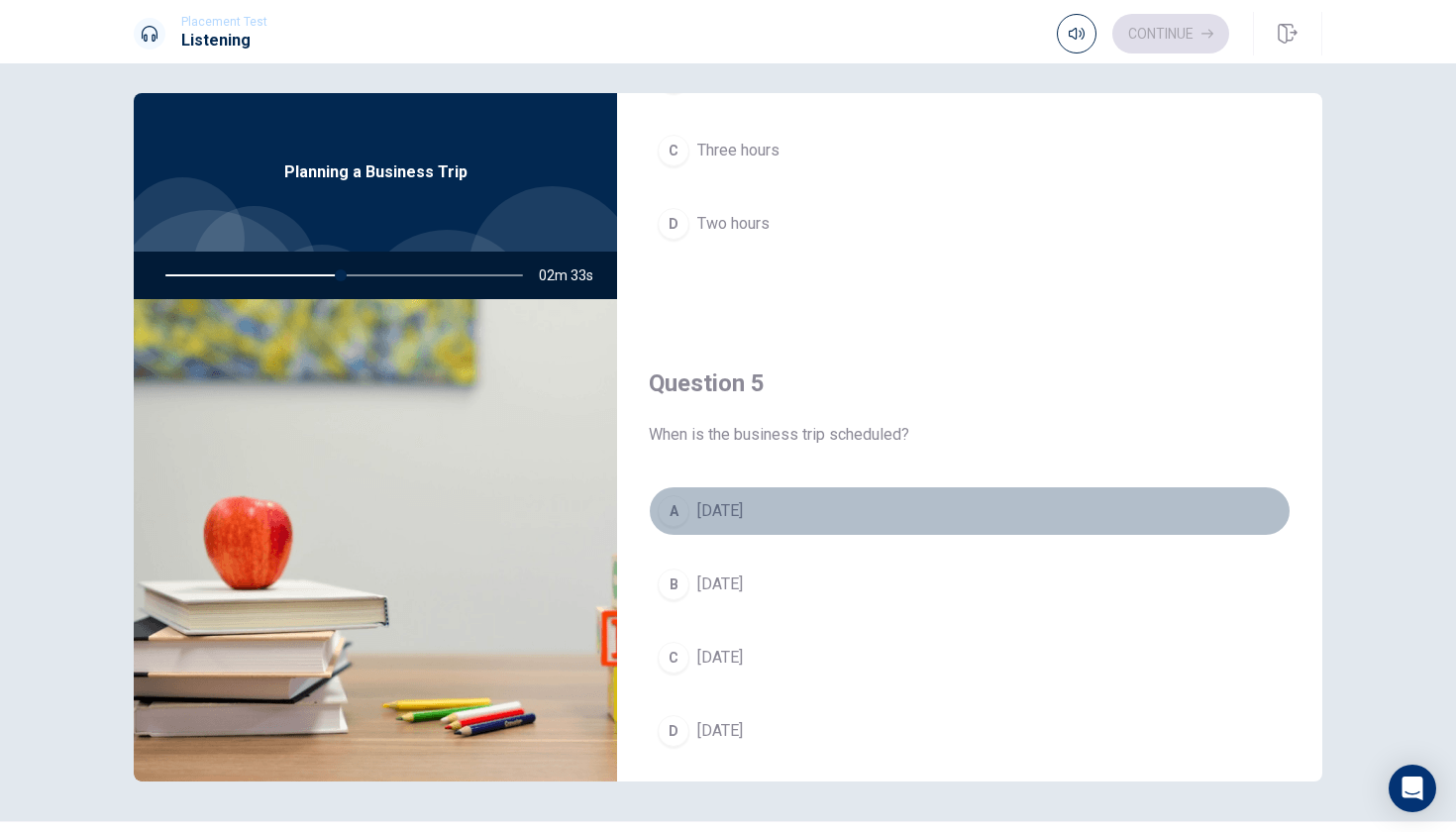 click on "[DATE]" at bounding box center (720, 511) 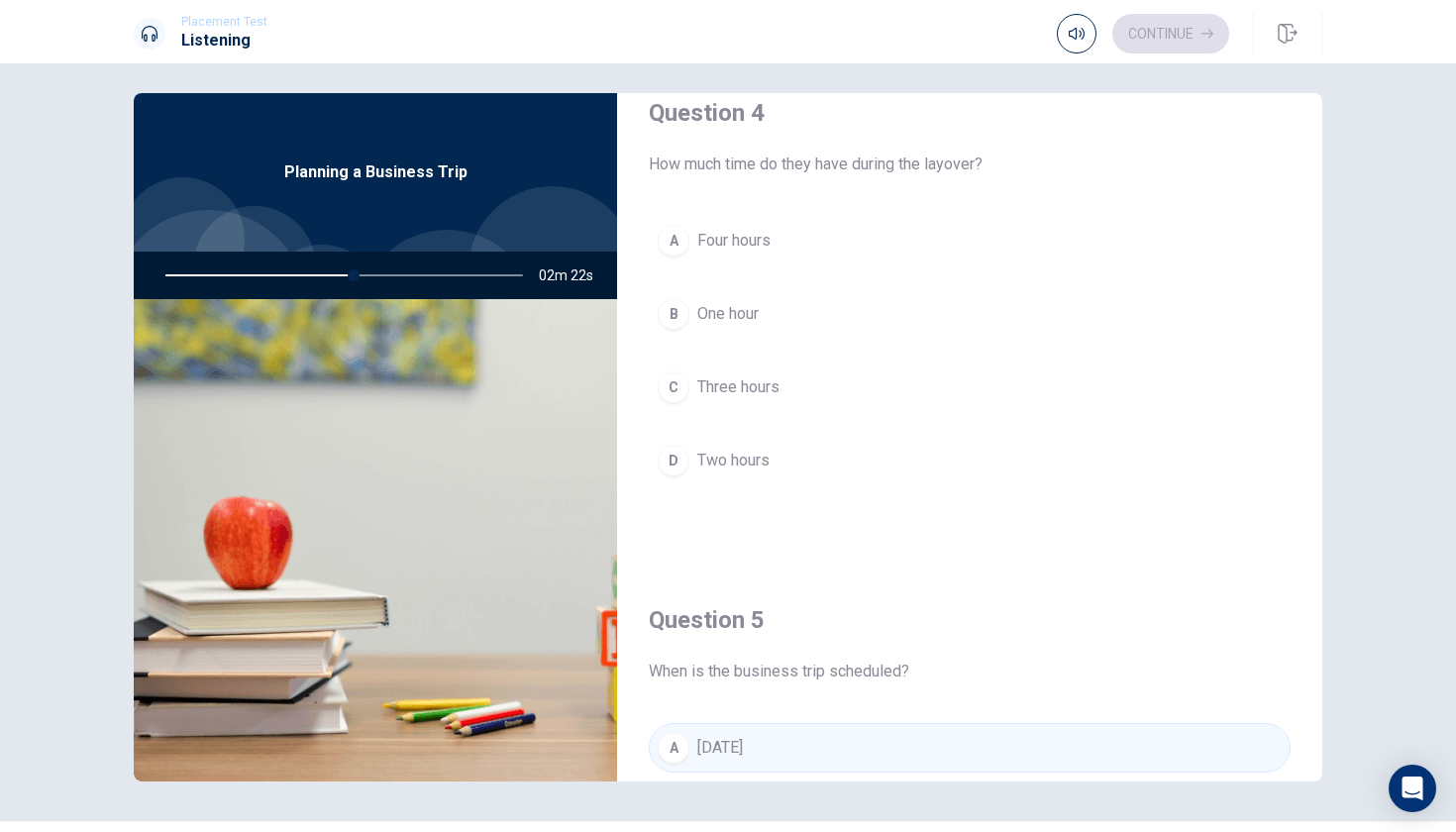 scroll, scrollTop: 1562, scrollLeft: 0, axis: vertical 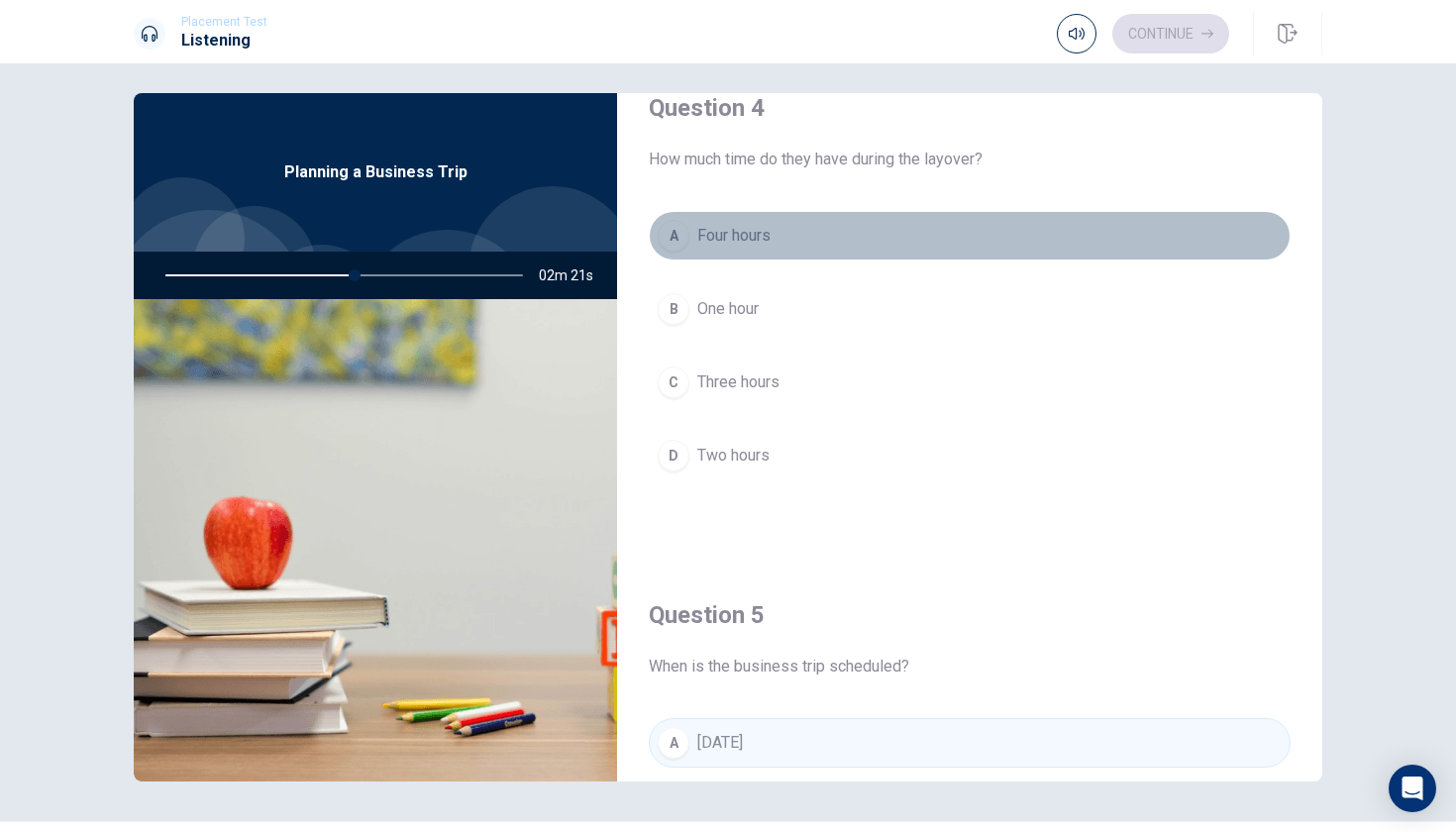 click on "Four hours" at bounding box center (734, 236) 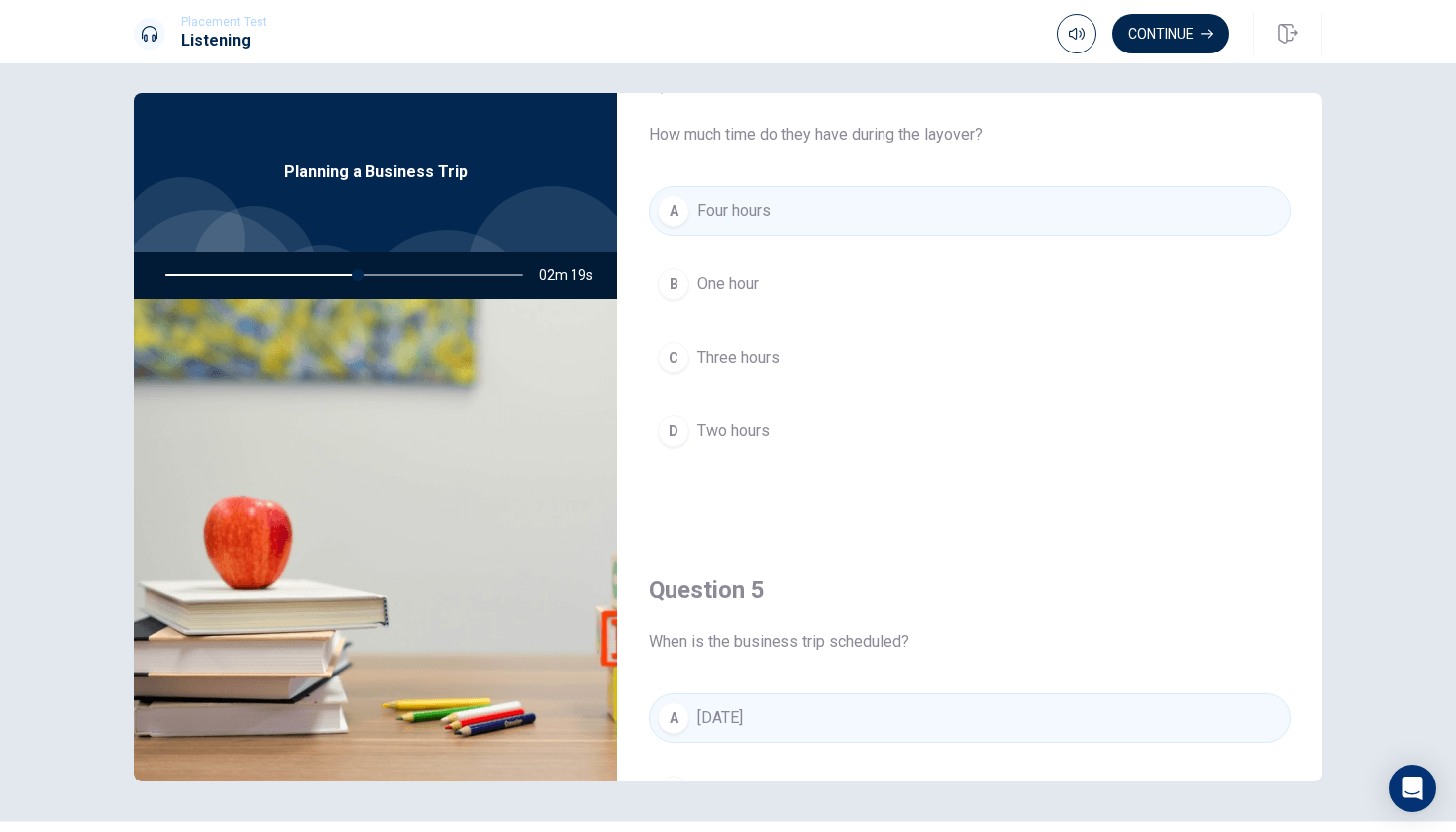 scroll, scrollTop: 1592, scrollLeft: 0, axis: vertical 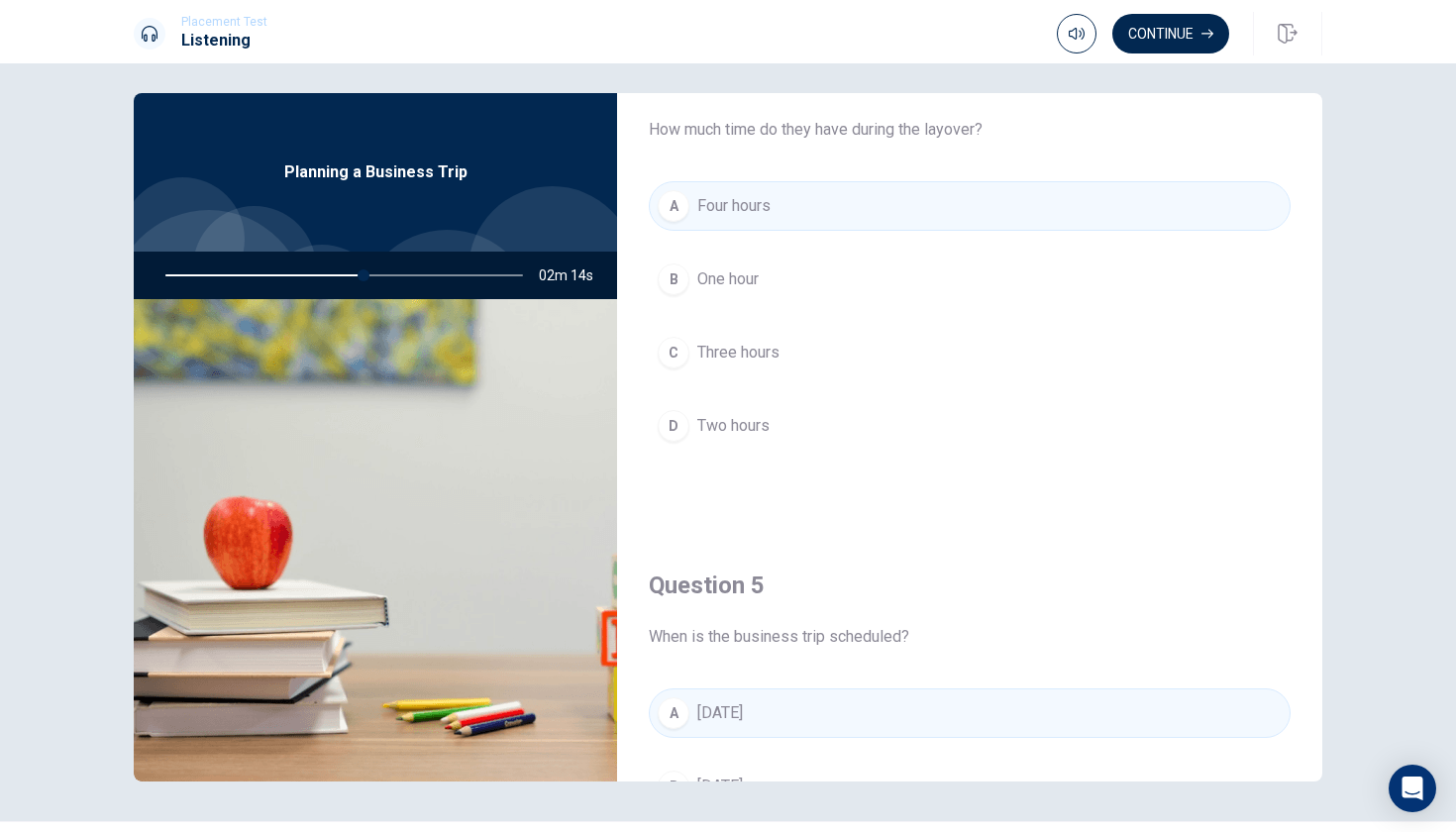 click on "Three hours" at bounding box center [738, 353] 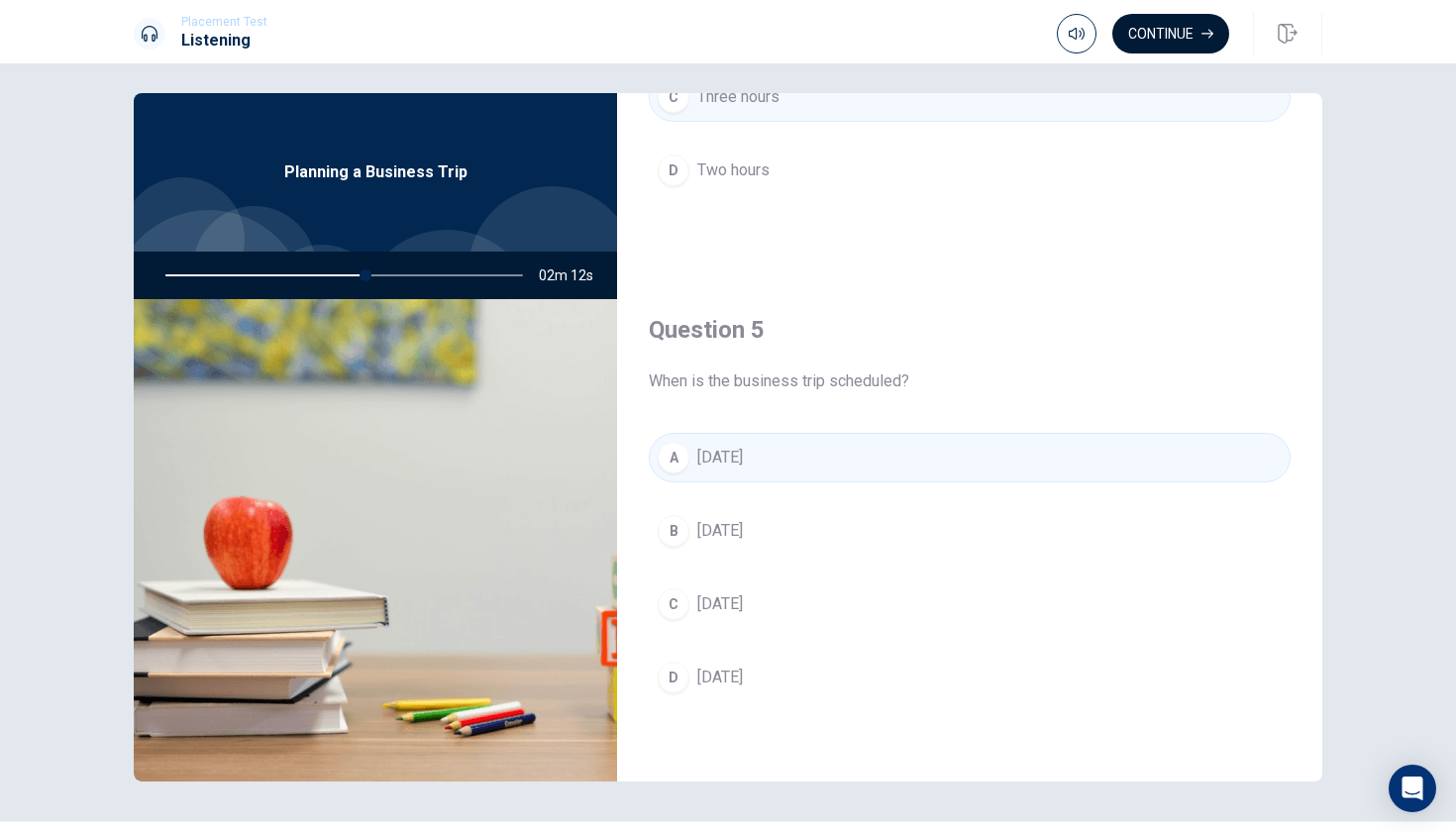 scroll, scrollTop: 1847, scrollLeft: 0, axis: vertical 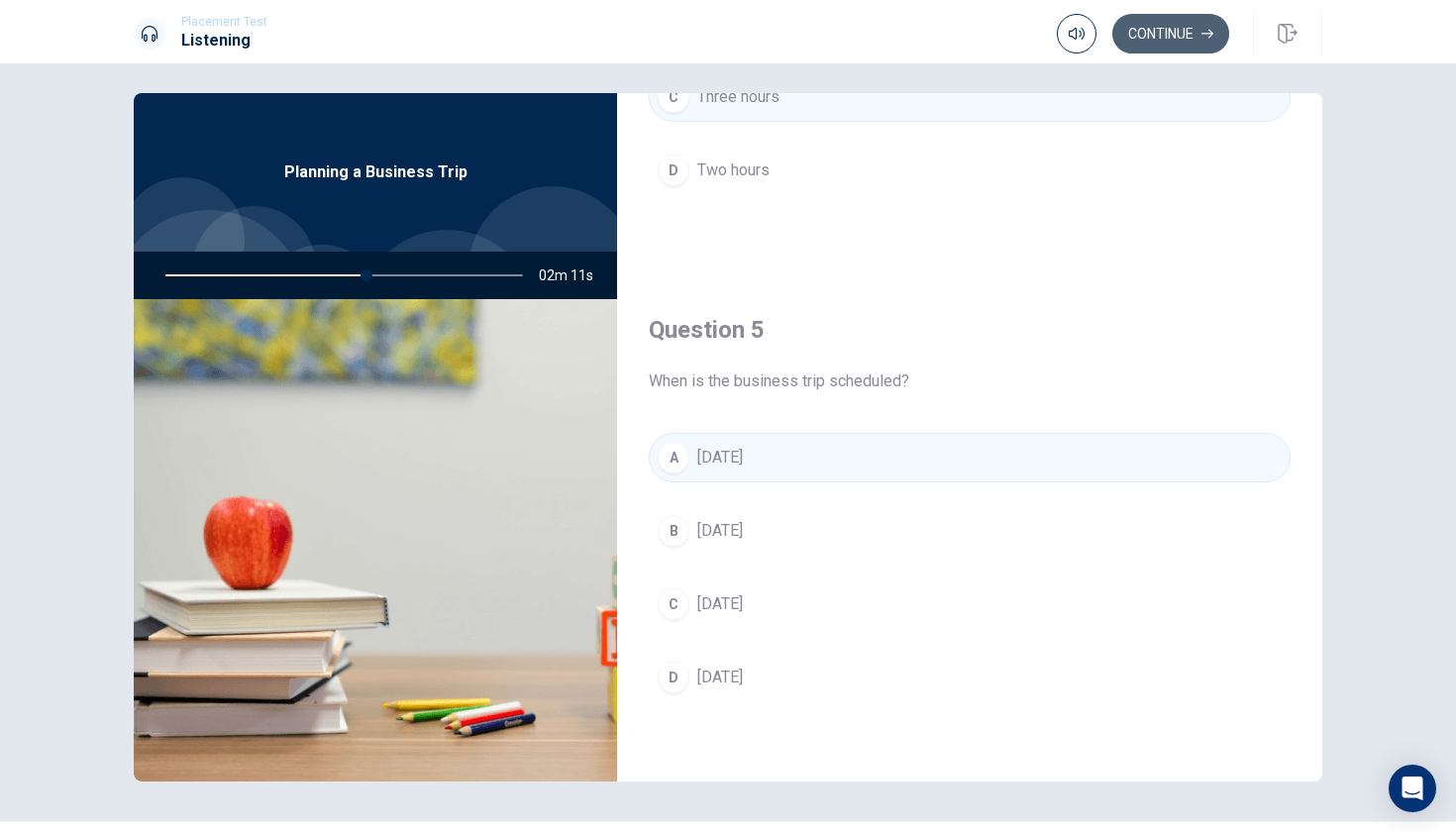 click on "Continue" at bounding box center (1171, 34) 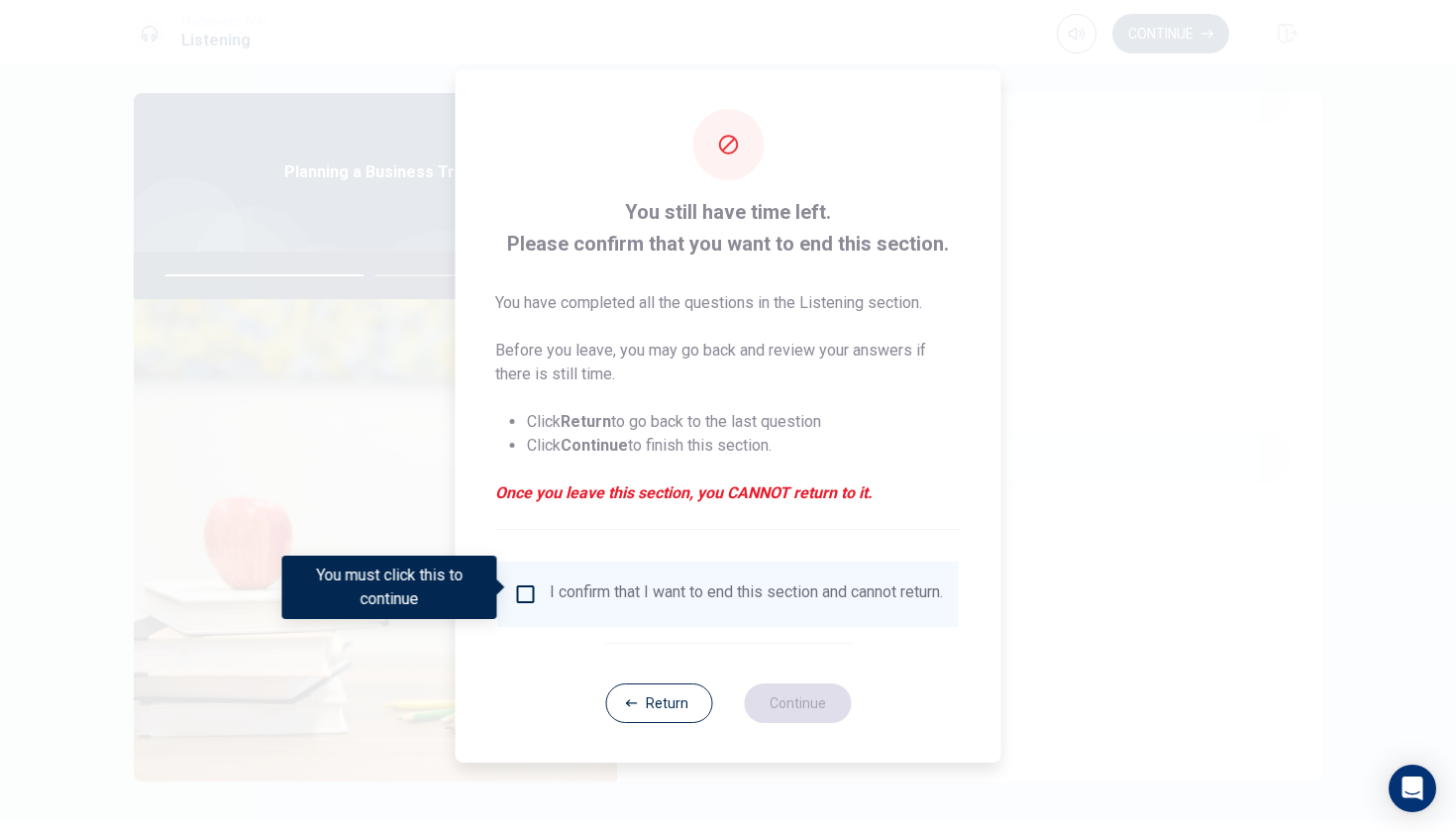 click at bounding box center [728, 416] 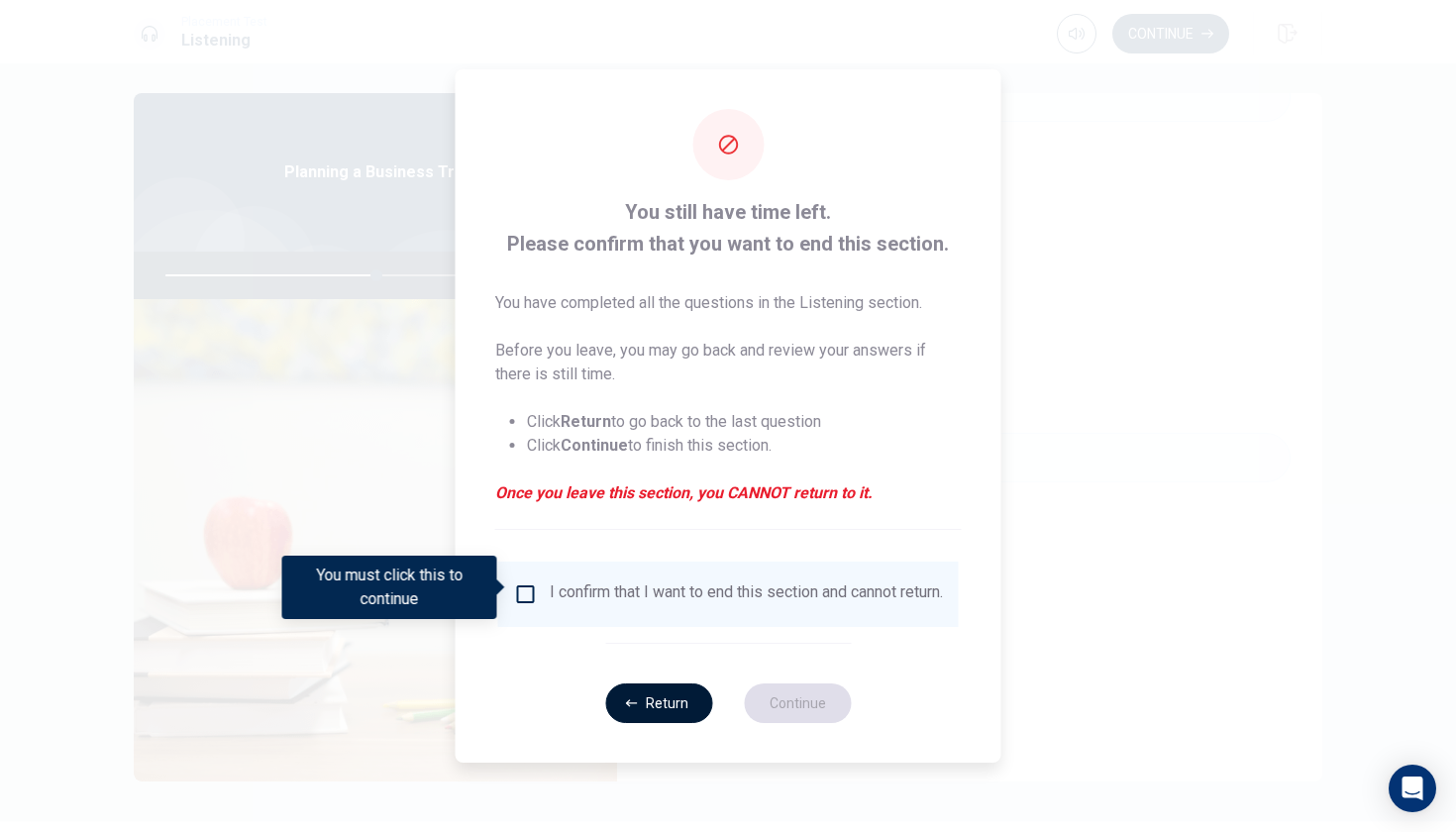 click on "Return" at bounding box center [659, 703] 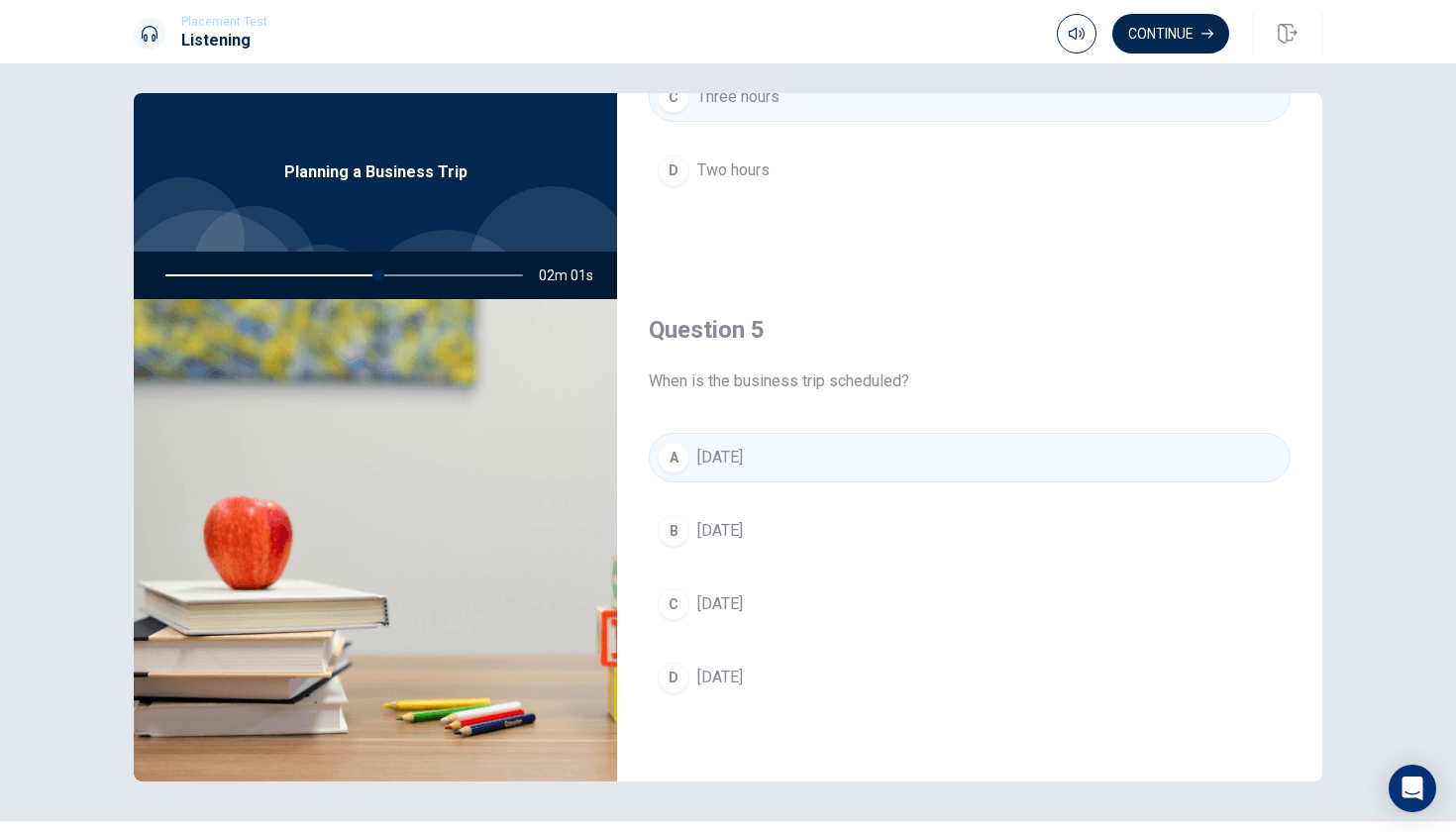 drag, startPoint x: 378, startPoint y: 273, endPoint x: 416, endPoint y: 273, distance: 38 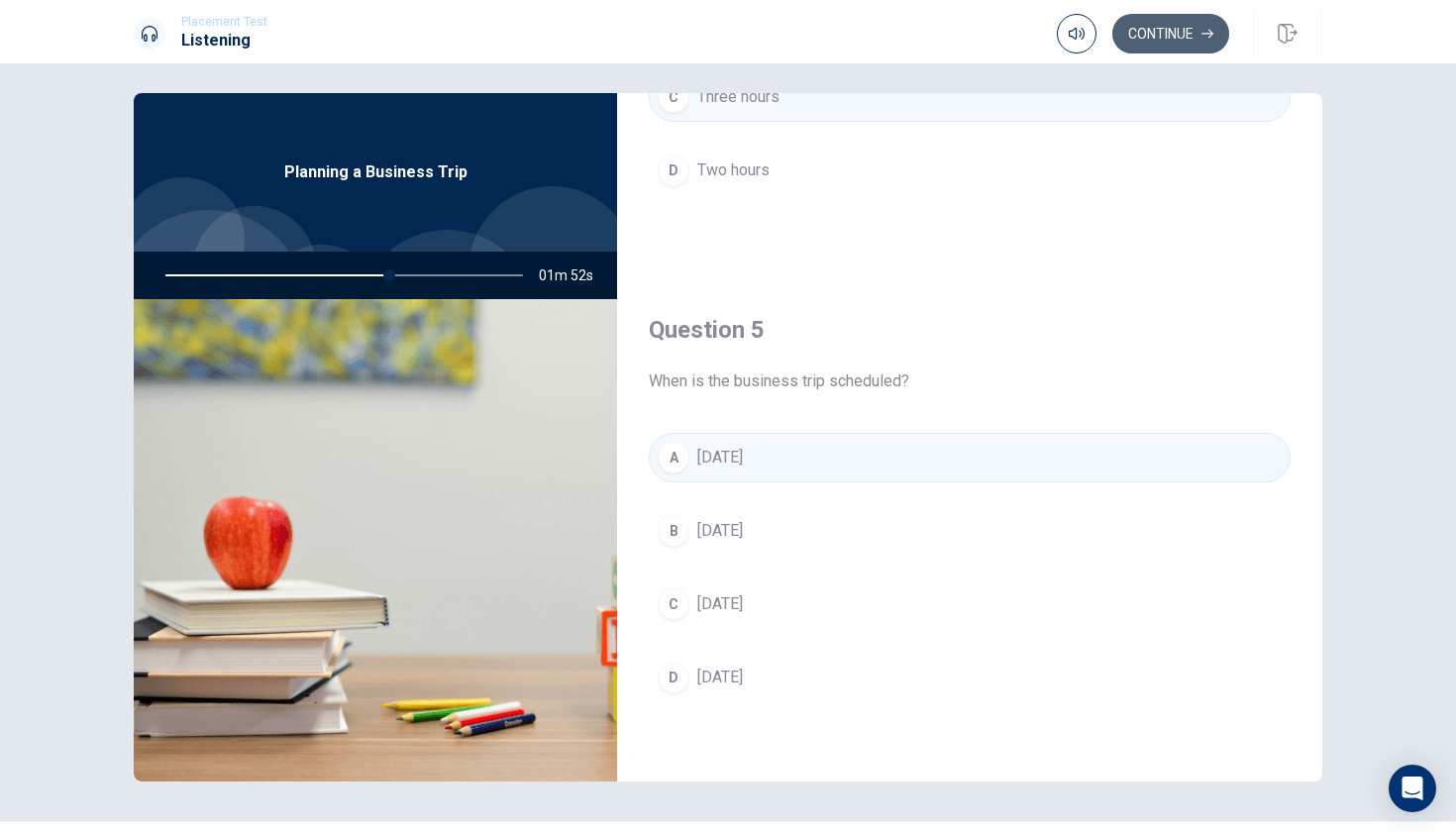 click on "Continue" at bounding box center [1171, 34] 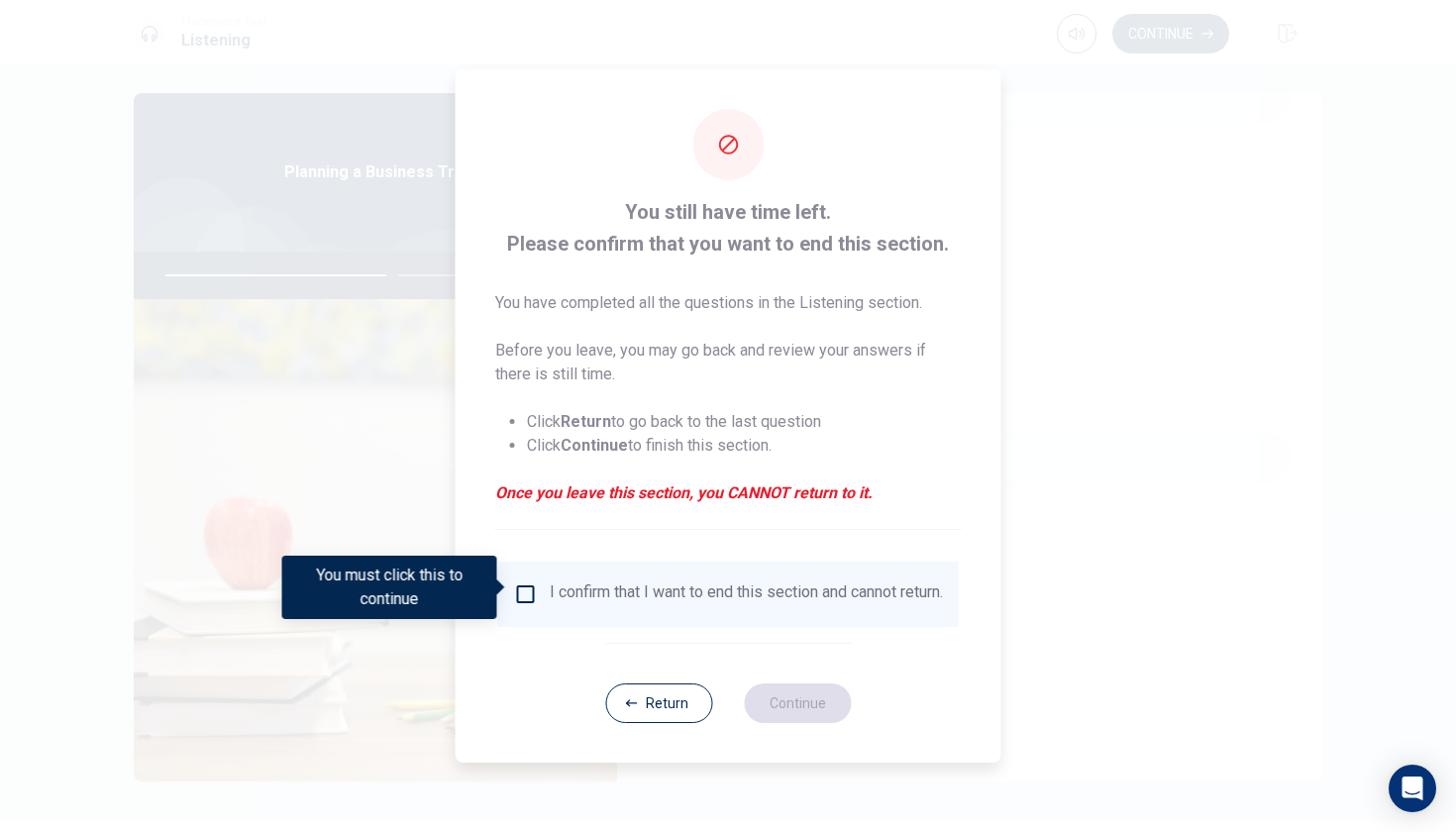 click on "I confirm that I want to end this section and cannot return." at bounding box center (728, 594) 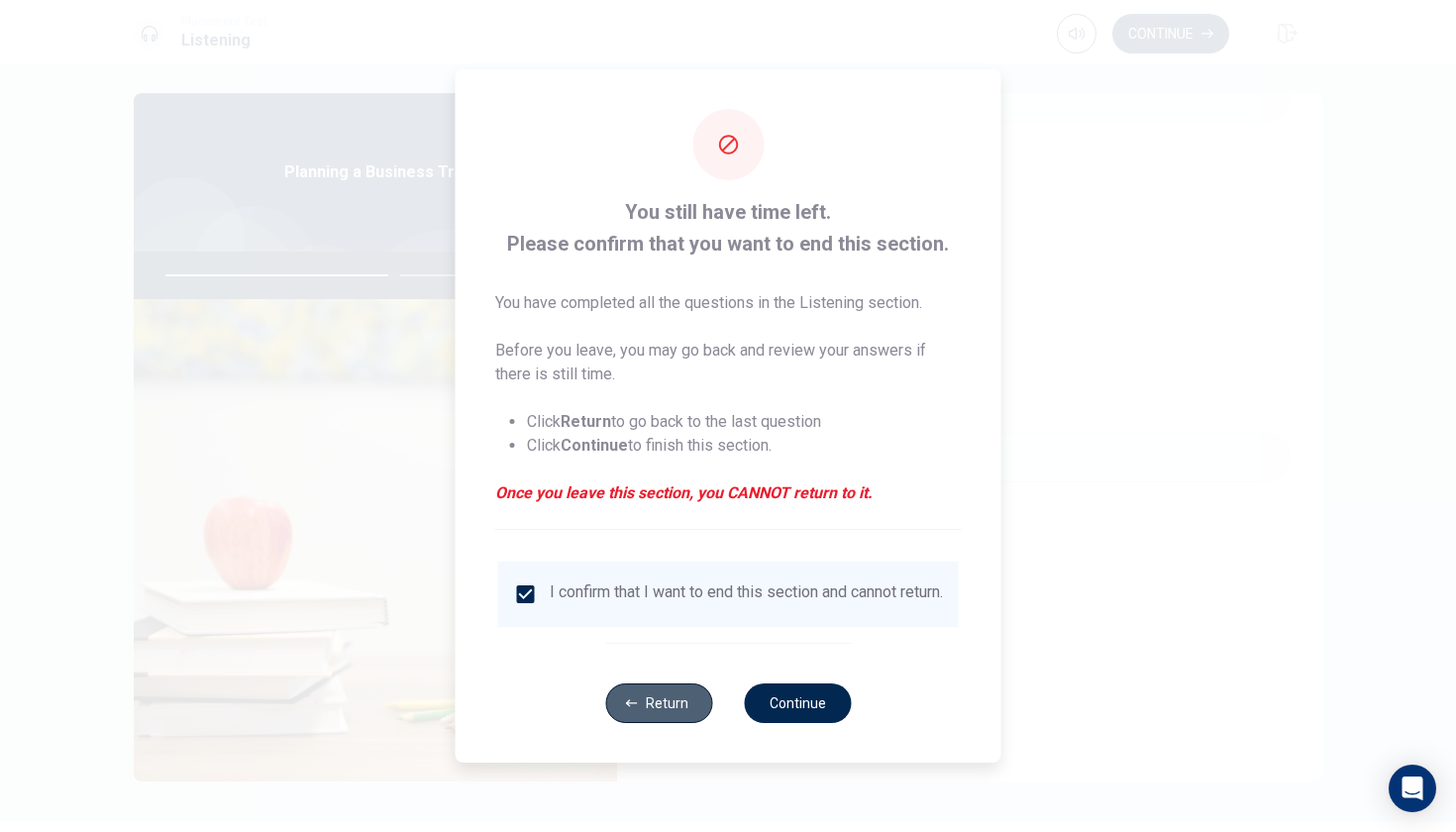 click on "Return" at bounding box center (659, 703) 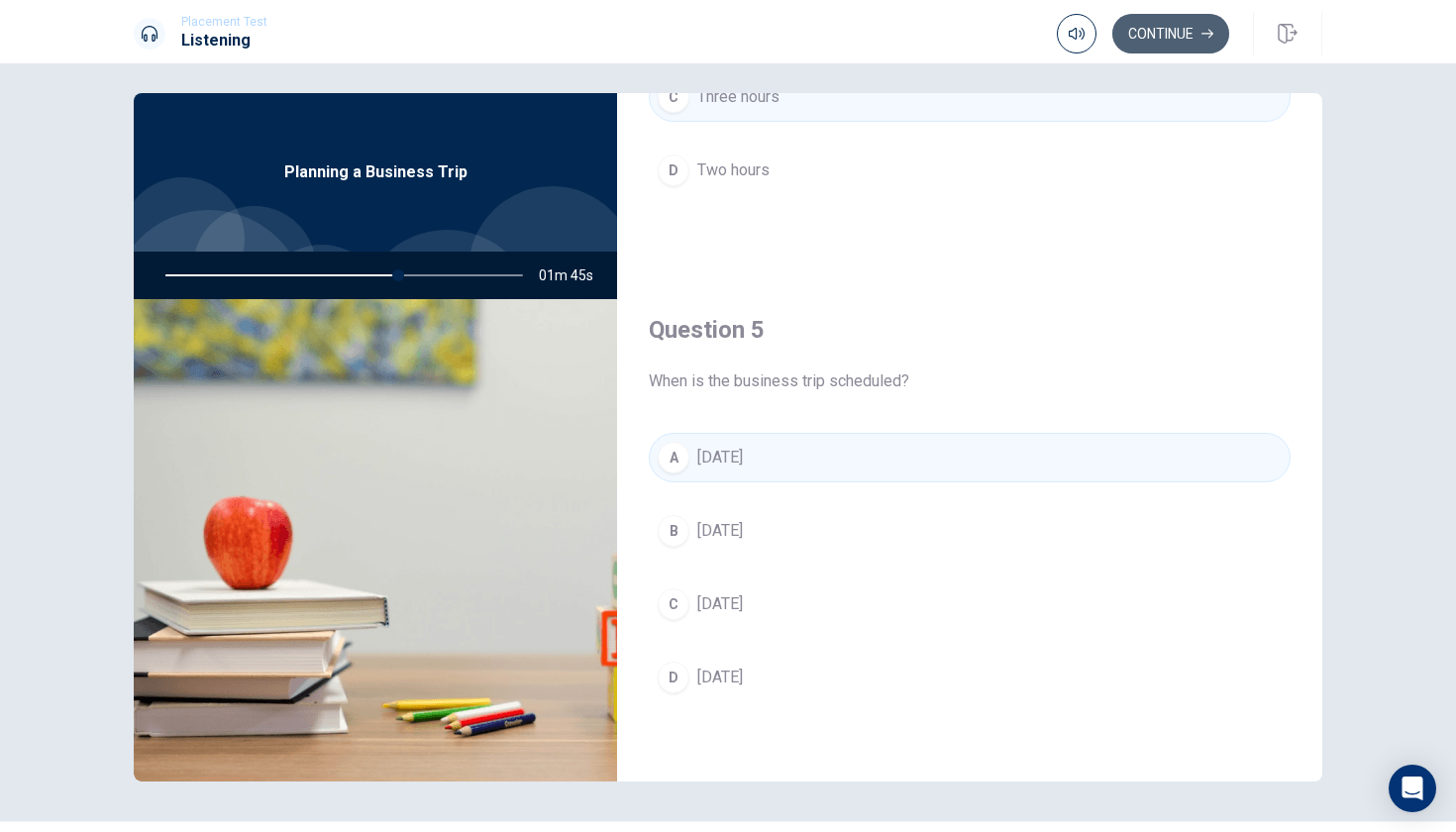 click on "Continue" at bounding box center (1171, 34) 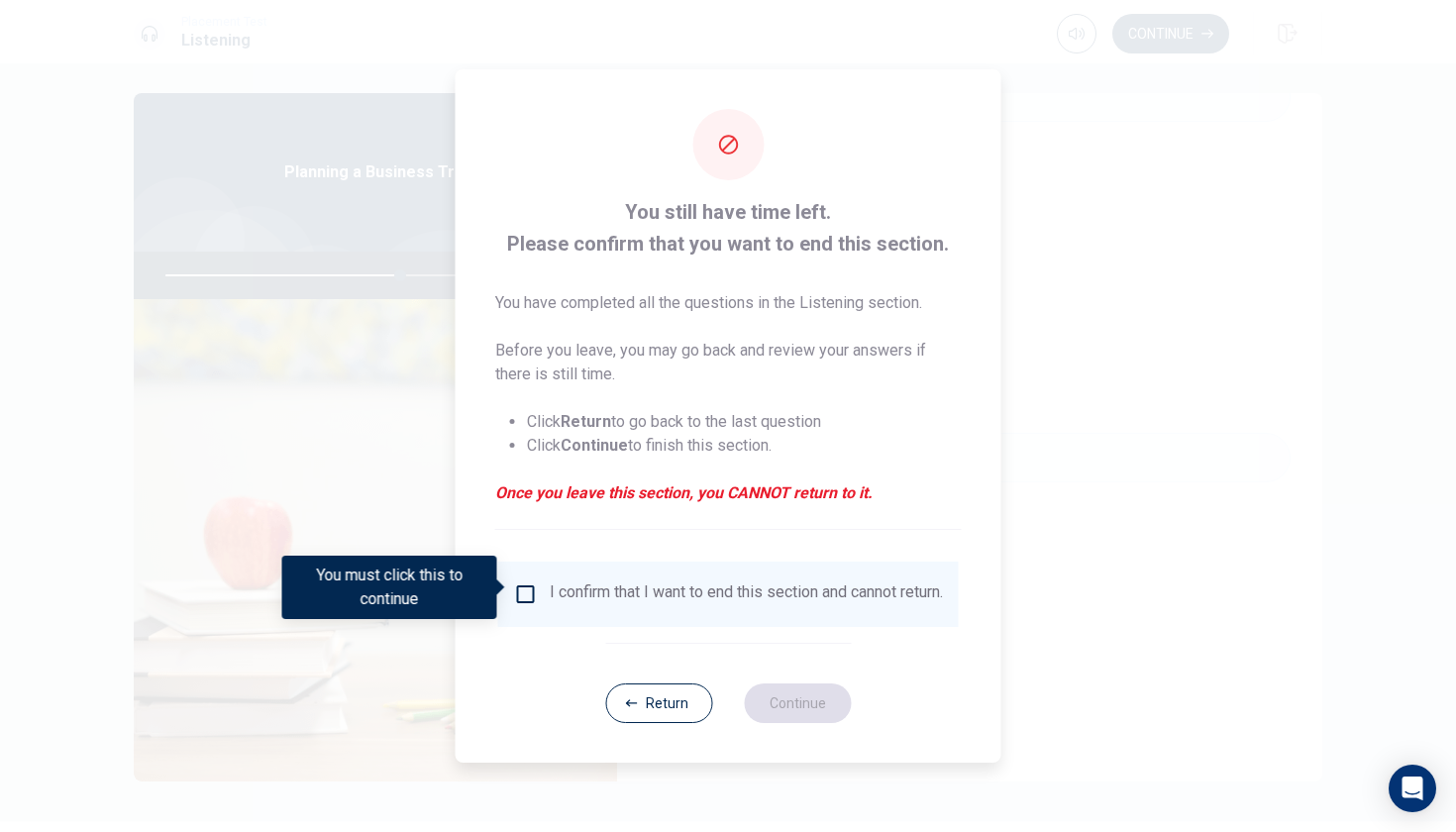 click on "I confirm that I want to end this section and cannot return." at bounding box center (728, 594) 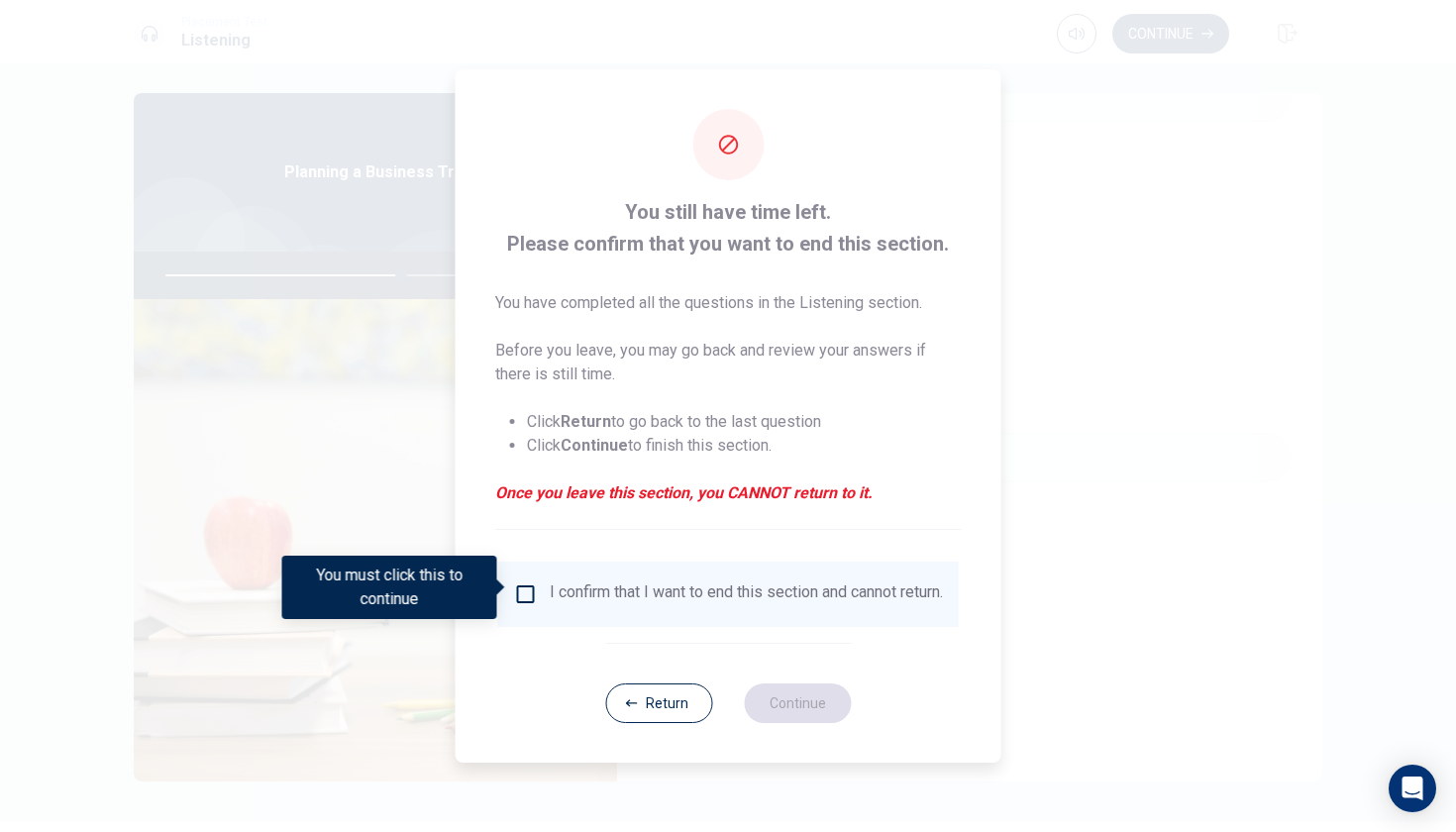 click at bounding box center (526, 594) 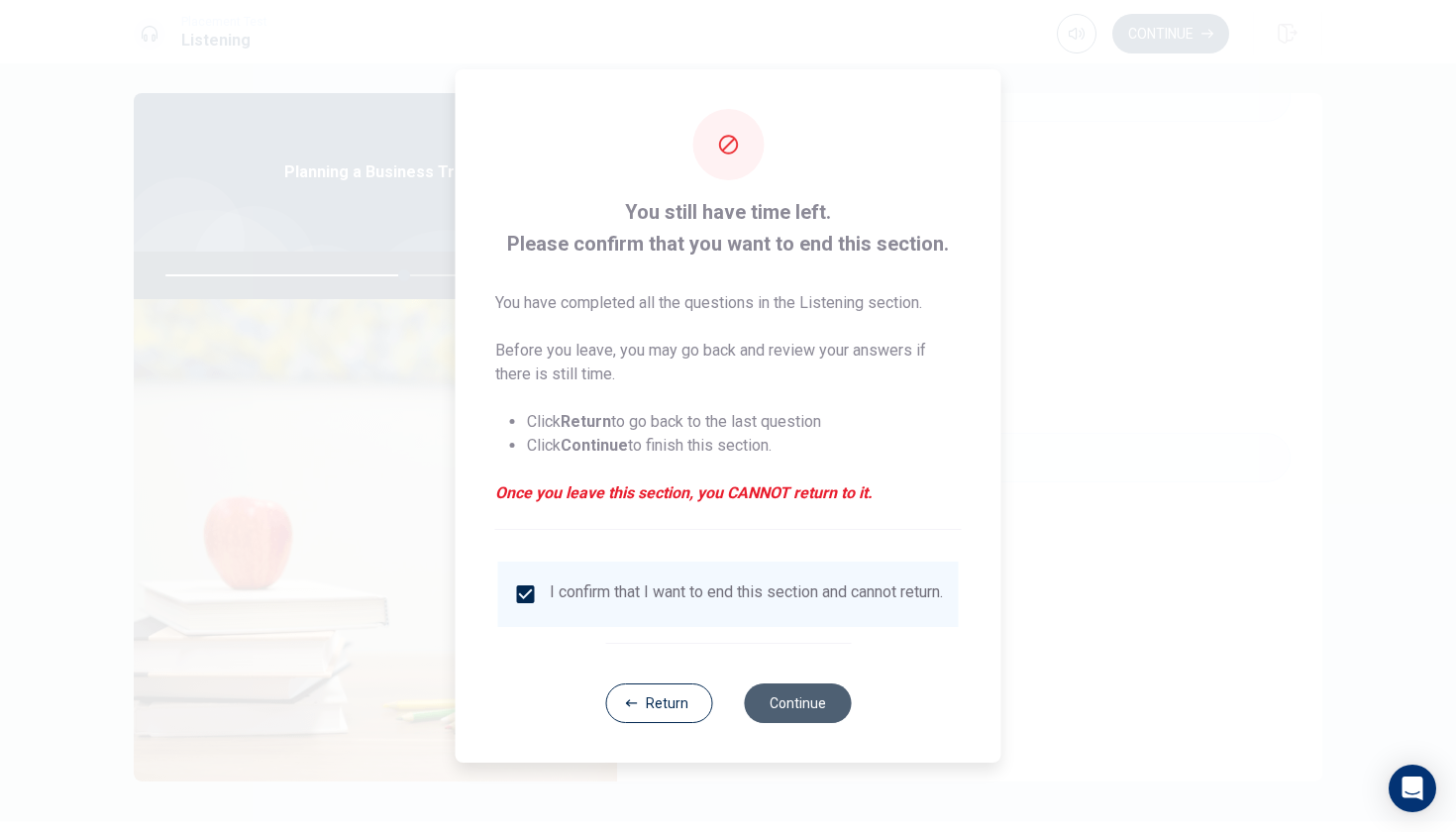 click on "Continue" at bounding box center [797, 703] 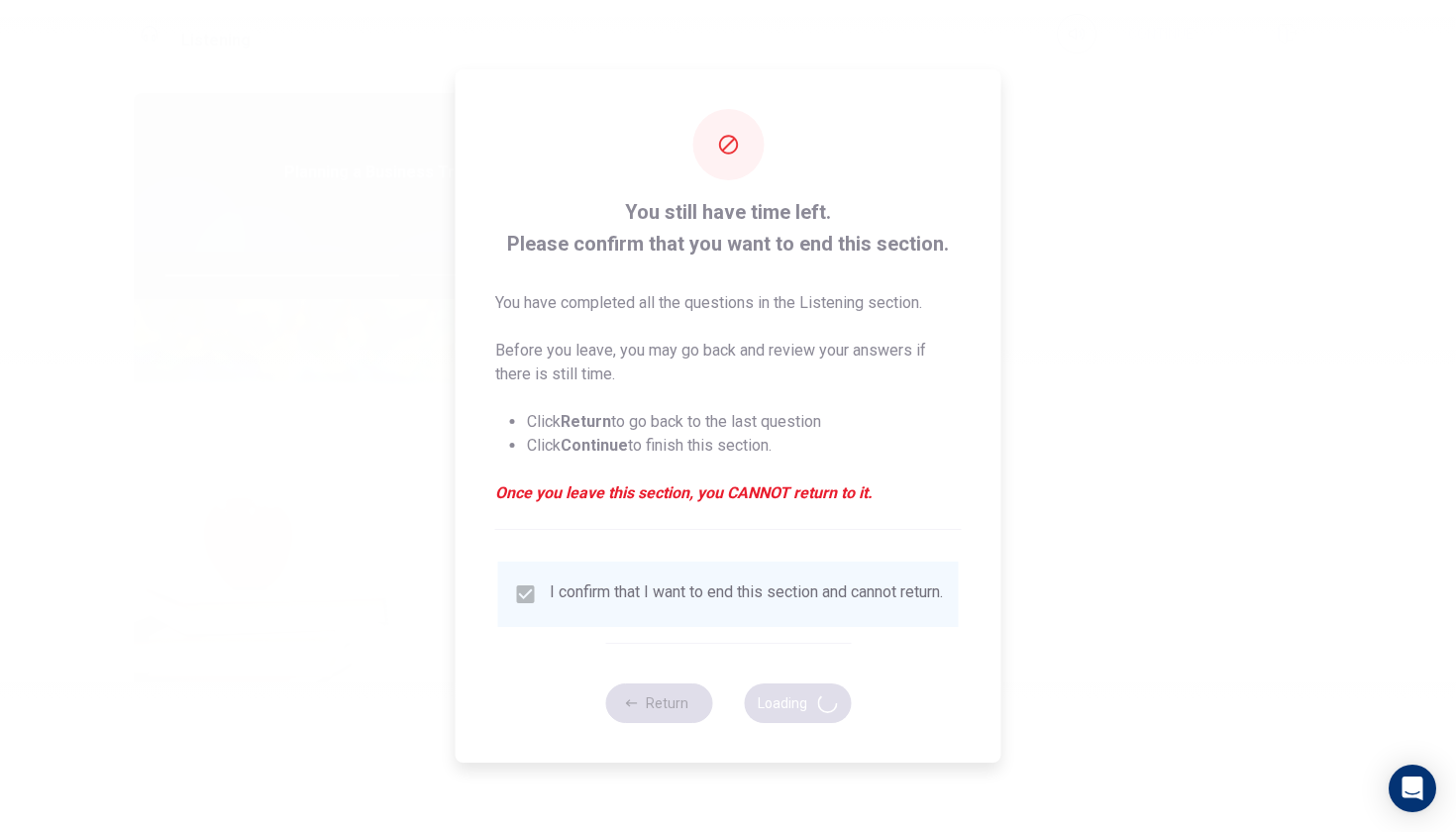 type on "67" 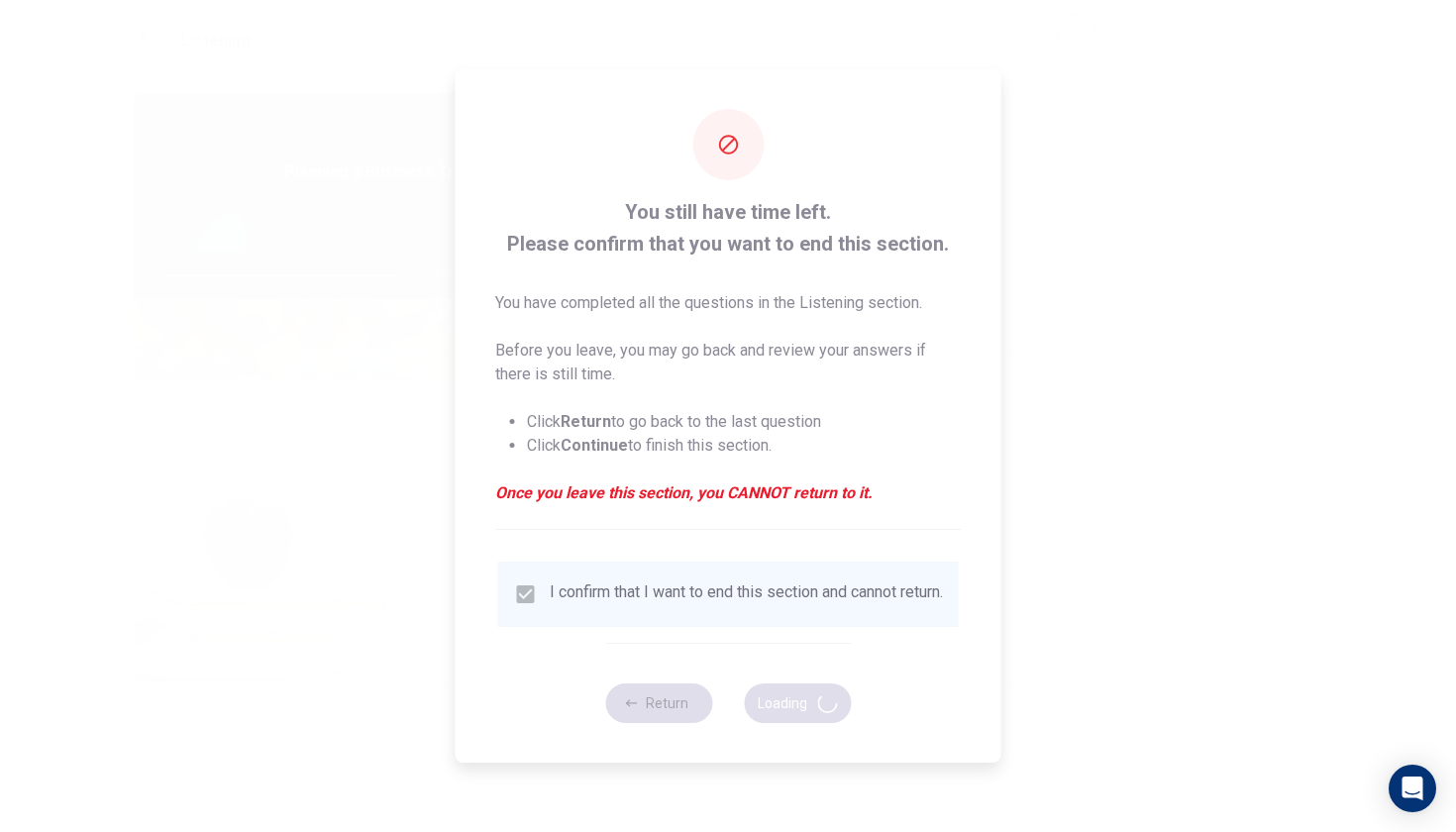 scroll, scrollTop: 0, scrollLeft: 0, axis: both 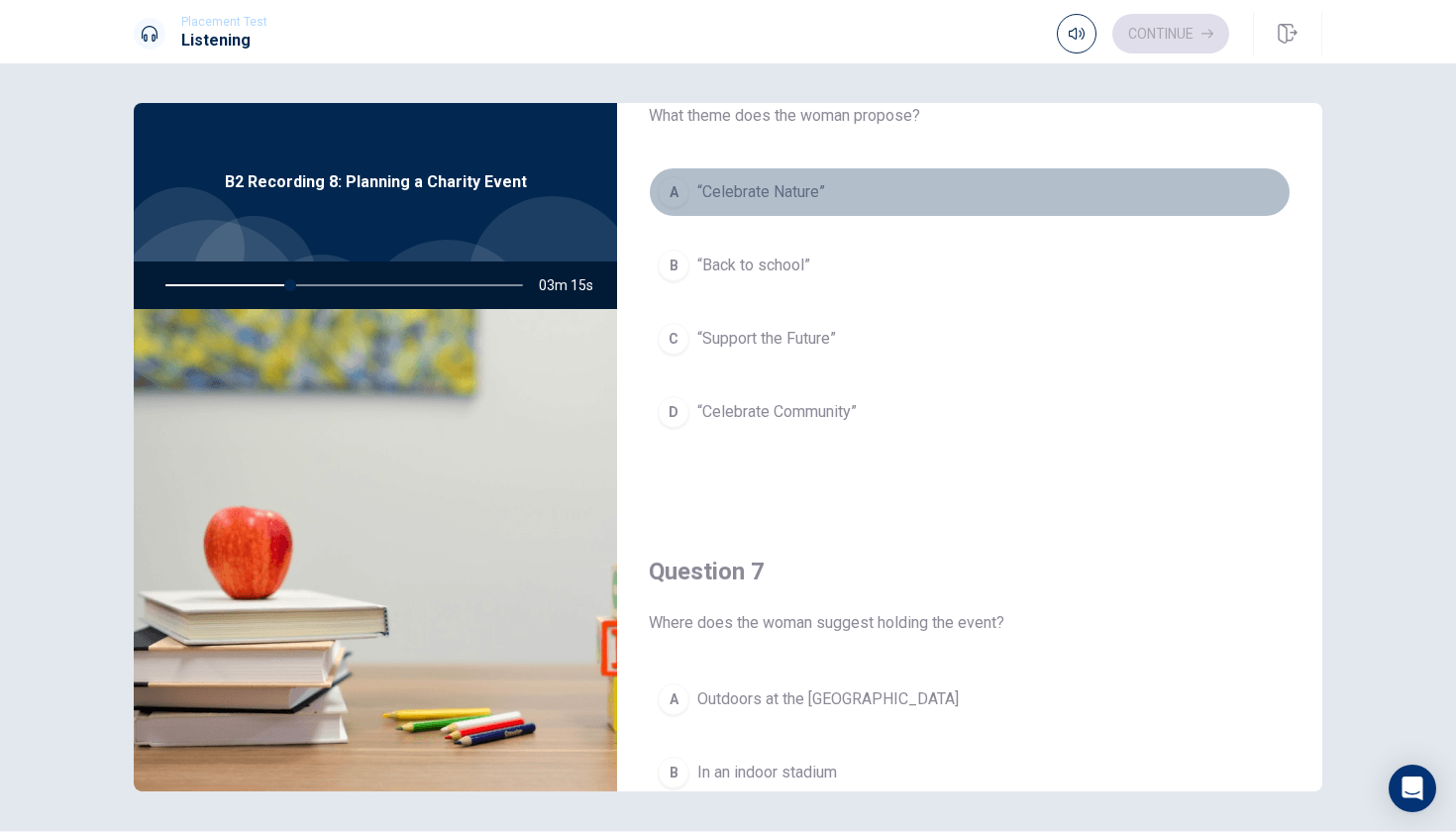 click on "A “Celebrate Nature”" at bounding box center (970, 192) 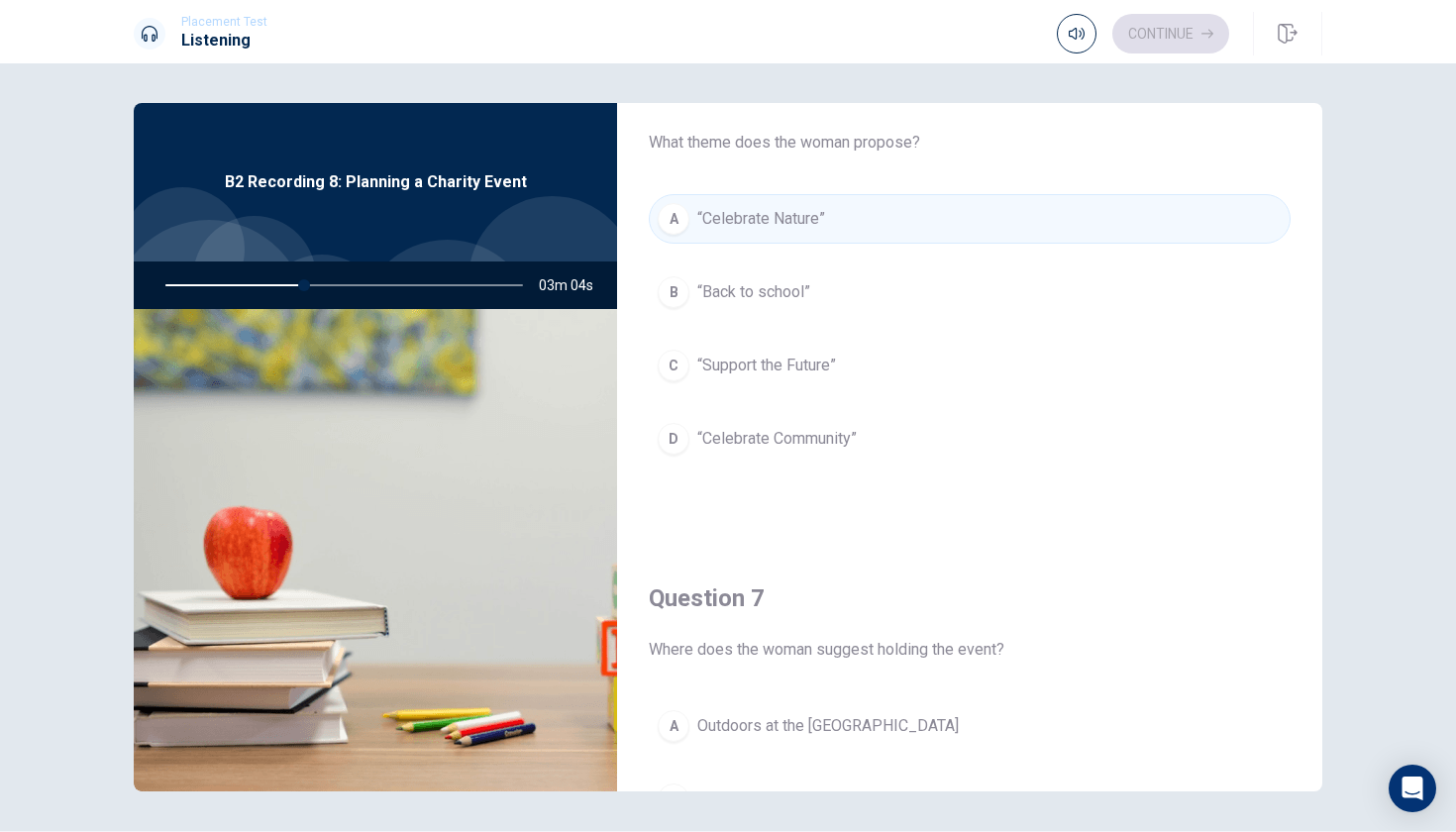 scroll, scrollTop: 77, scrollLeft: 0, axis: vertical 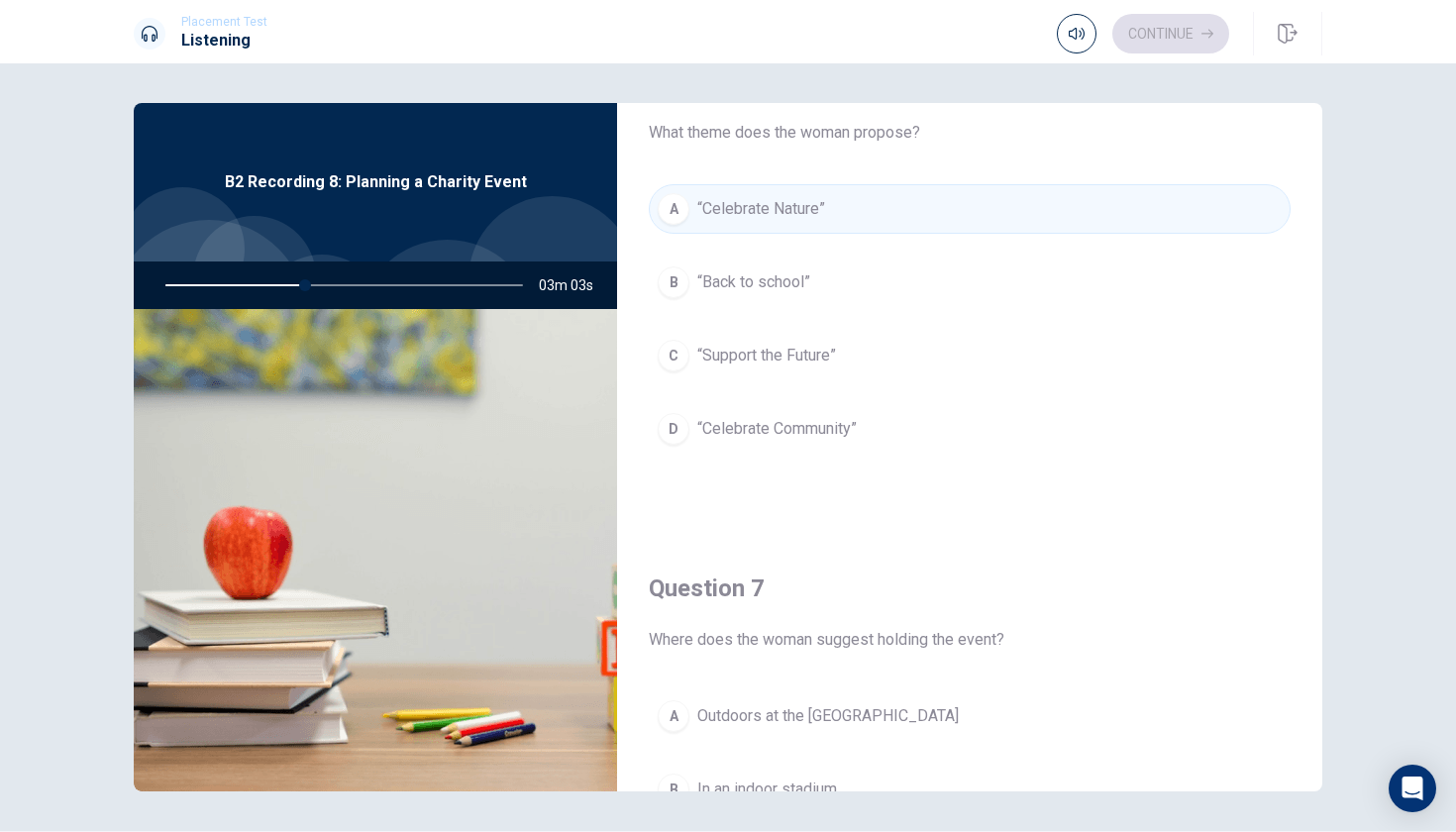 click on "“Celebrate Community”" at bounding box center (777, 429) 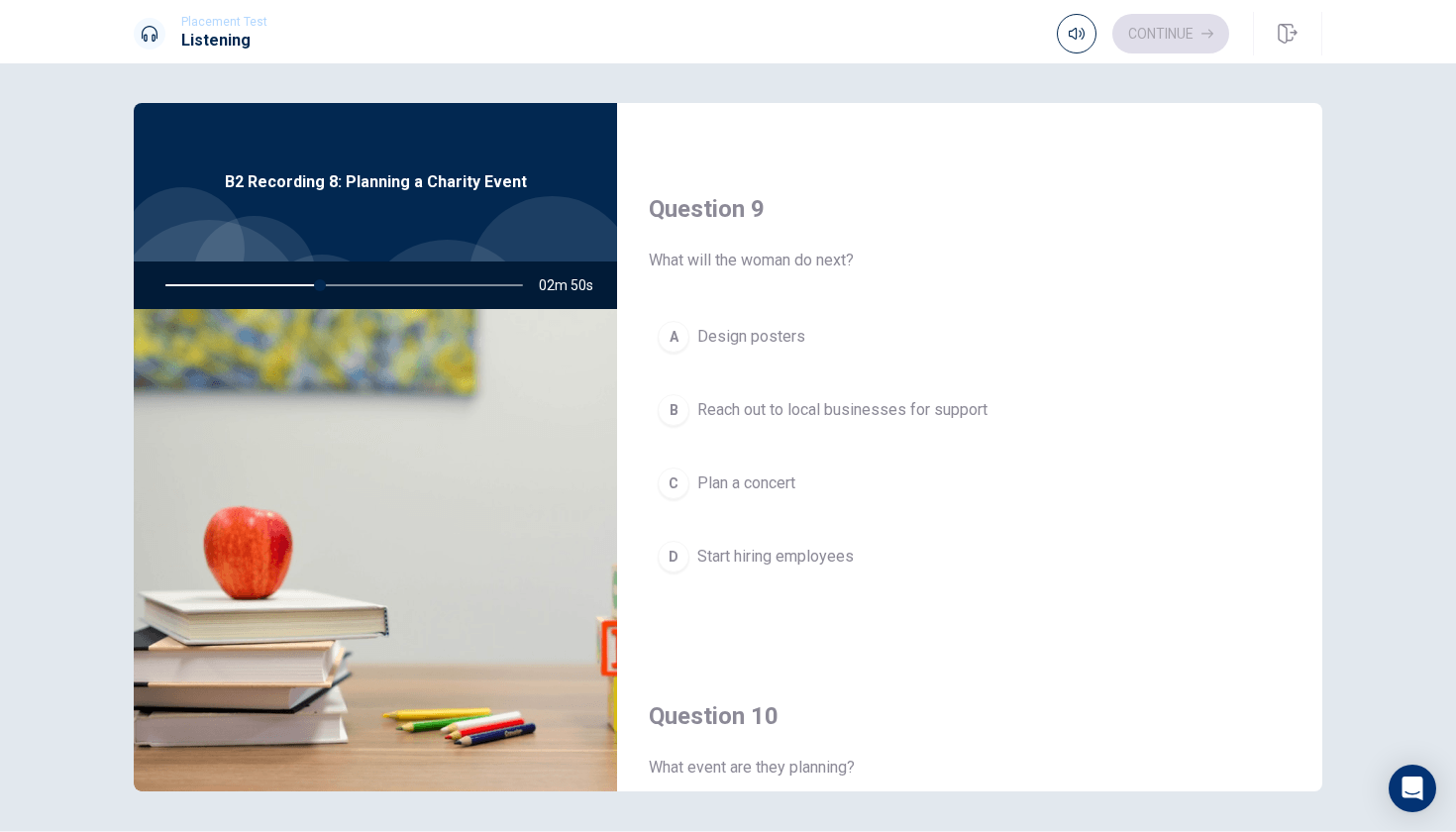 scroll, scrollTop: 1484, scrollLeft: 0, axis: vertical 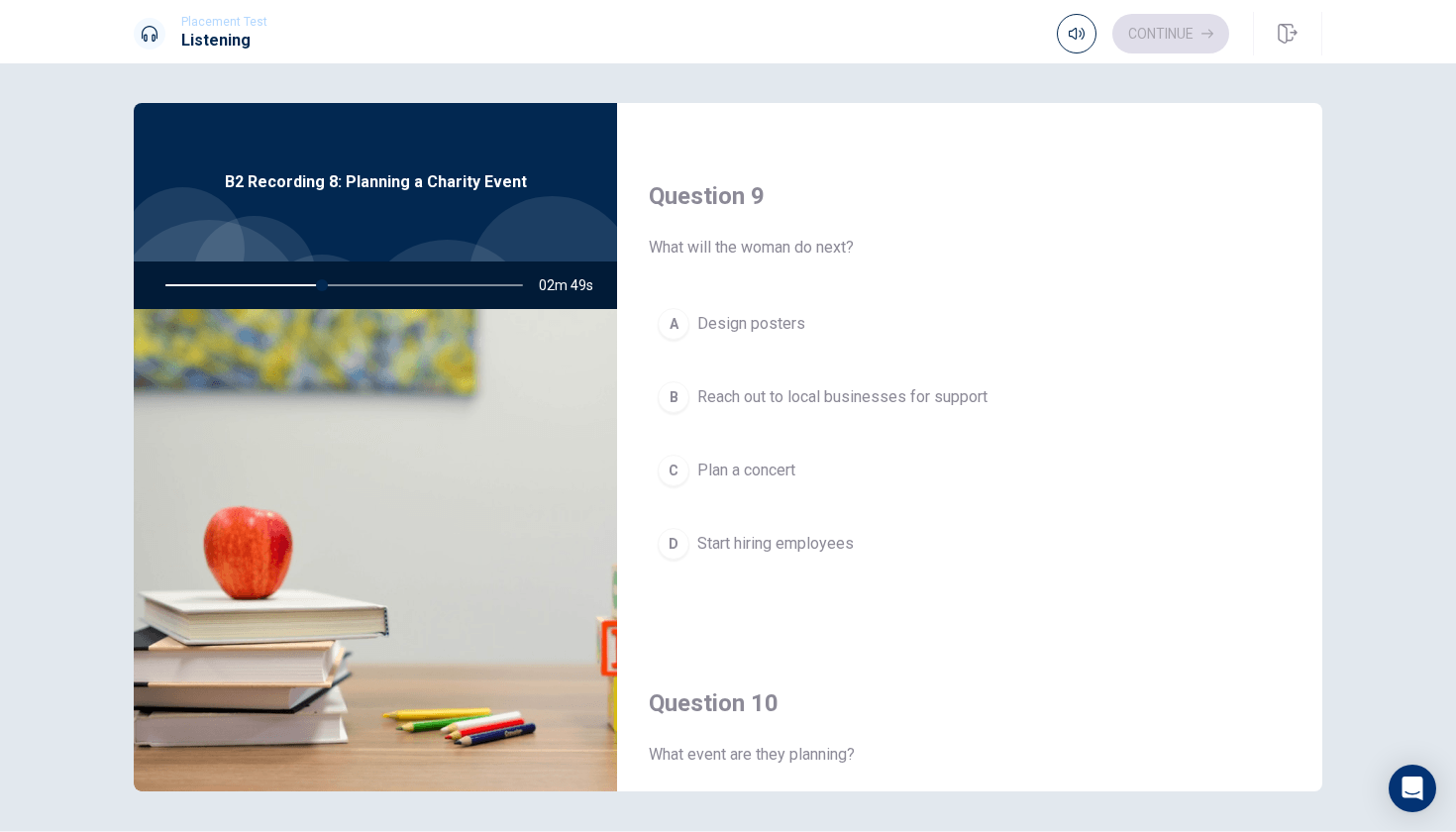 click on "Reach out to local businesses for support" at bounding box center (842, 397) 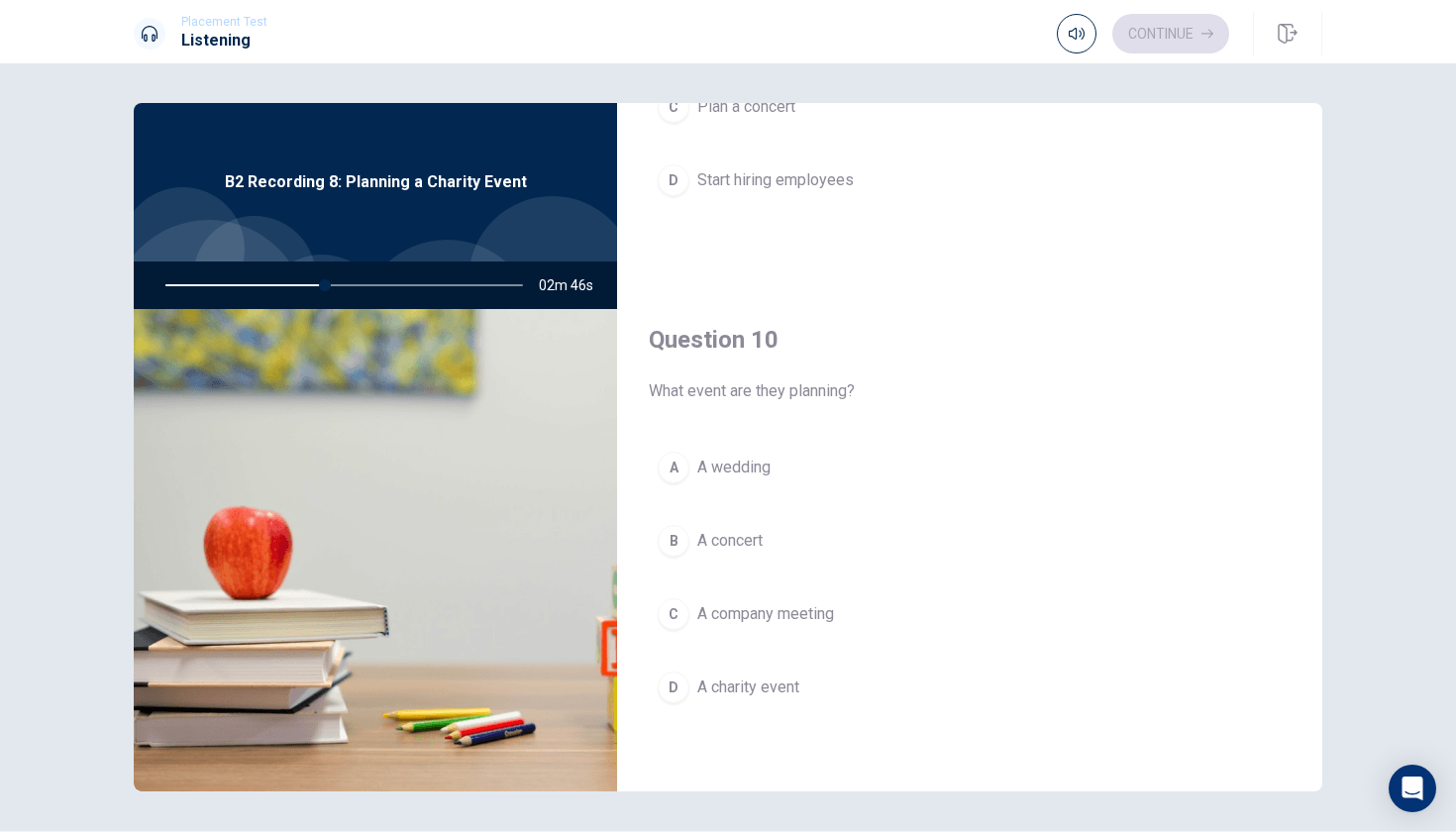scroll, scrollTop: 1847, scrollLeft: 0, axis: vertical 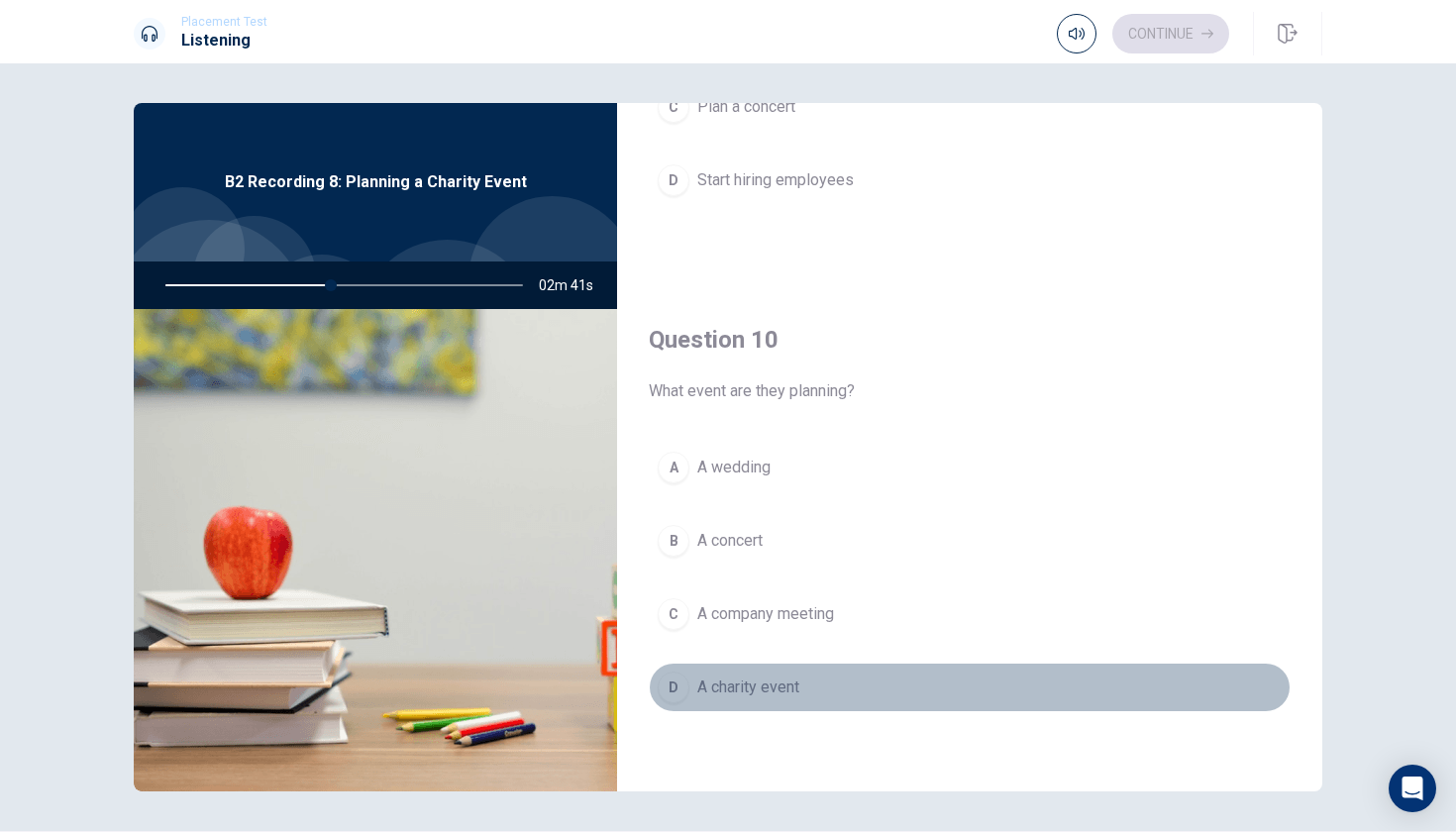 click on "D A charity event" at bounding box center (970, 687) 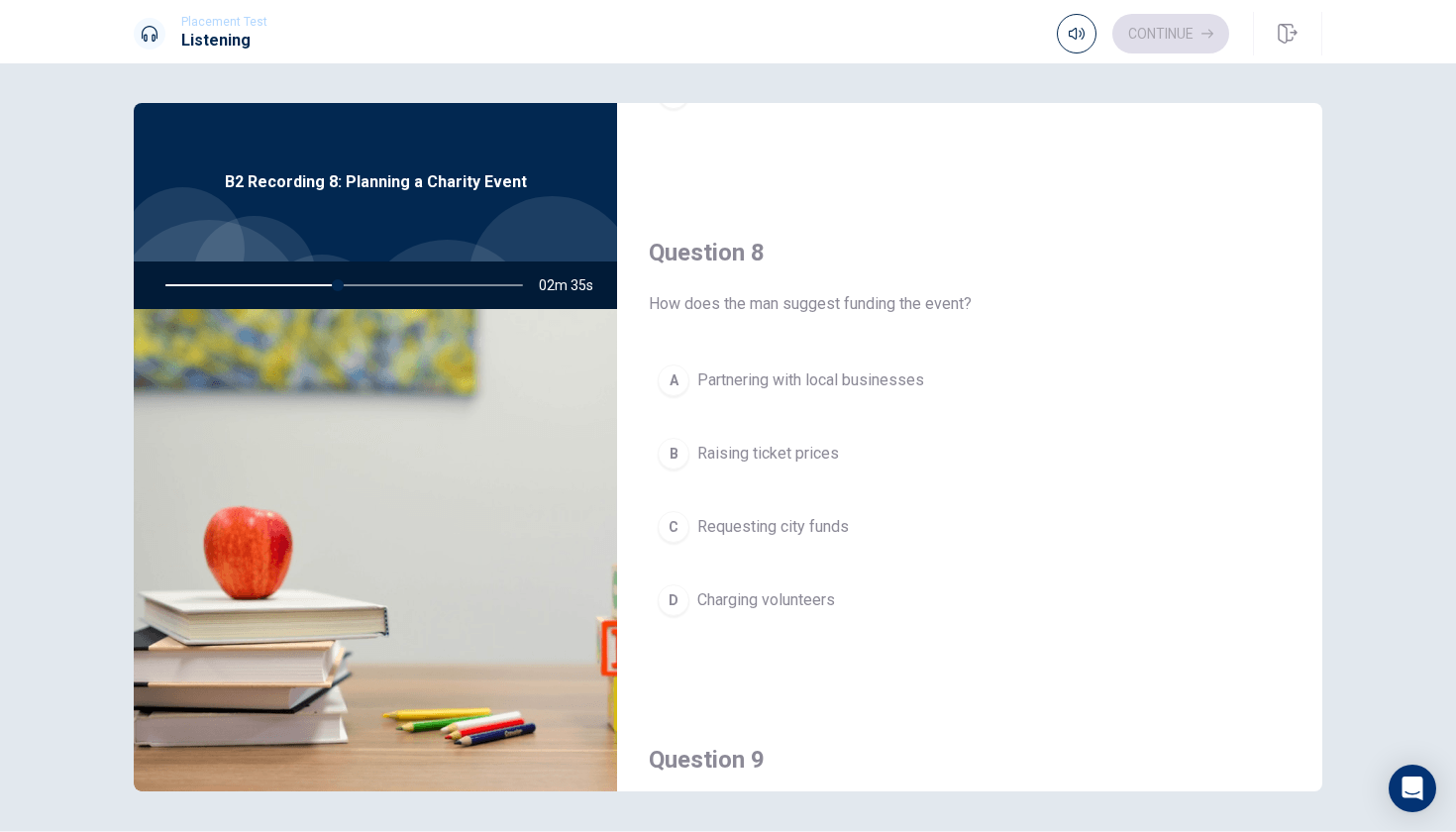 scroll, scrollTop: 930, scrollLeft: 0, axis: vertical 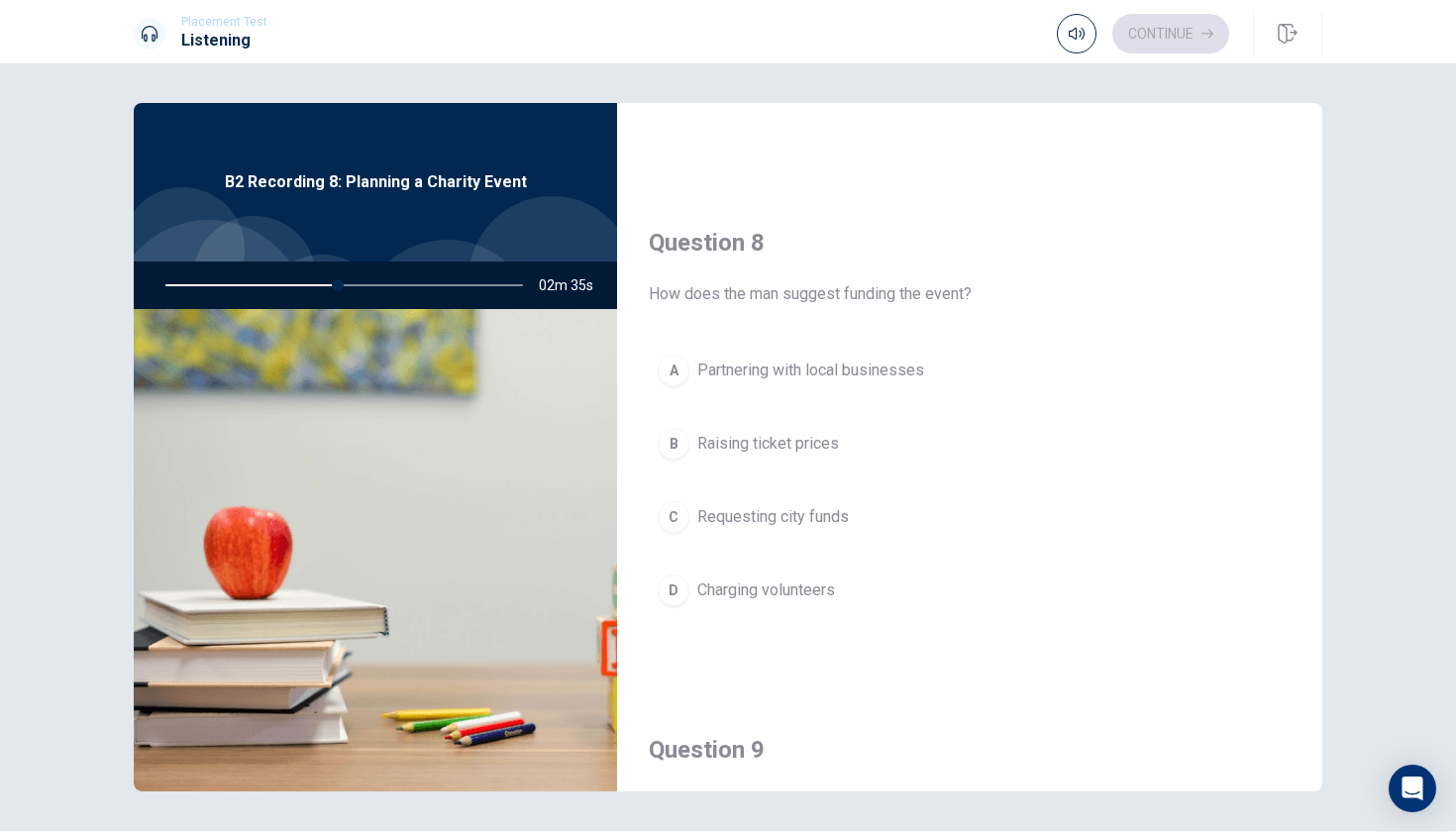 click on "Partnering with local businesses" at bounding box center [810, 370] 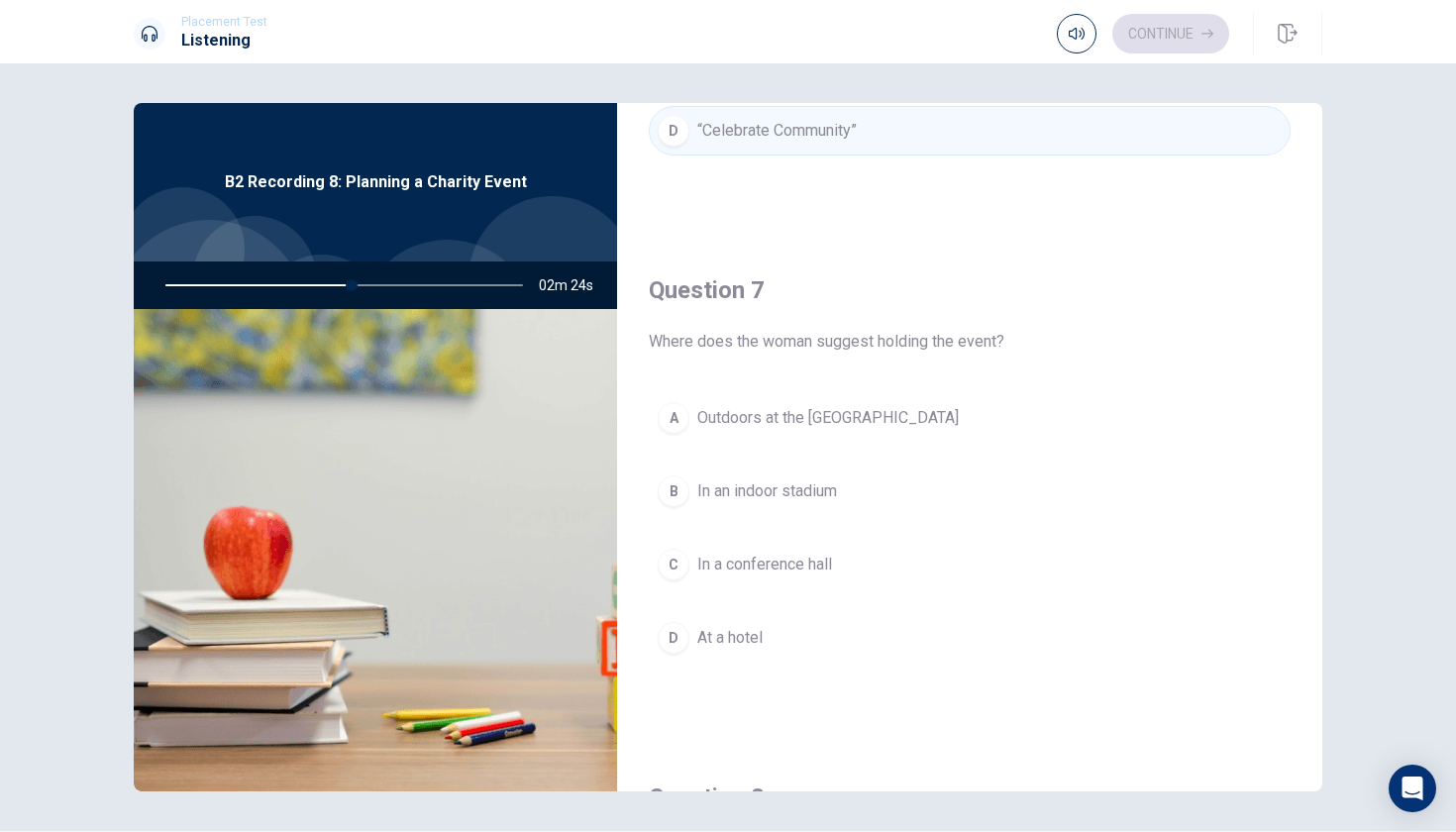 scroll, scrollTop: 385, scrollLeft: 0, axis: vertical 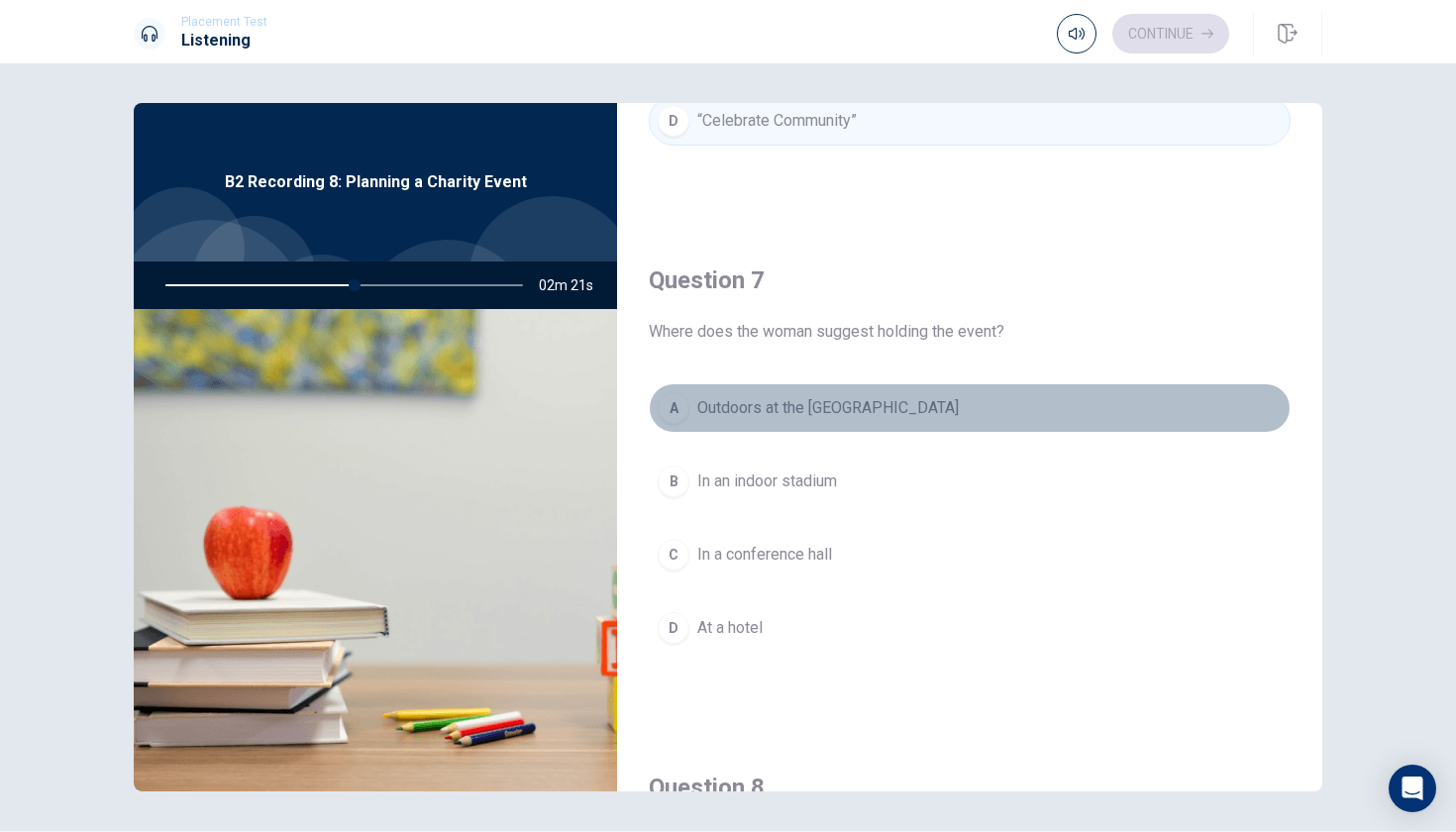 click on "A Outdoors at the [GEOGRAPHIC_DATA]" at bounding box center [970, 408] 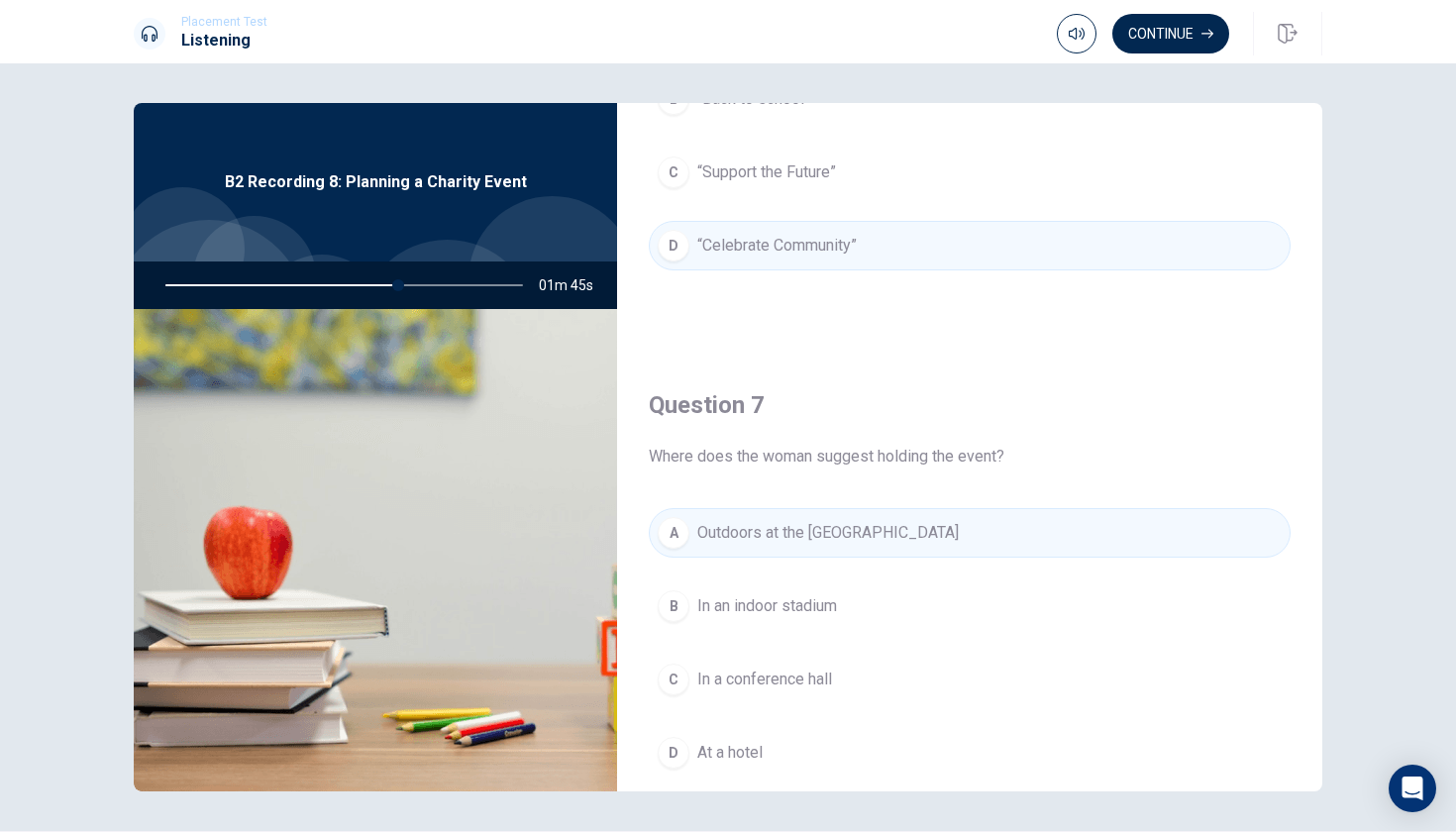 scroll, scrollTop: 218, scrollLeft: 0, axis: vertical 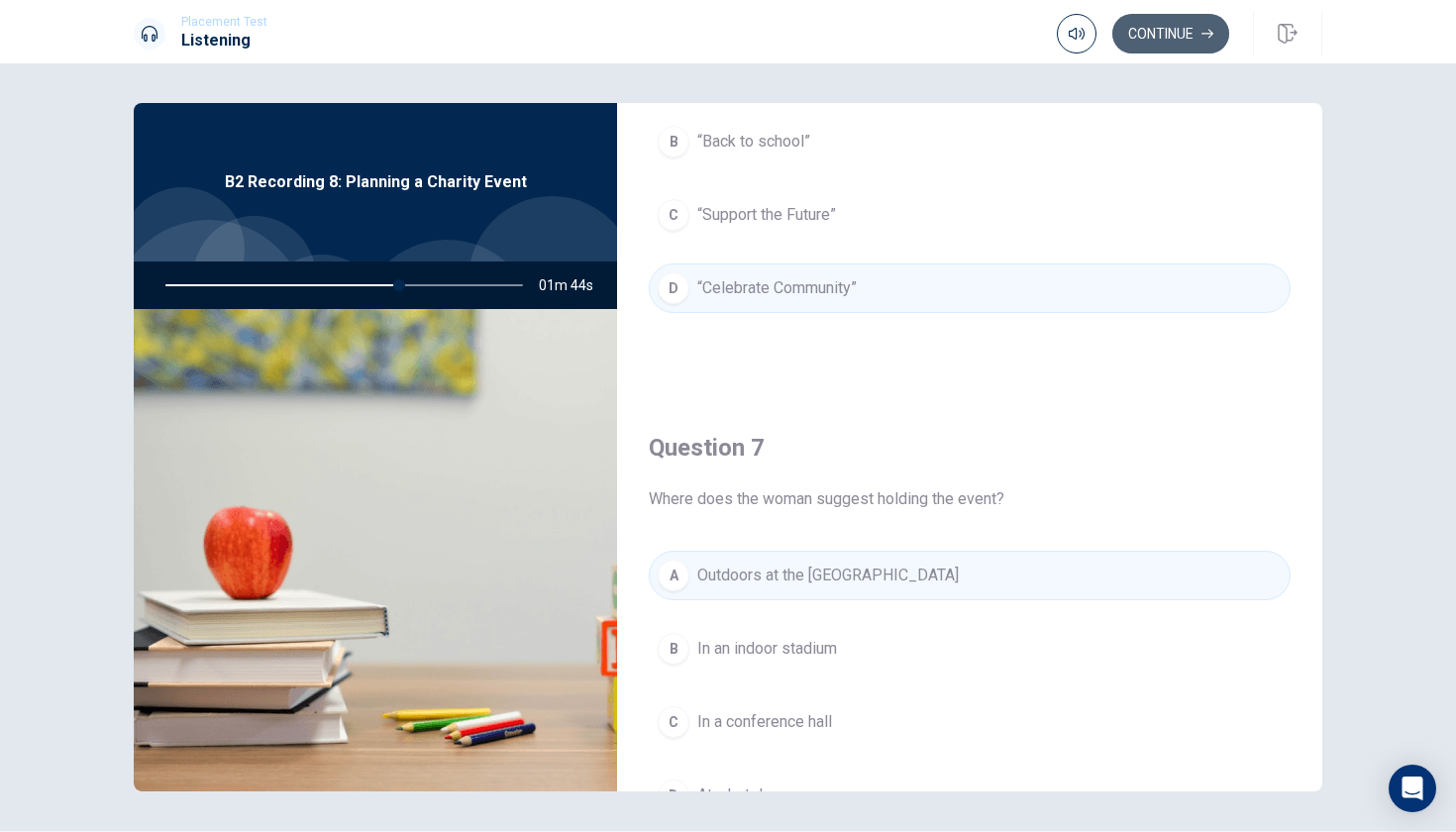 click on "Continue" at bounding box center (1171, 34) 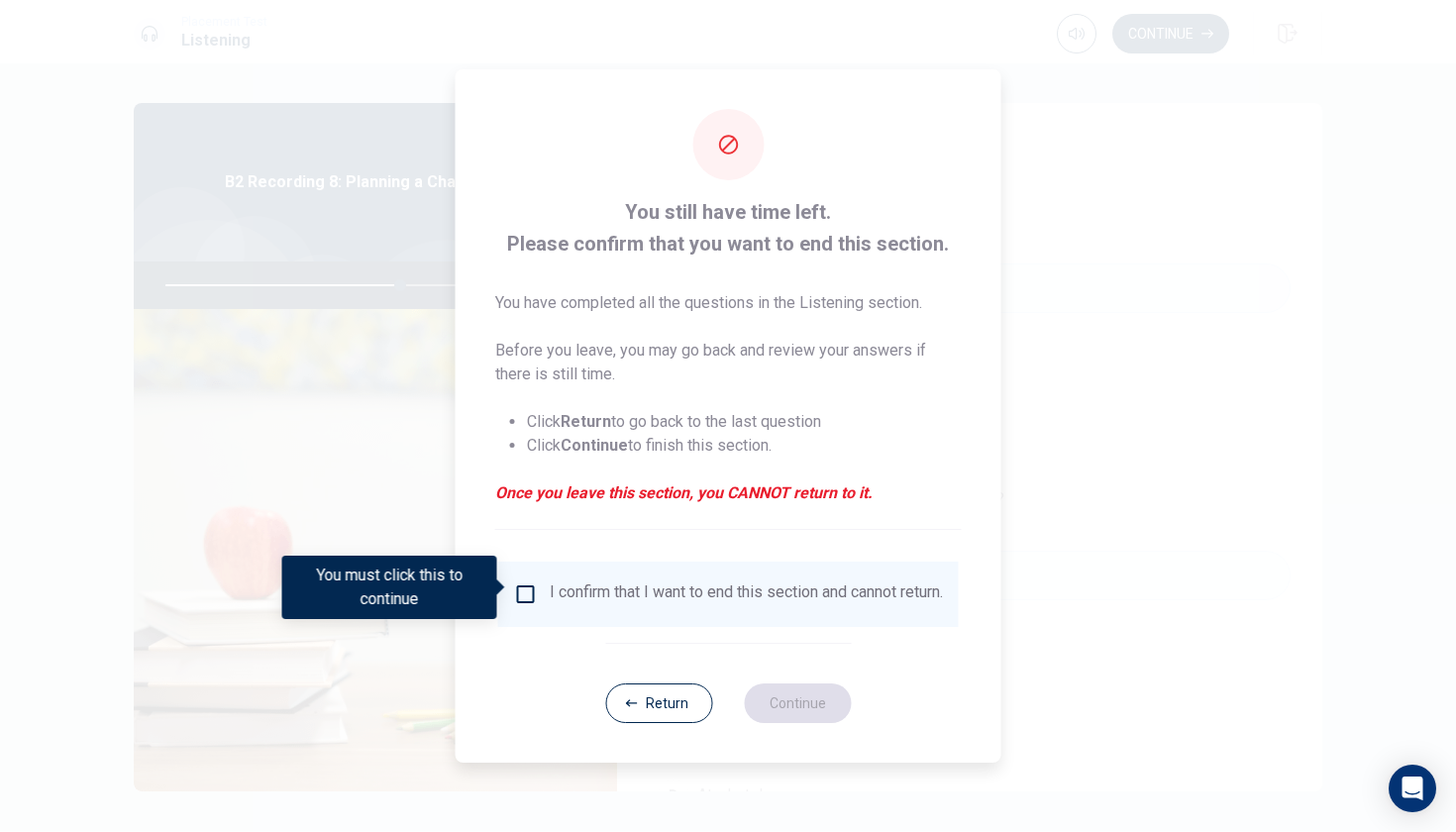 click at bounding box center (526, 594) 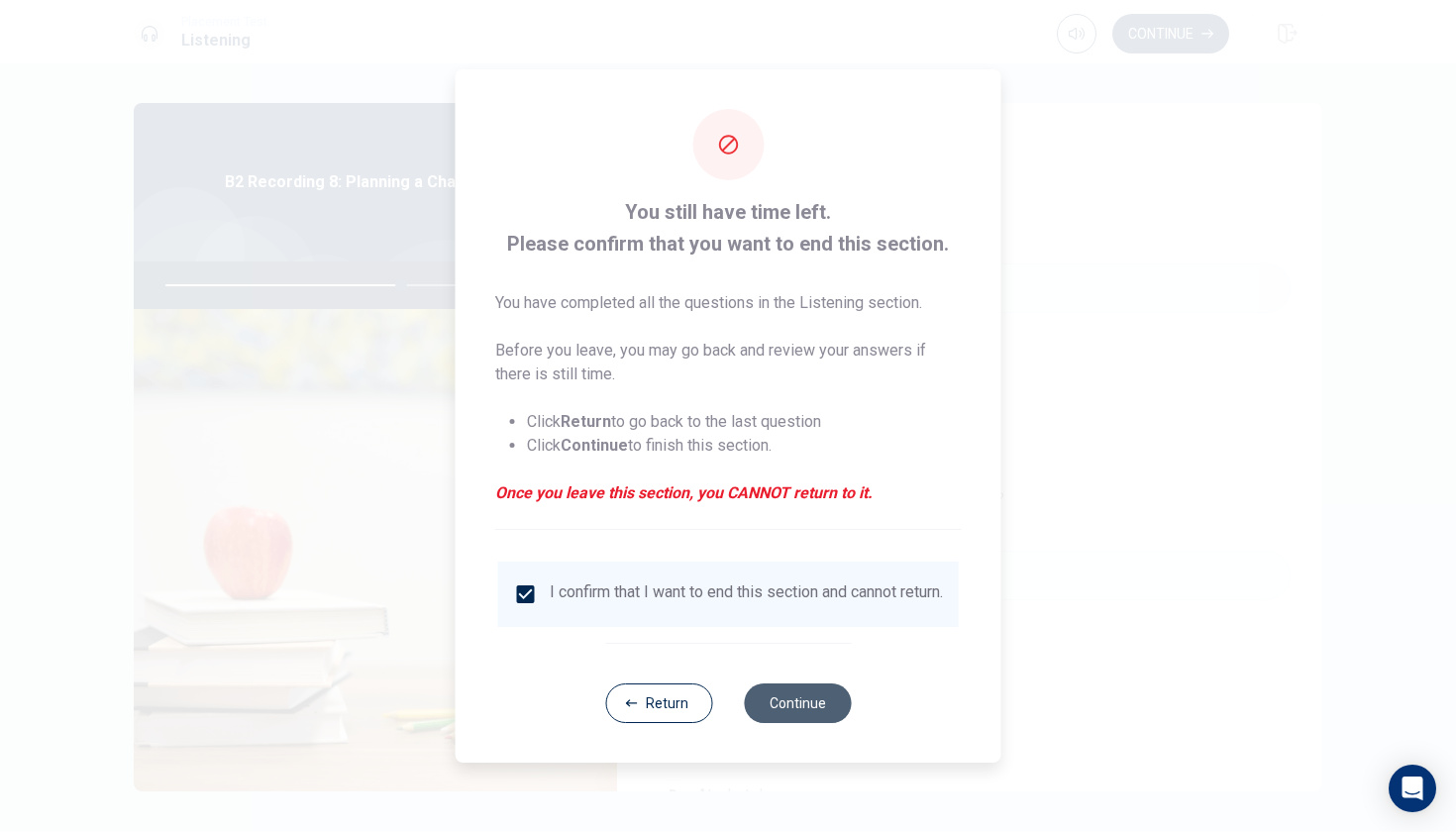 click on "Continue" at bounding box center [797, 703] 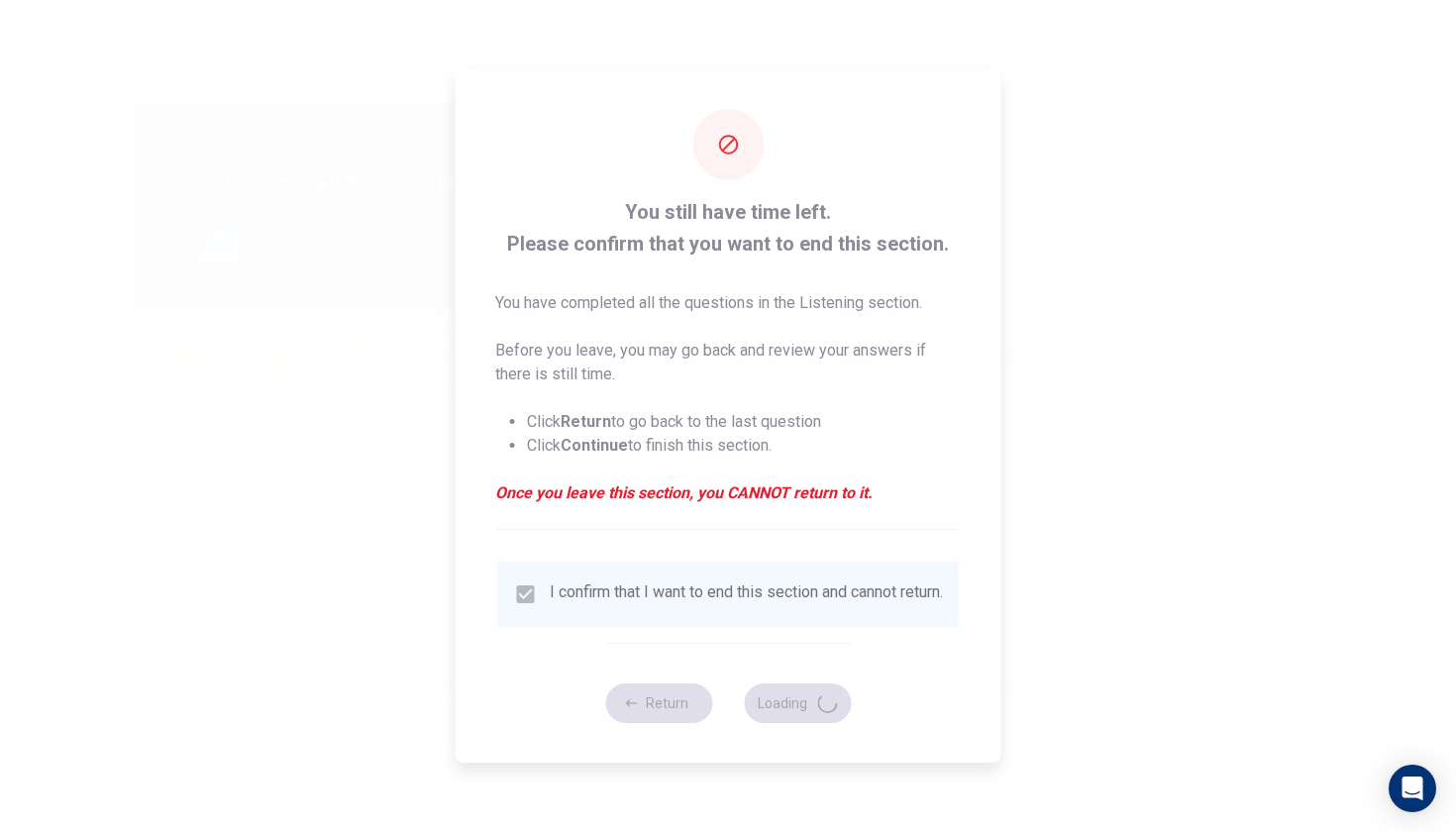 type on "67" 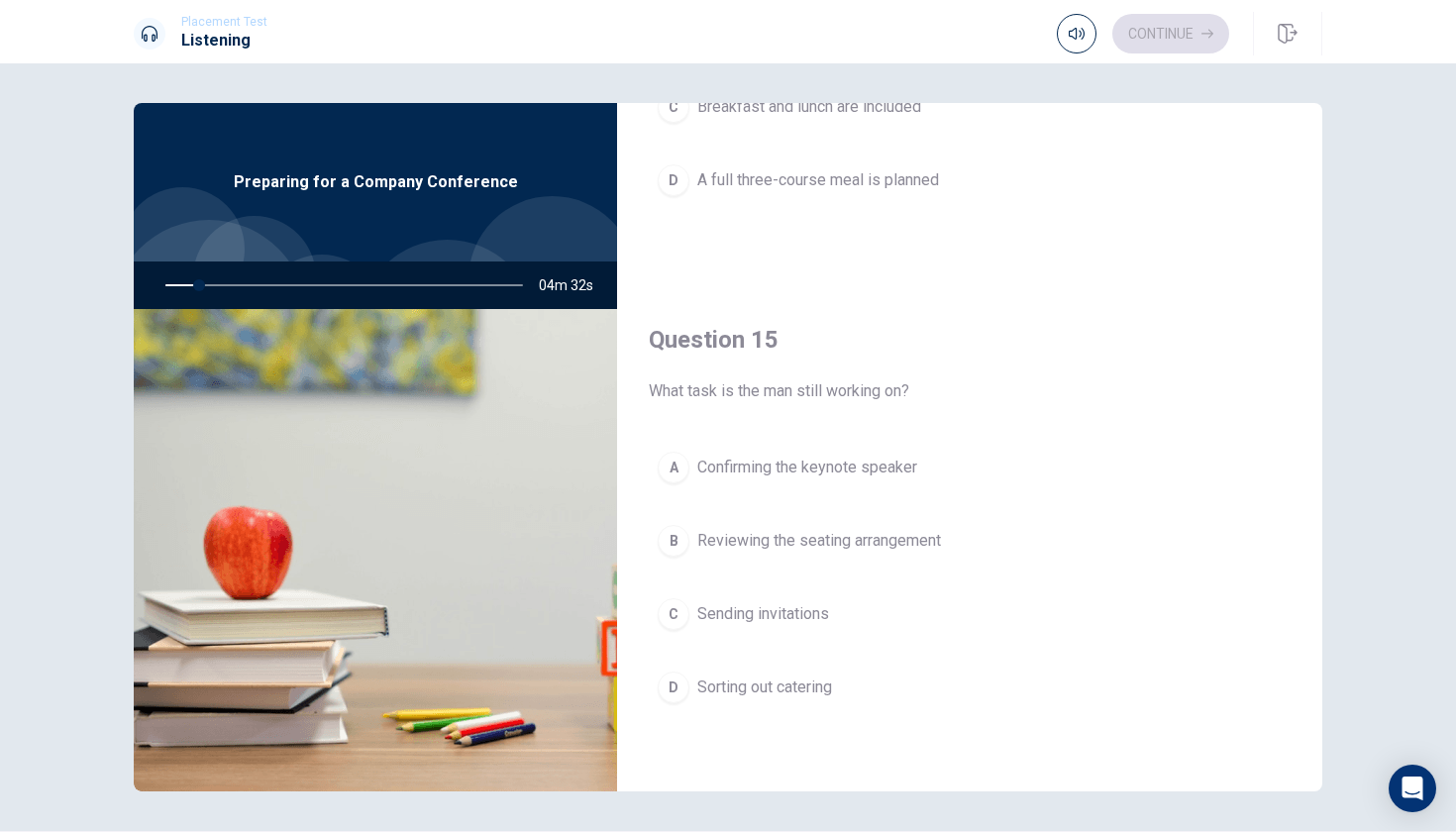 scroll, scrollTop: 1847, scrollLeft: 0, axis: vertical 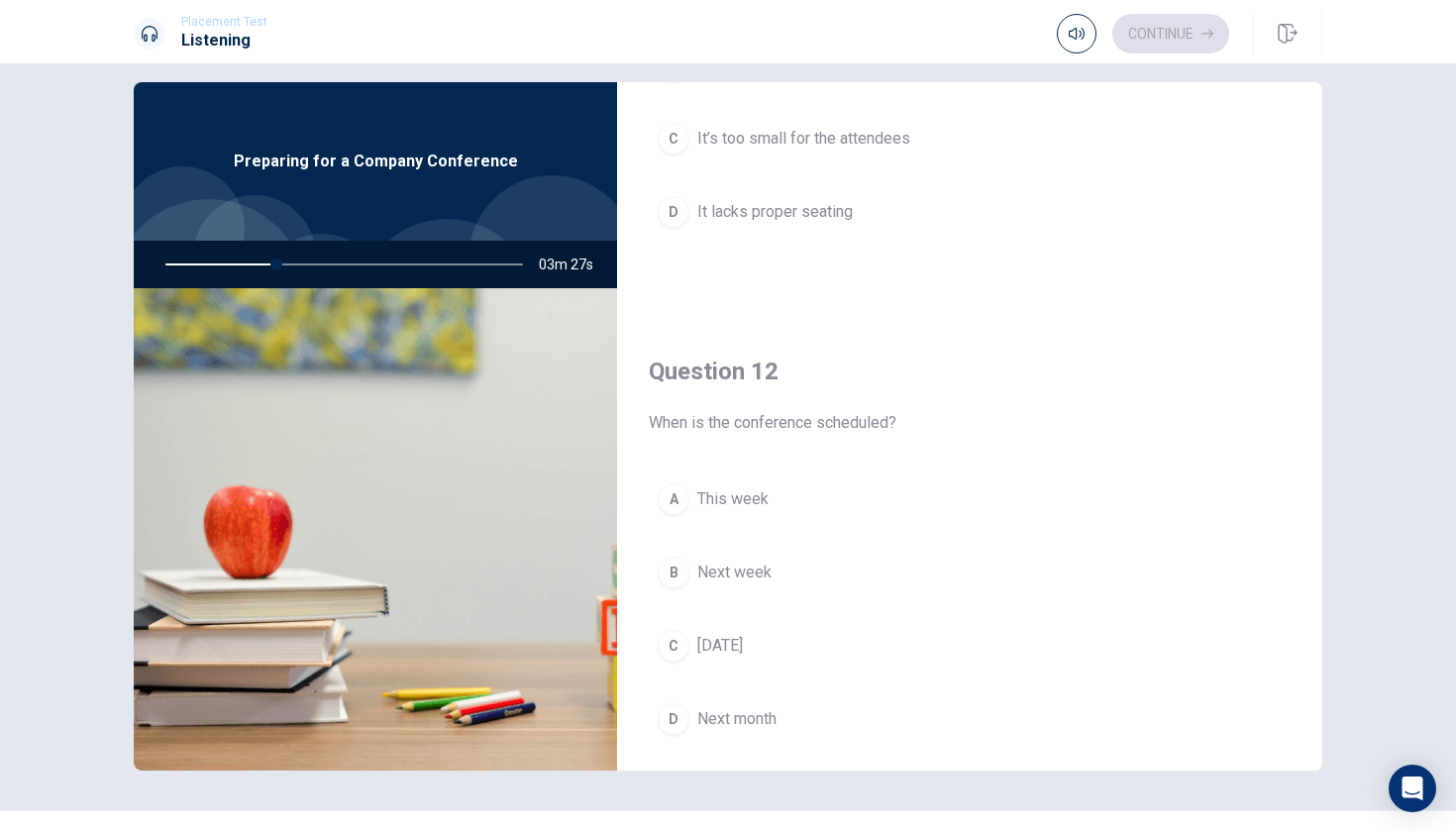 click on "Next month" at bounding box center (737, 719) 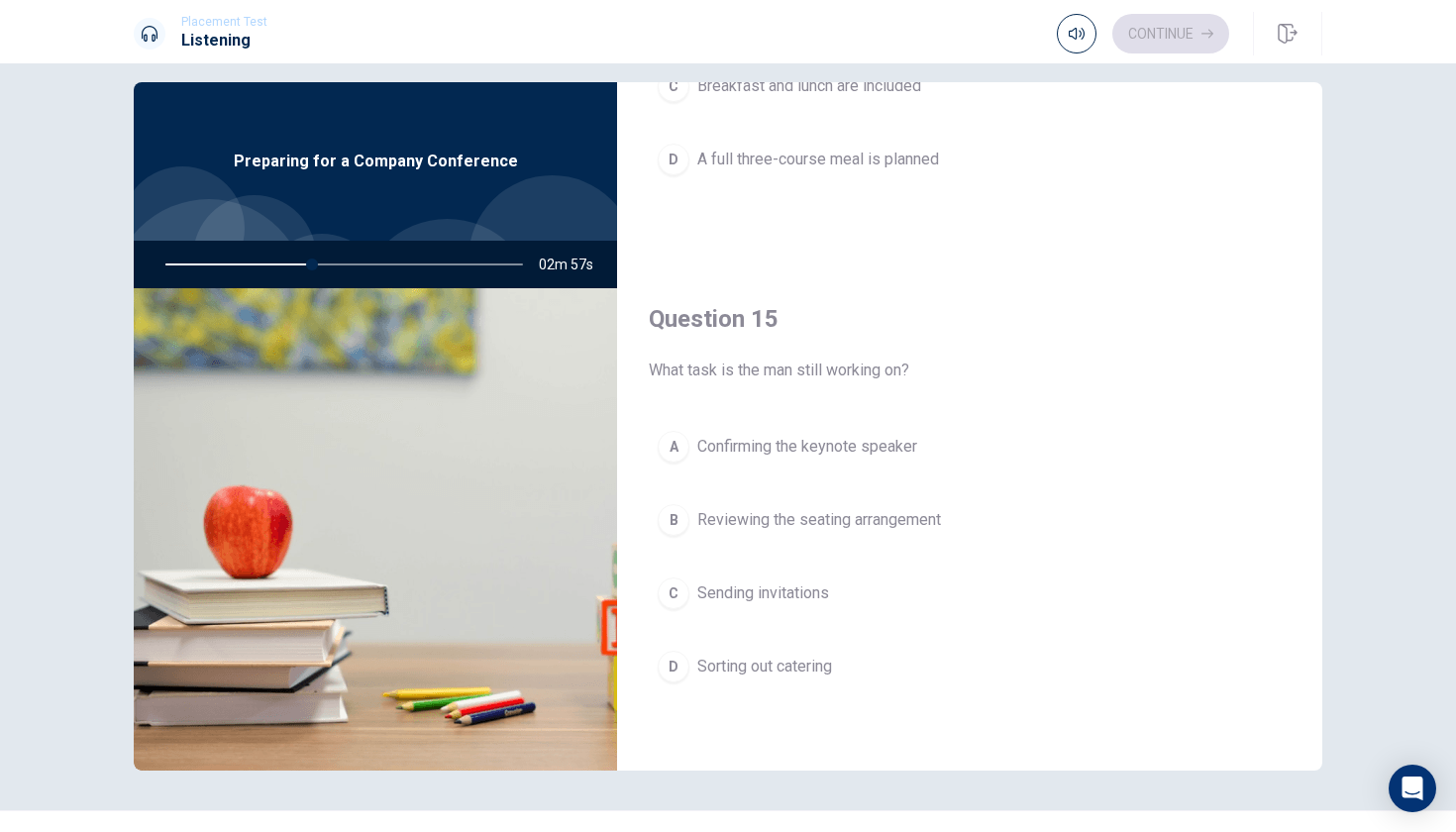 scroll, scrollTop: 1847, scrollLeft: 0, axis: vertical 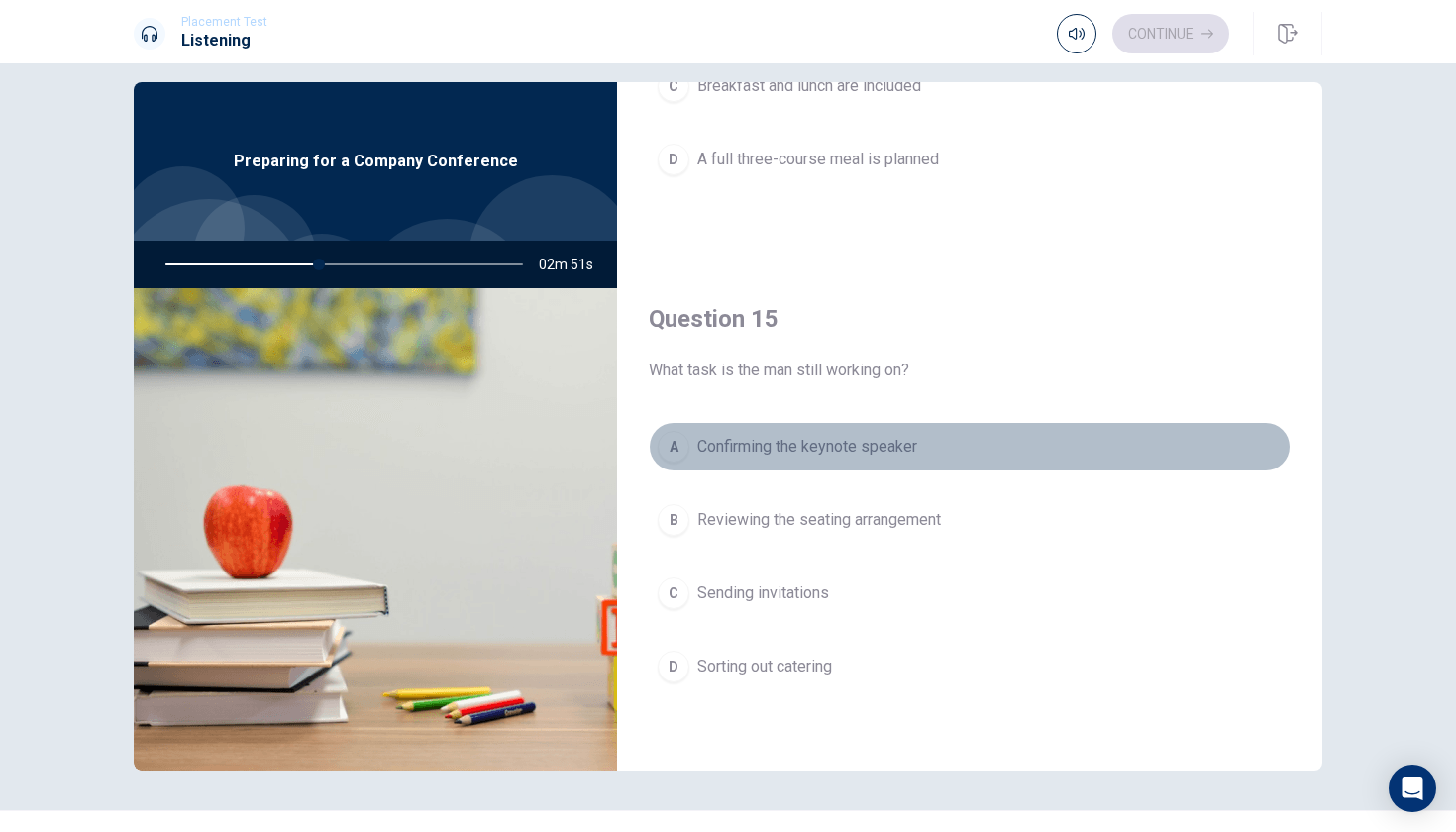 click on "Confirming the keynote speaker" at bounding box center (807, 447) 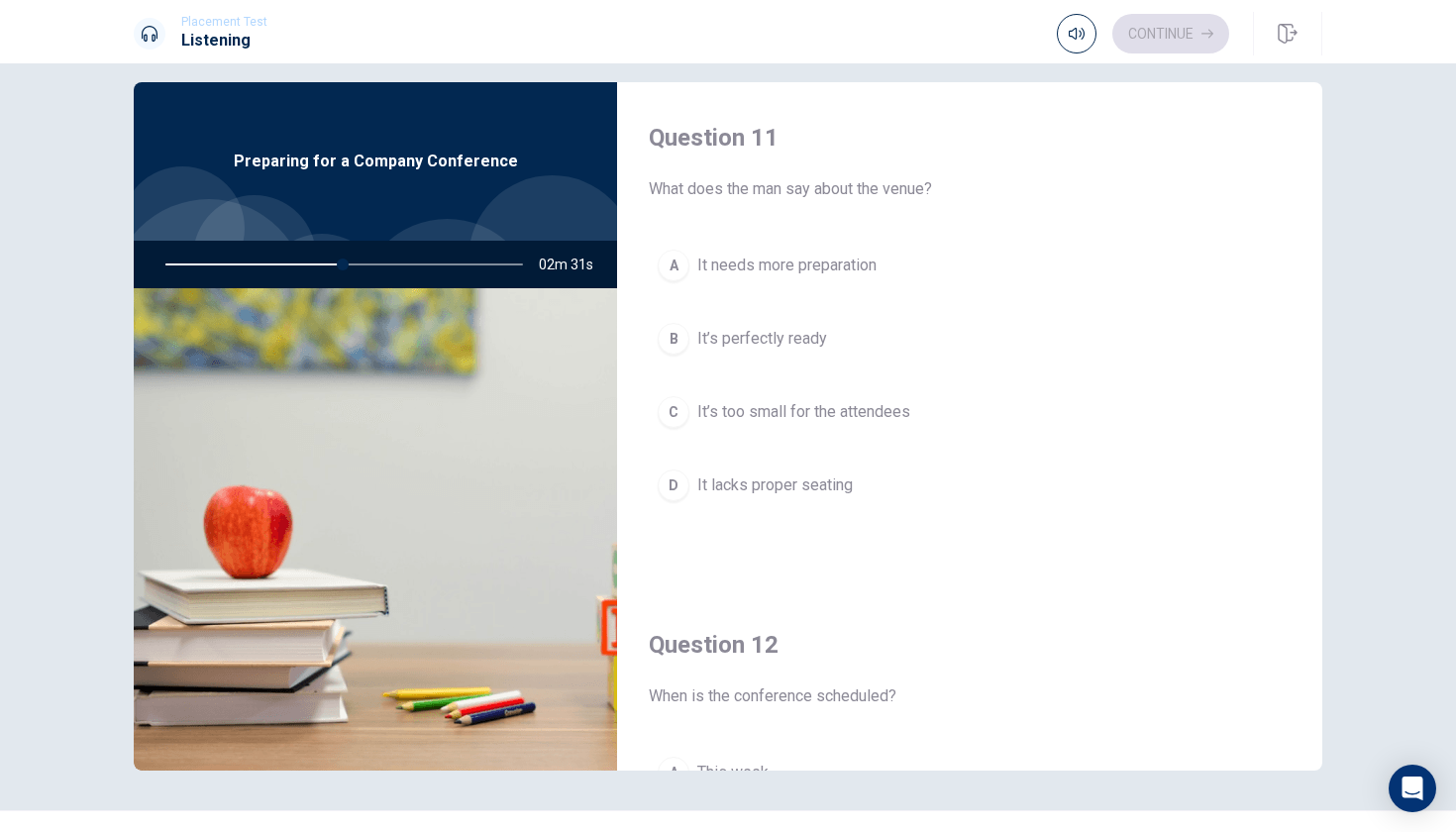 scroll, scrollTop: 0, scrollLeft: 0, axis: both 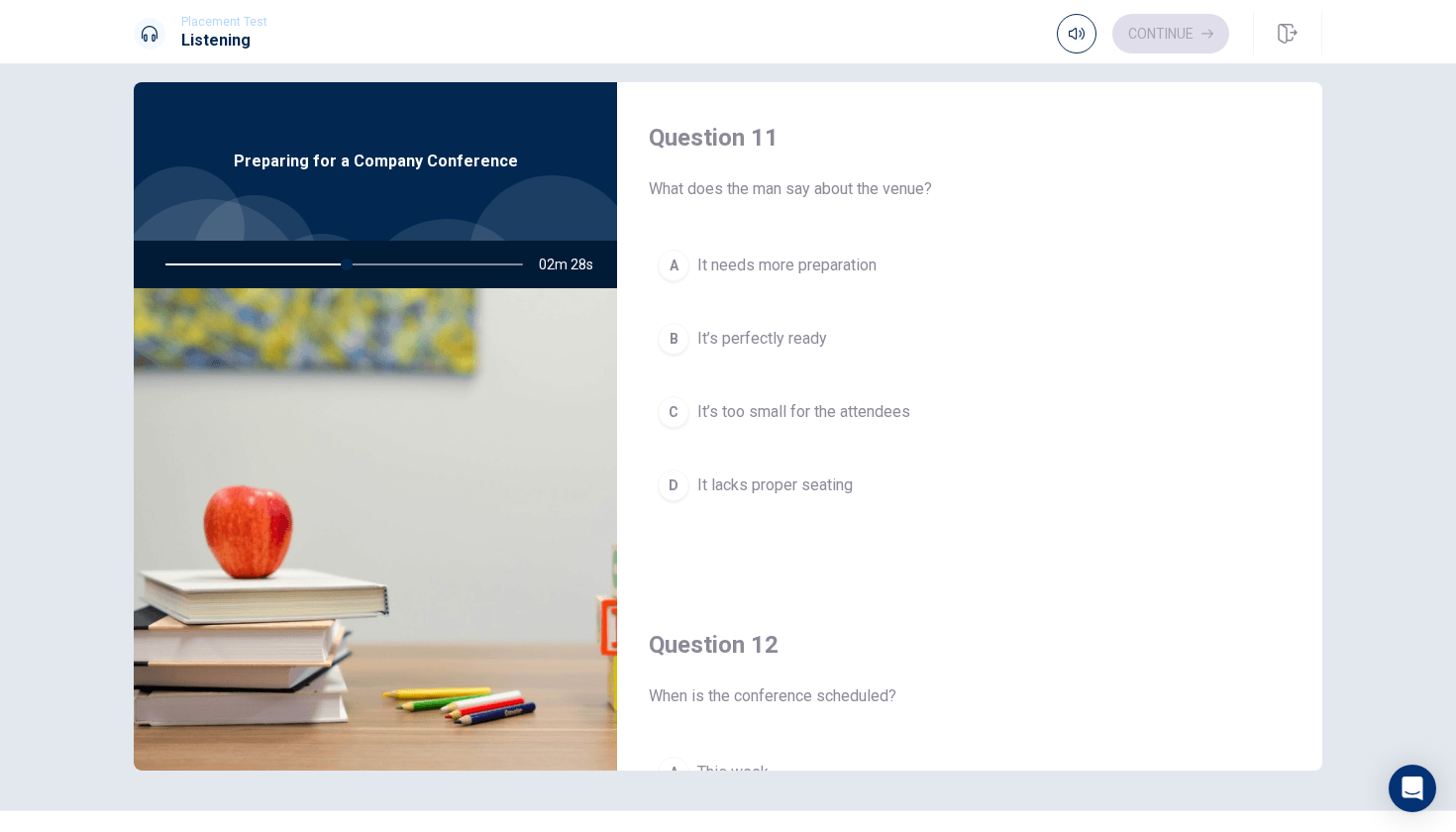 click on "It’s perfectly ready" at bounding box center [762, 339] 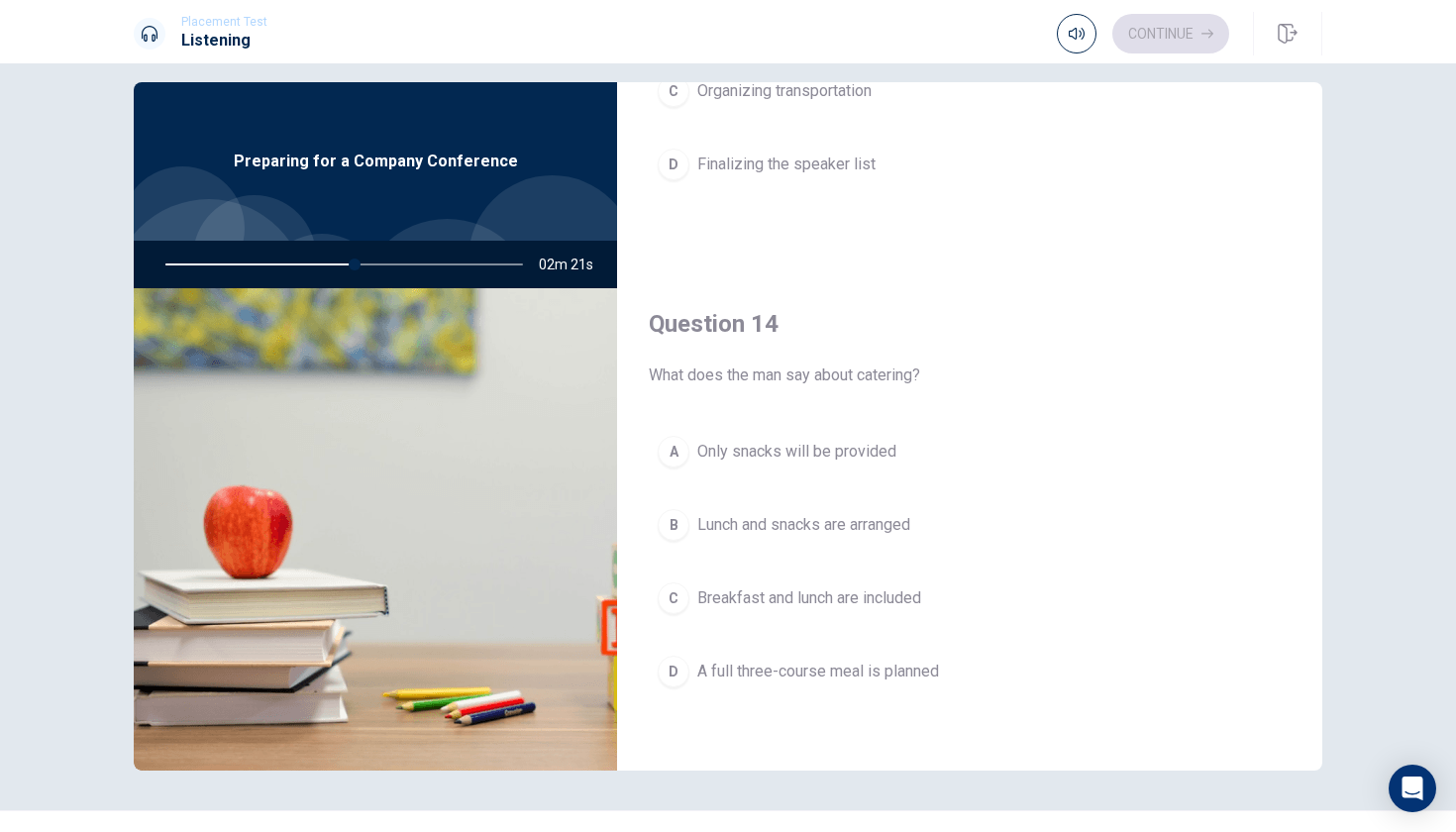 scroll, scrollTop: 1353, scrollLeft: 0, axis: vertical 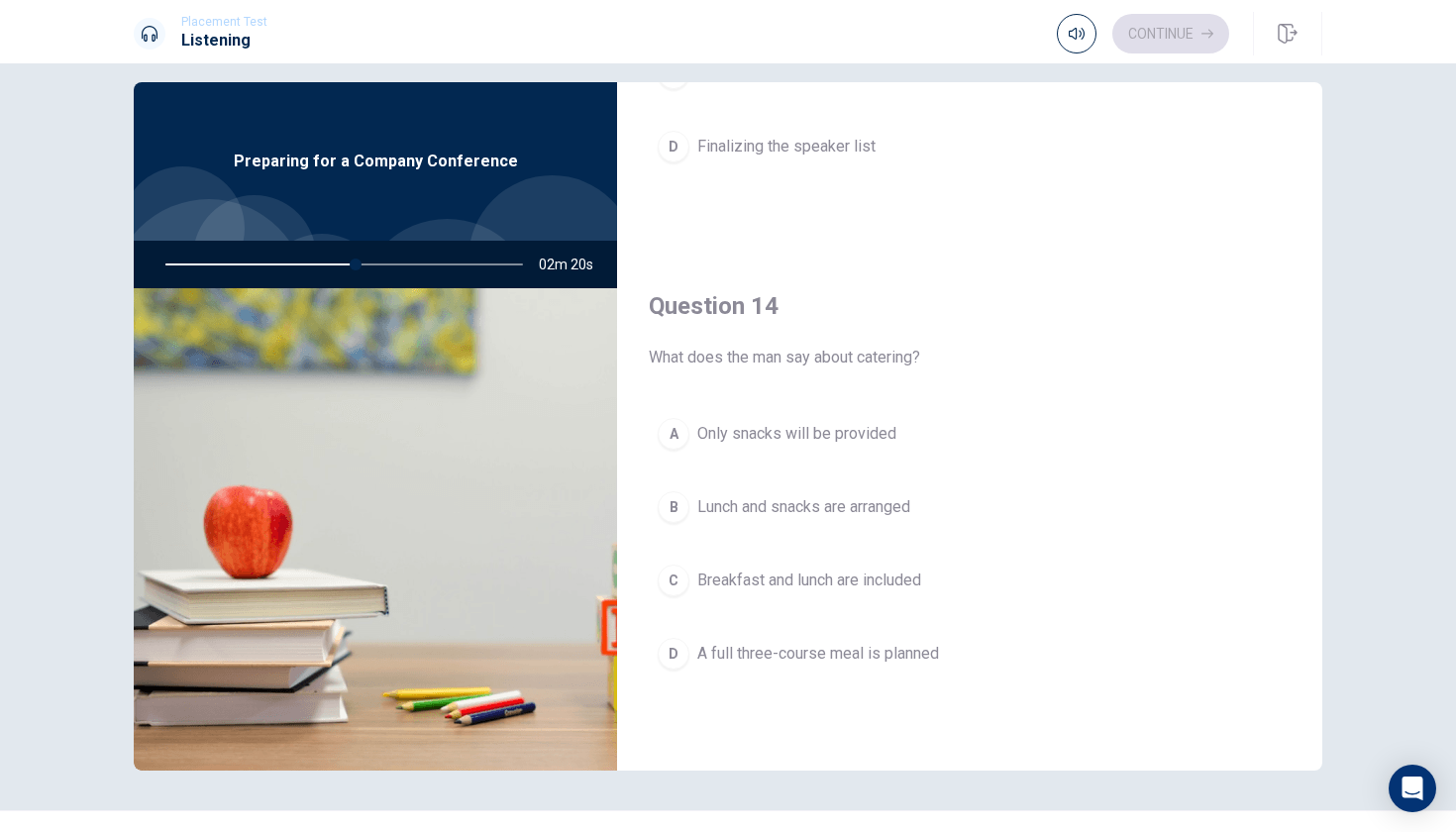 click on "Lunch and snacks are arranged" at bounding box center [803, 507] 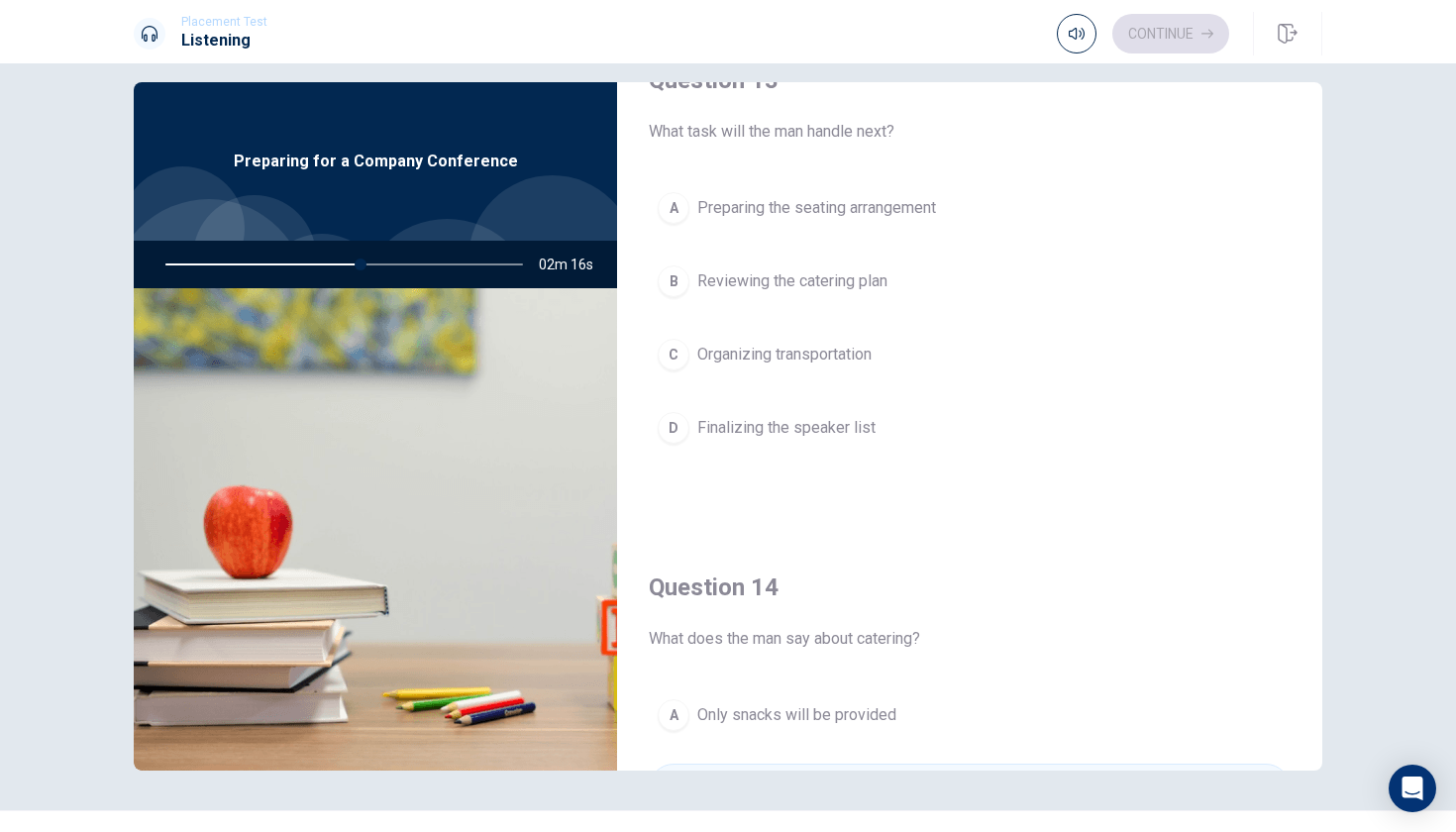 scroll, scrollTop: 1071, scrollLeft: 0, axis: vertical 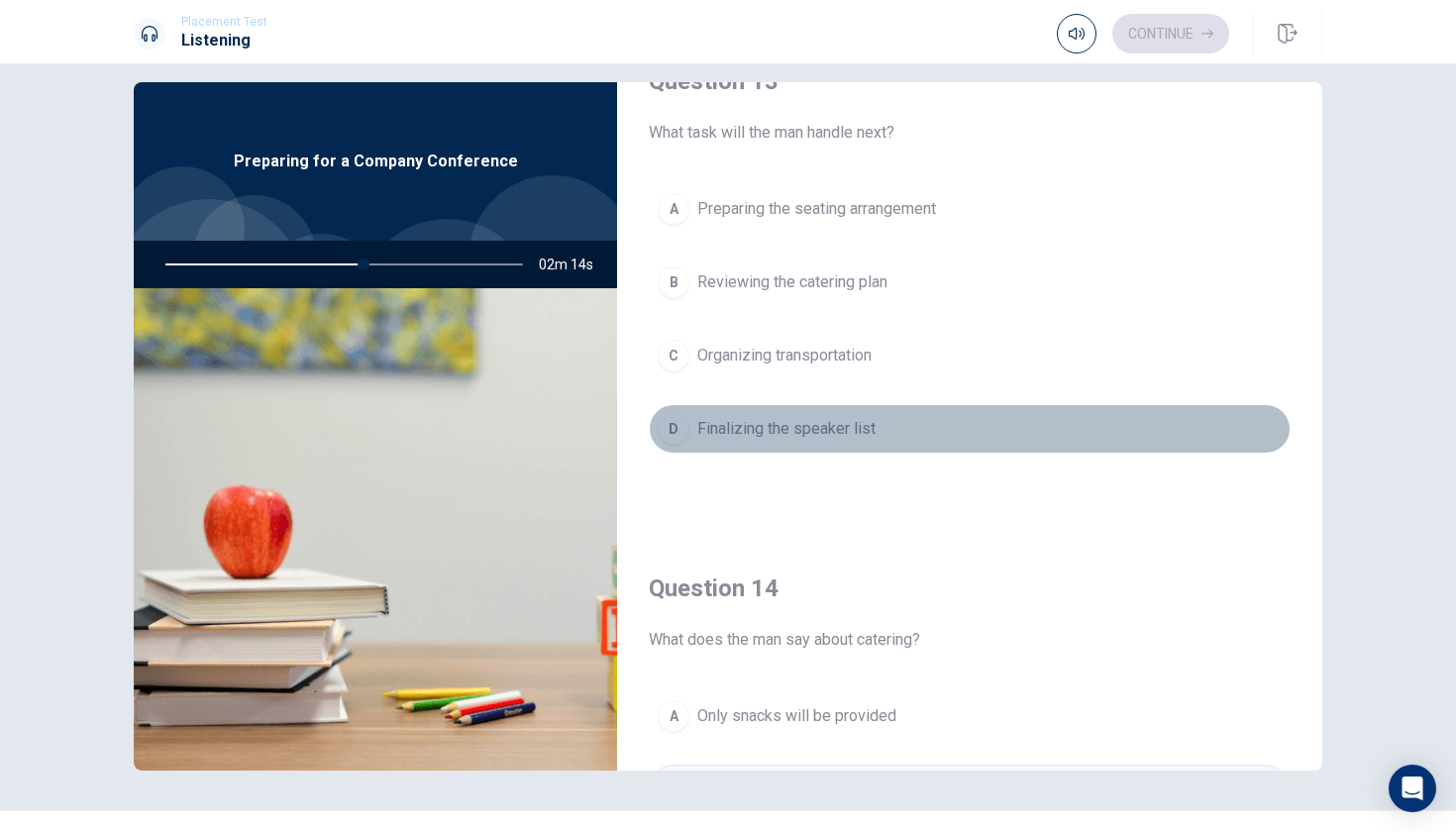 click on "Finalizing the speaker list" at bounding box center [786, 429] 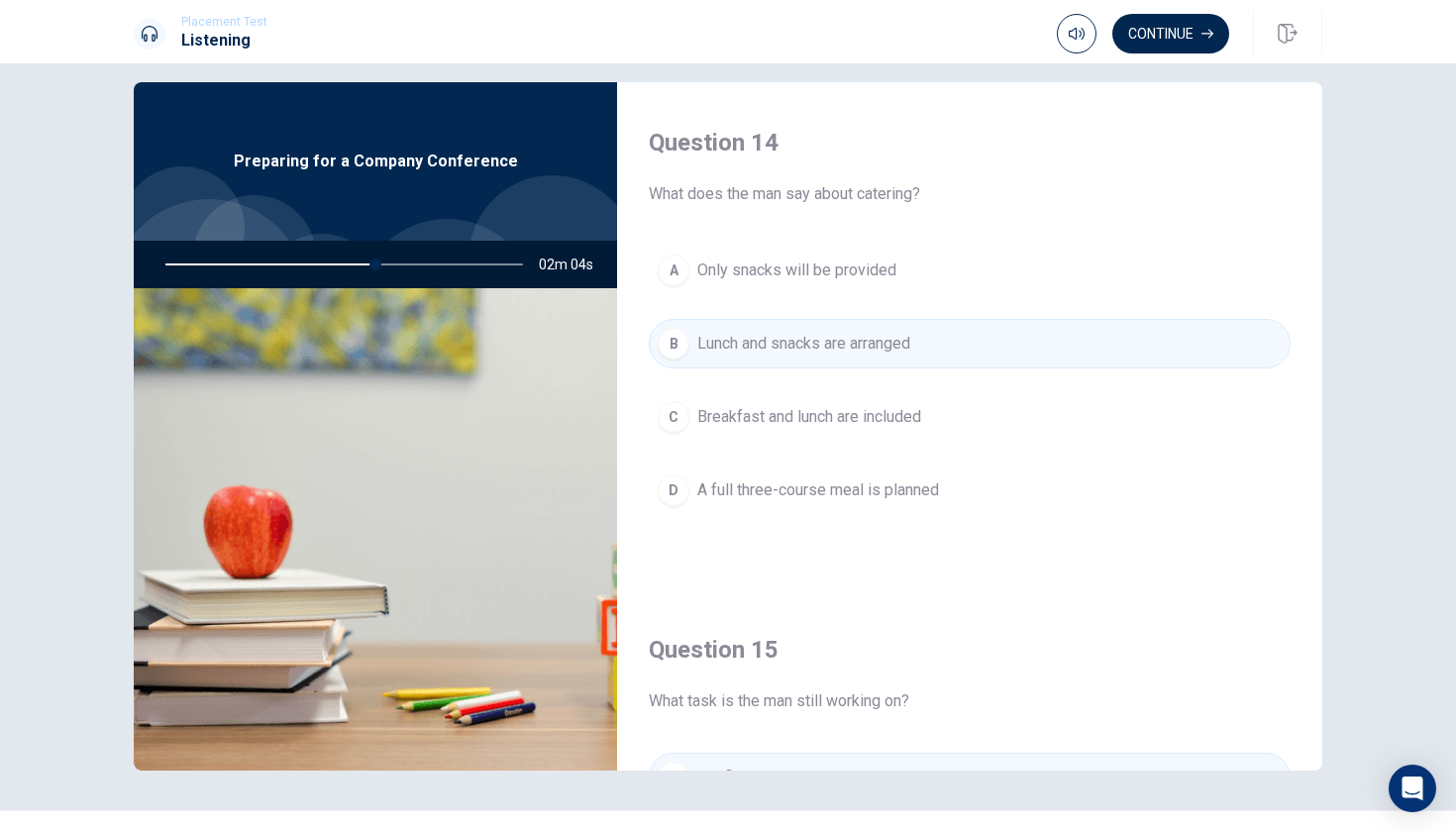 scroll, scrollTop: 1510, scrollLeft: 0, axis: vertical 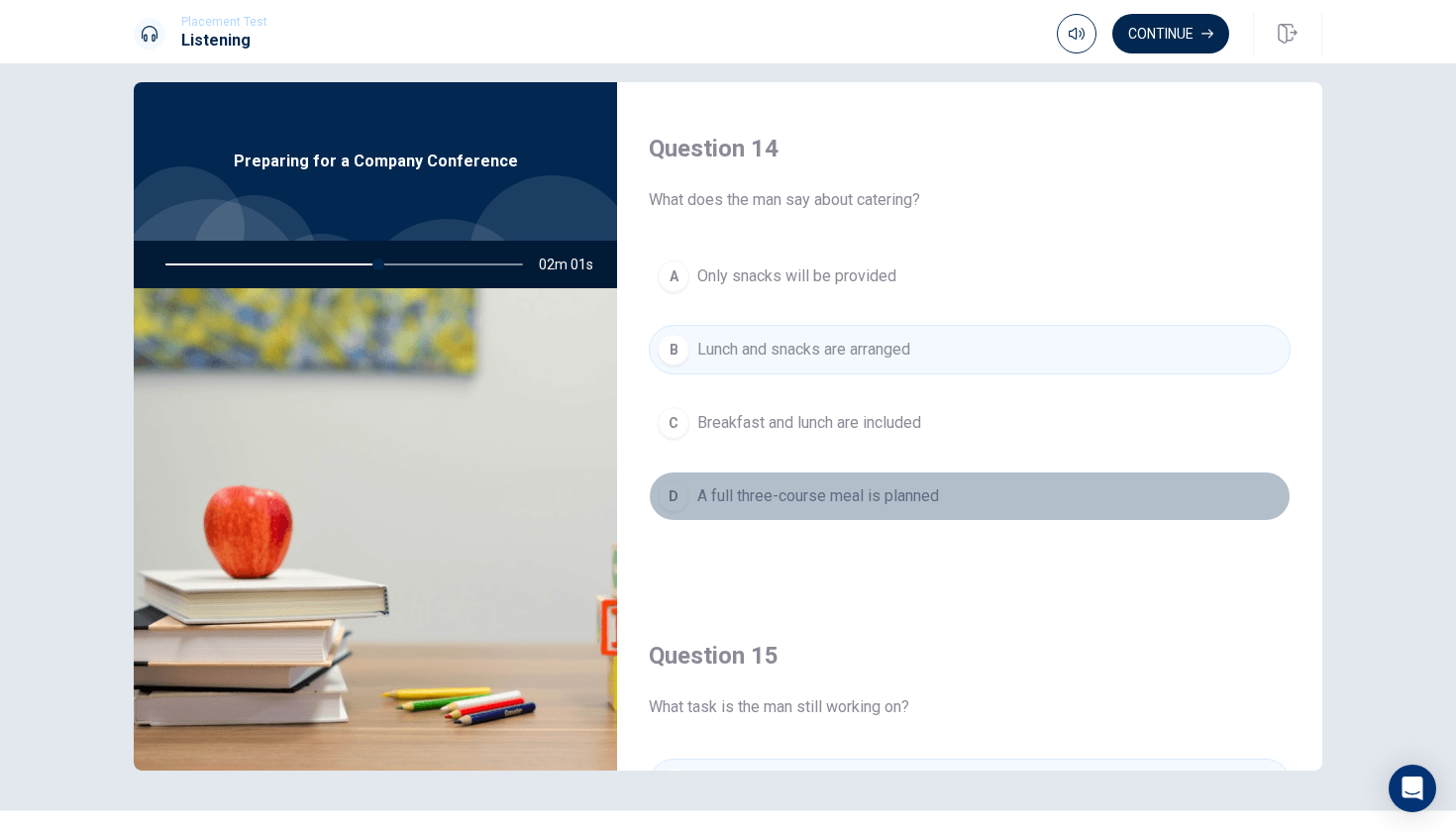 click on "A full three-course meal is planned" at bounding box center (818, 496) 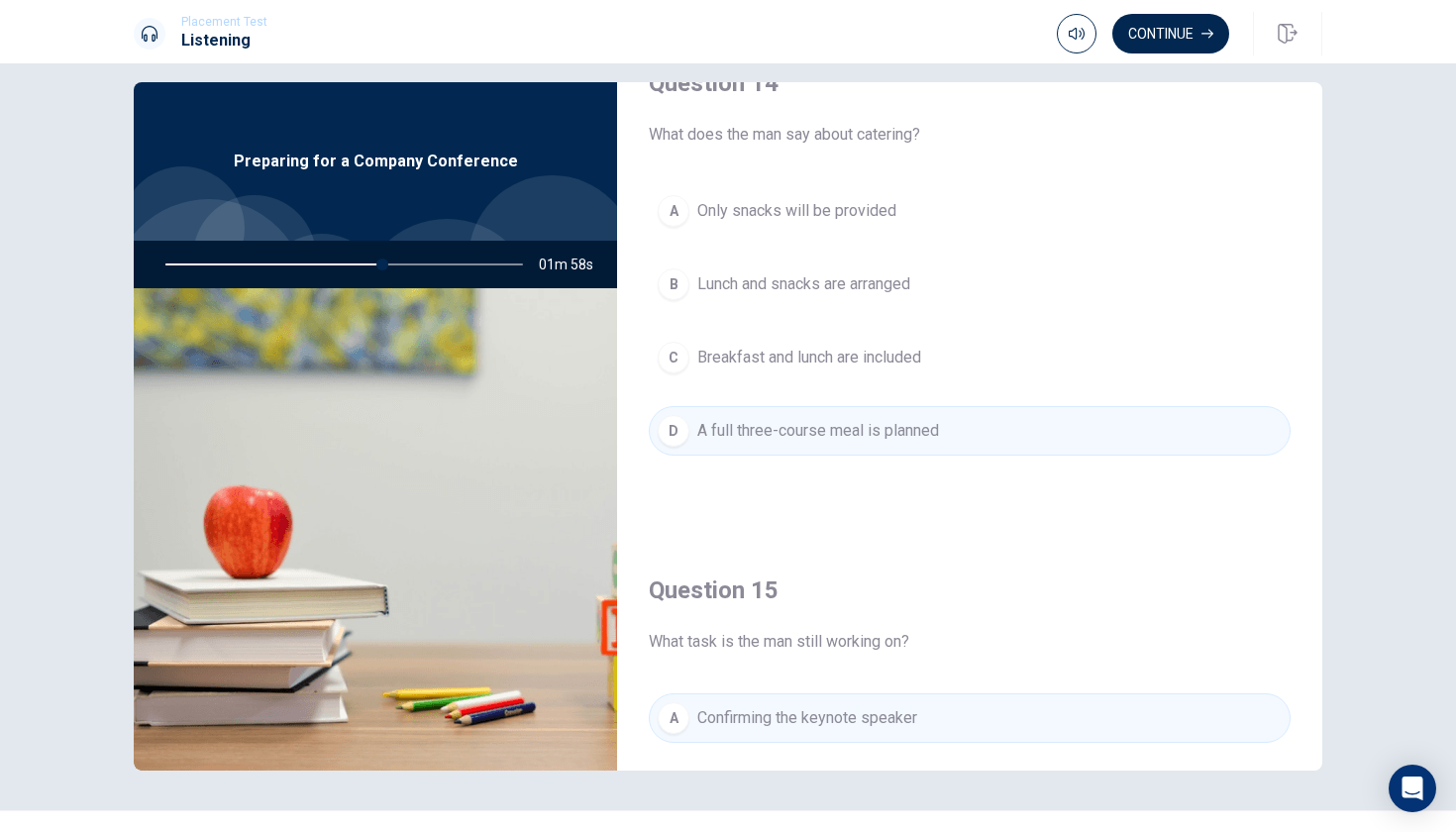 scroll, scrollTop: 1580, scrollLeft: 0, axis: vertical 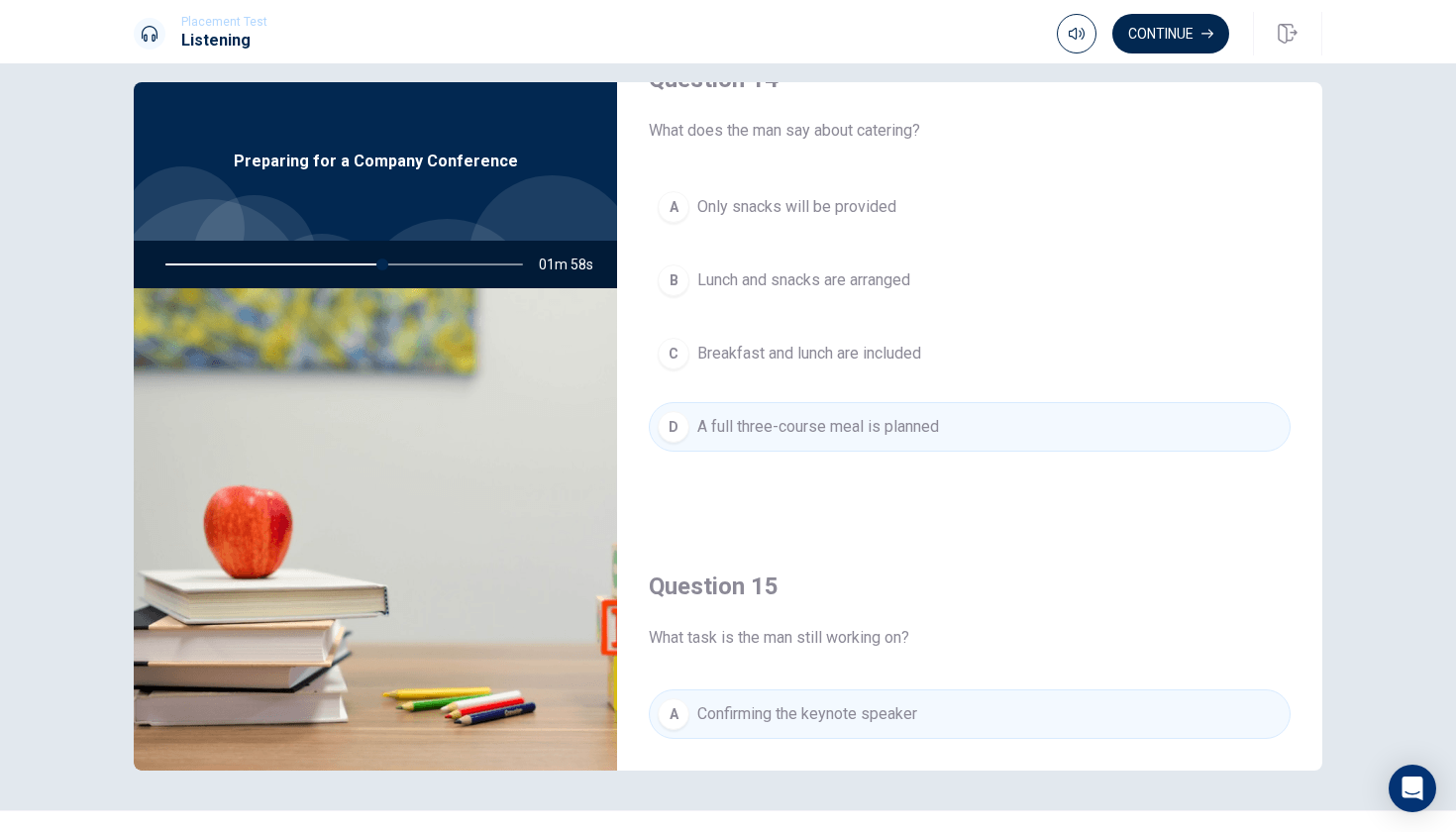 click on "Lunch and snacks are arranged" at bounding box center (803, 280) 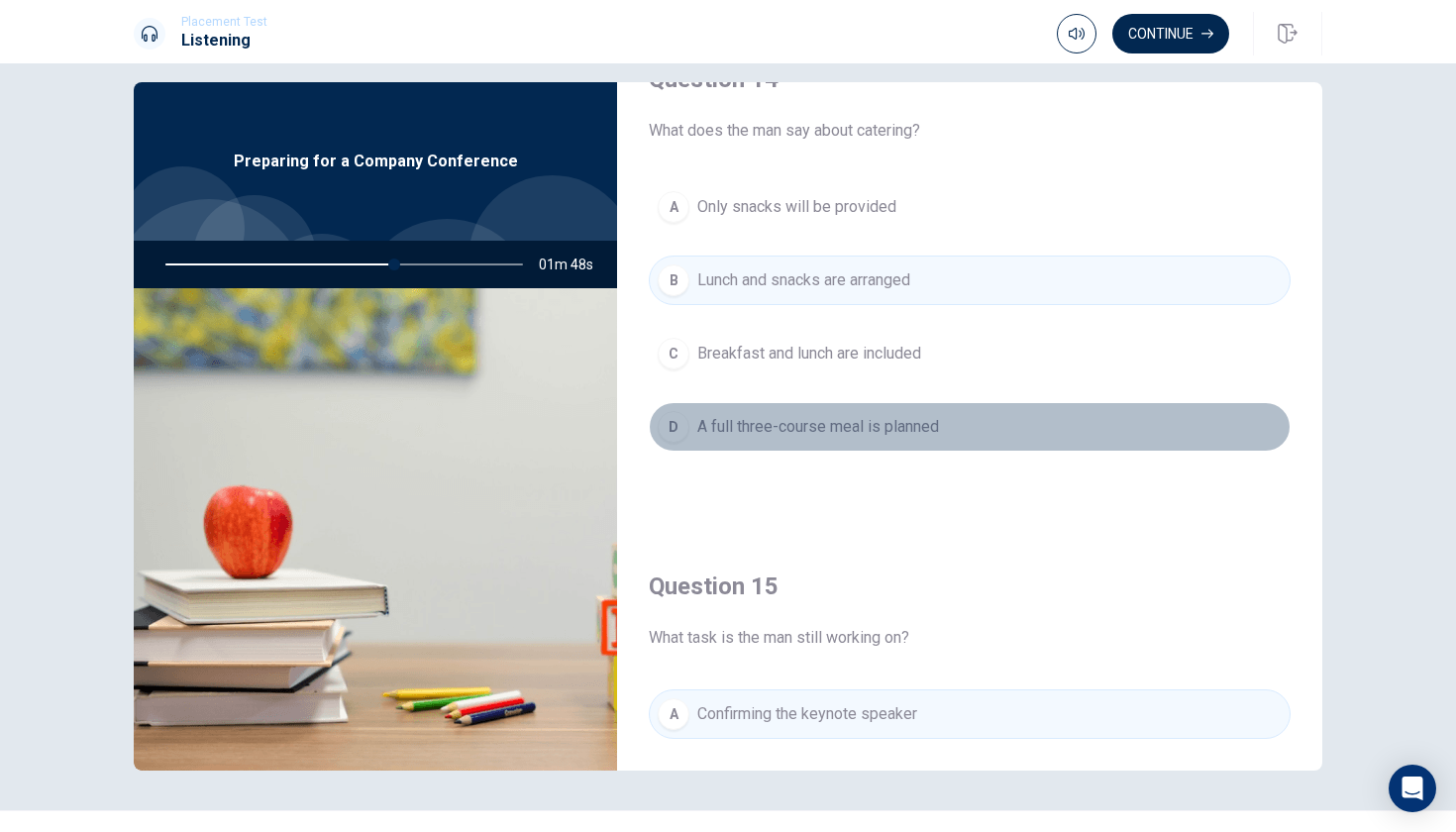 click on "A full three-course meal is planned" at bounding box center [818, 427] 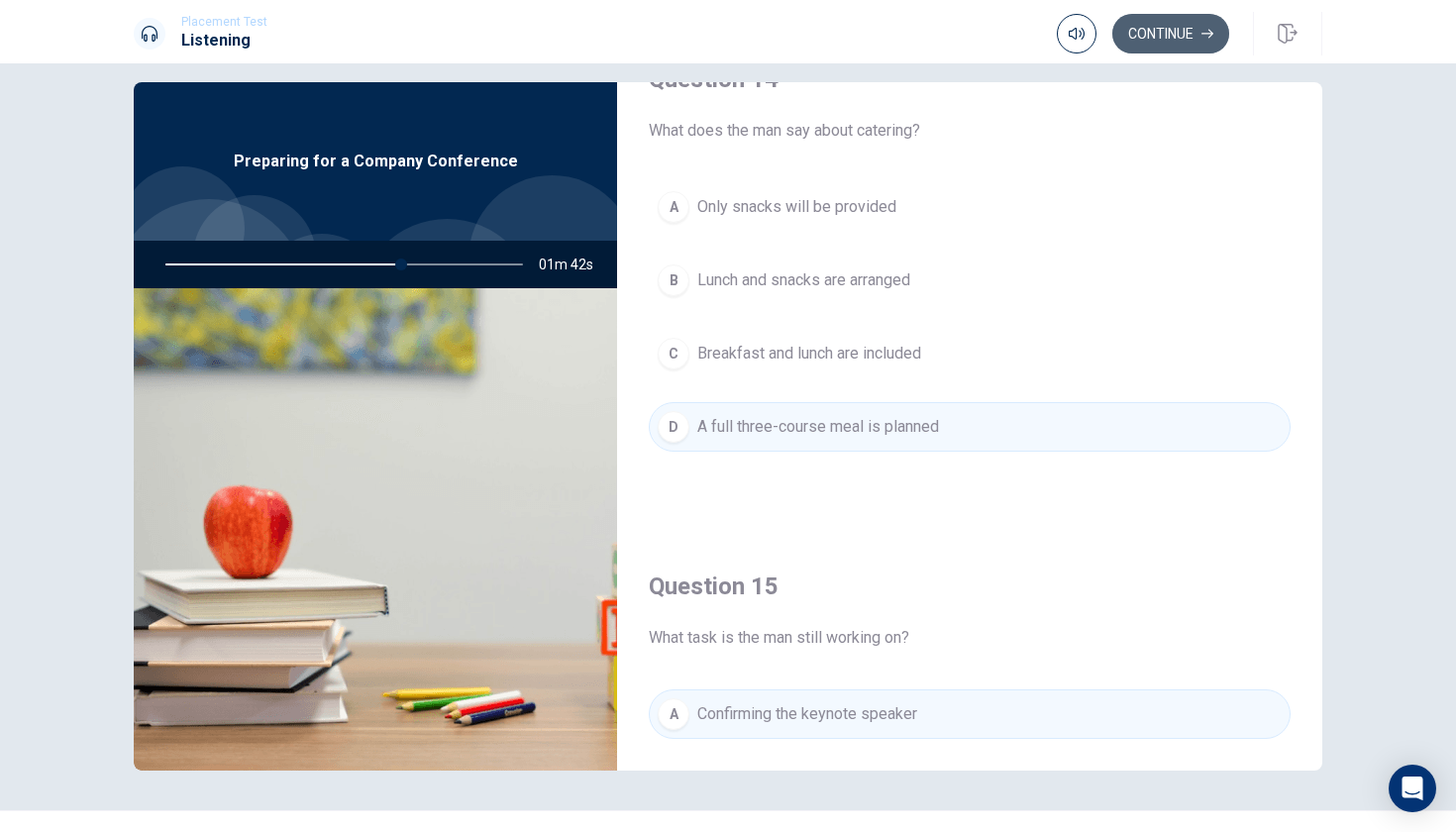 click on "Continue" at bounding box center (1171, 34) 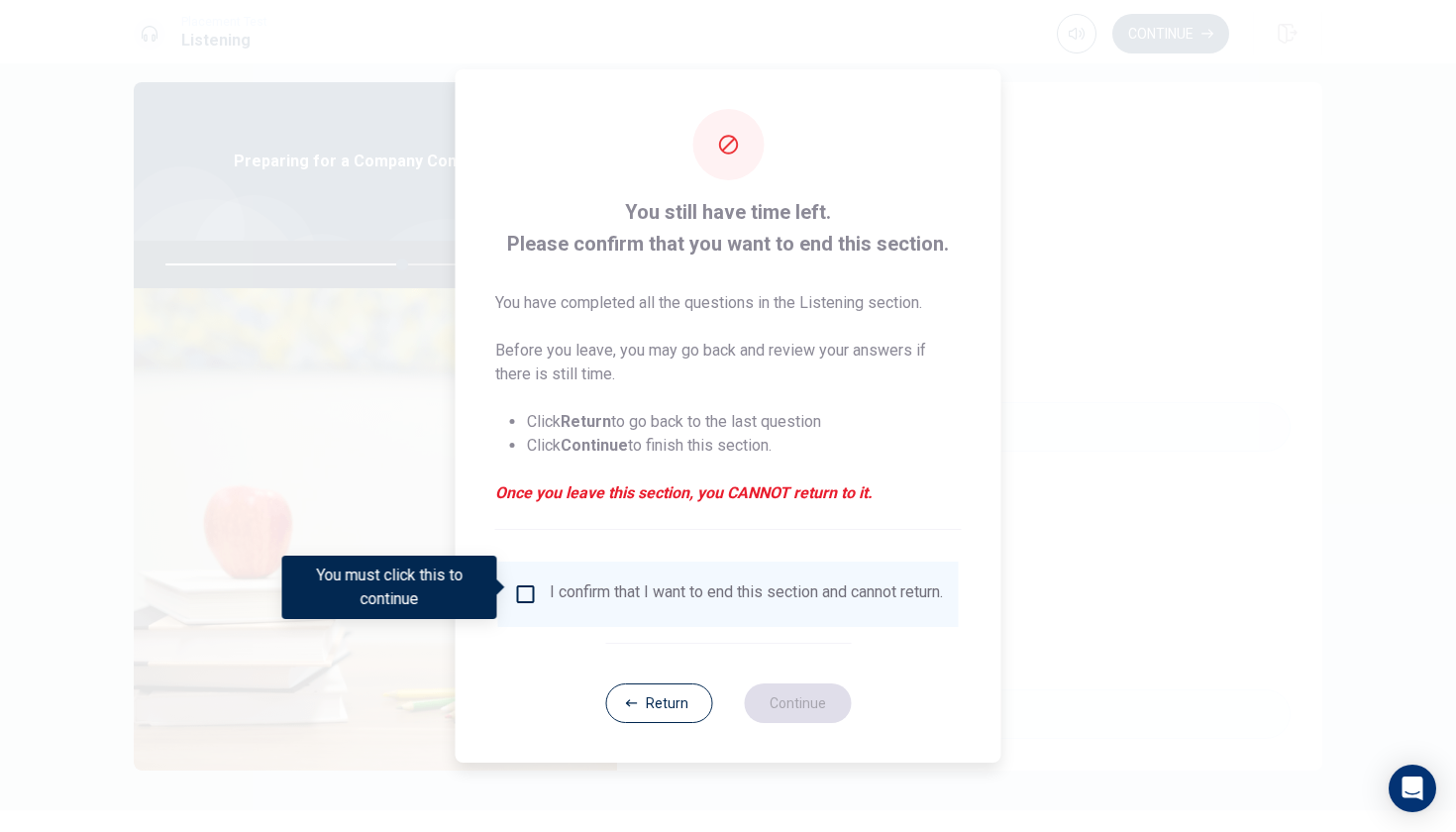 click at bounding box center (526, 594) 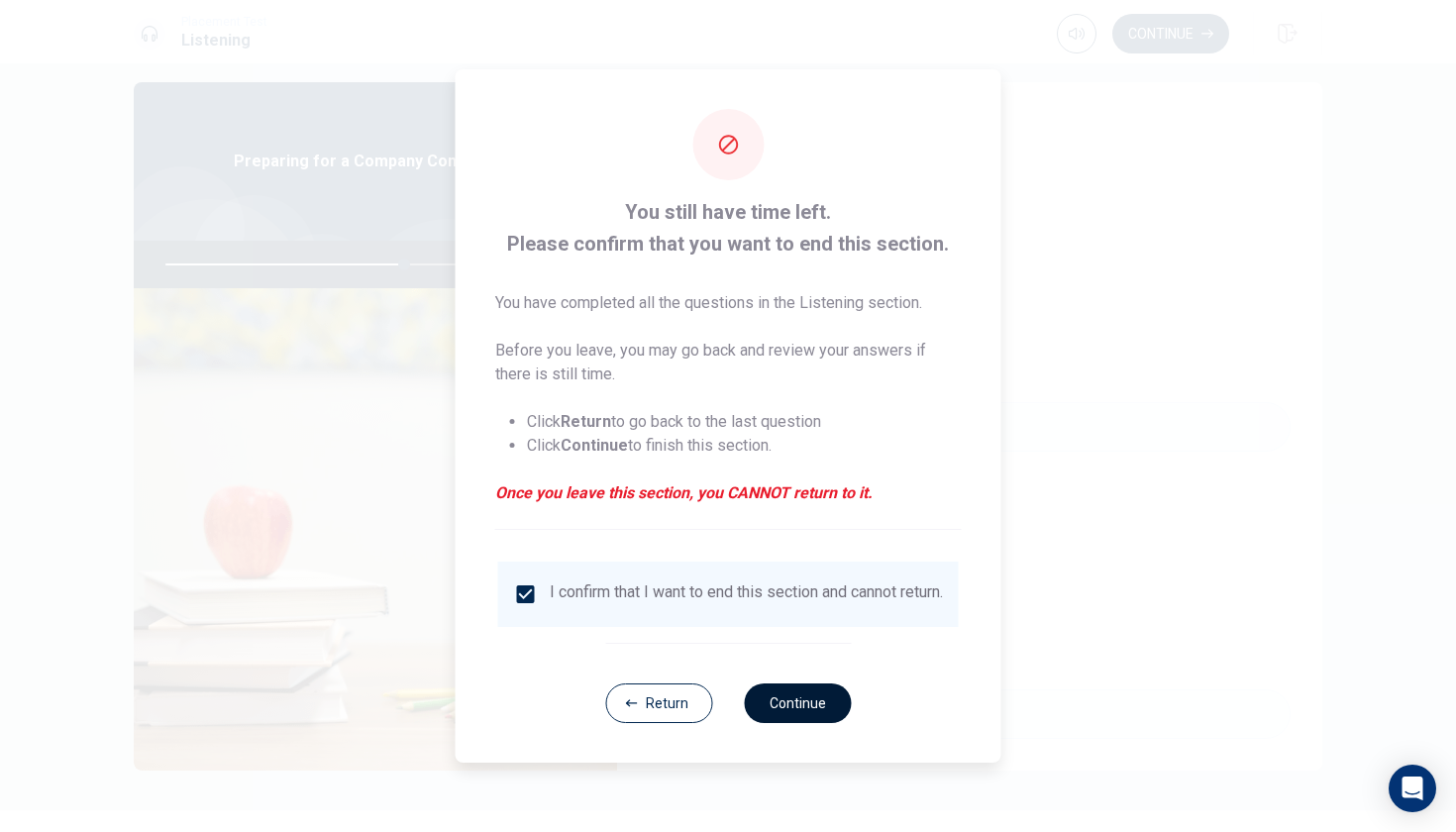 click on "Continue" at bounding box center (797, 703) 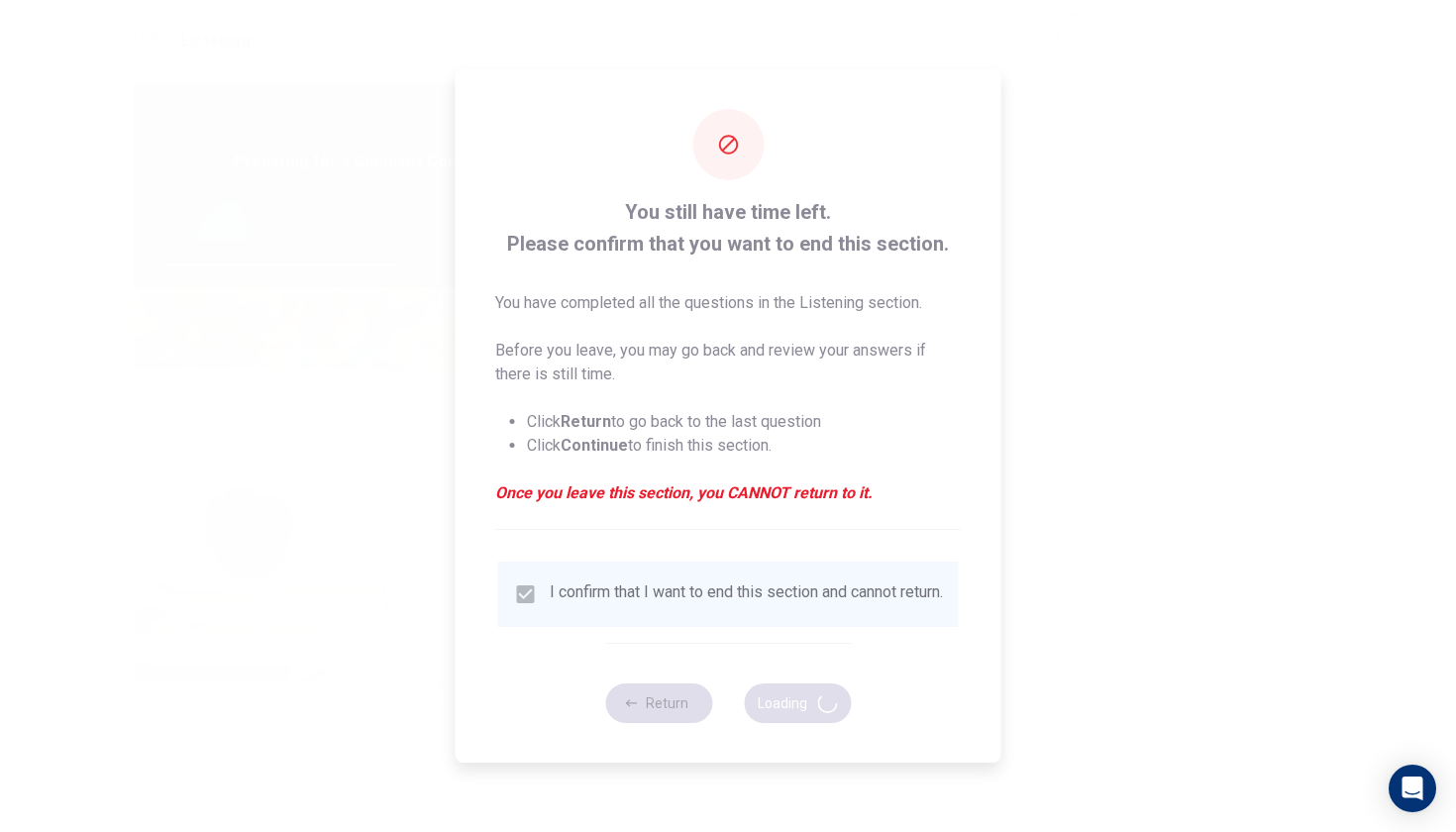 type on "67" 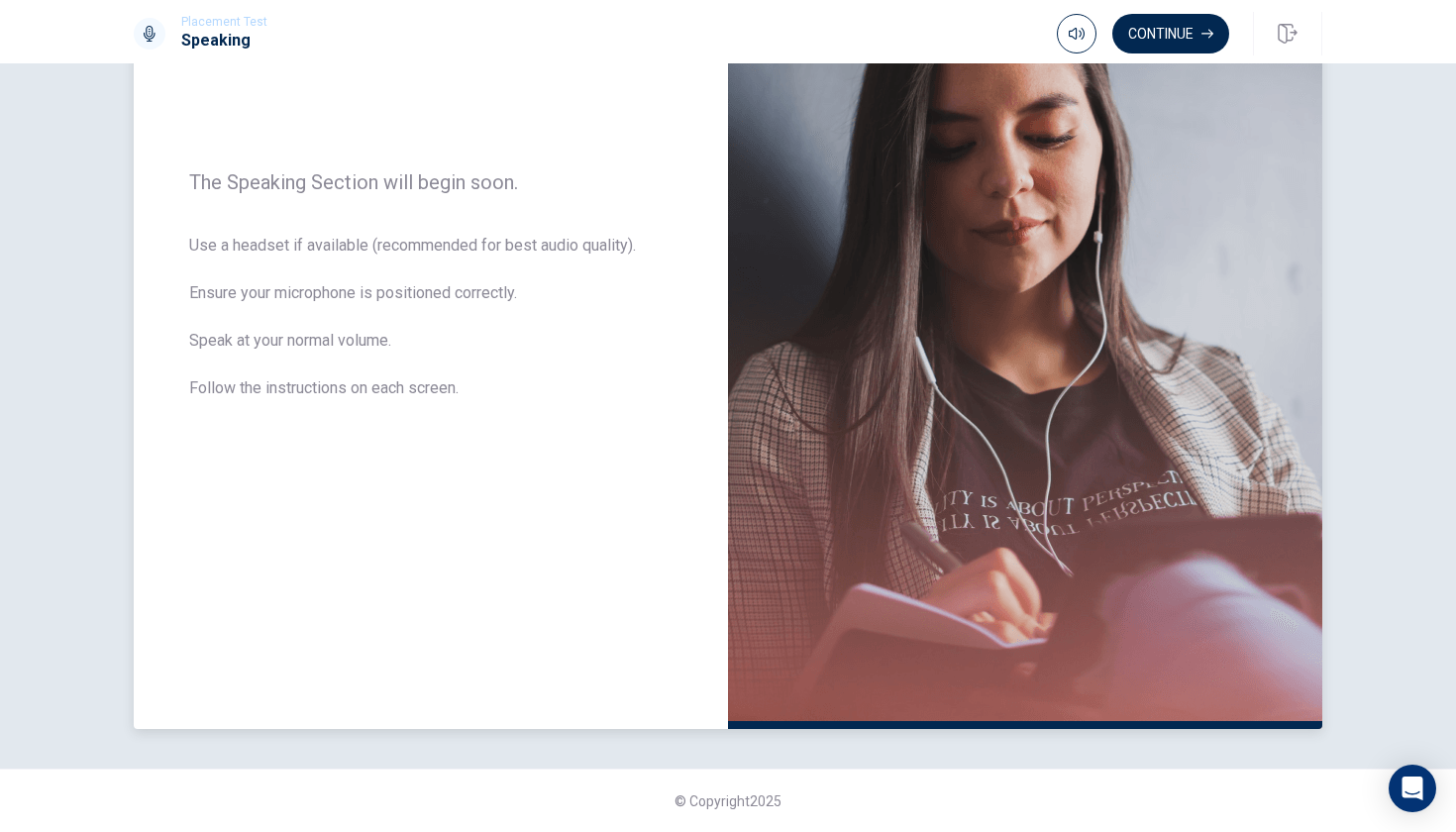 scroll, scrollTop: 238, scrollLeft: 0, axis: vertical 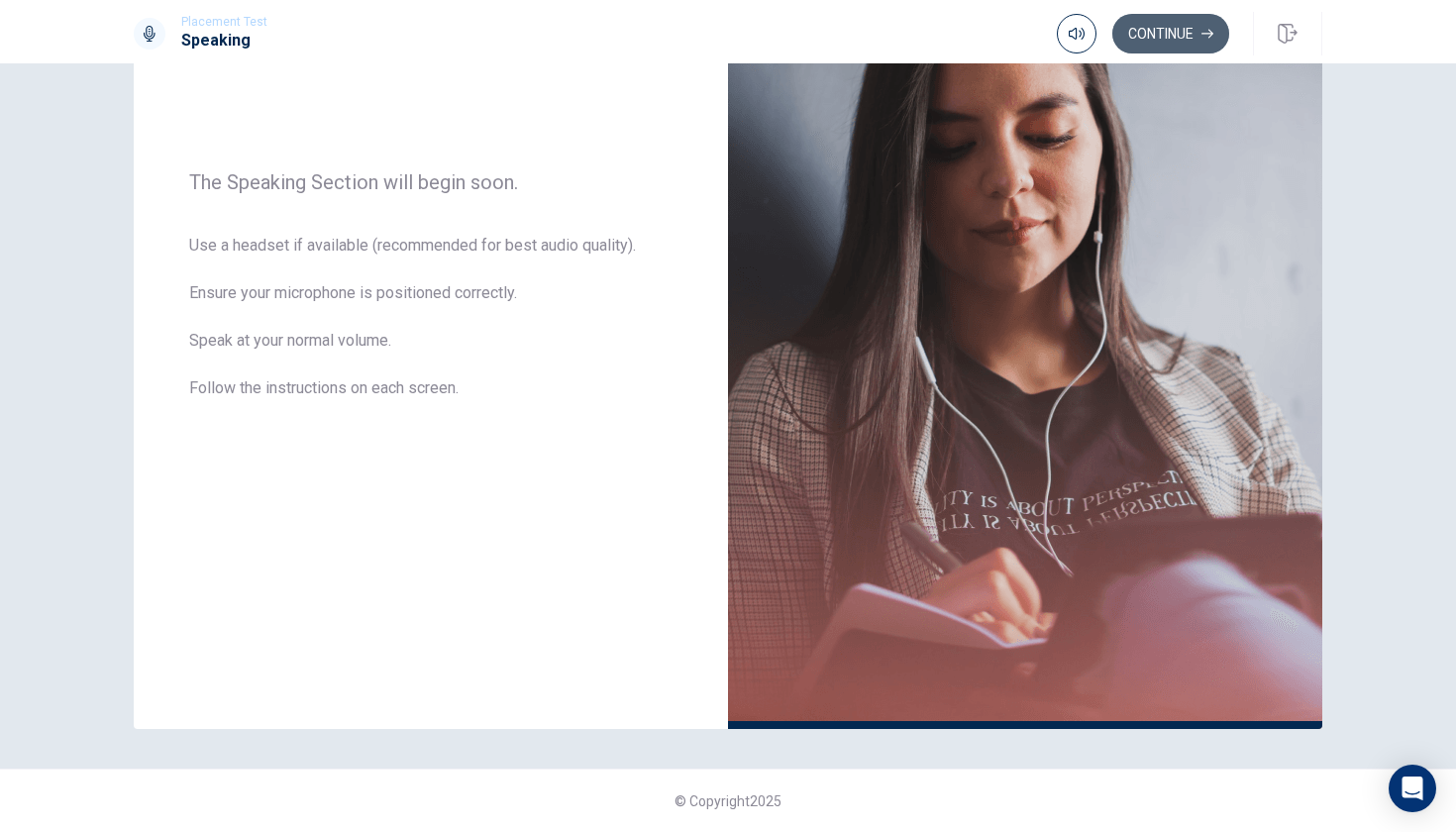 click on "Continue" at bounding box center [1171, 34] 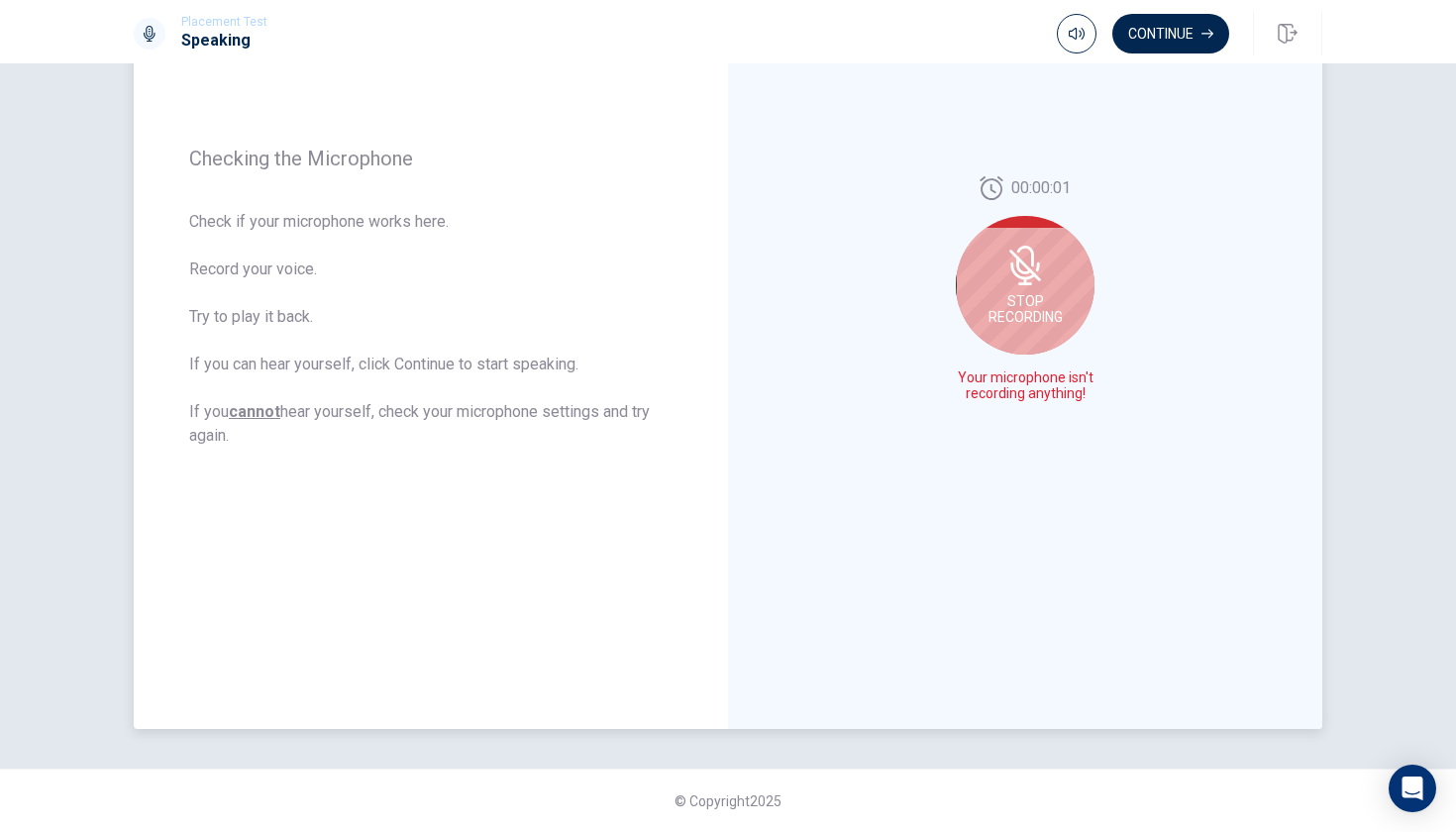 click on "Stop   Recording" at bounding box center (1025, 309) 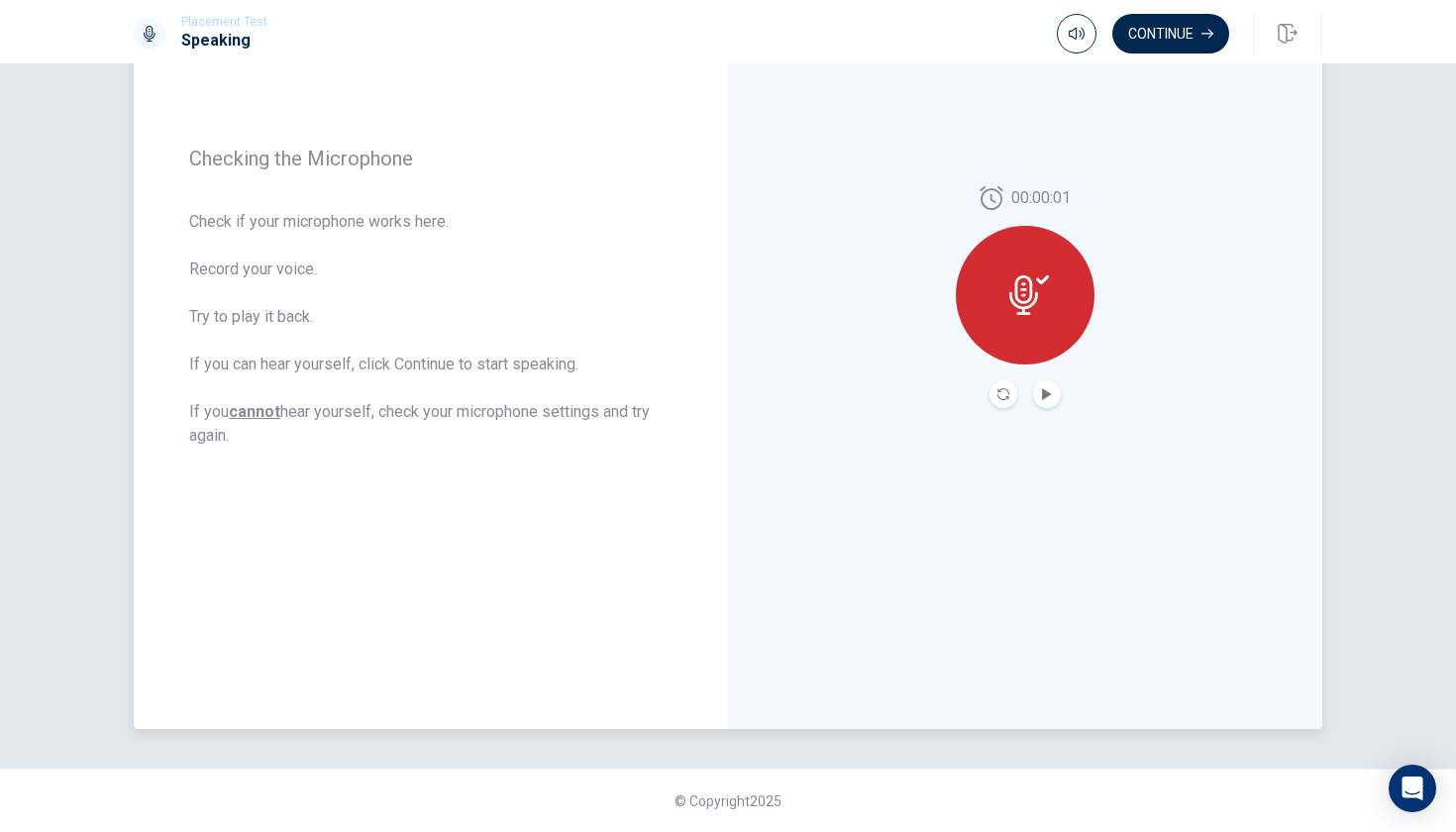 click at bounding box center (1025, 295) 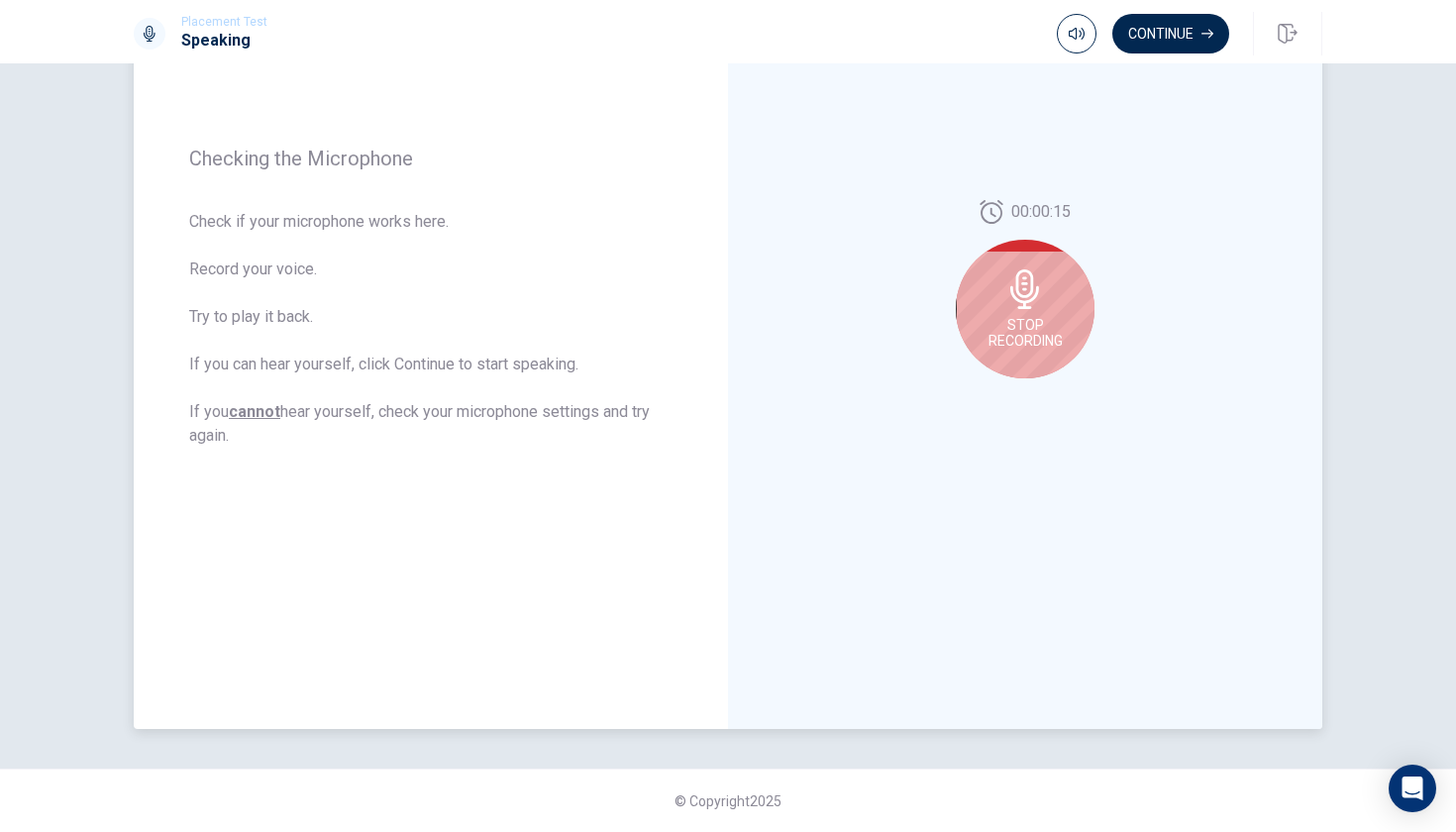 click 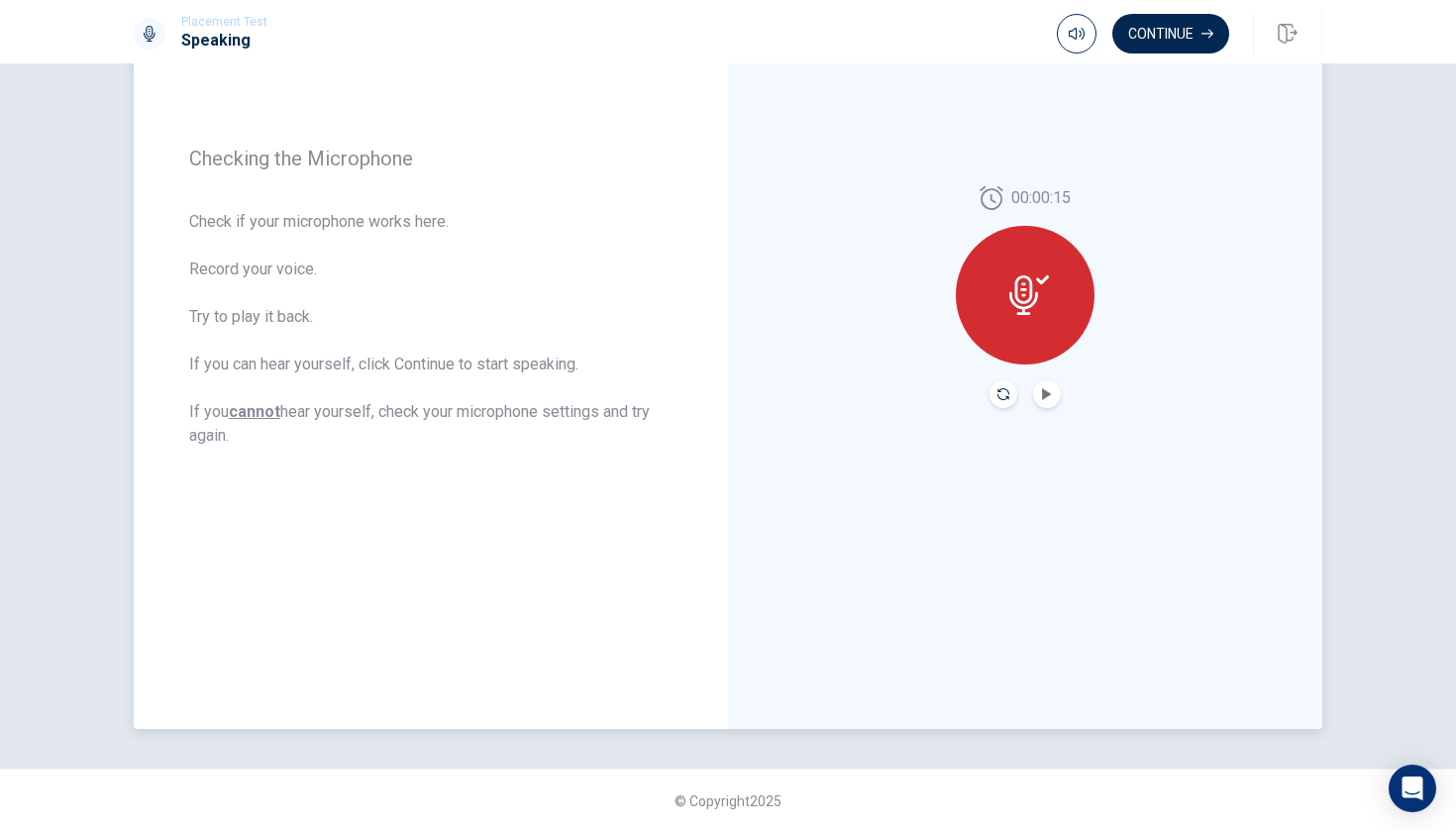 click 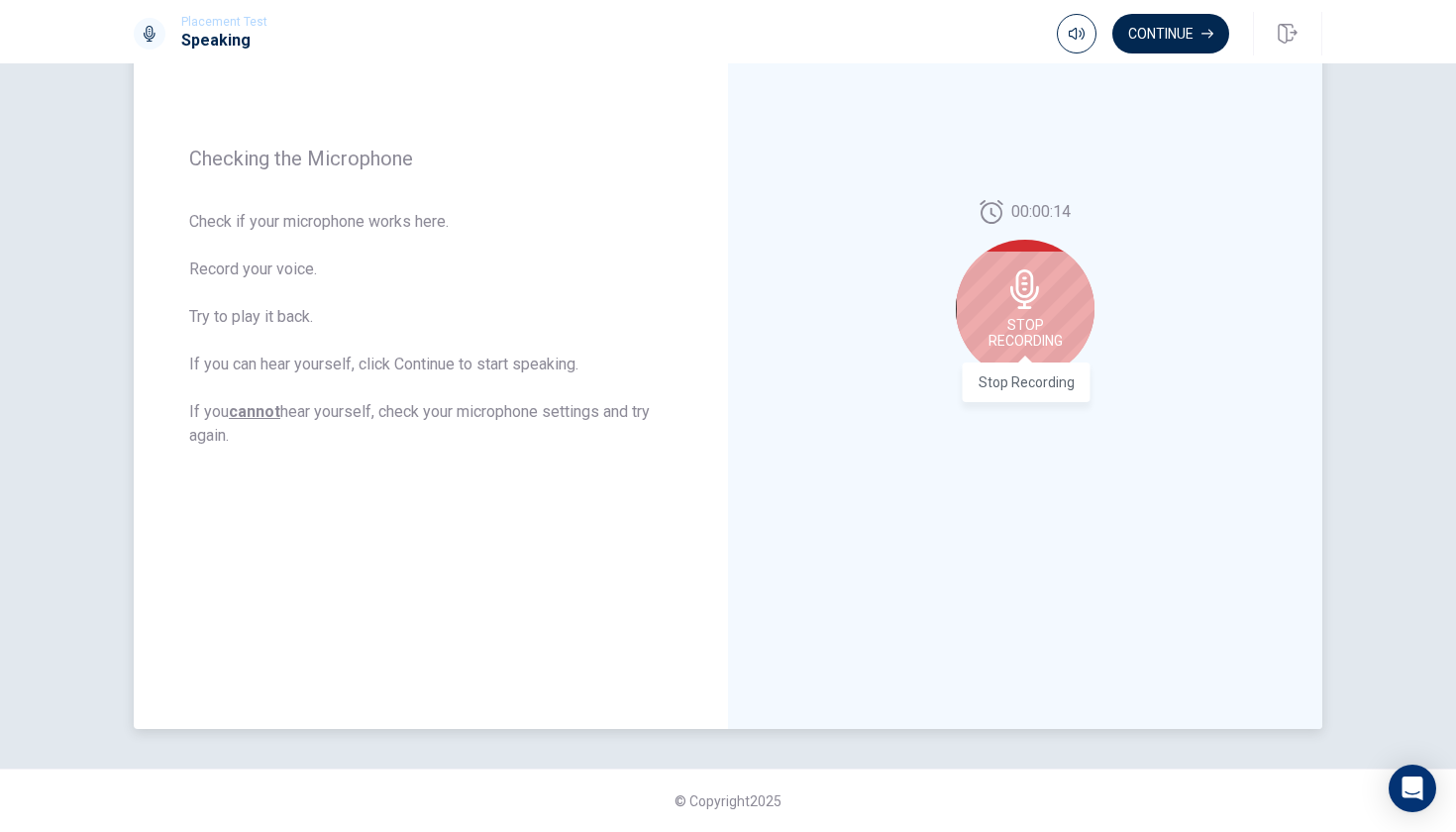 click on "Stop   Recording" at bounding box center (1025, 333) 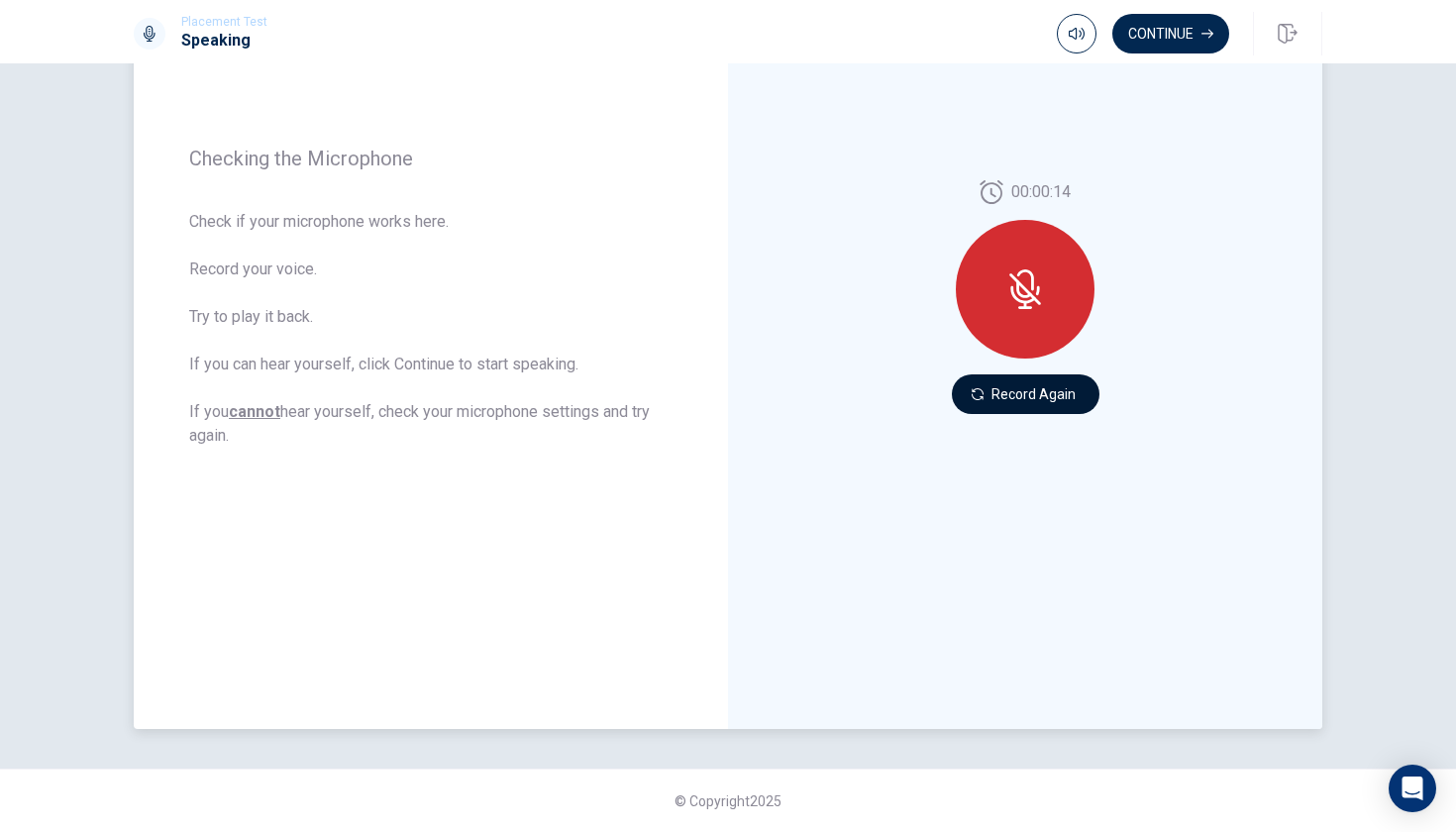 click on "Record Again" at bounding box center (1025, 394) 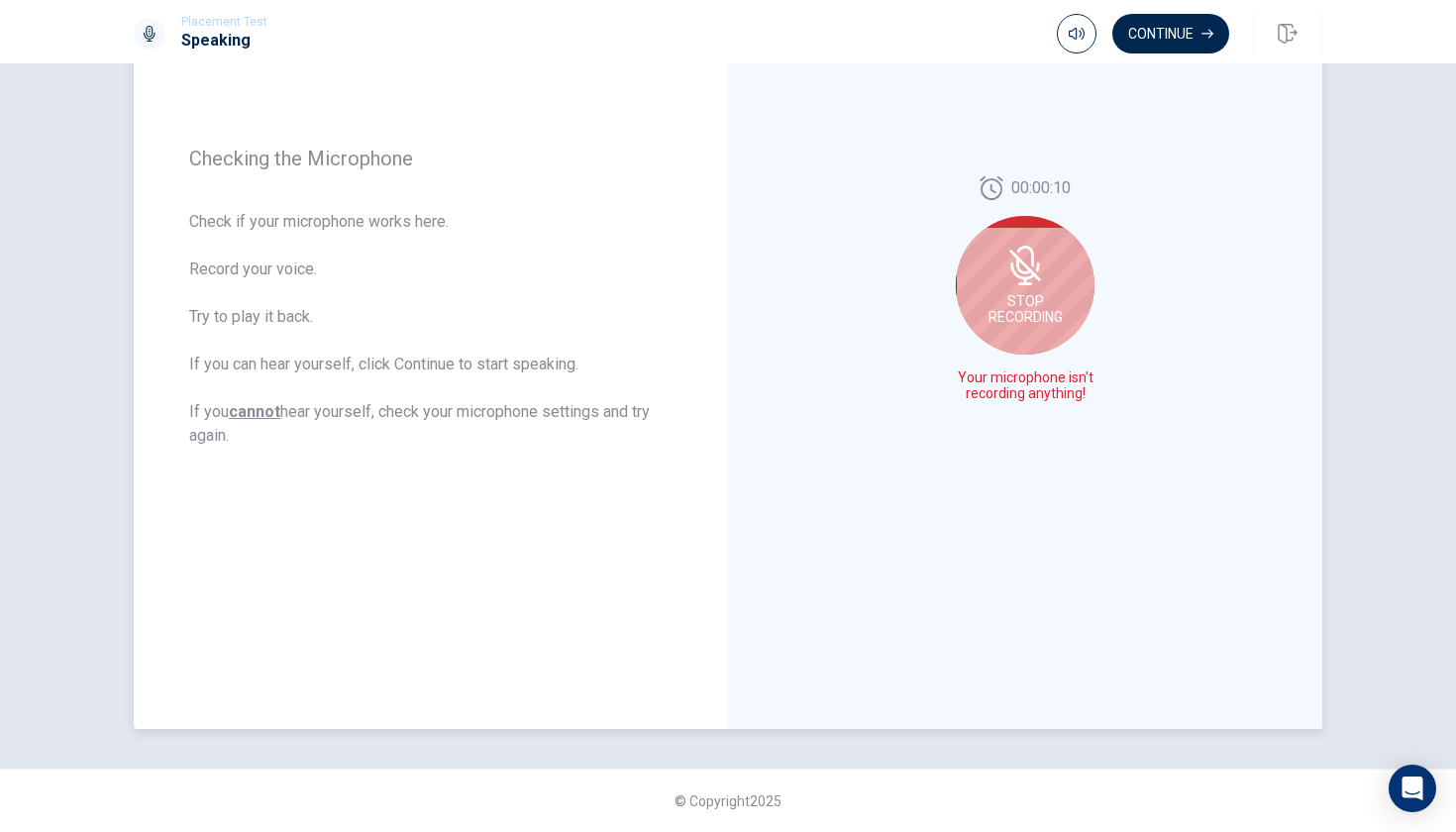 click on "Stop   Recording" at bounding box center [1025, 309] 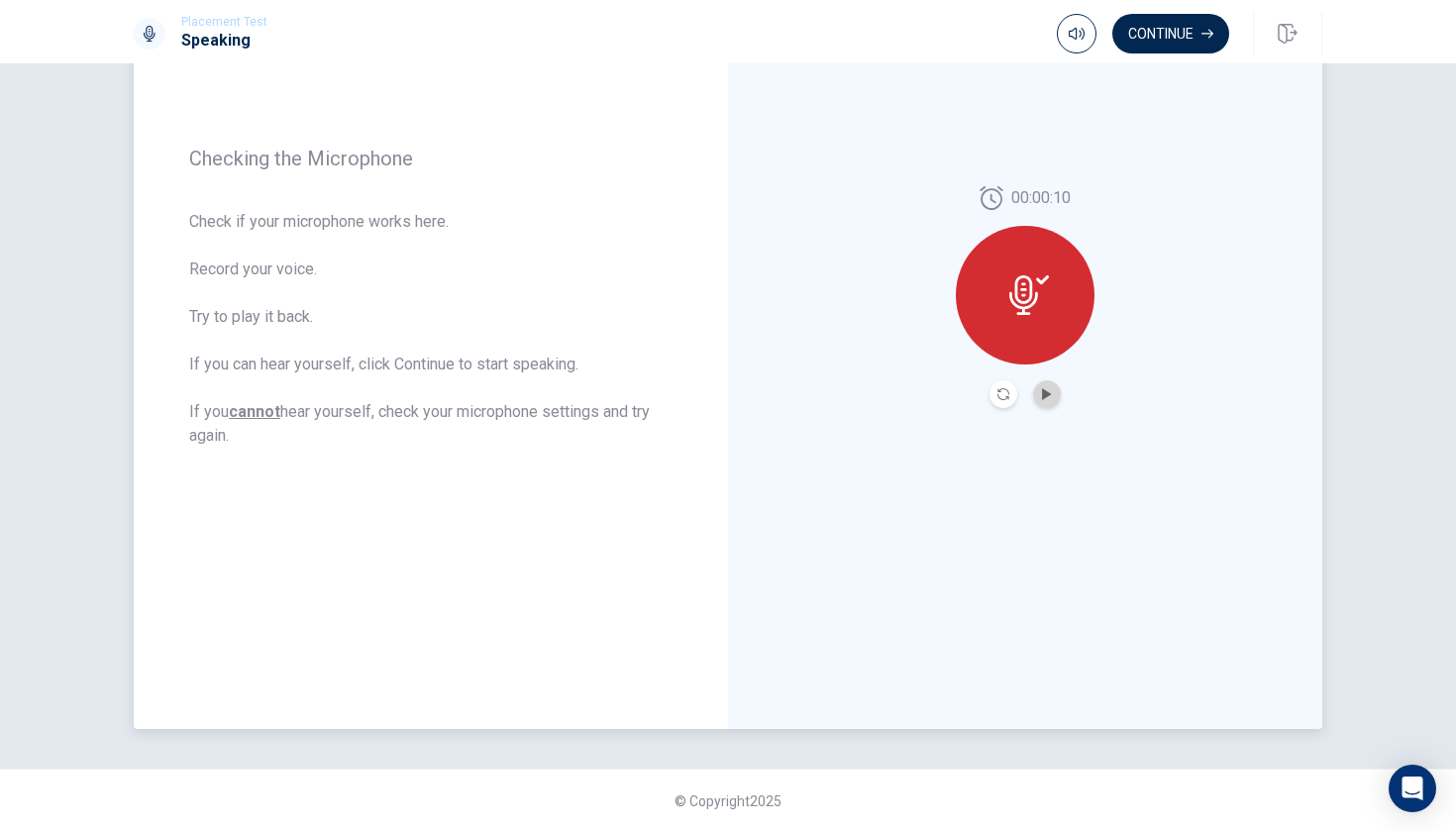 click at bounding box center (1047, 394) 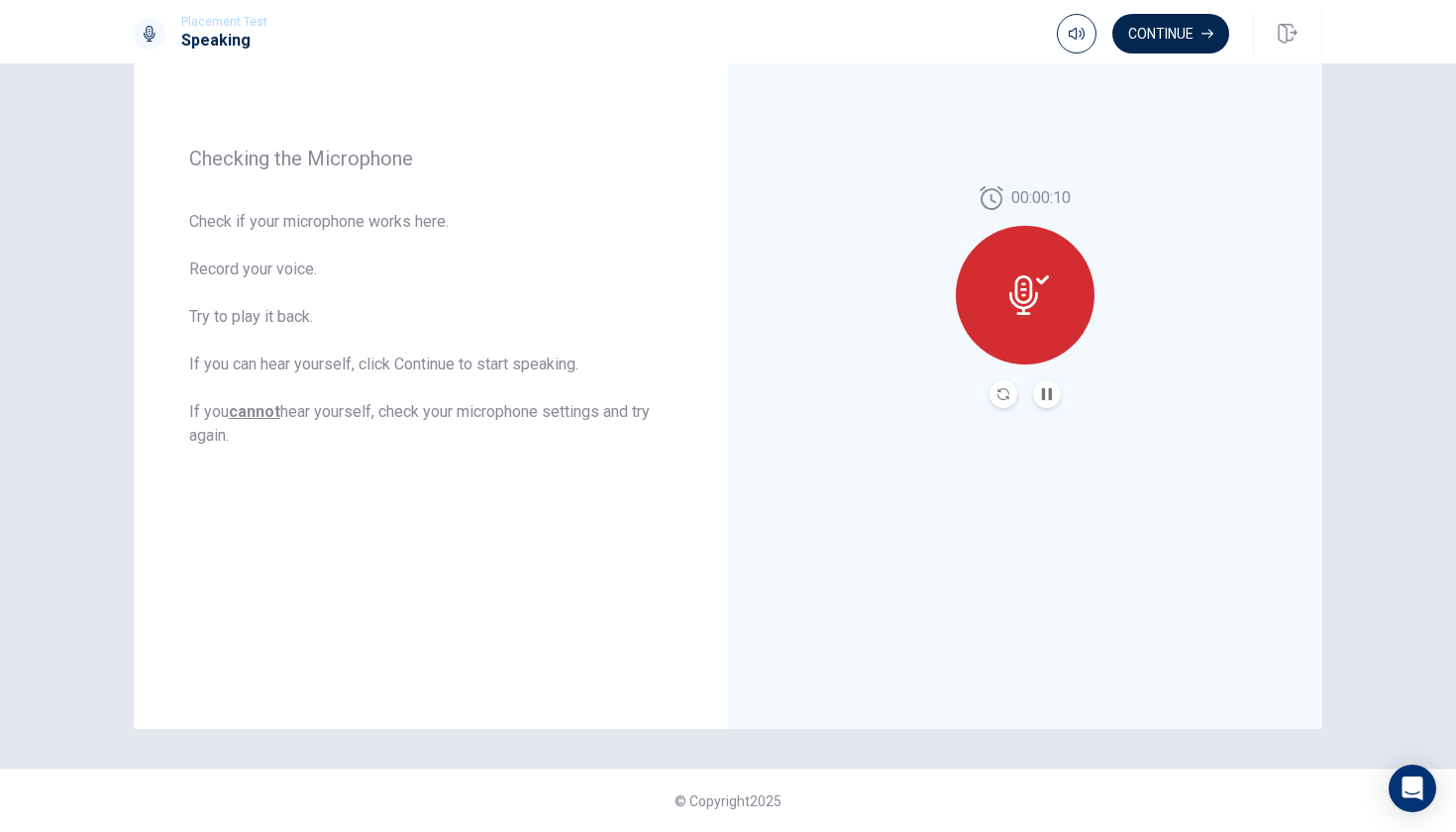 click 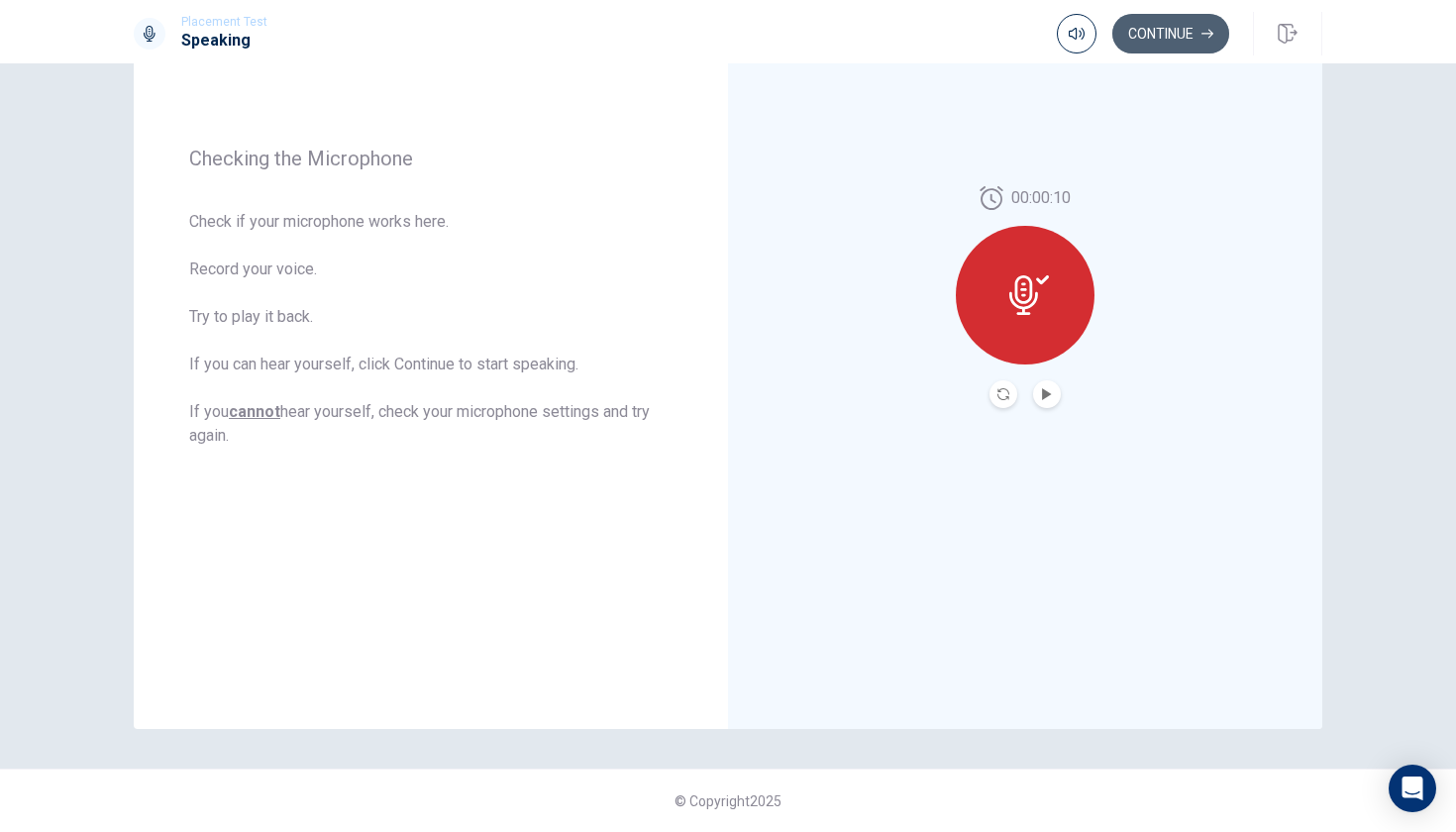 click on "Continue" at bounding box center (1171, 34) 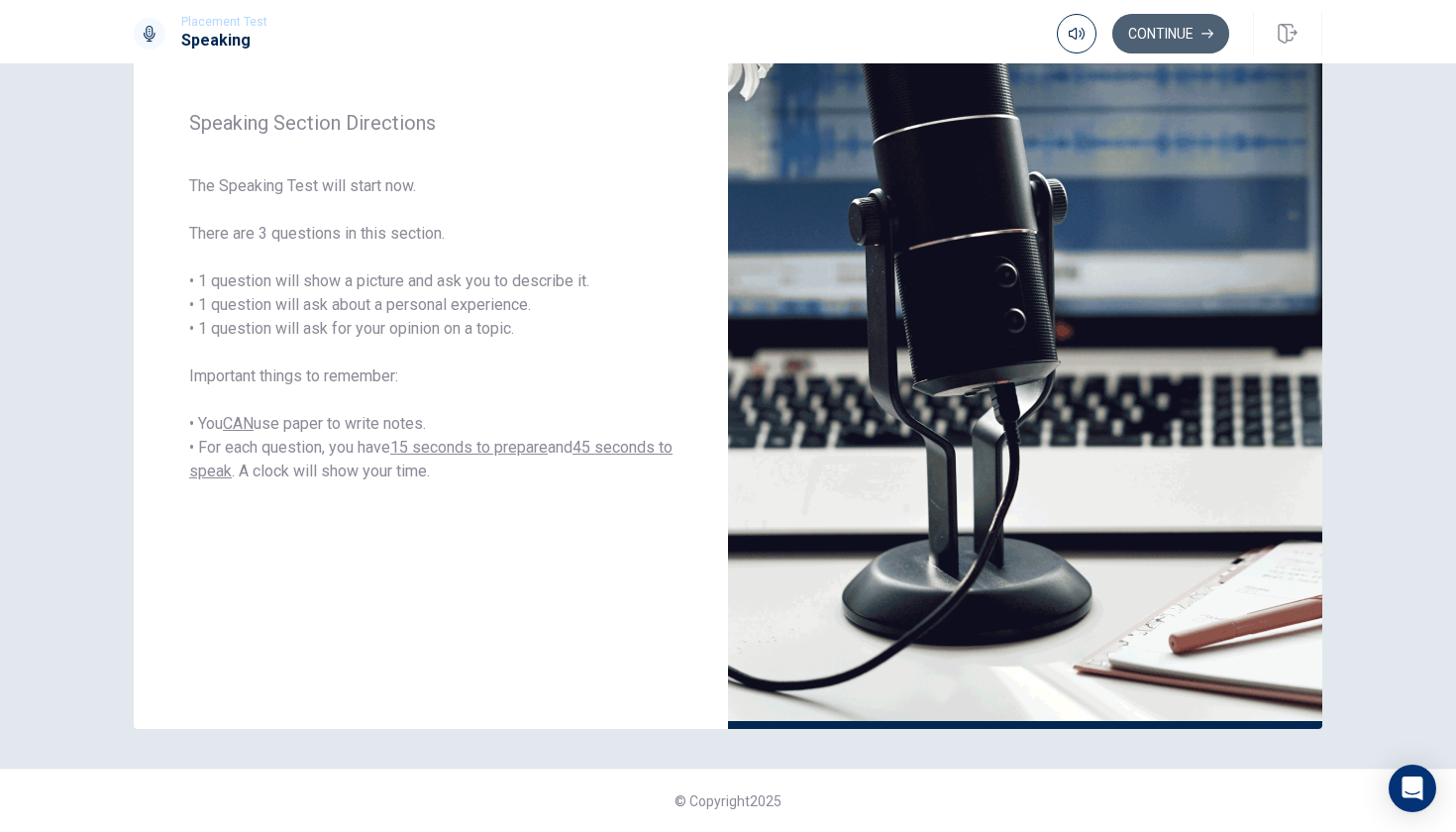 click on "Continue" at bounding box center [1171, 34] 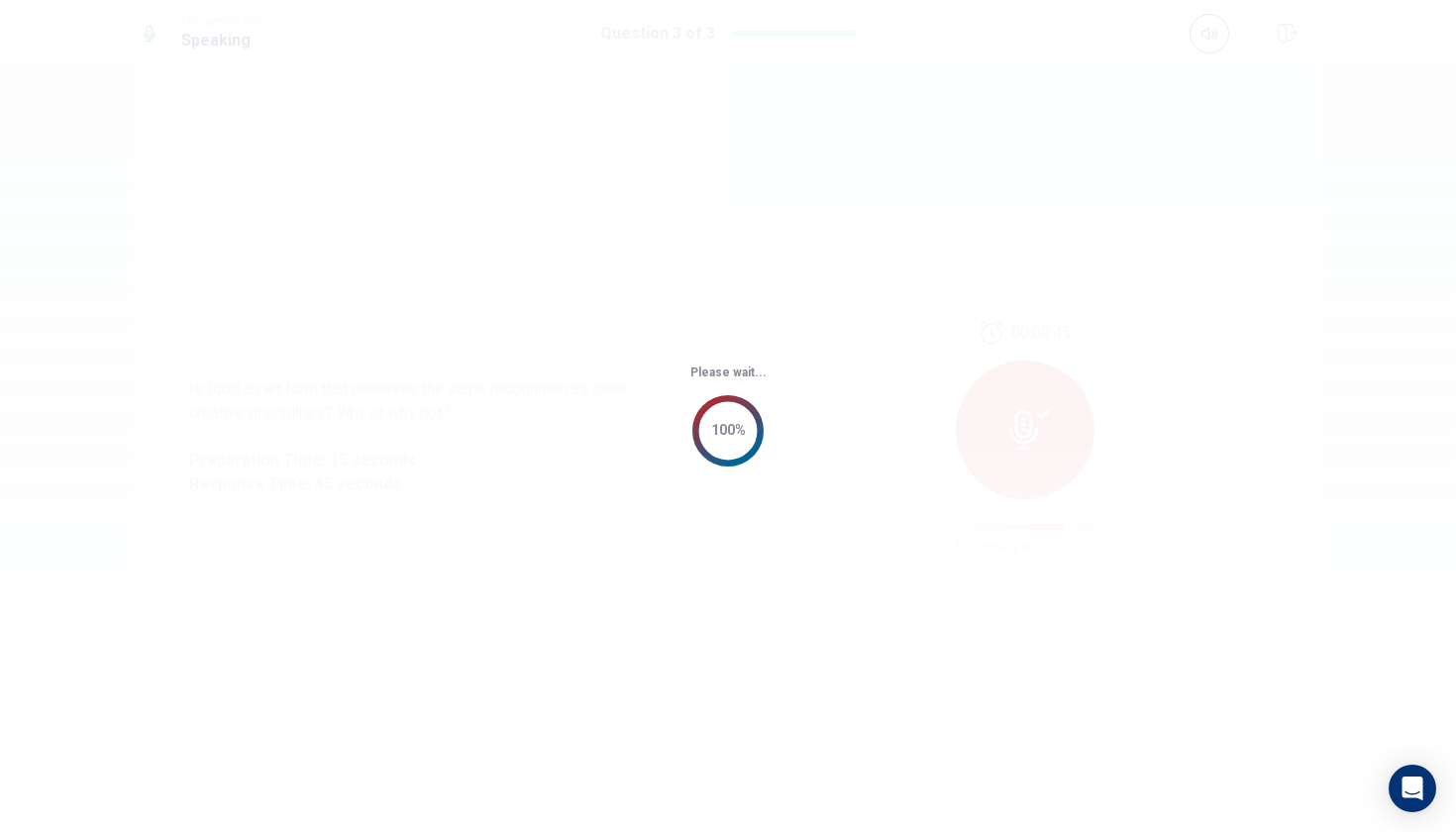 scroll, scrollTop: 0, scrollLeft: 0, axis: both 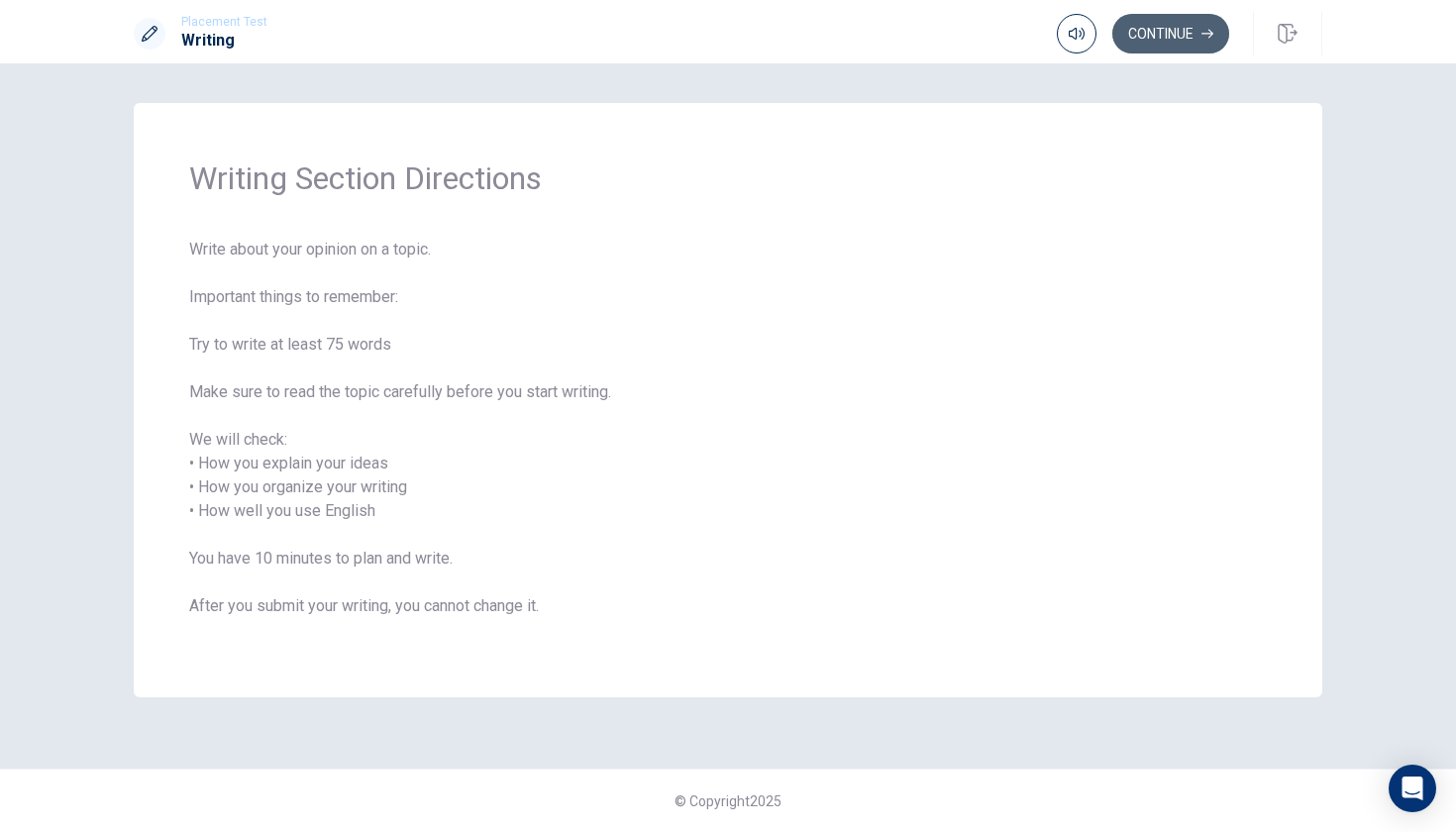 click on "Continue" at bounding box center (1171, 34) 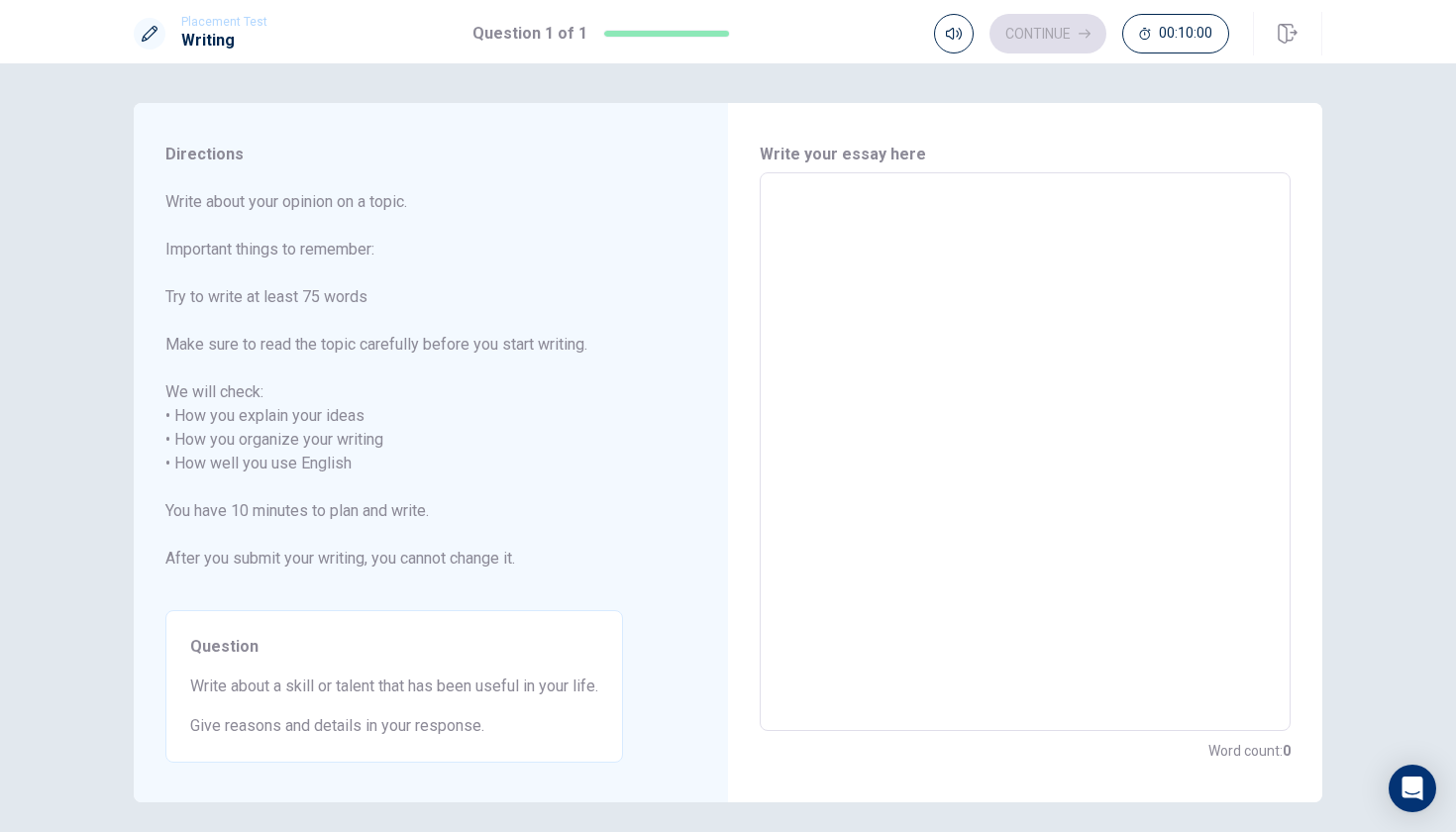 click at bounding box center (1025, 452) 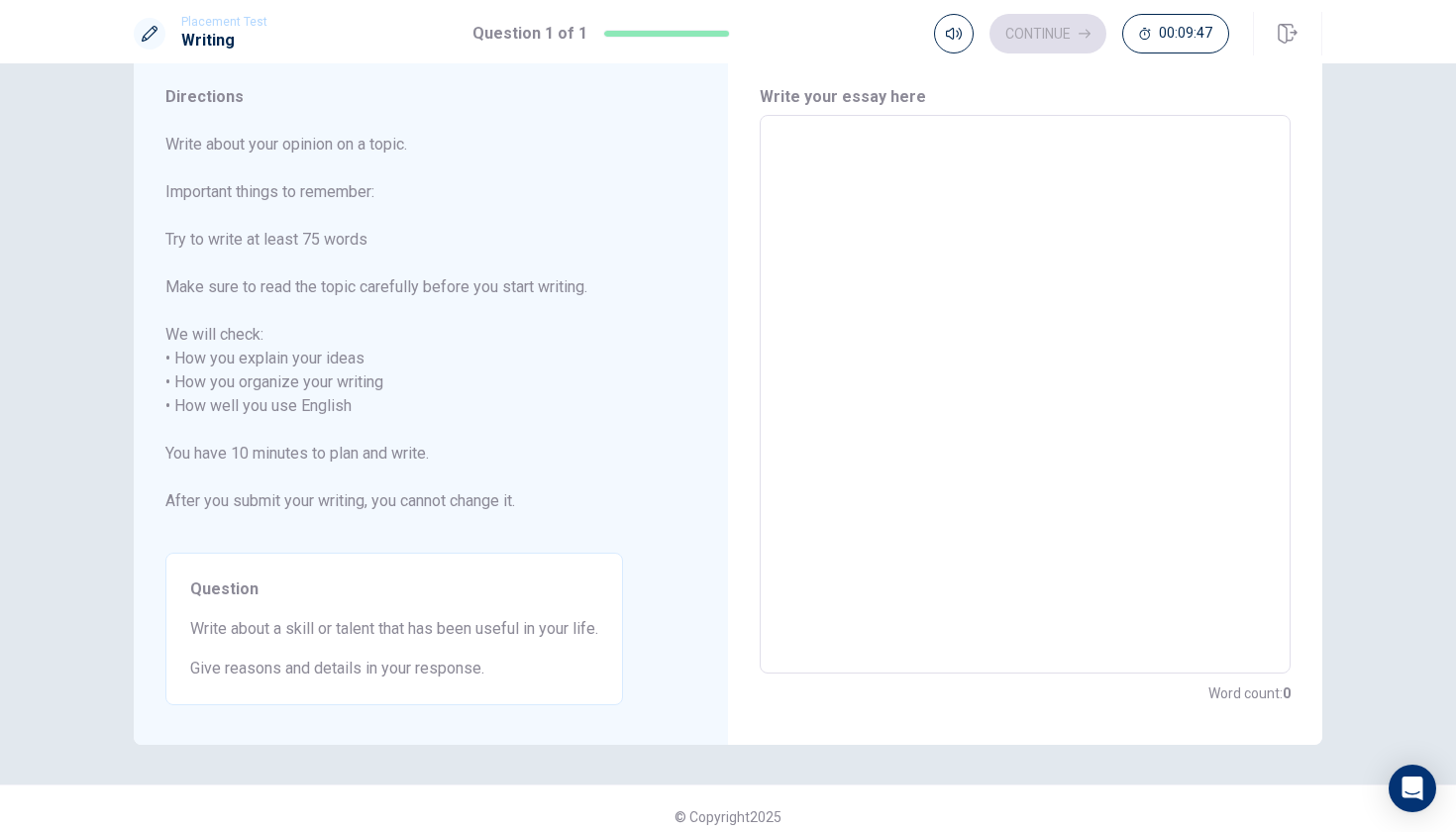 scroll, scrollTop: 59, scrollLeft: 0, axis: vertical 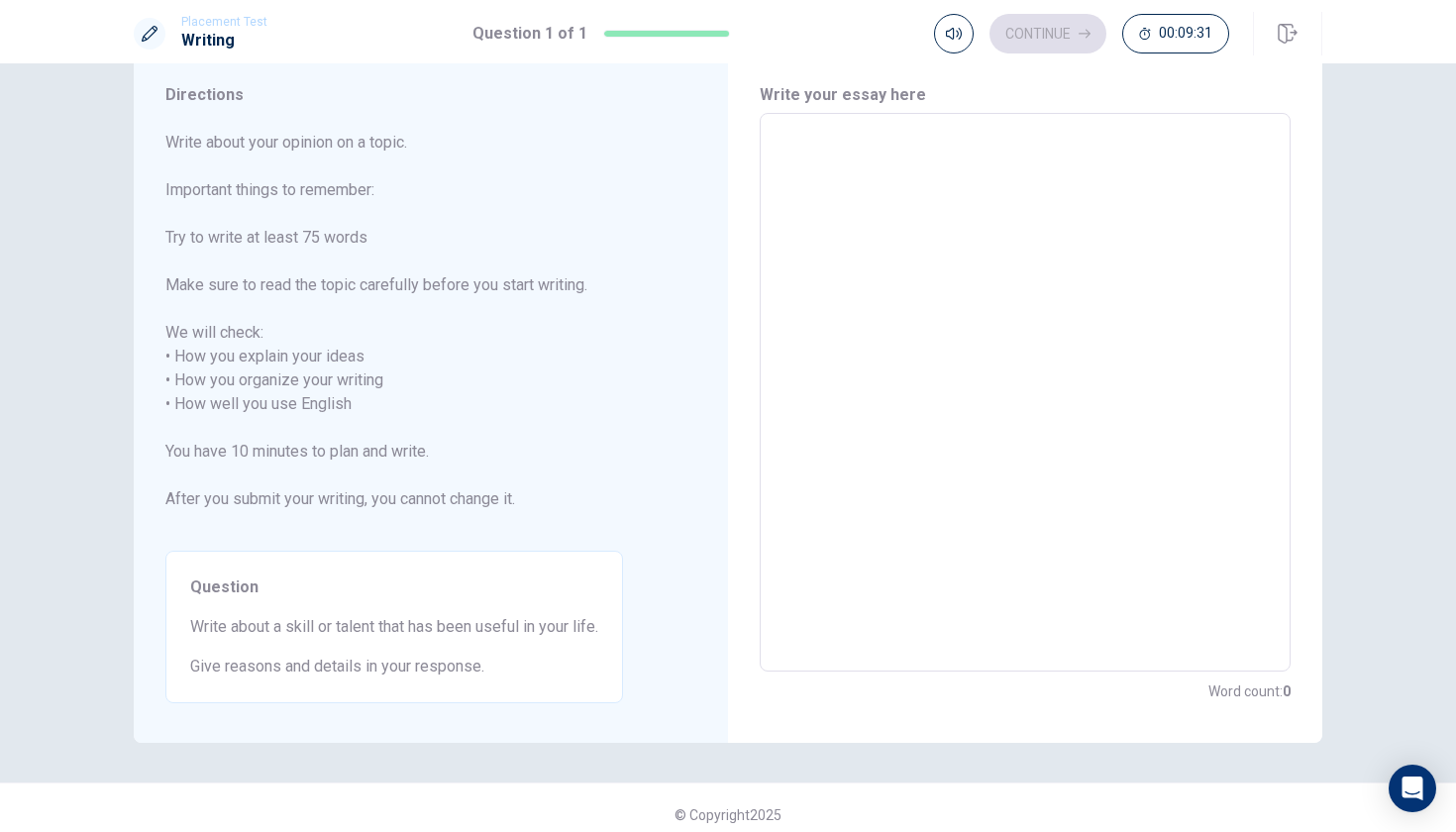 click at bounding box center (1025, 392) 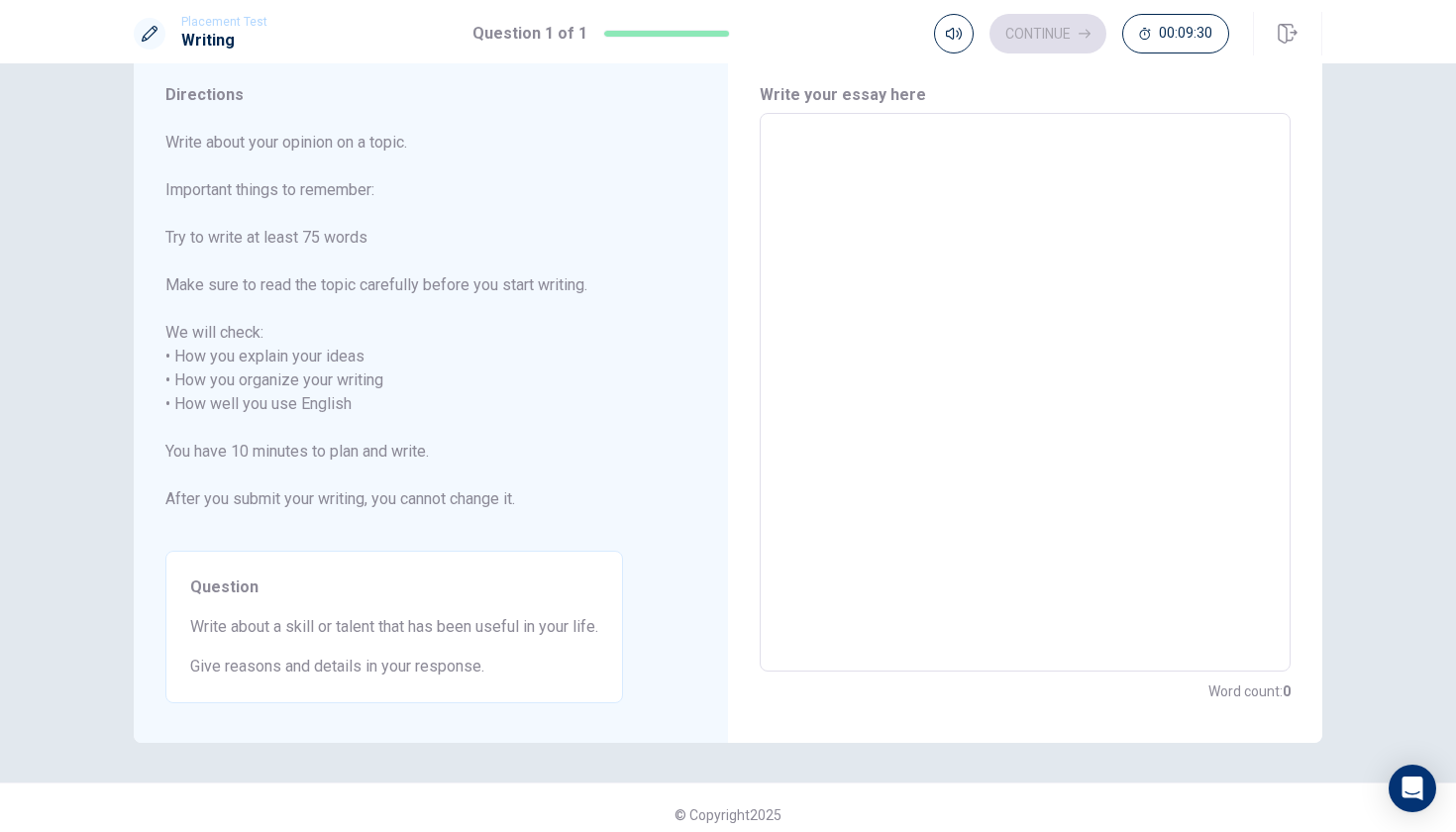 click at bounding box center [1025, 392] 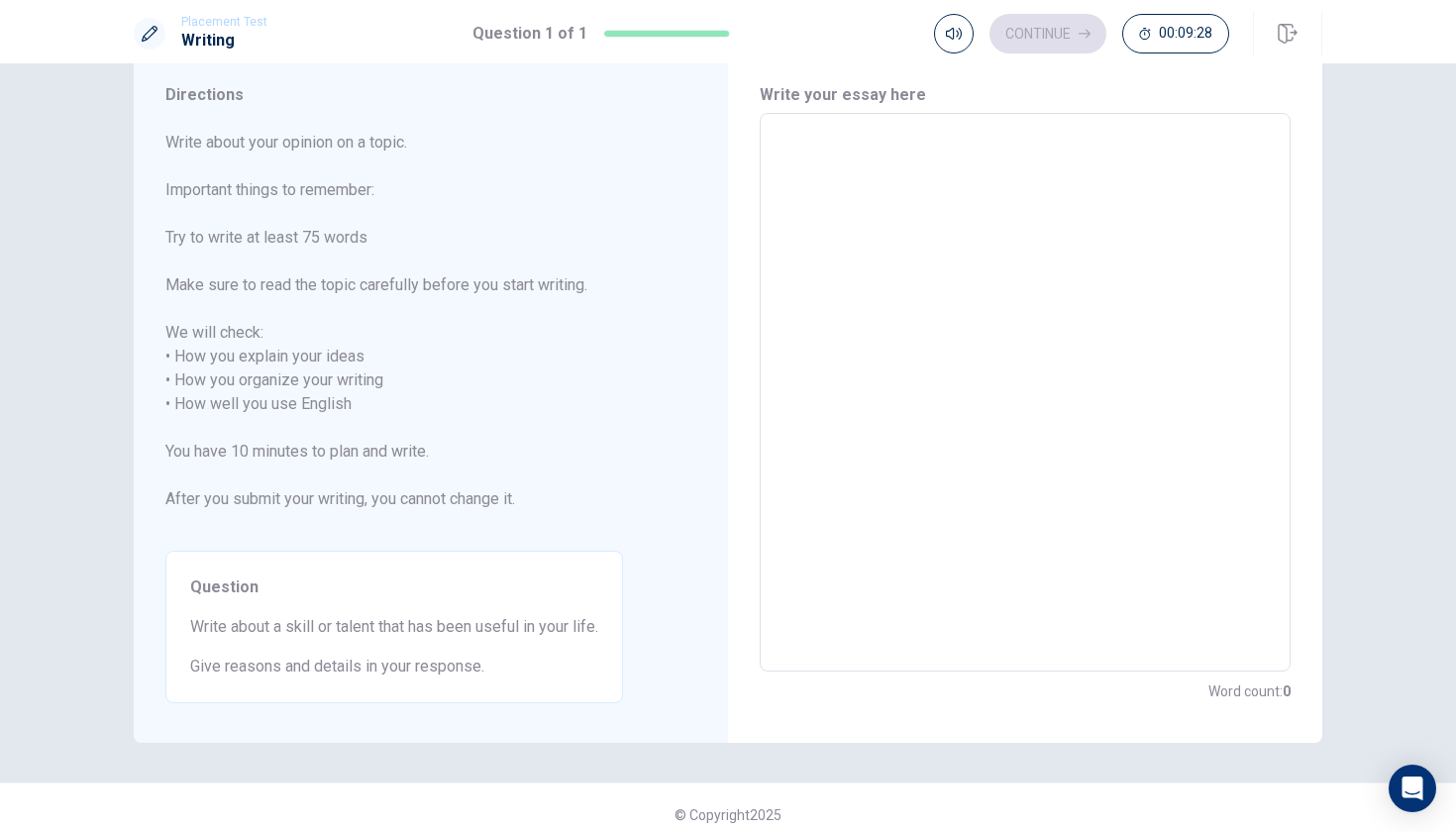 type on "I" 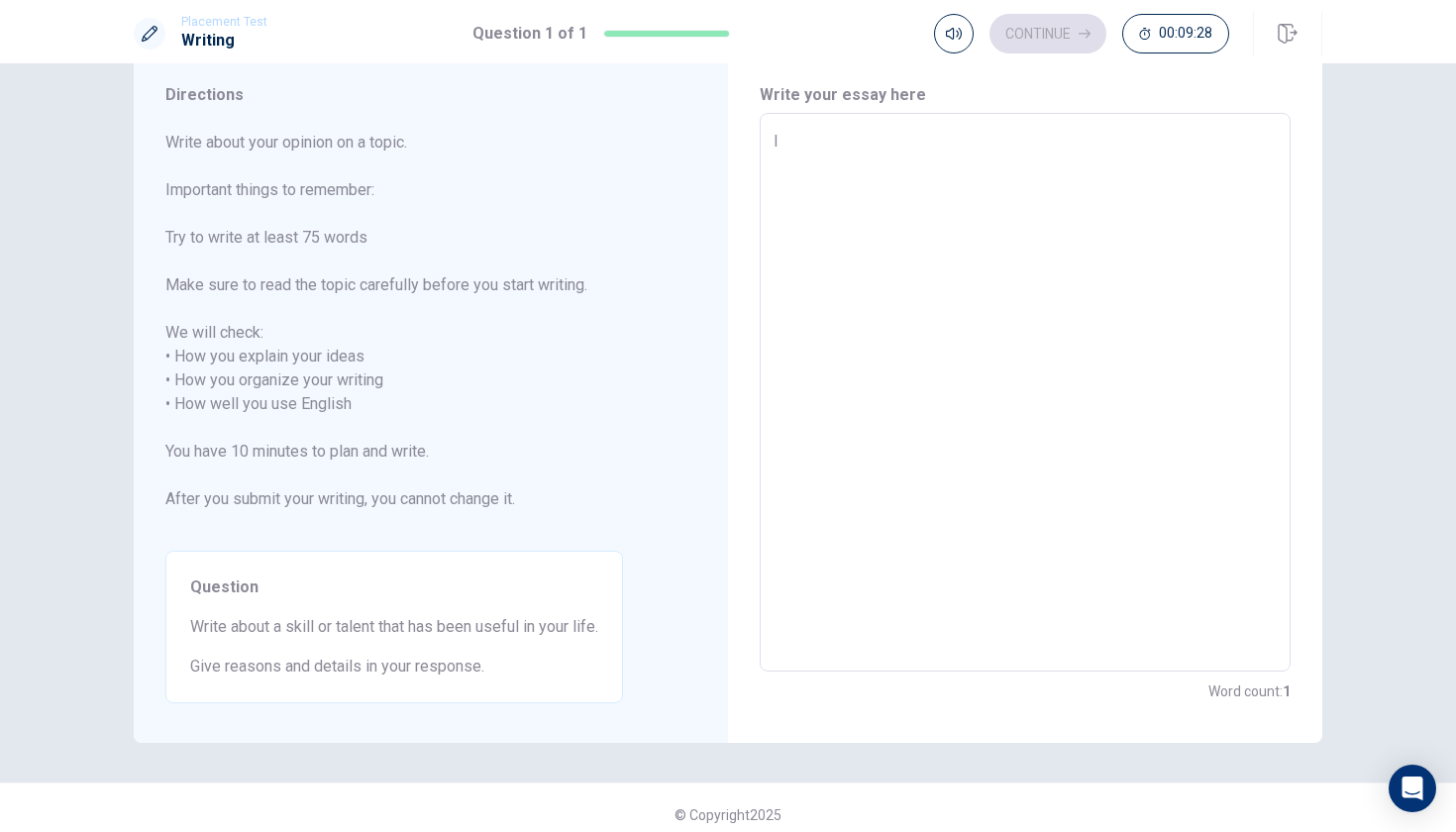 type on "x" 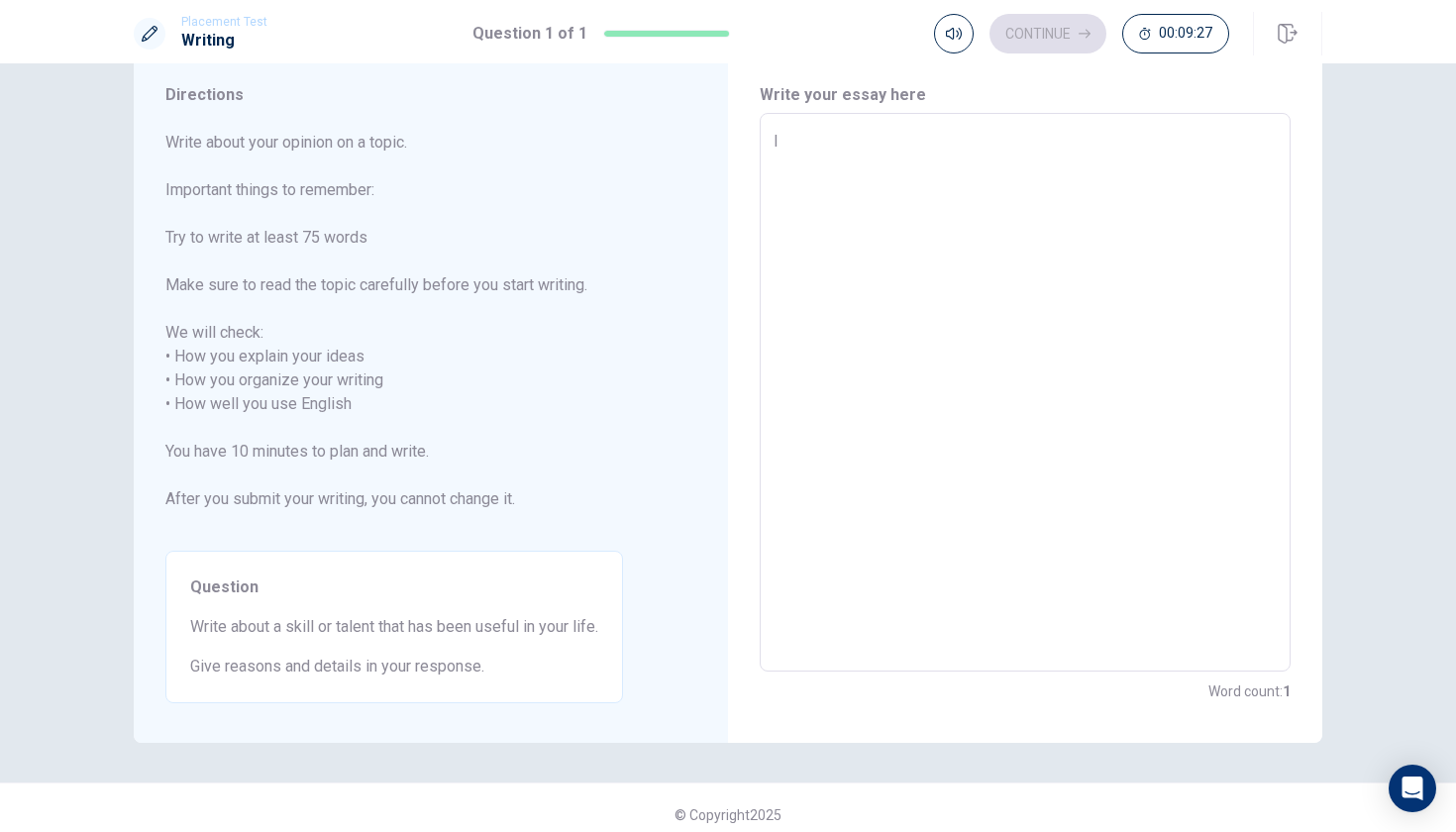 type on "I" 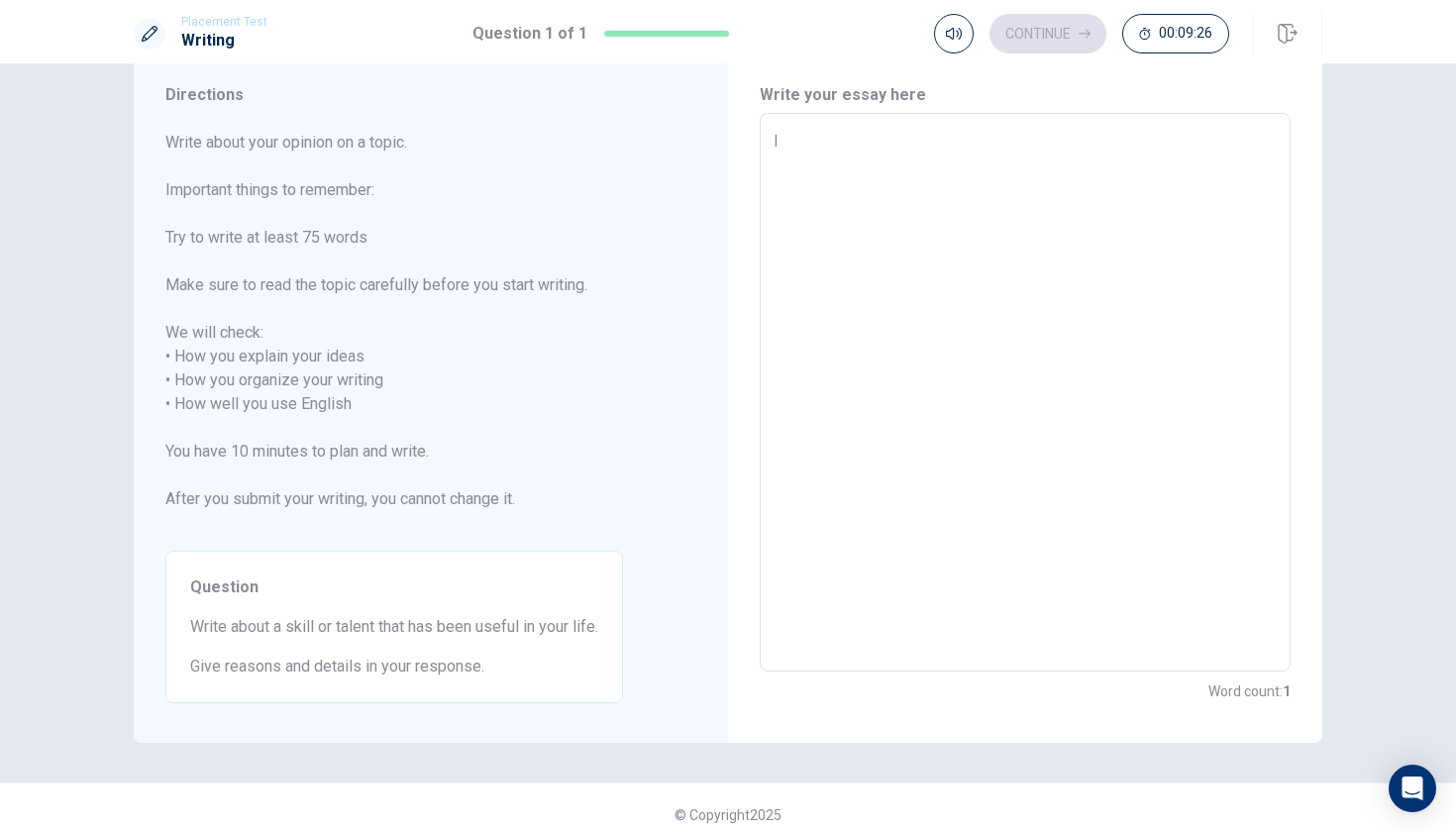 type on "x" 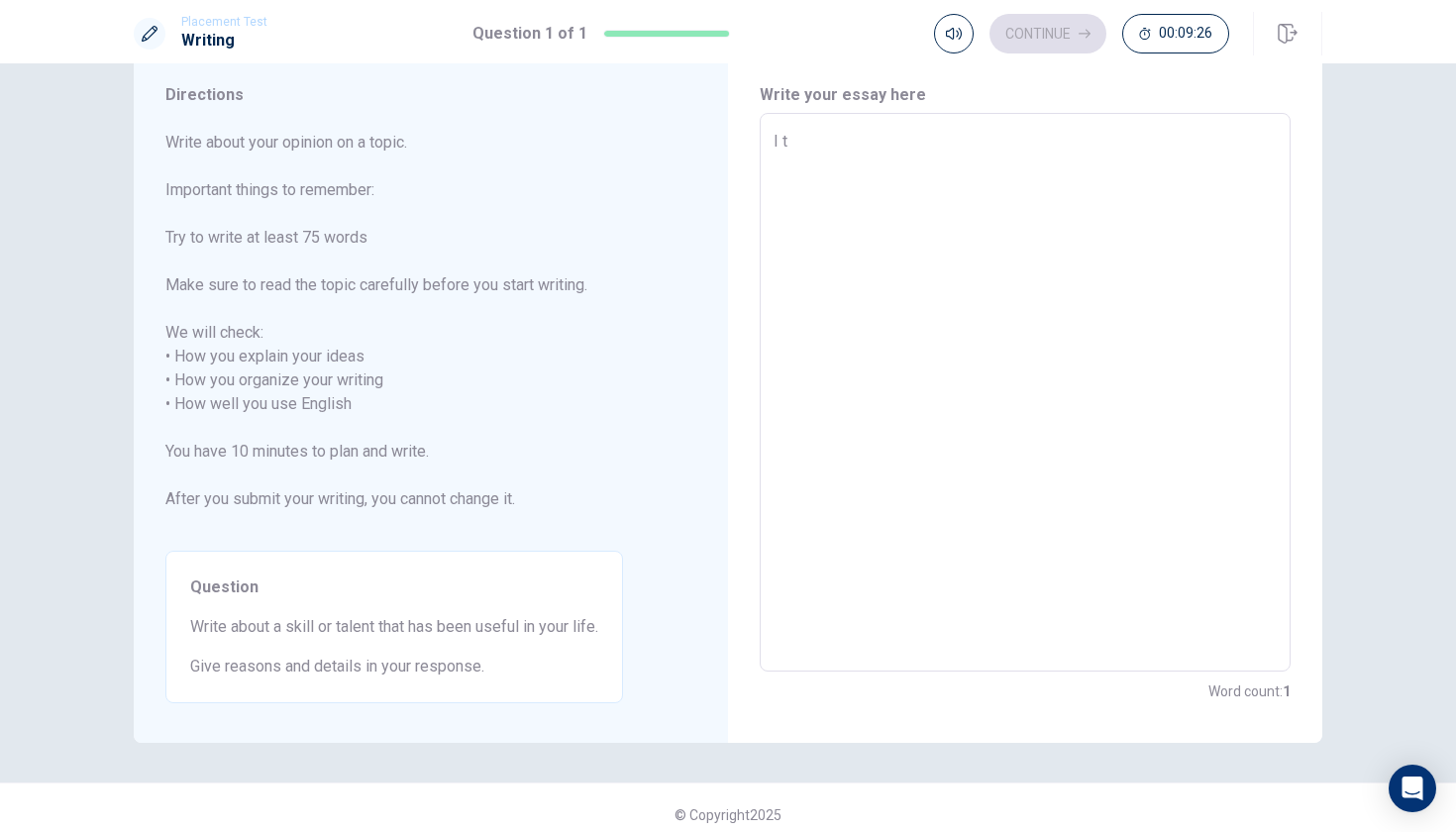 type on "x" 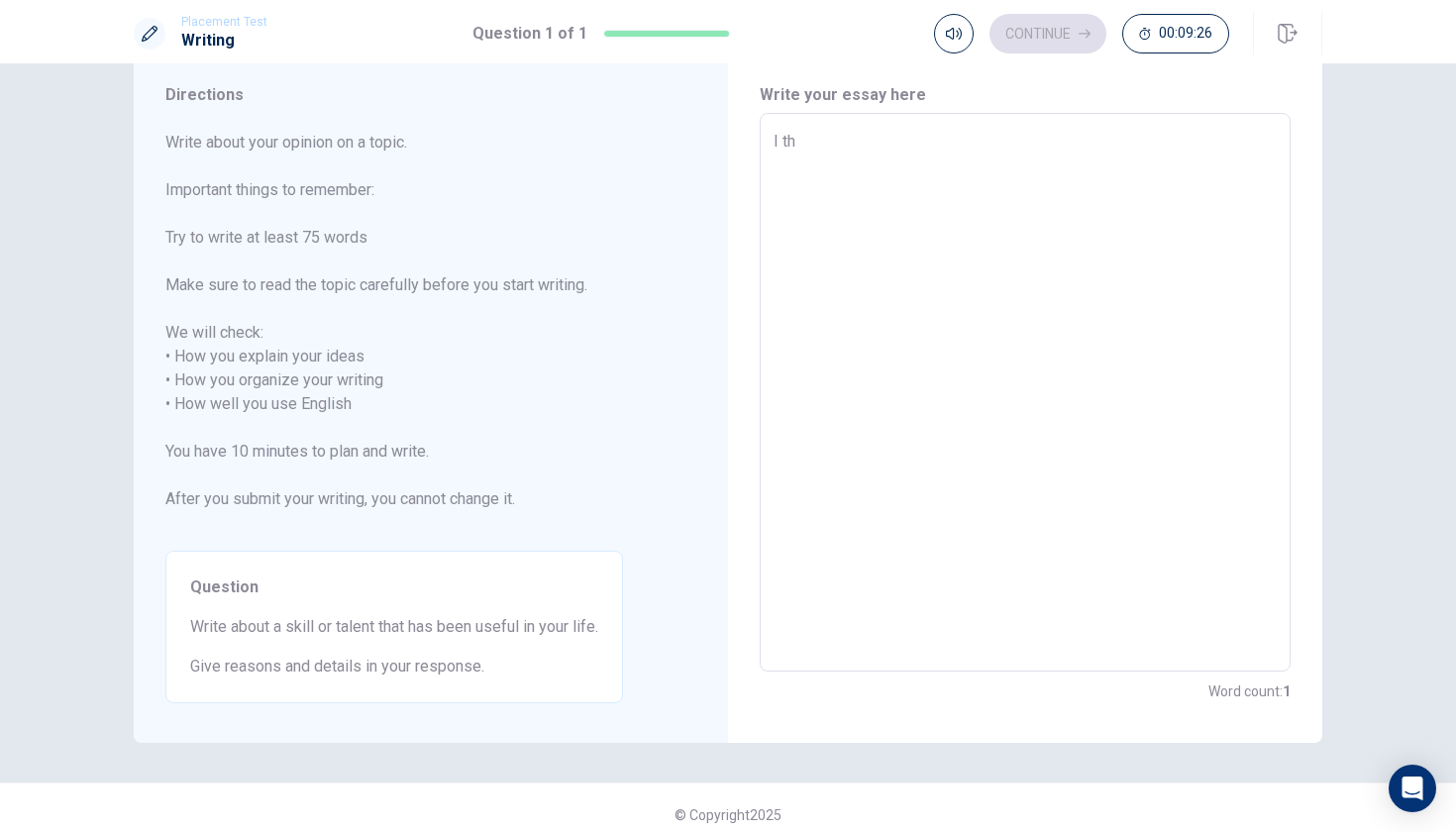 type on "x" 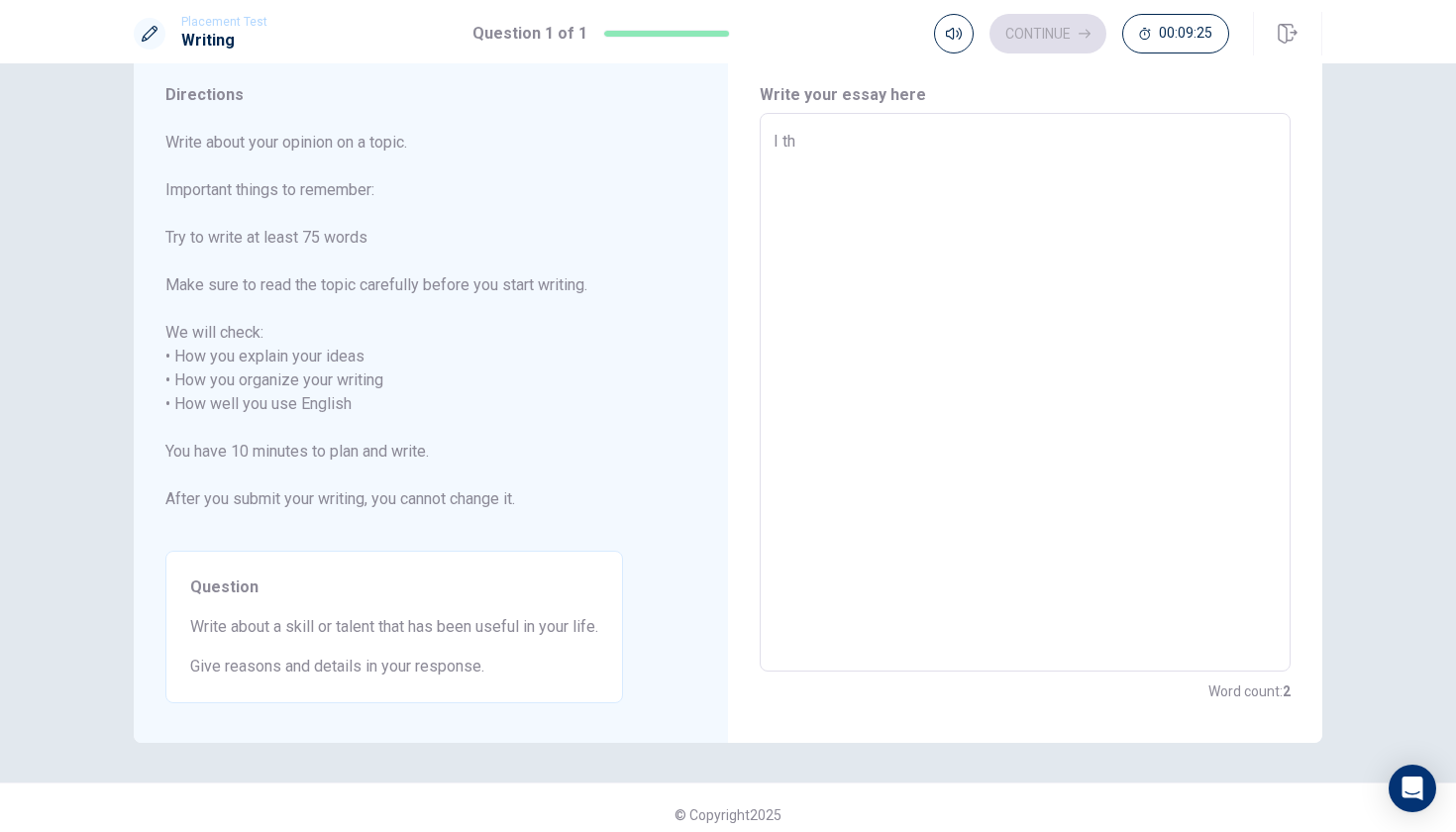 type on "I thi" 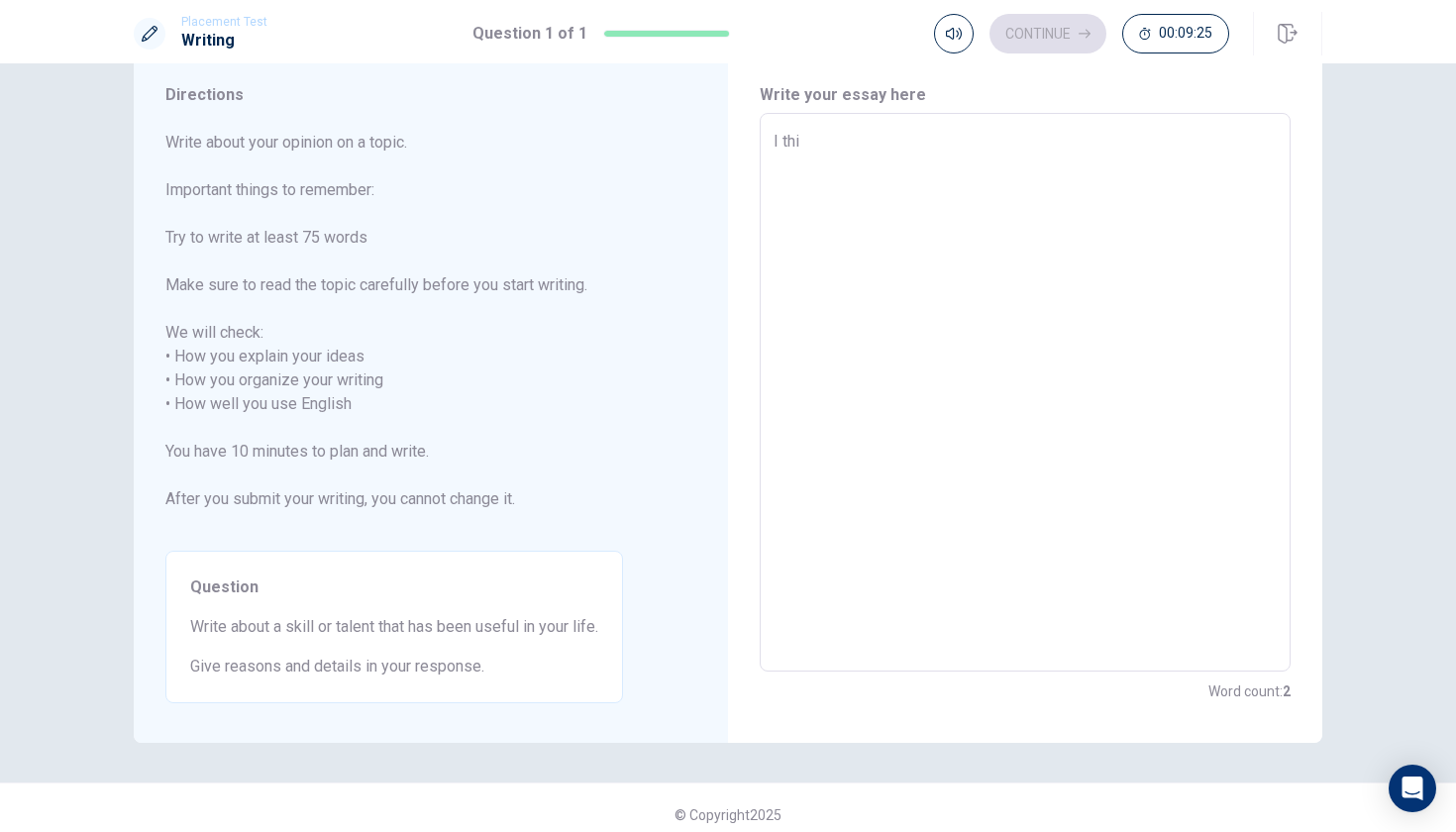 type on "x" 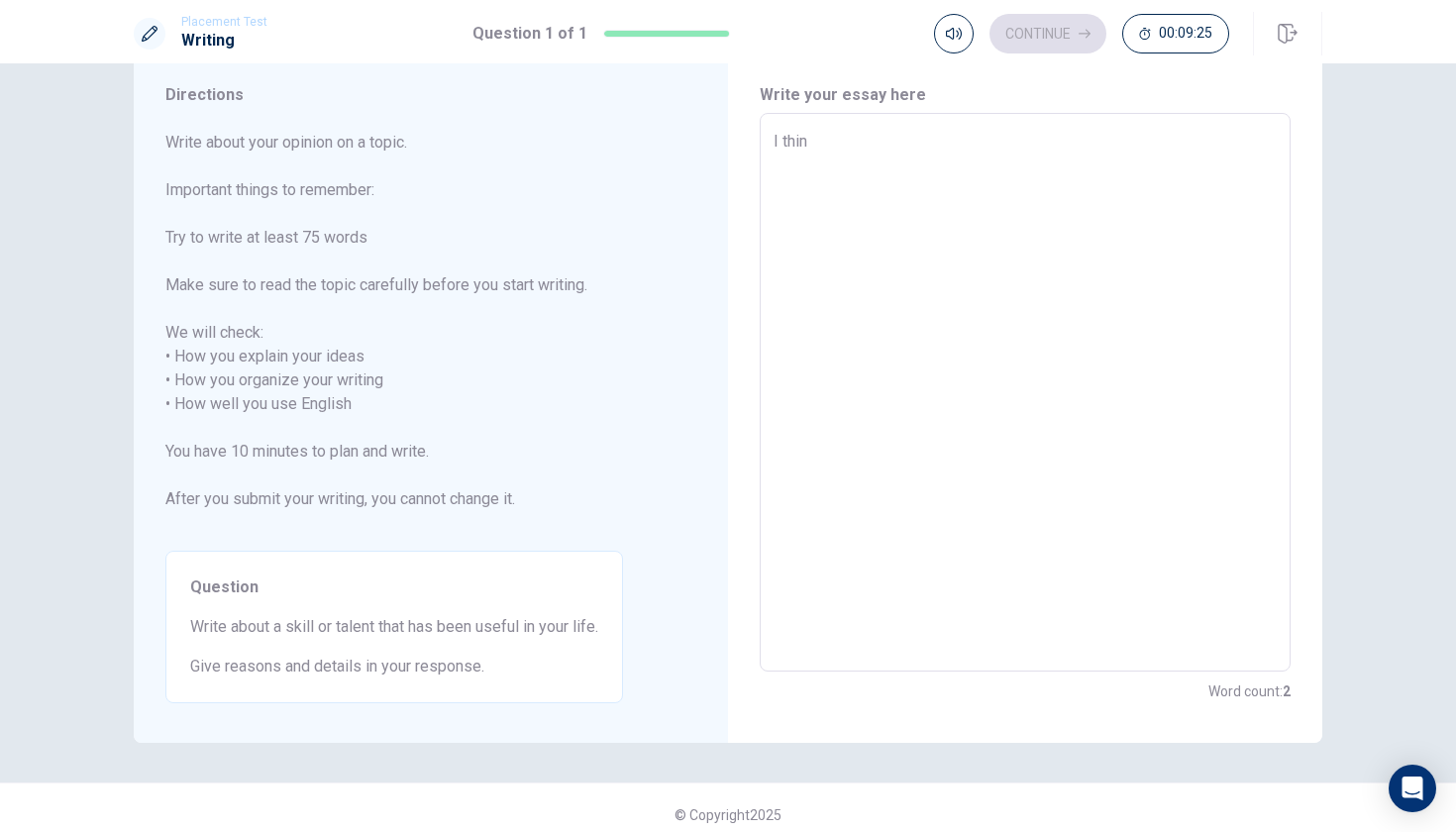type on "x" 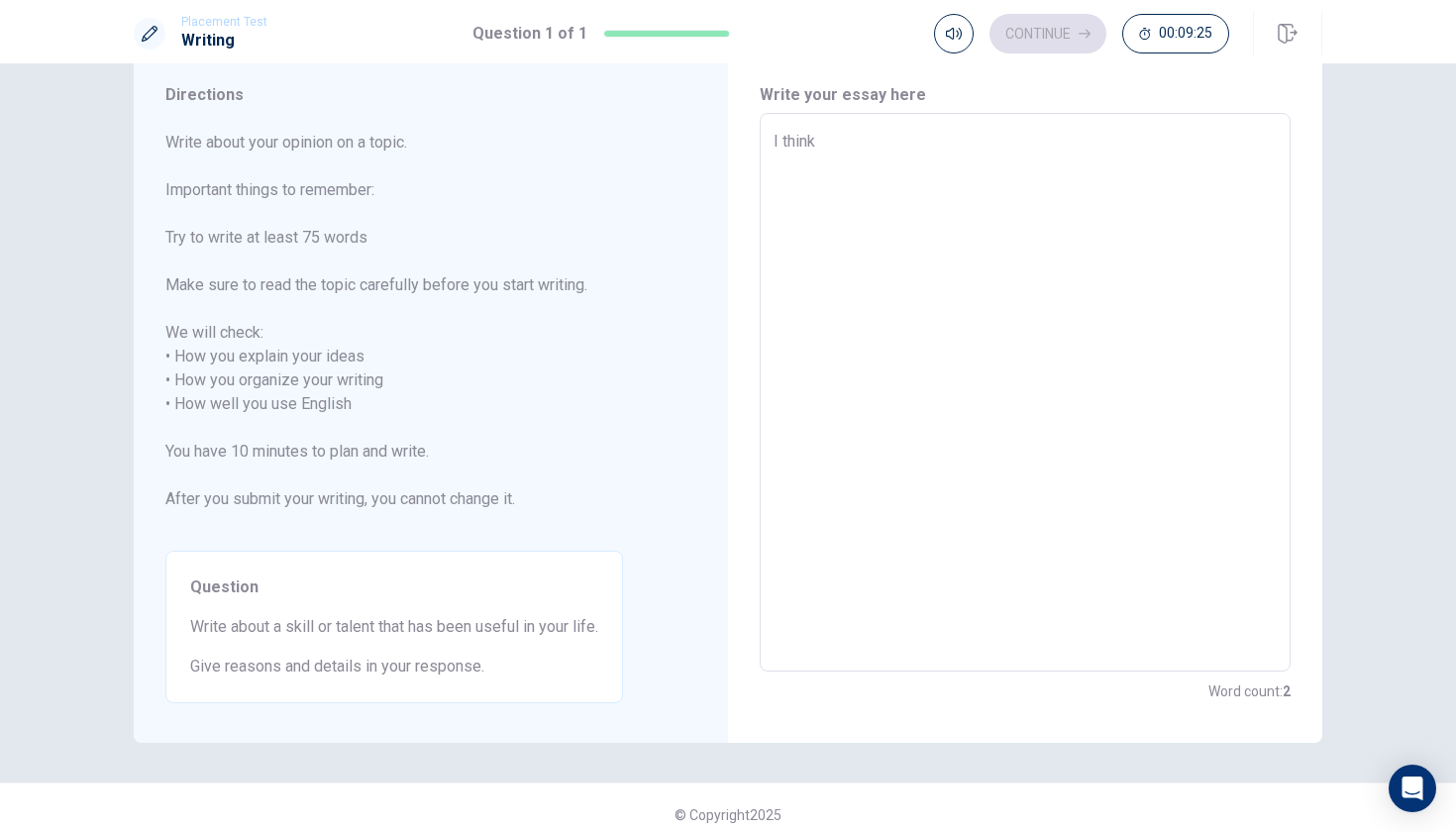 type on "x" 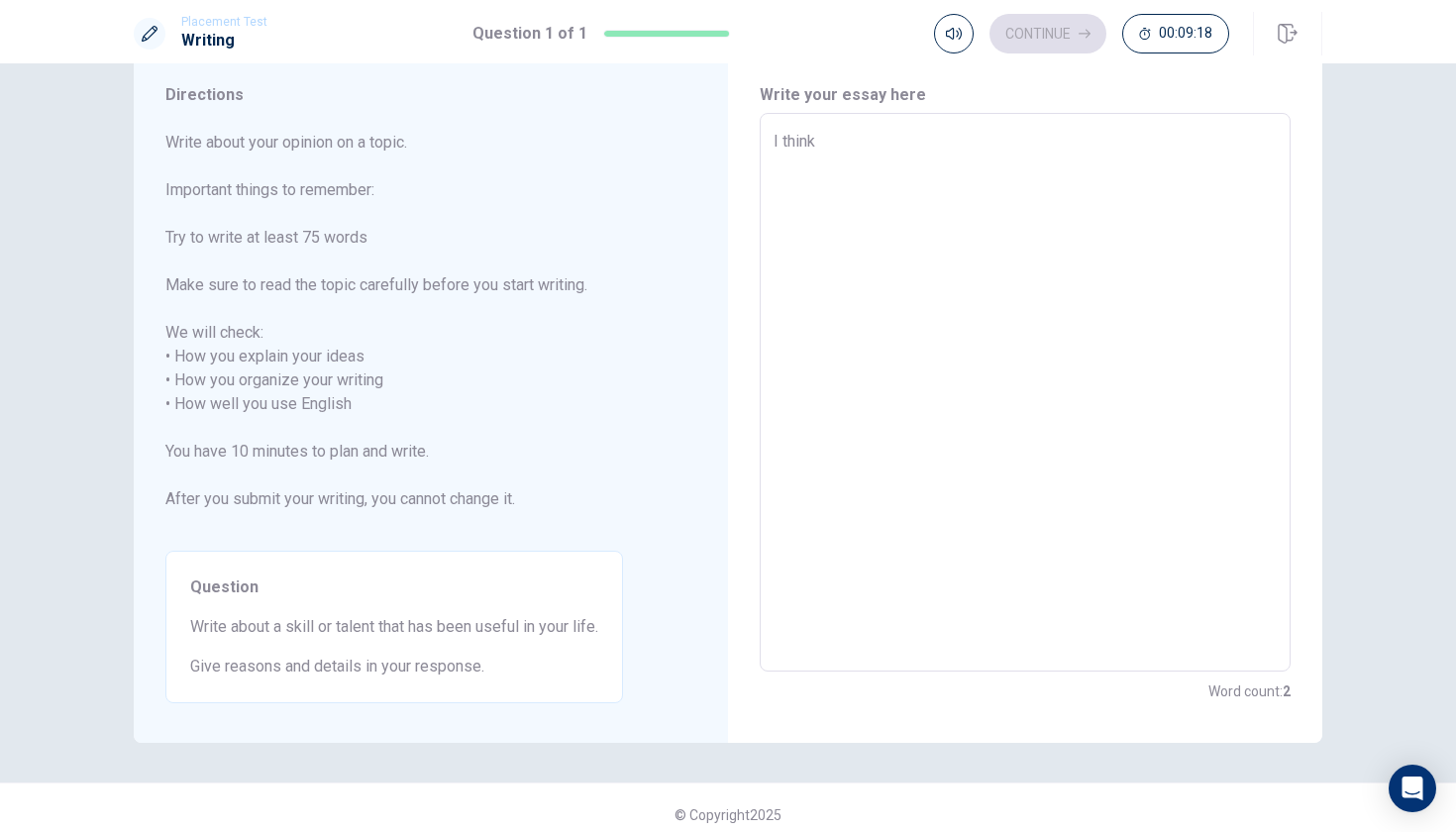 type on "x" 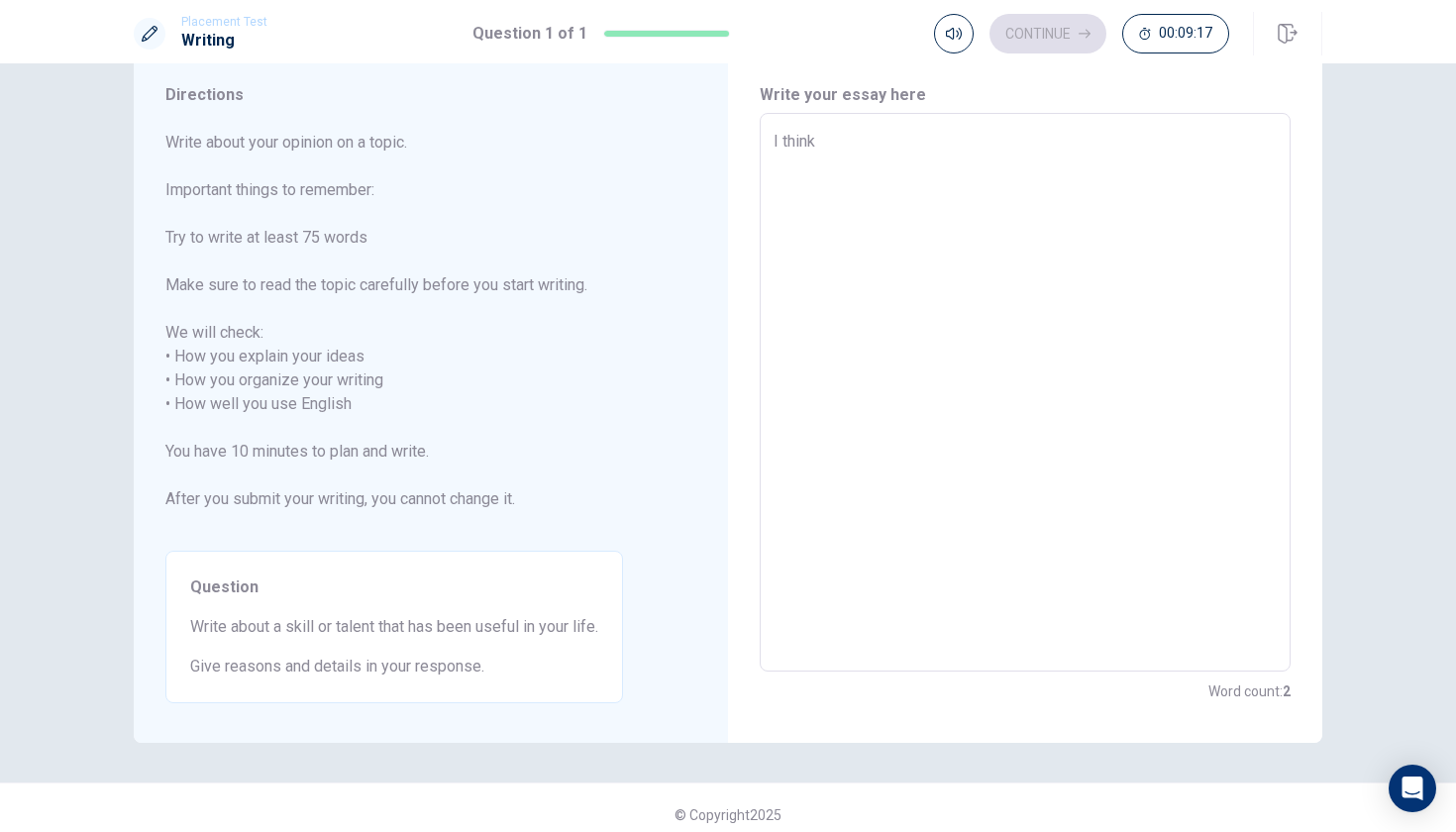 type on "I think t" 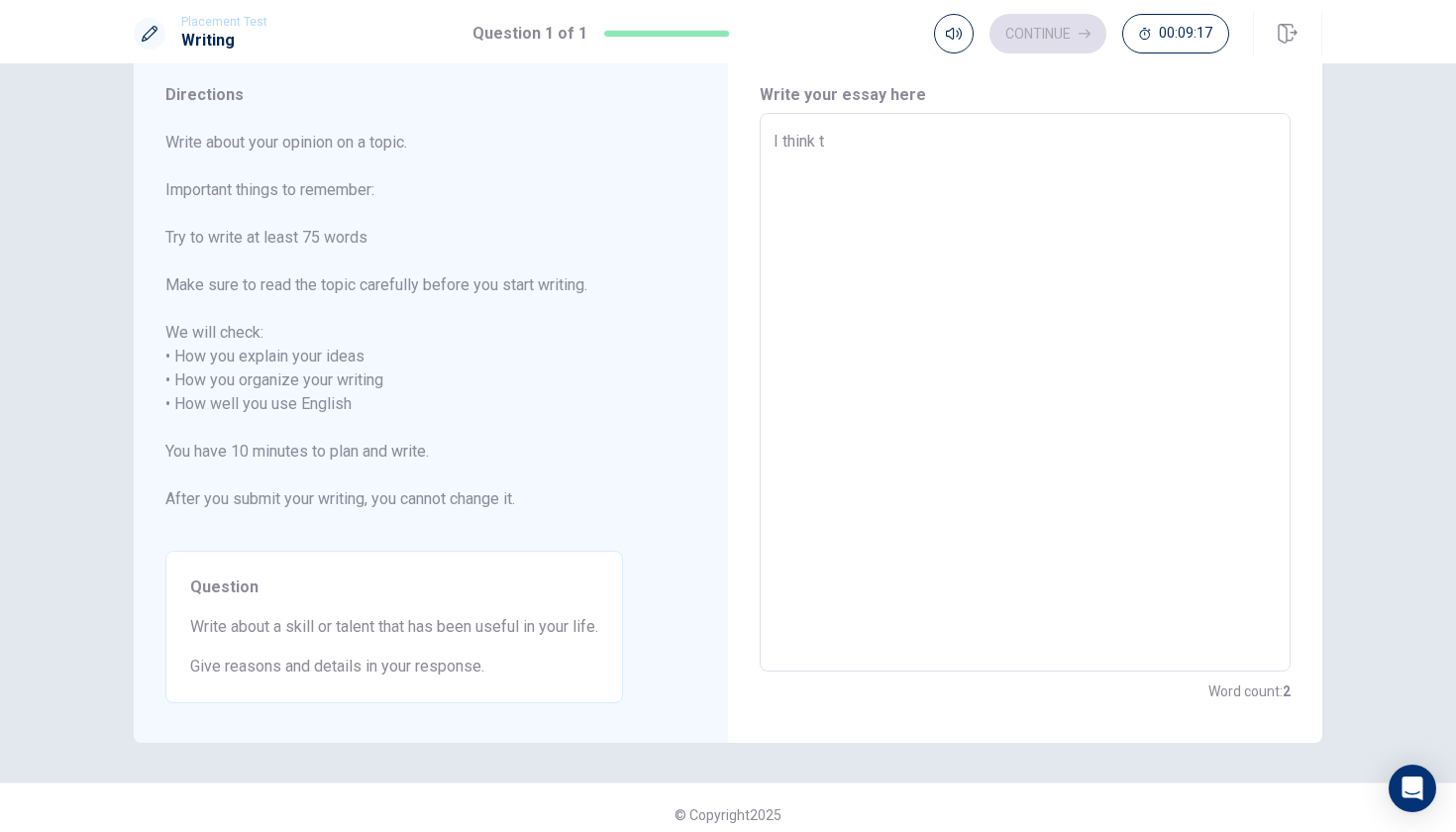 type on "x" 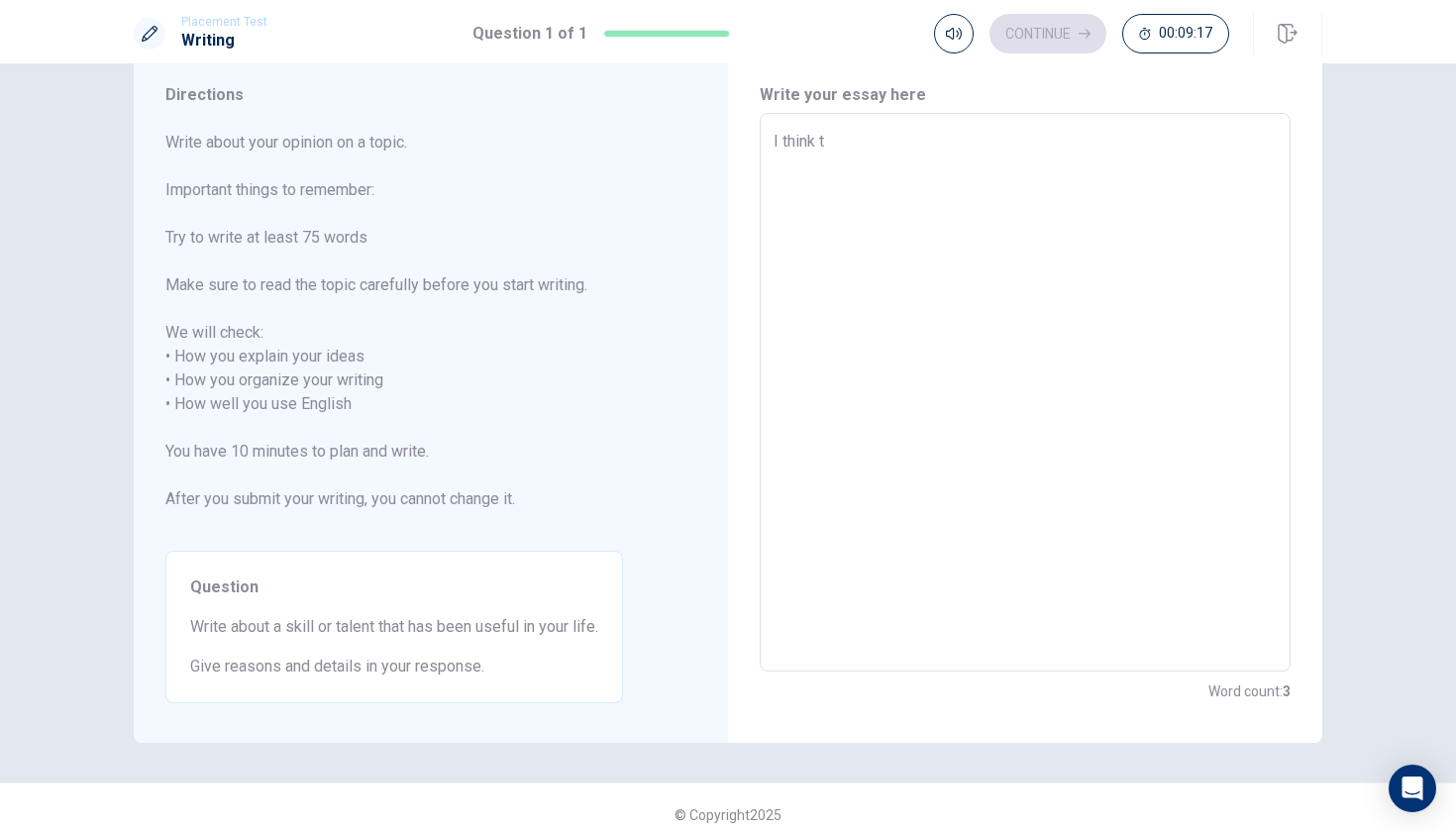 type on "I think th" 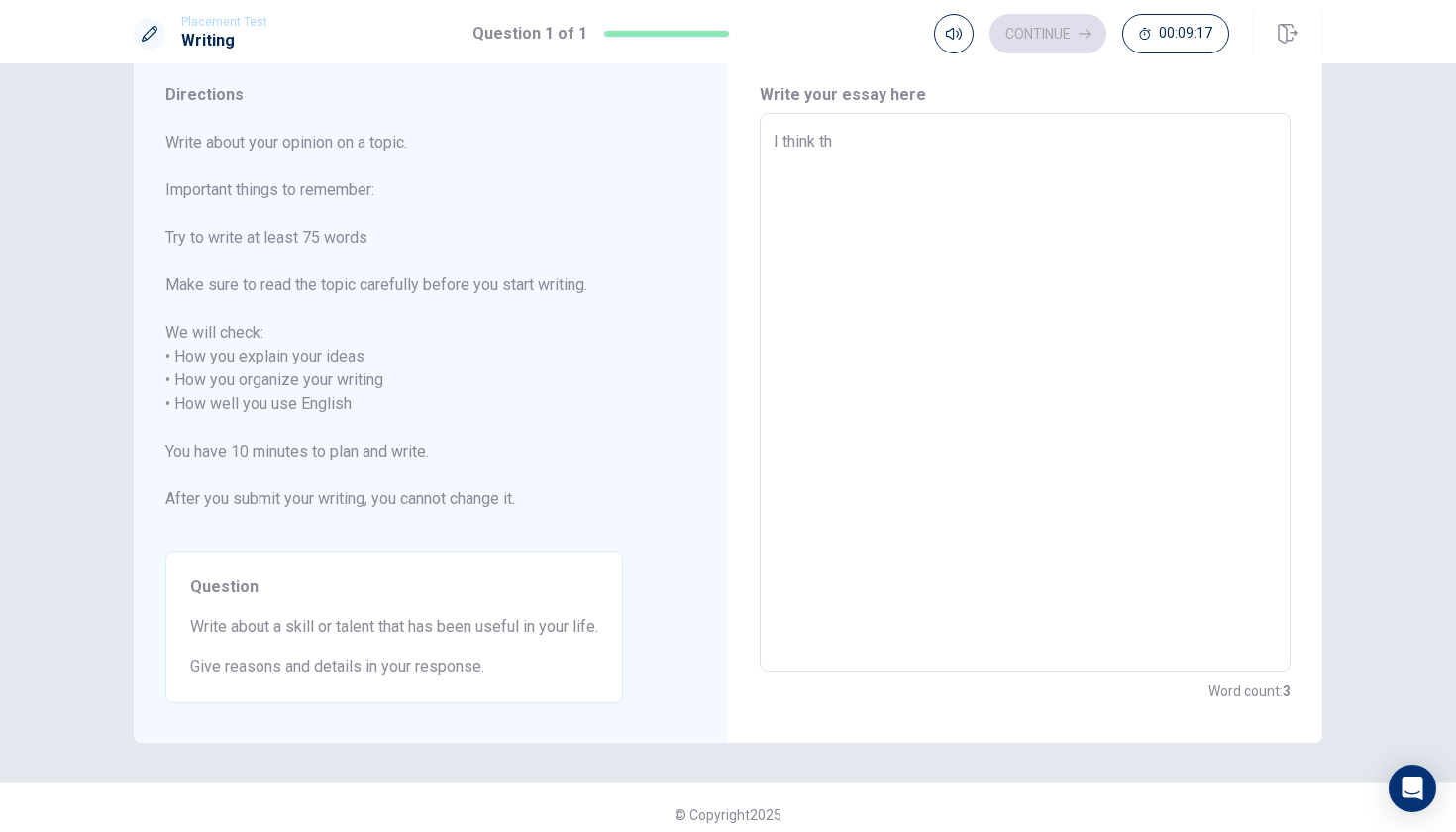 type on "x" 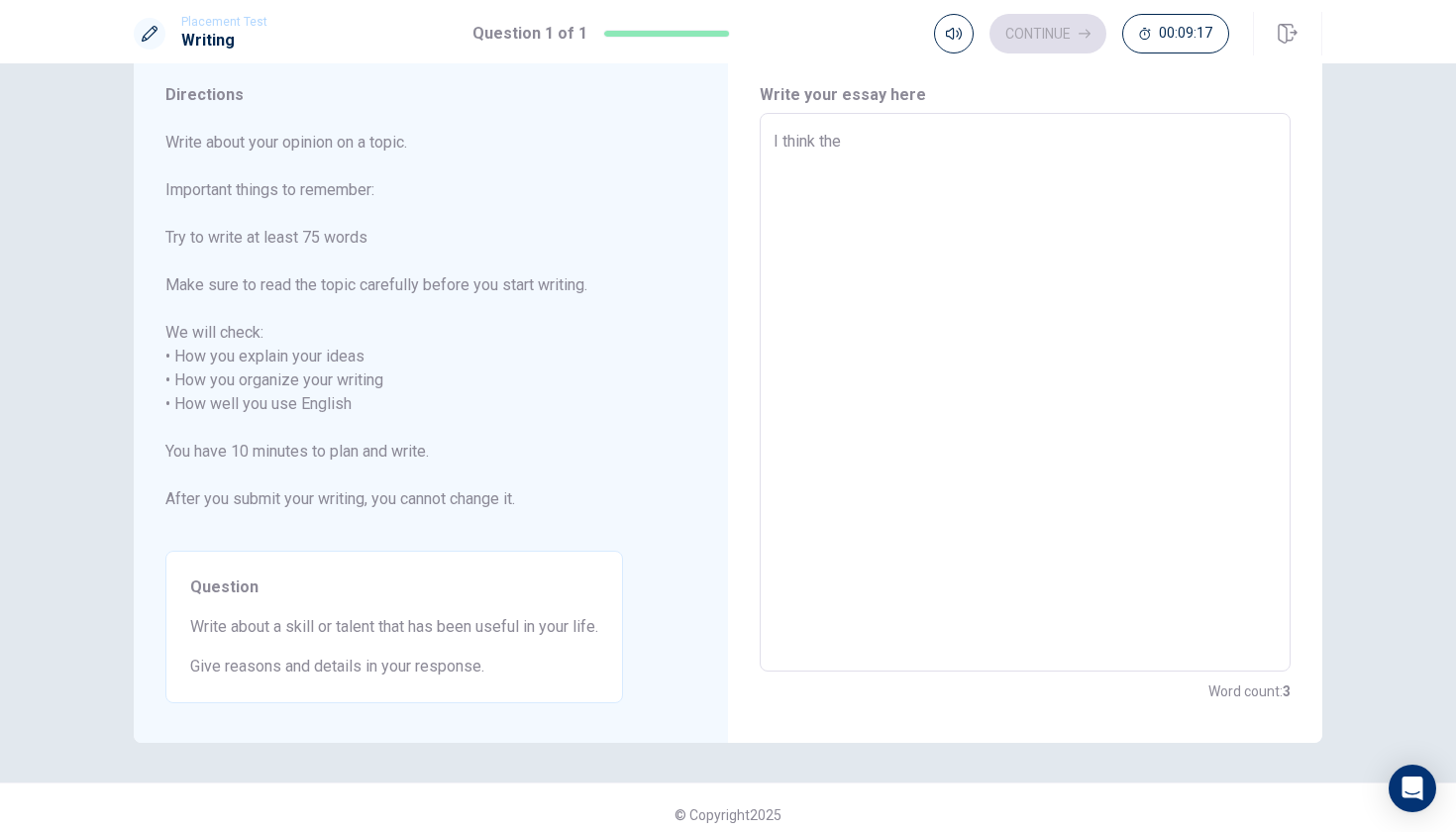 type on "x" 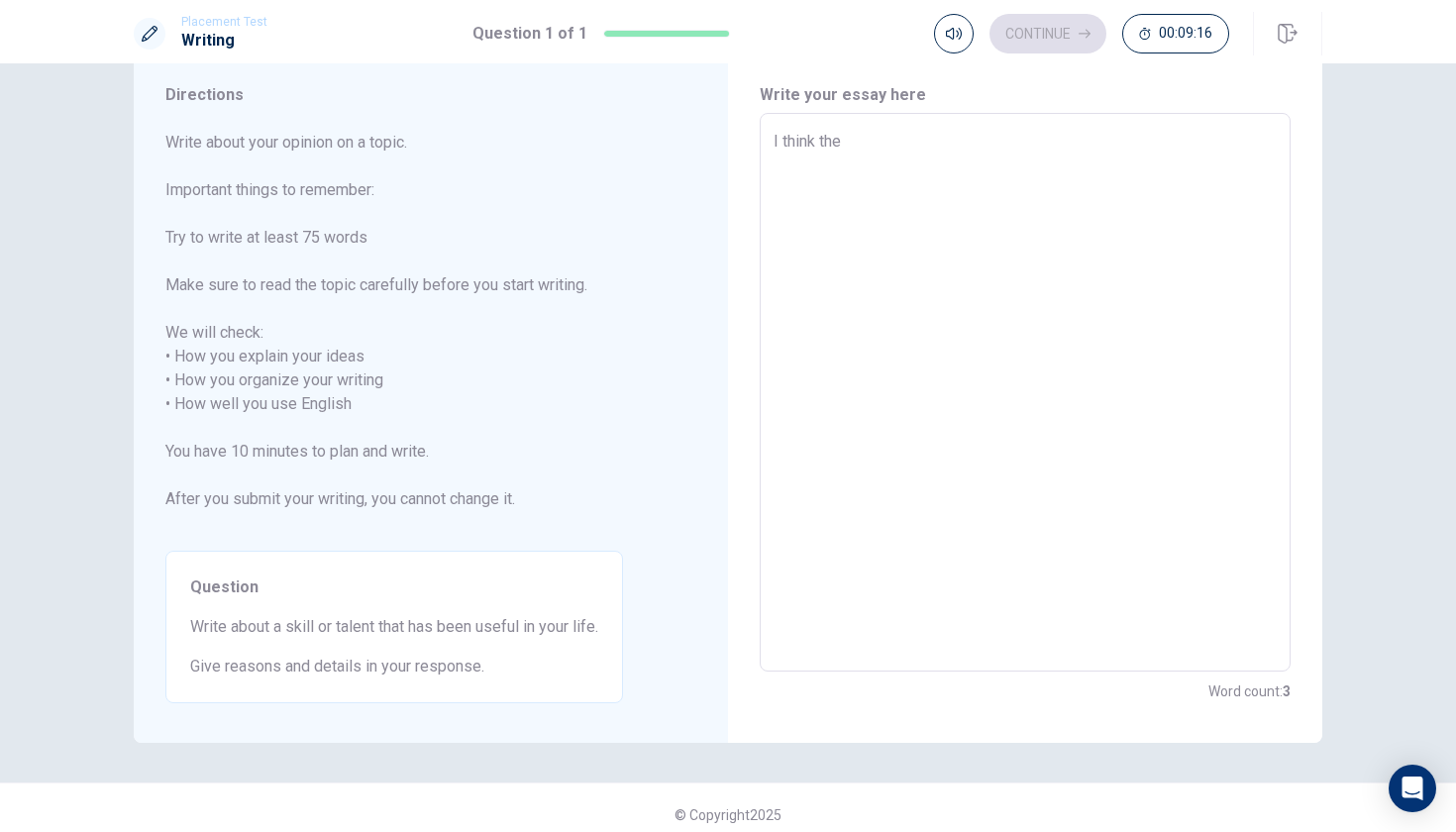 type on "x" 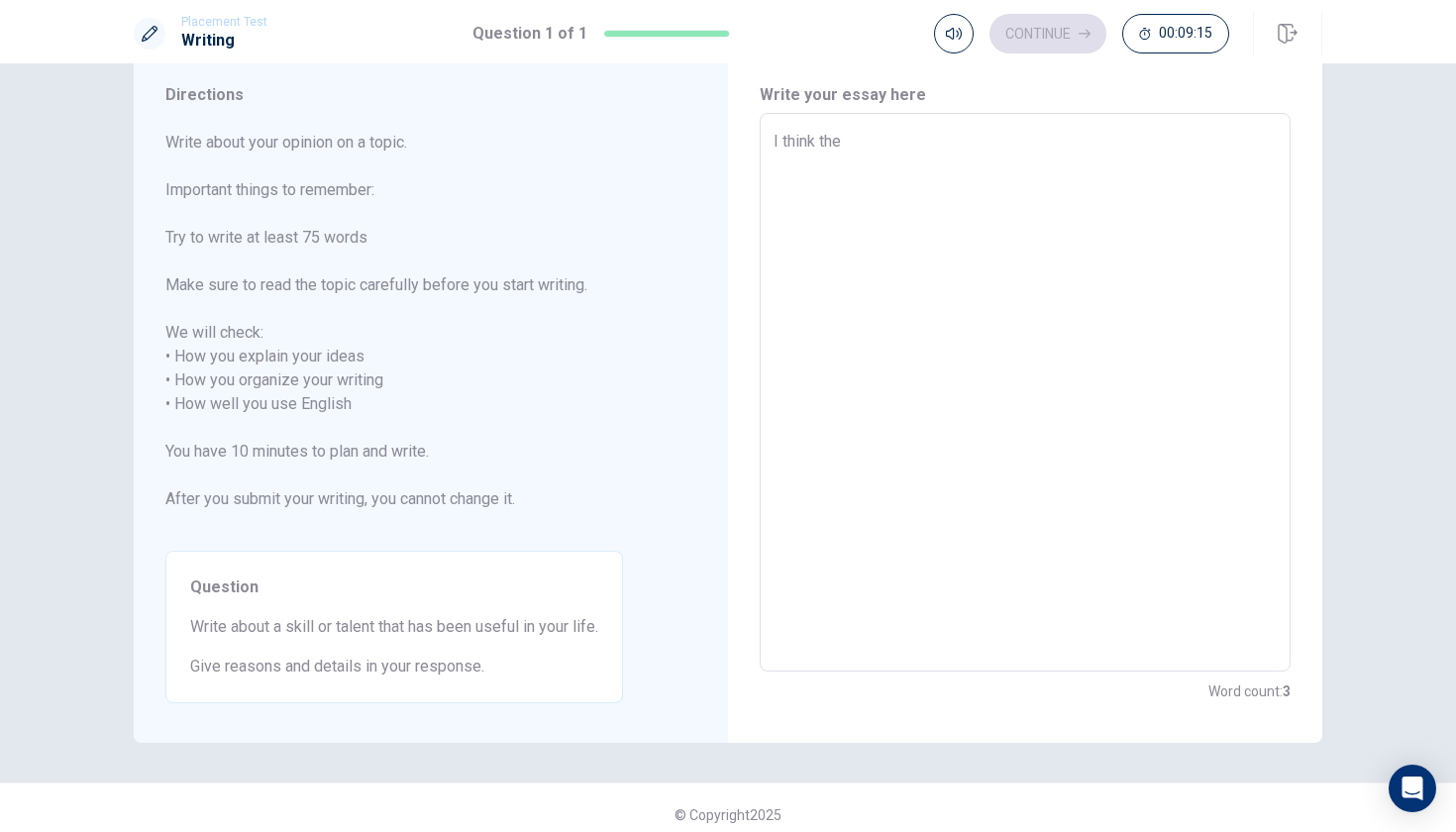 type on "I think the c" 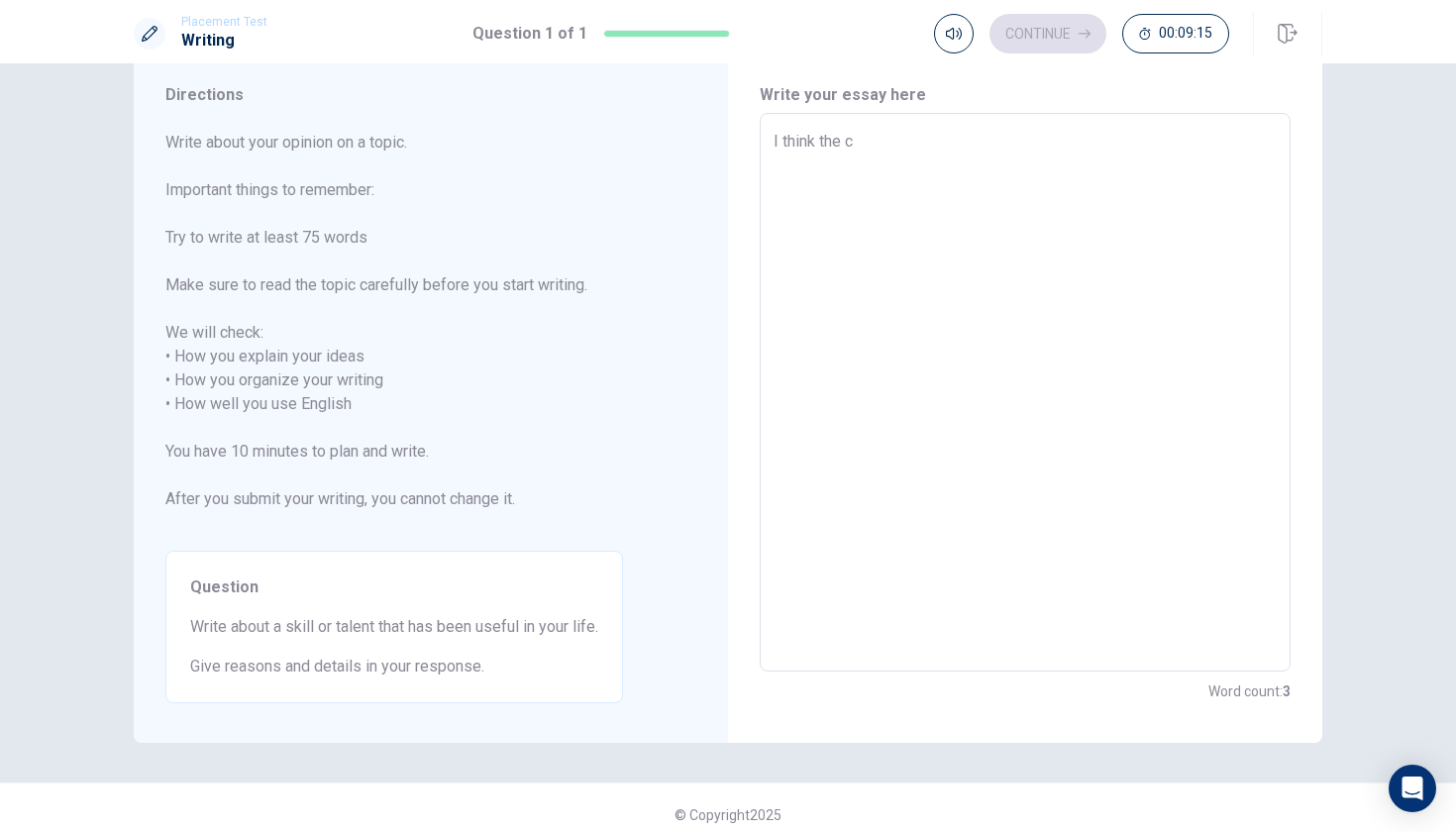 type on "x" 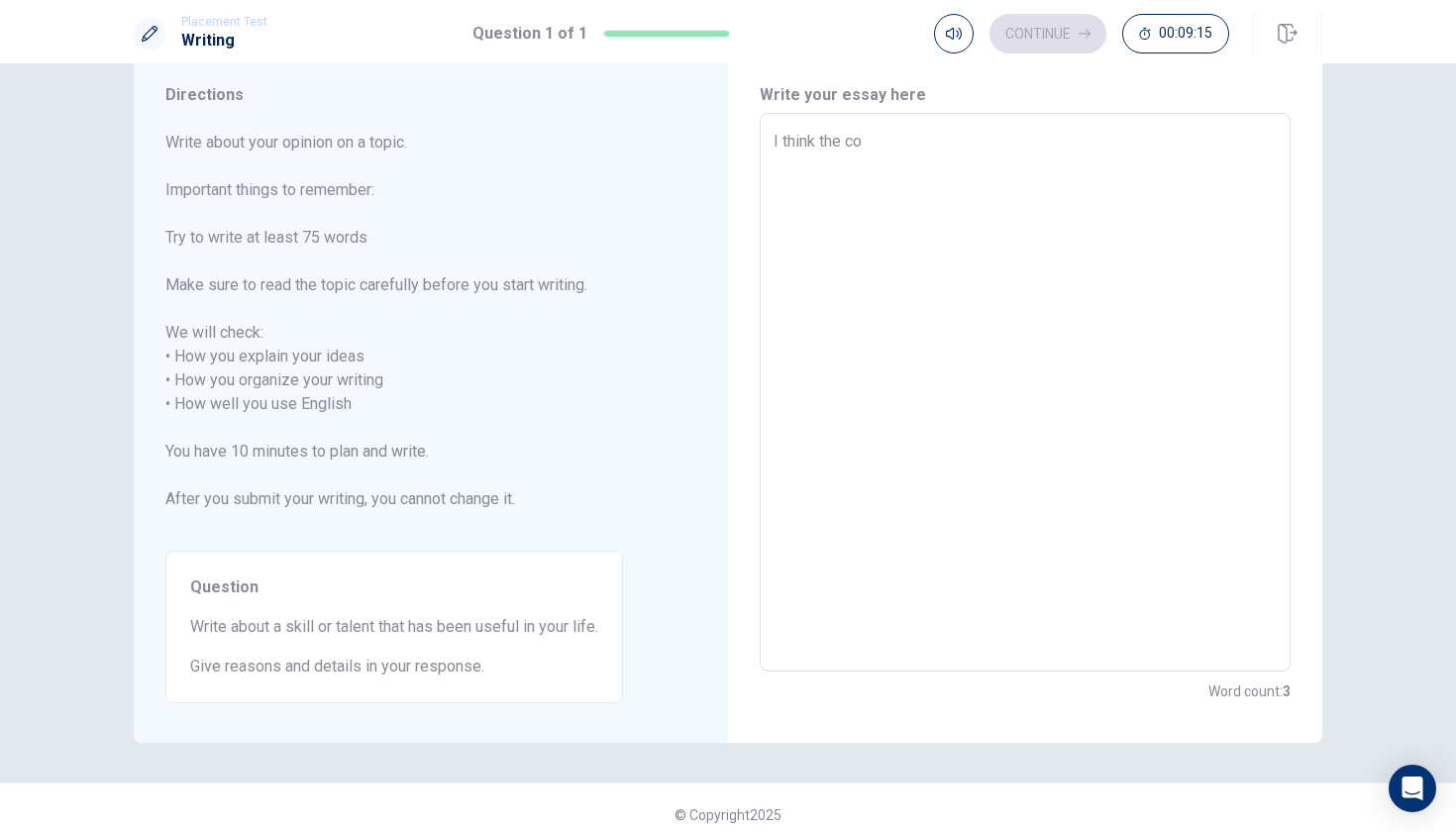 type on "x" 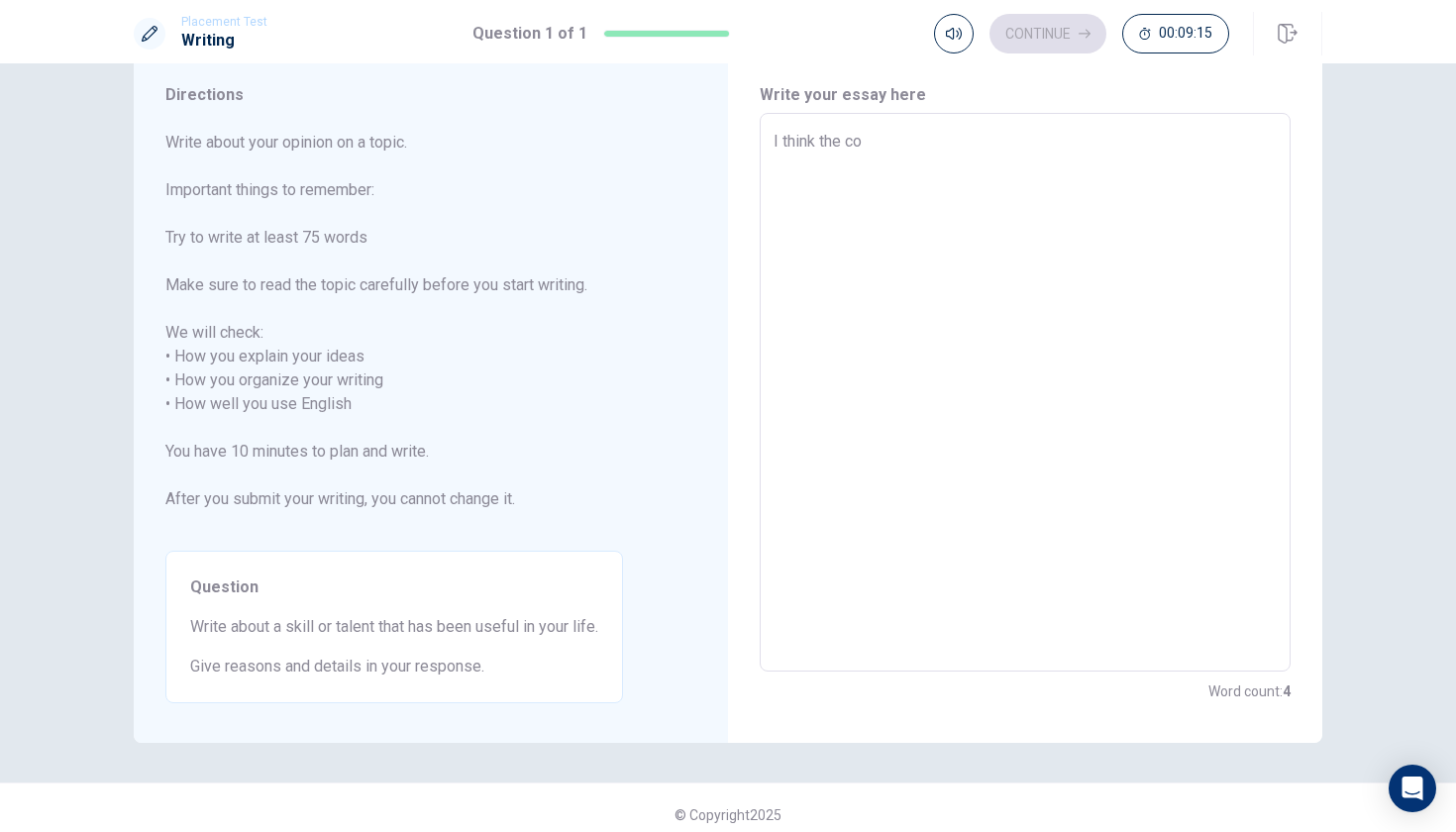 type on "I think the com" 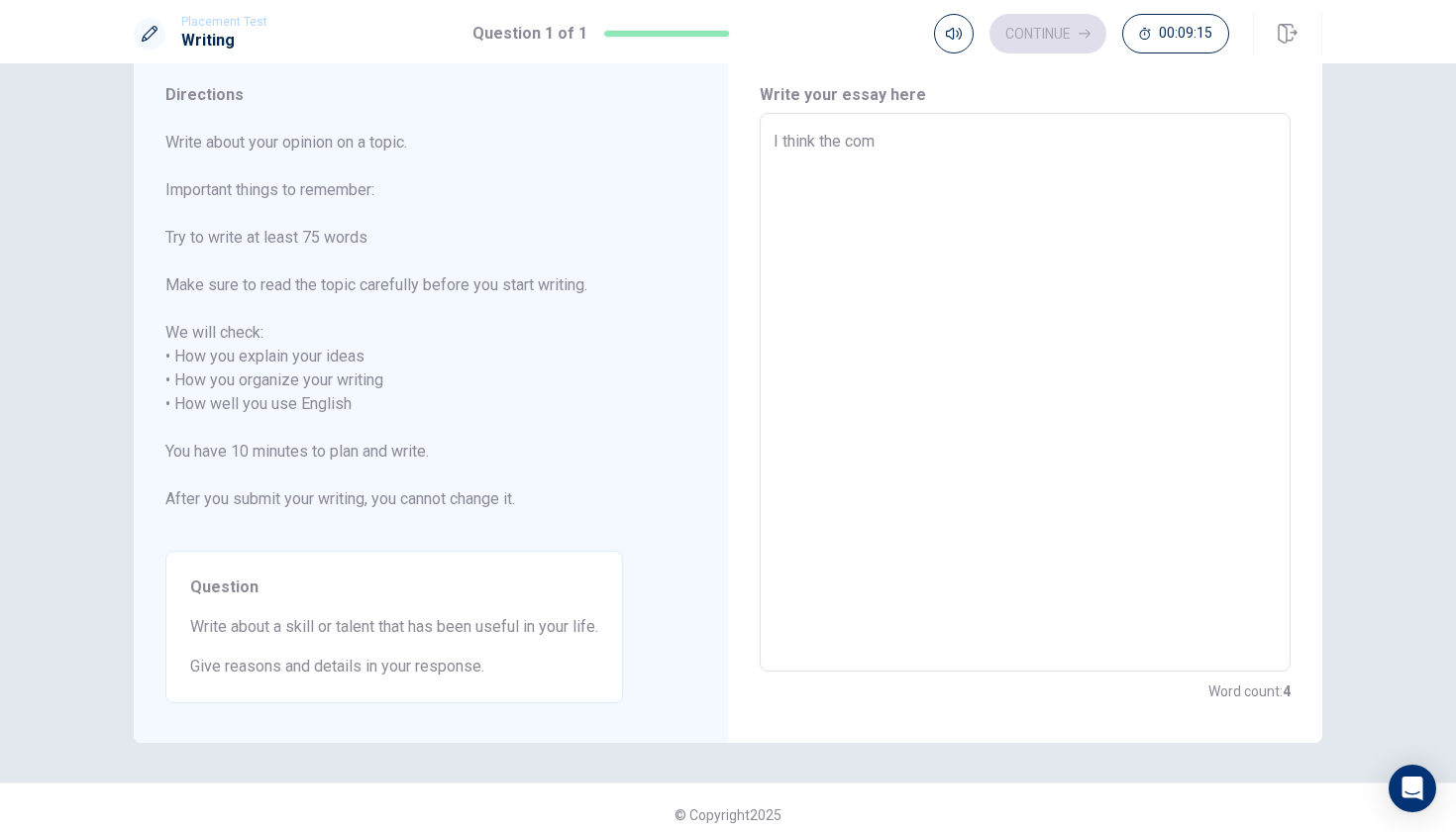 type on "x" 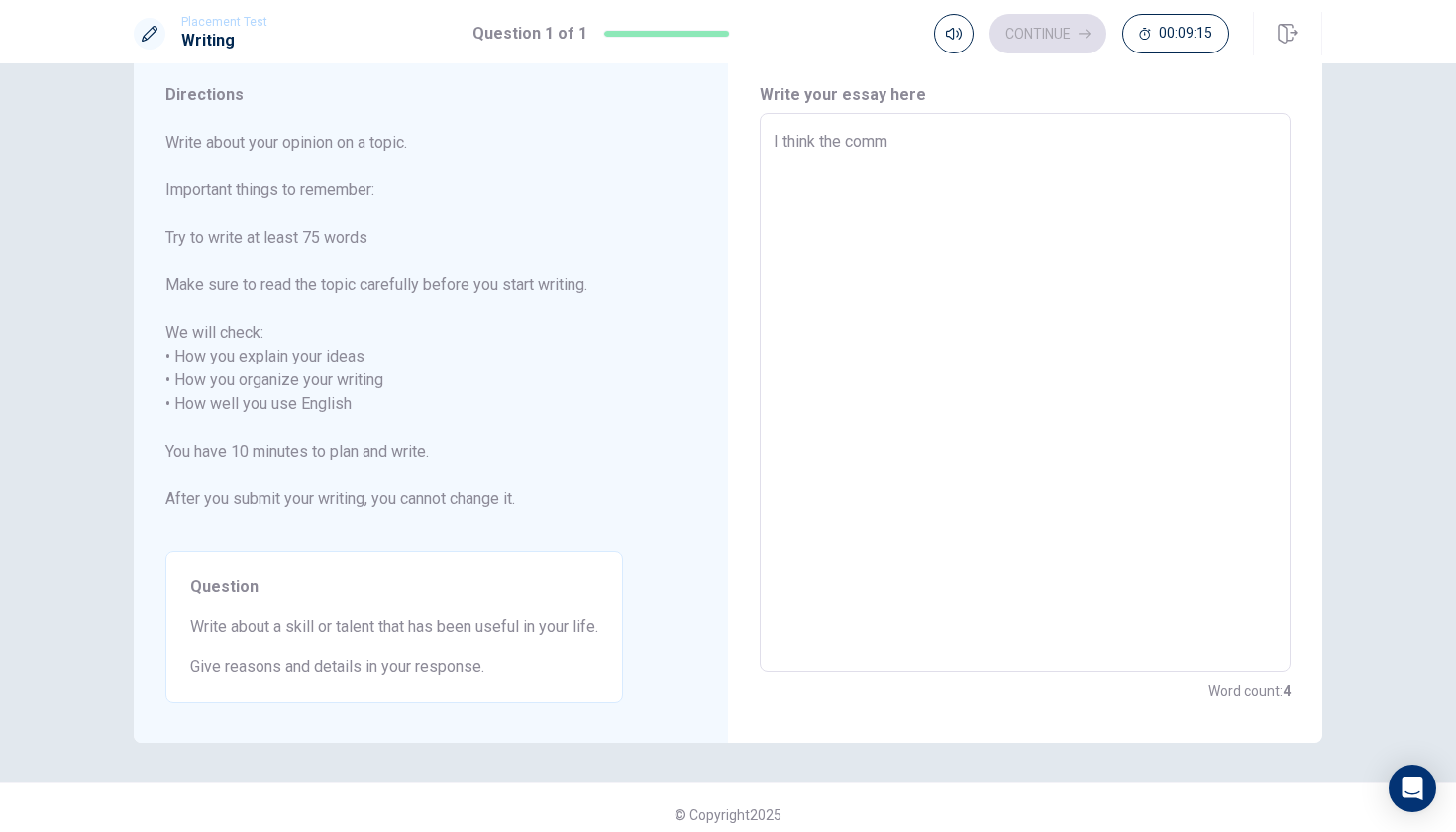 type on "x" 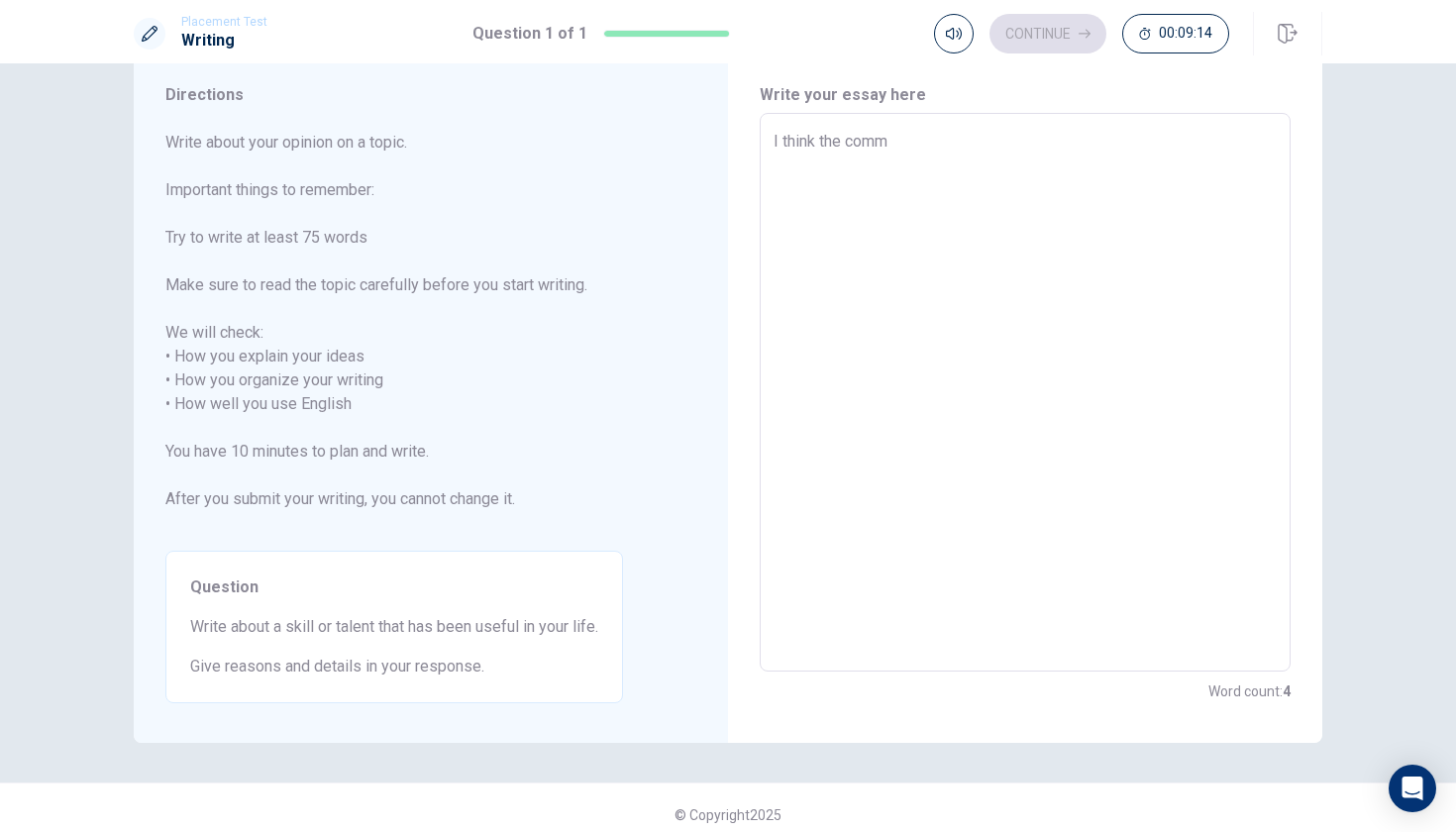 type on "I think the commu" 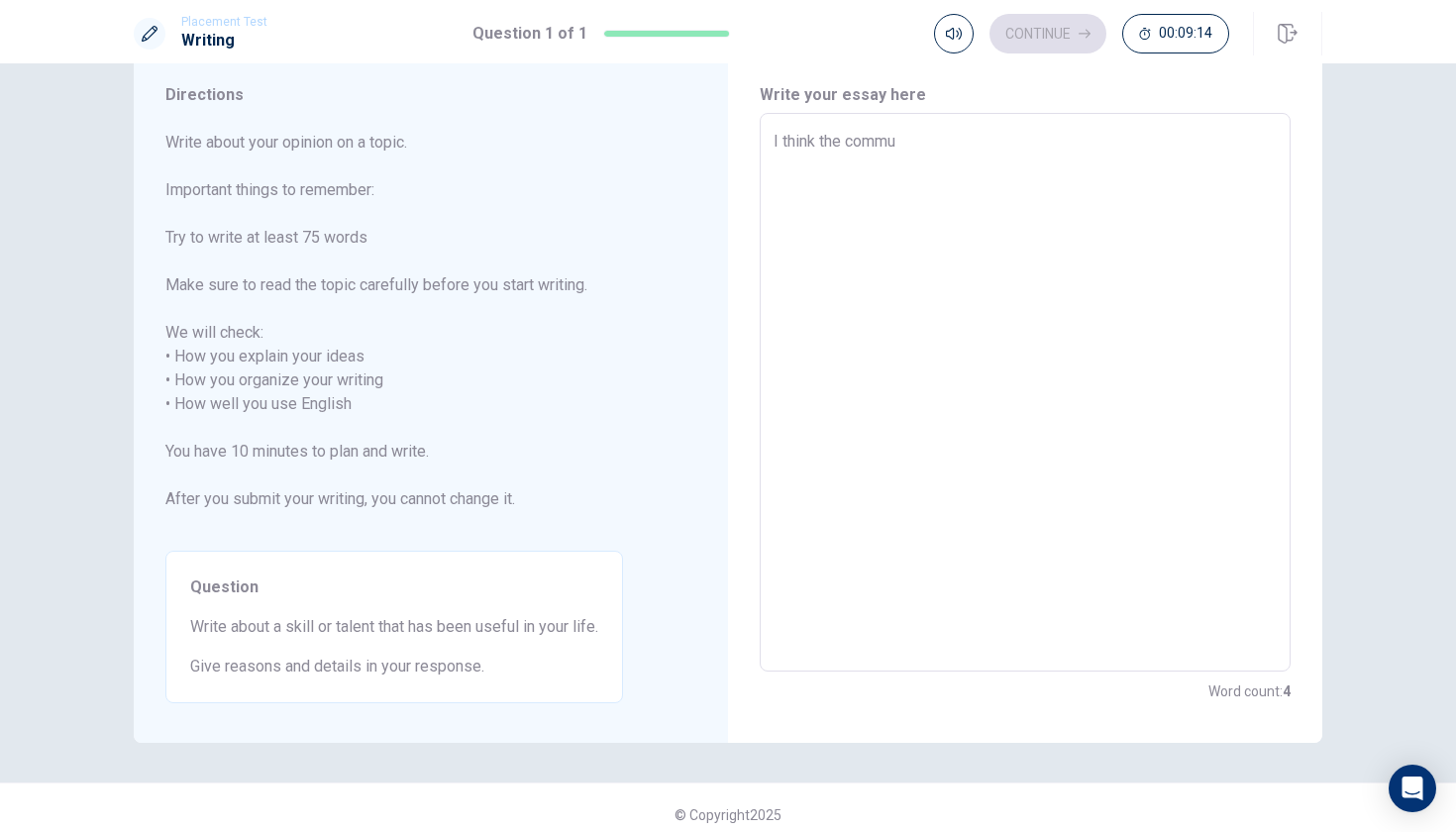 type on "x" 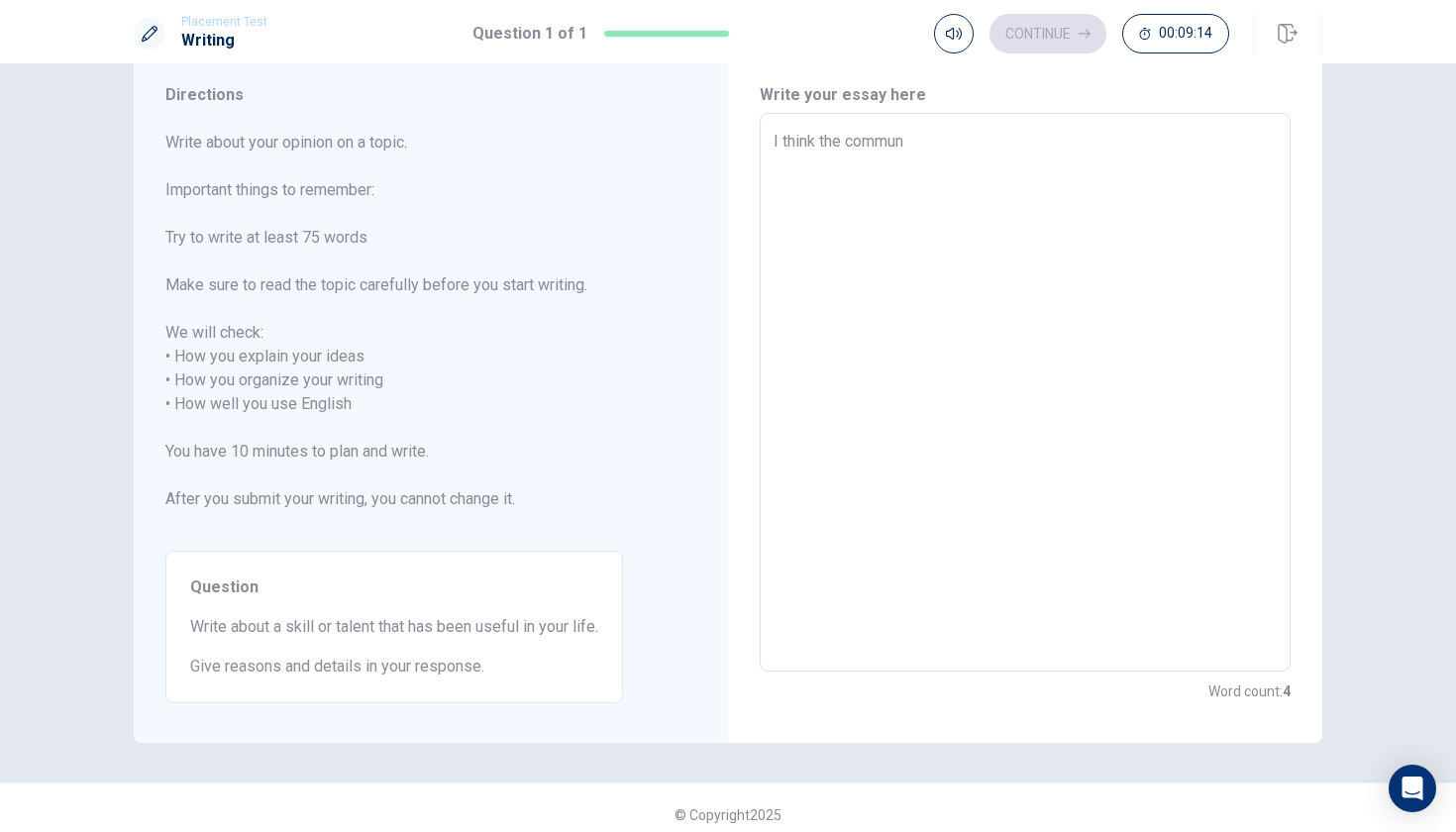 type on "x" 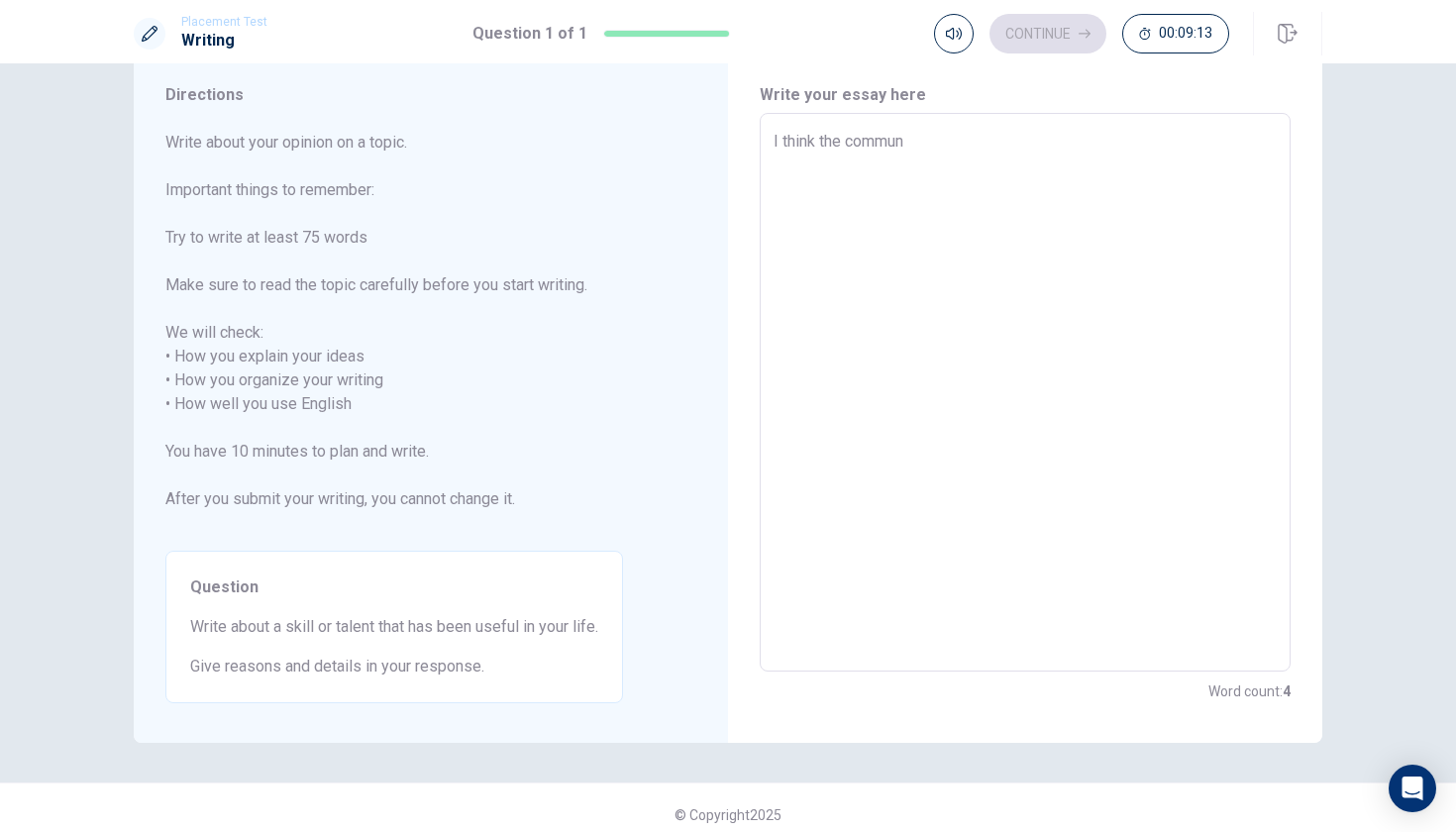 type on "I think the communi" 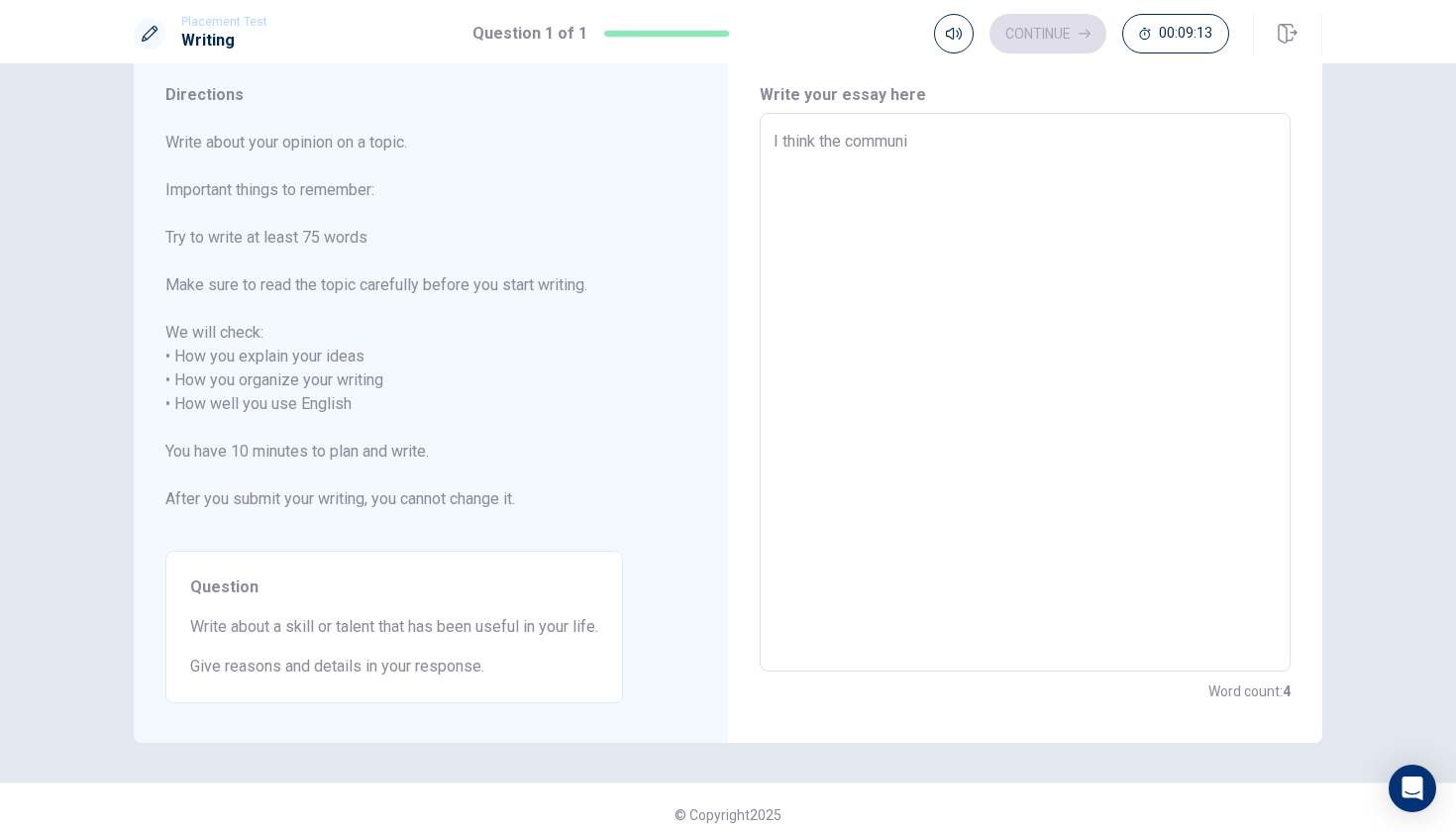 type on "x" 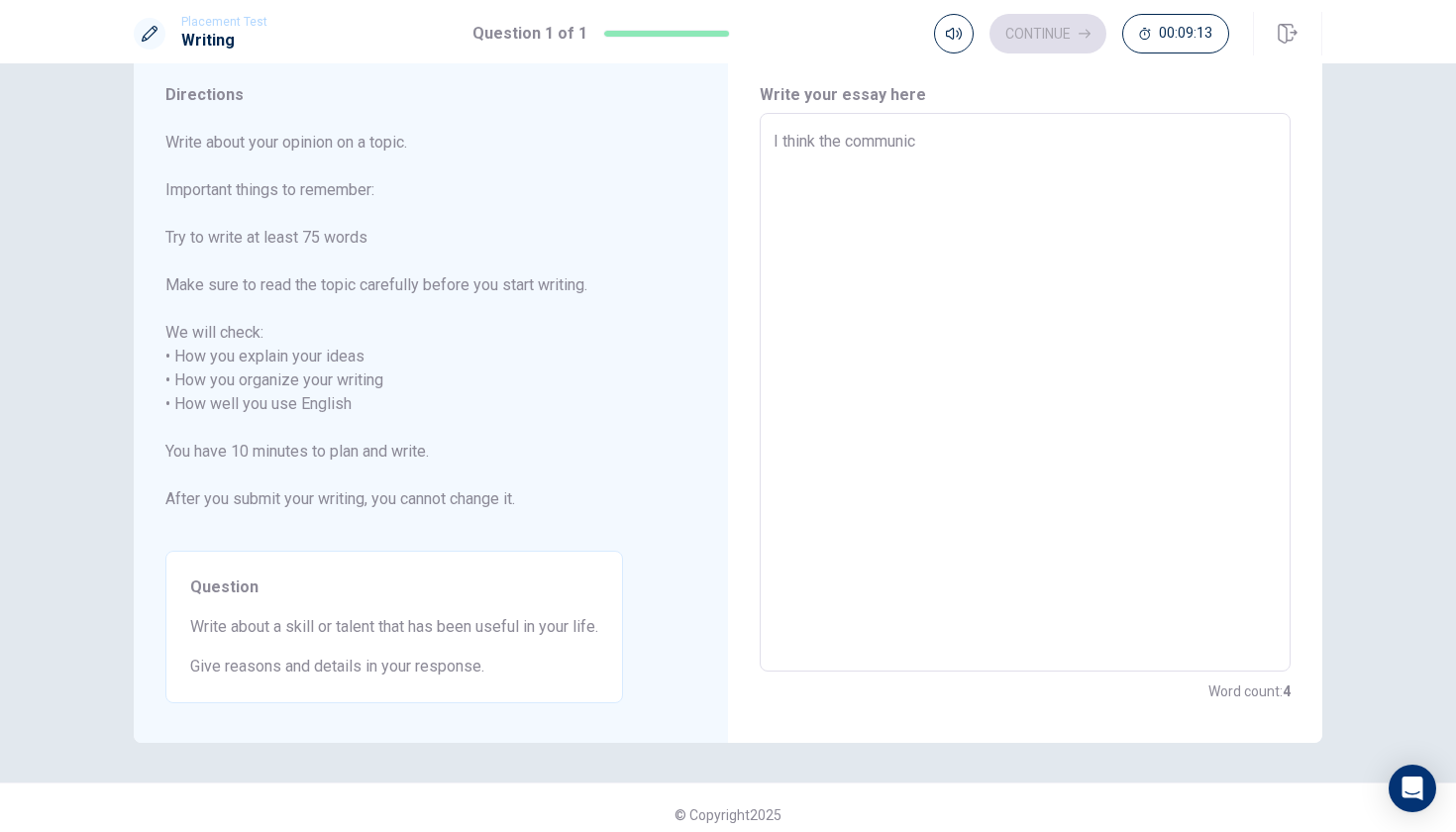 type on "x" 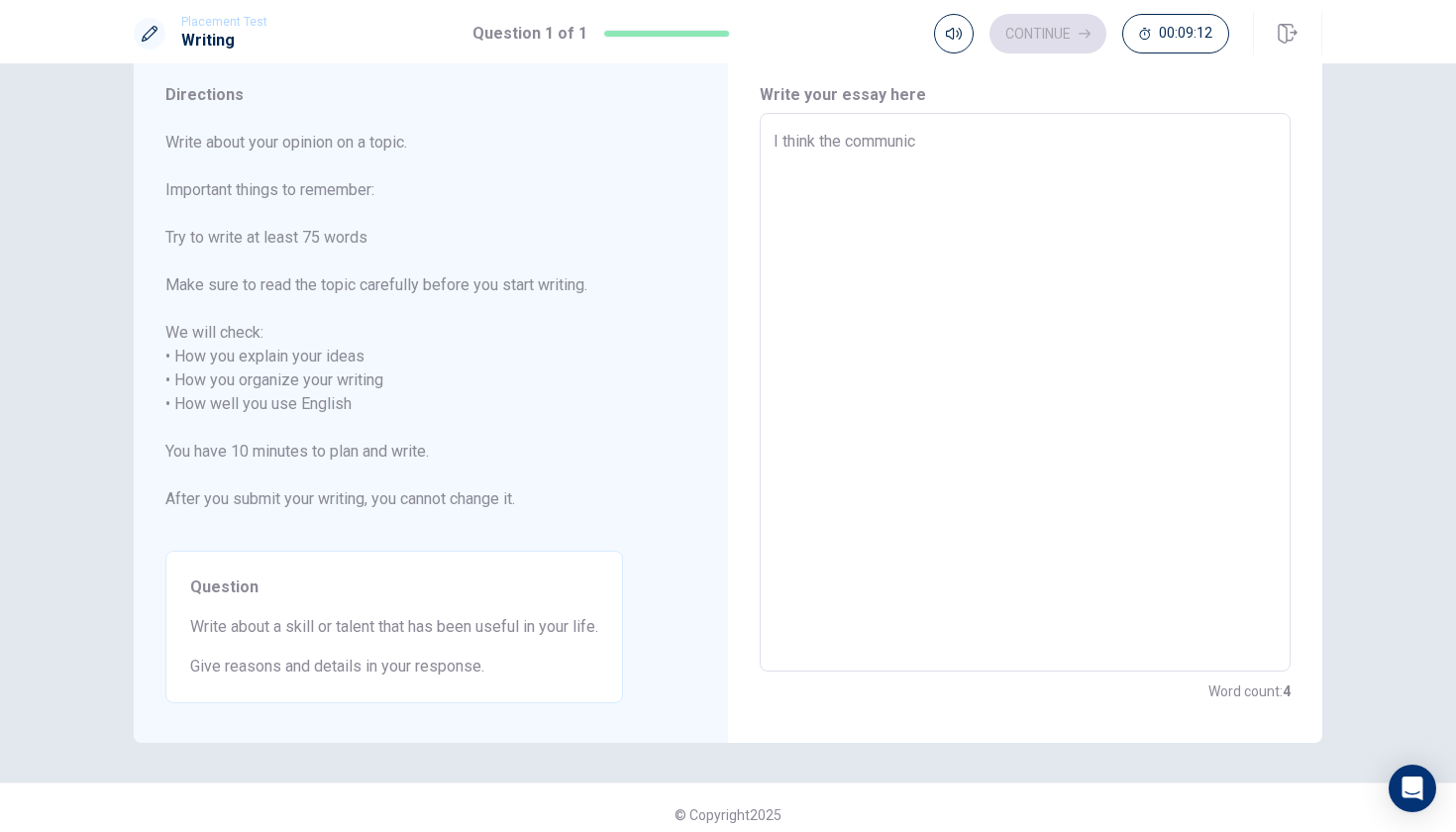type on "I think the communica" 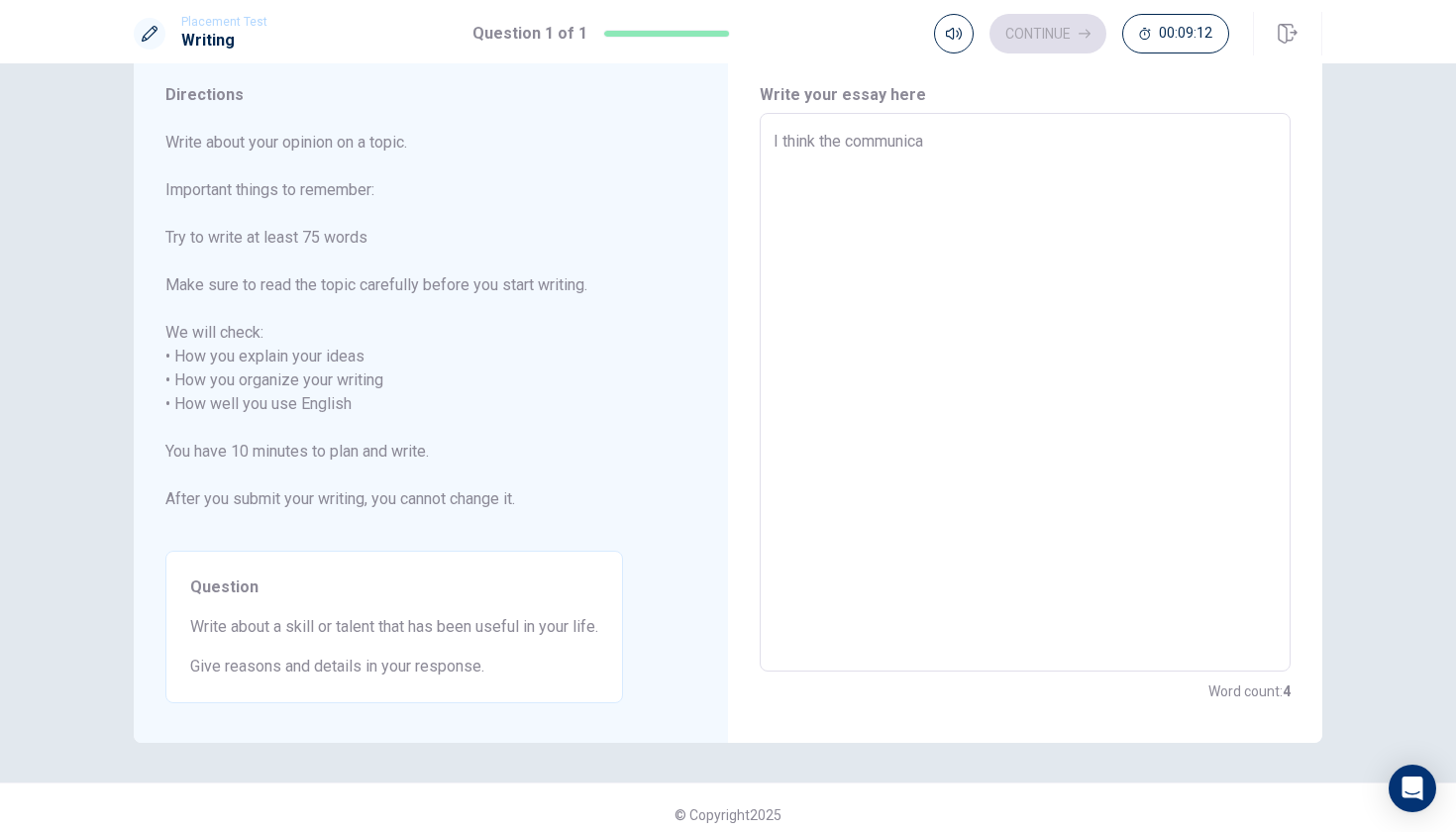 type on "x" 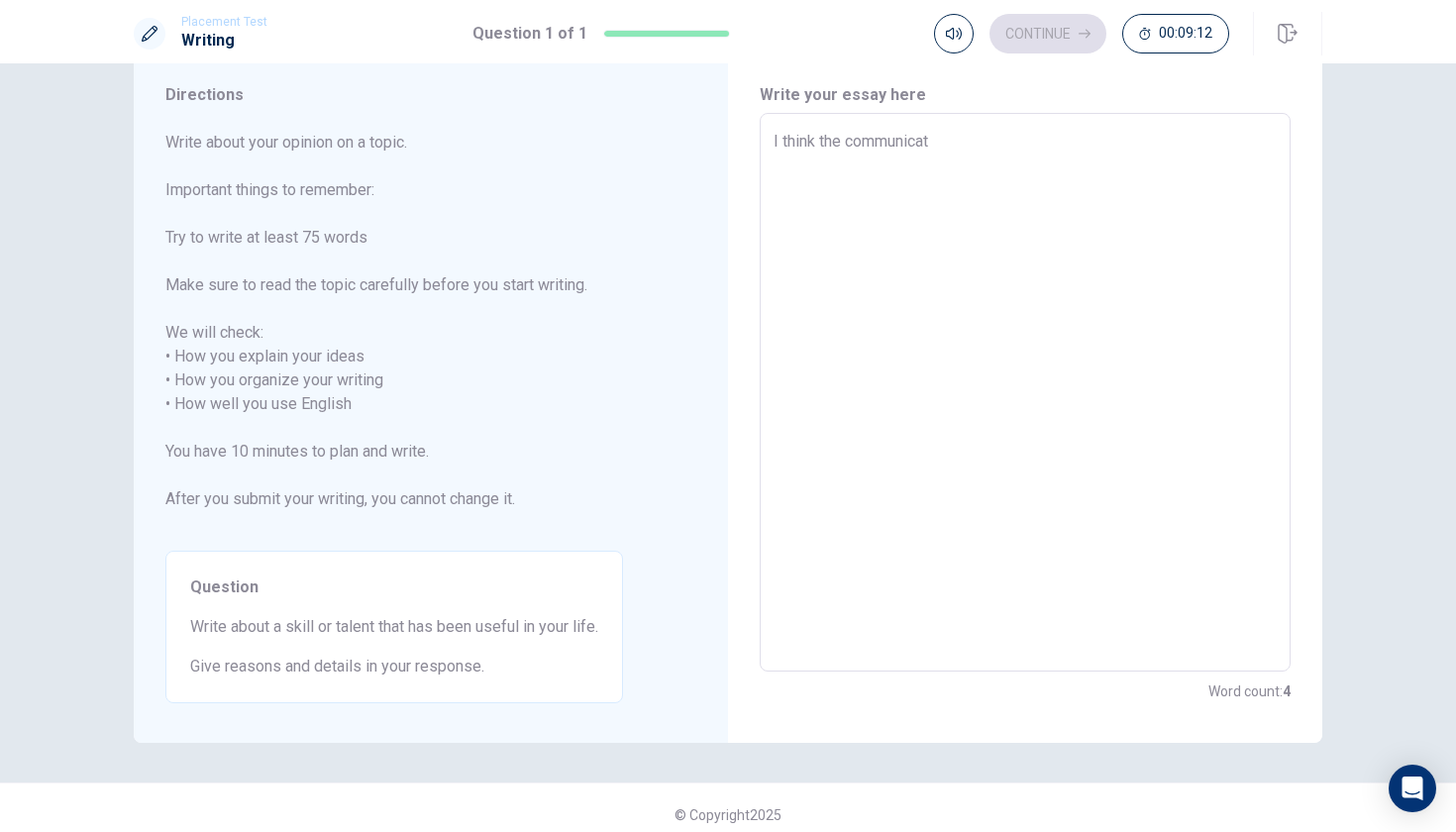 type on "x" 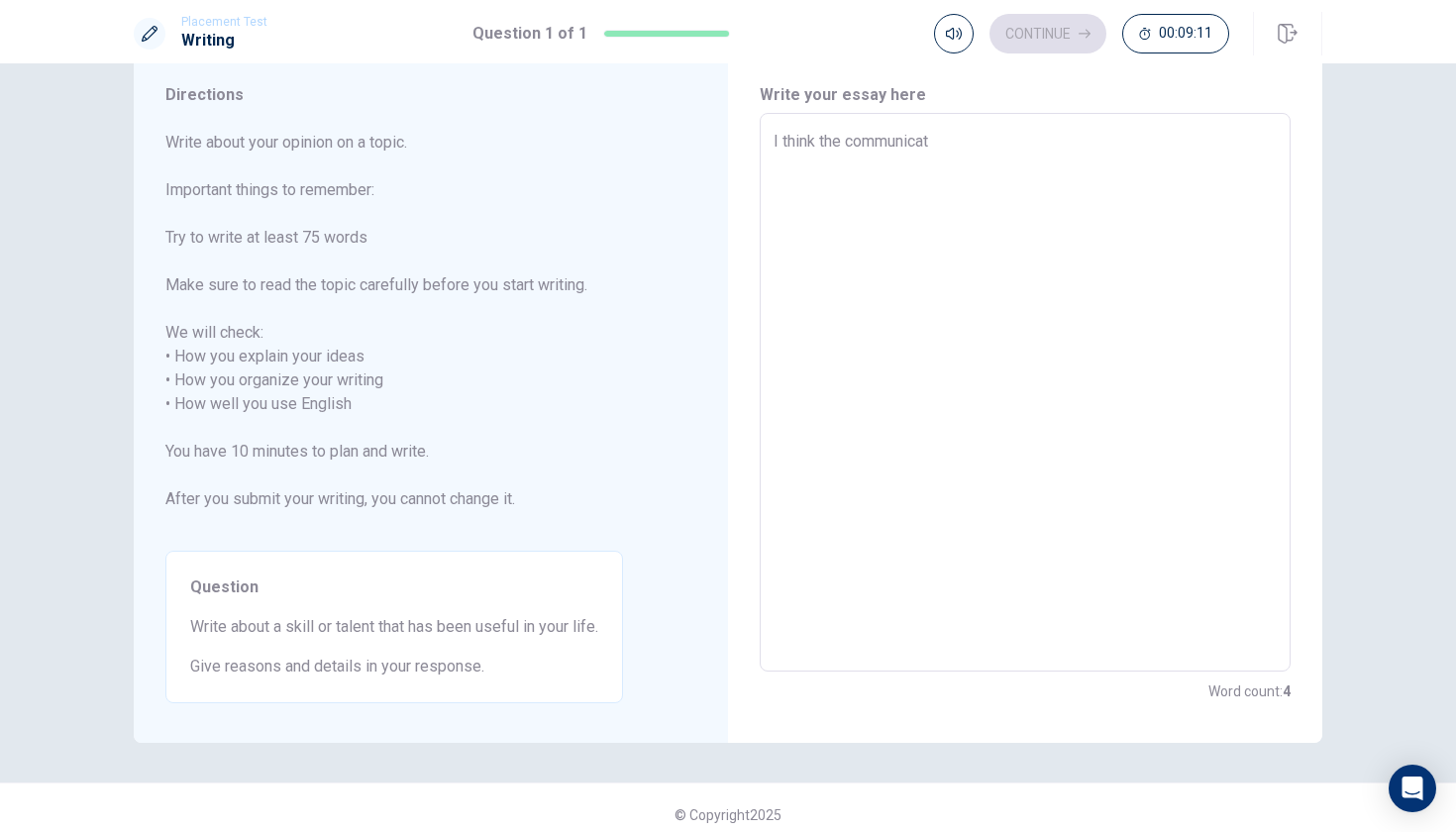 type on "I think the communicate" 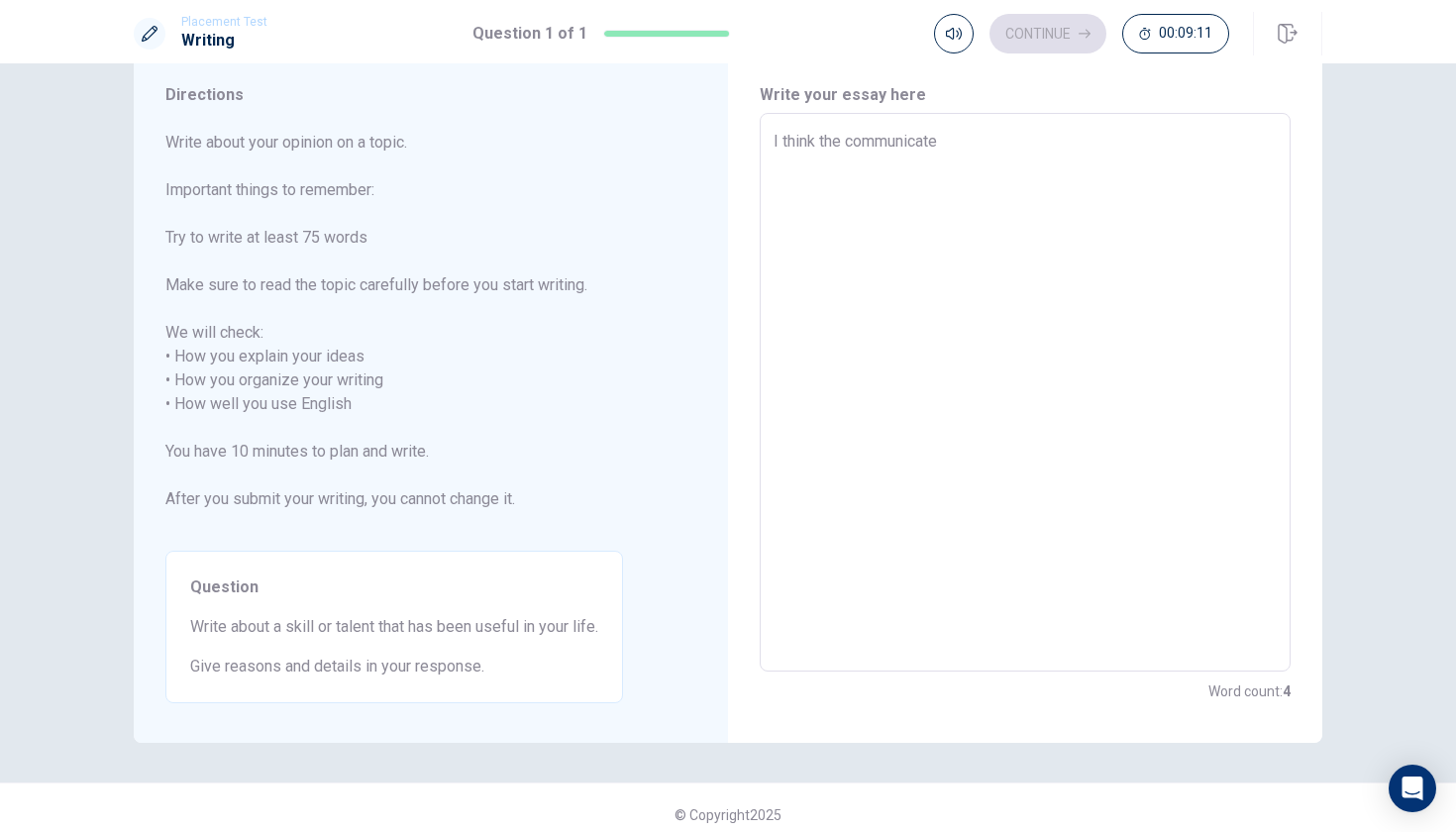 type on "I think the communicate" 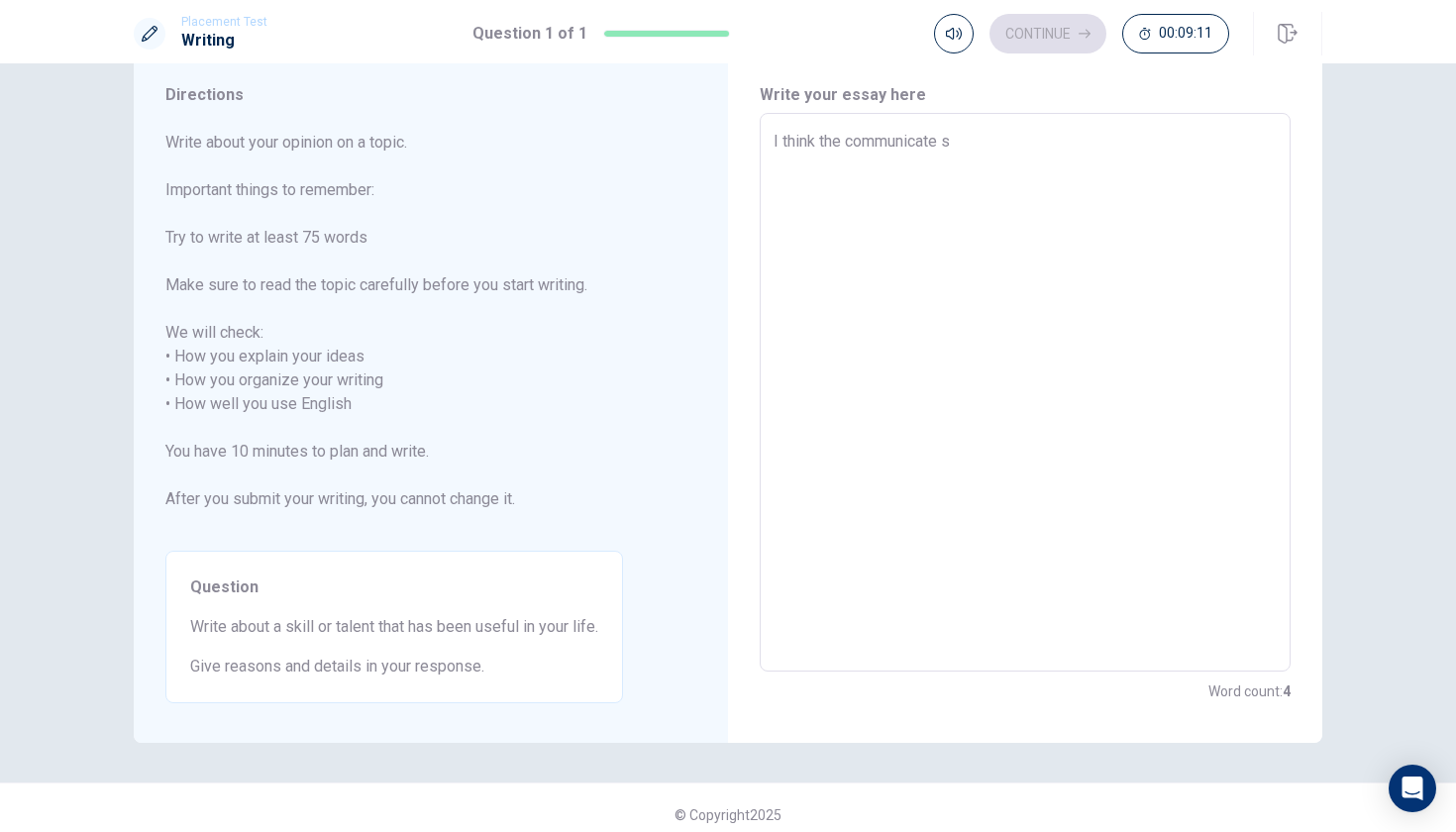 type on "x" 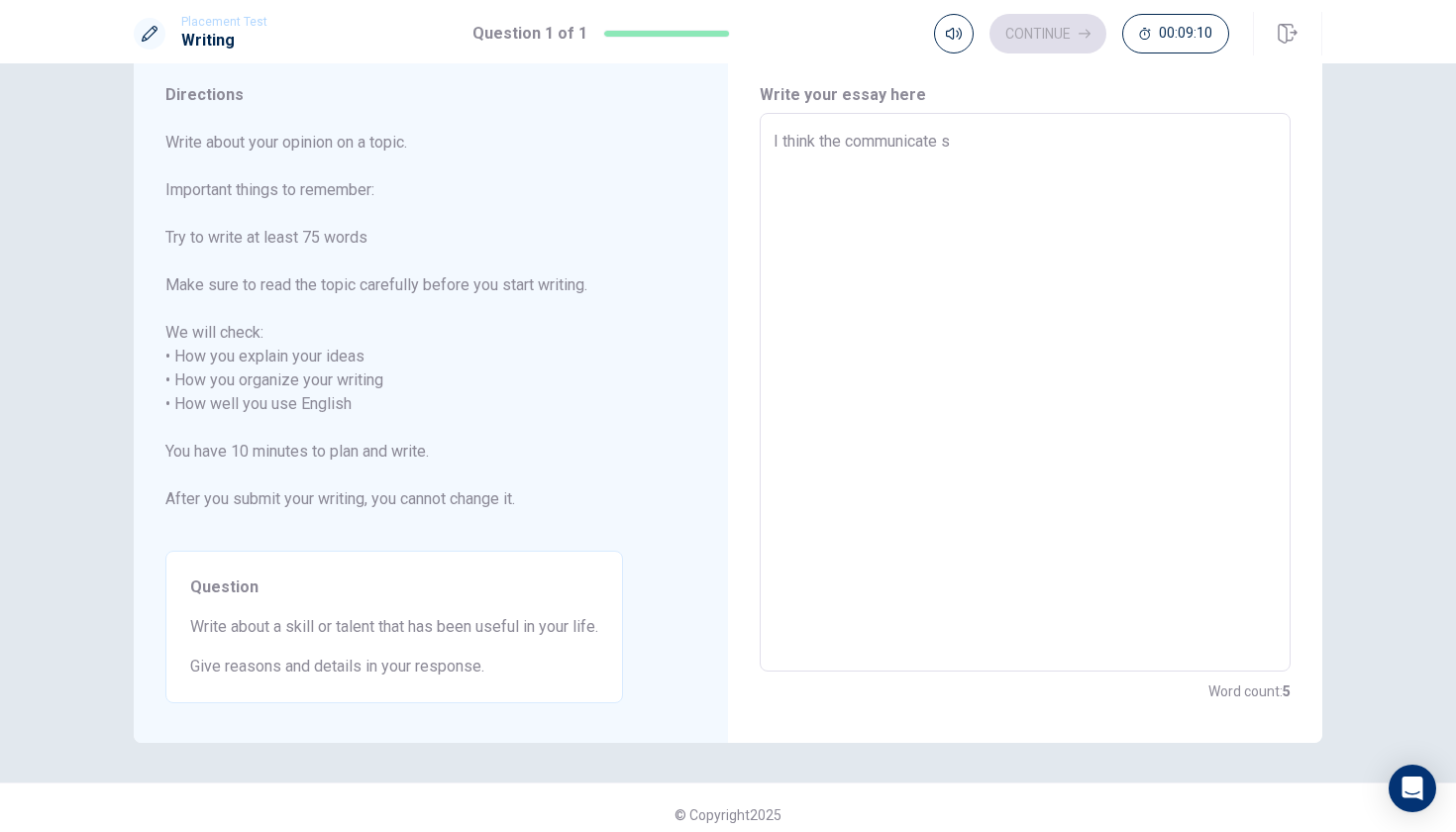 type on "I think the communicate sk" 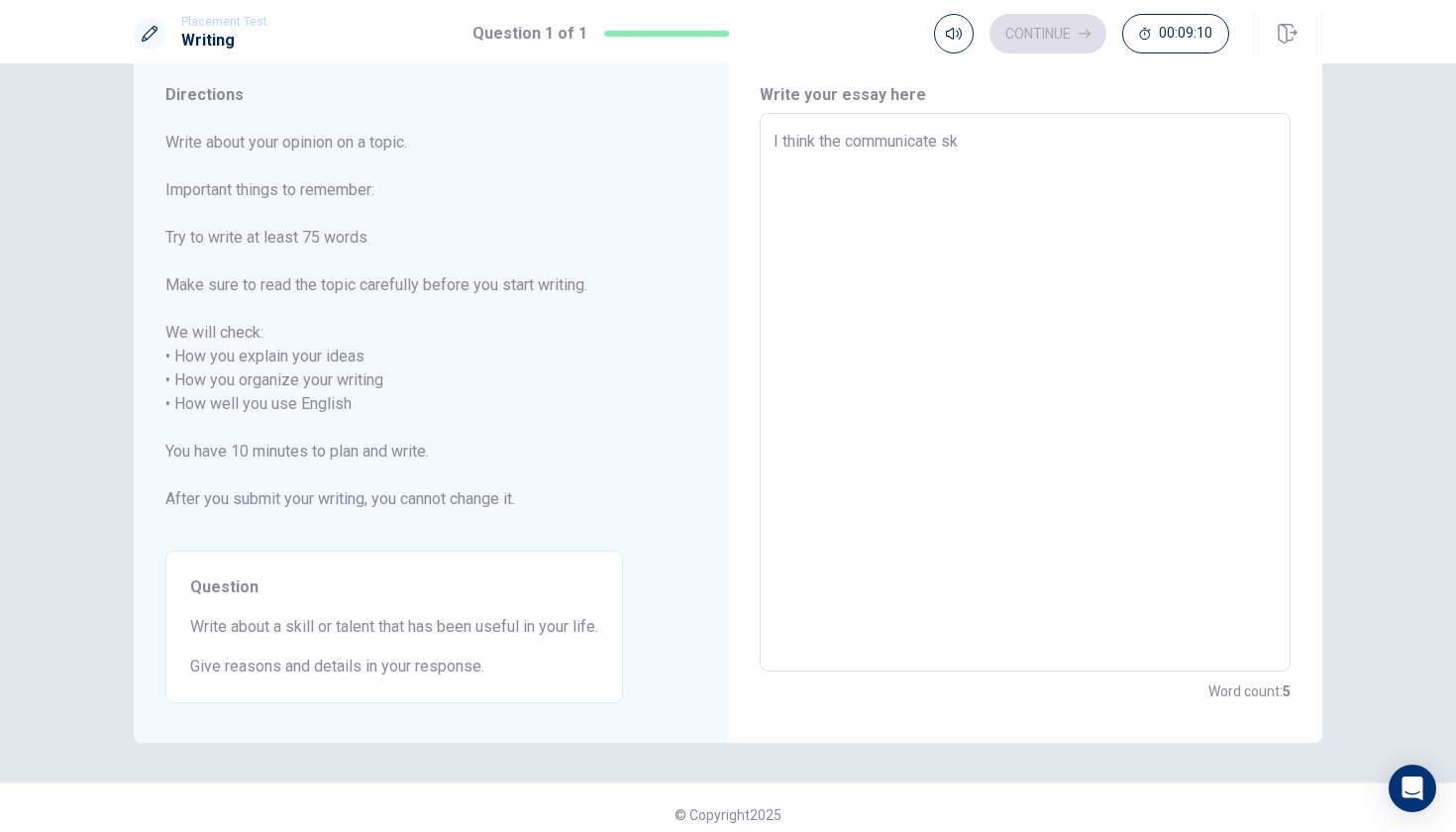 type on "x" 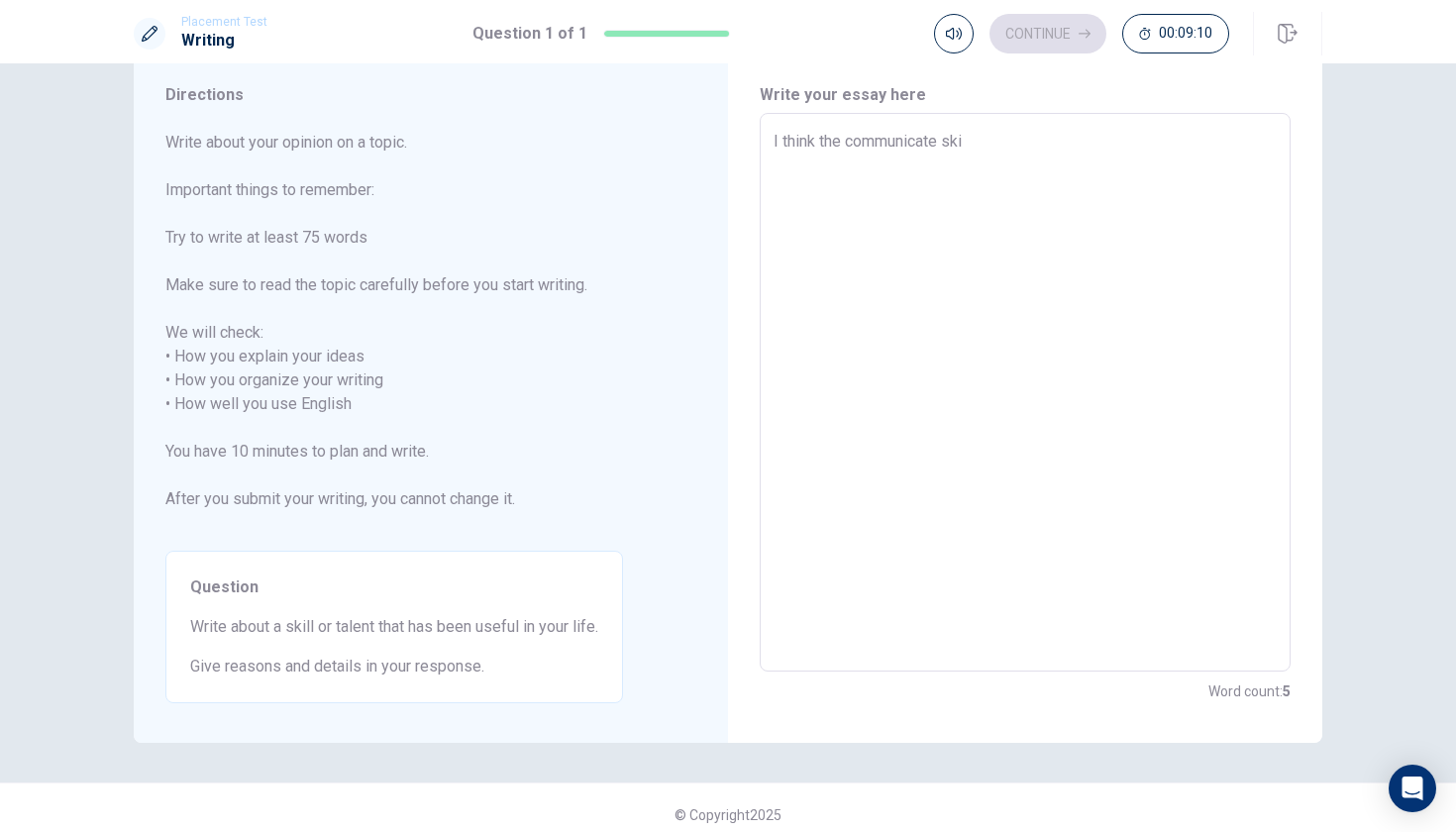 type on "x" 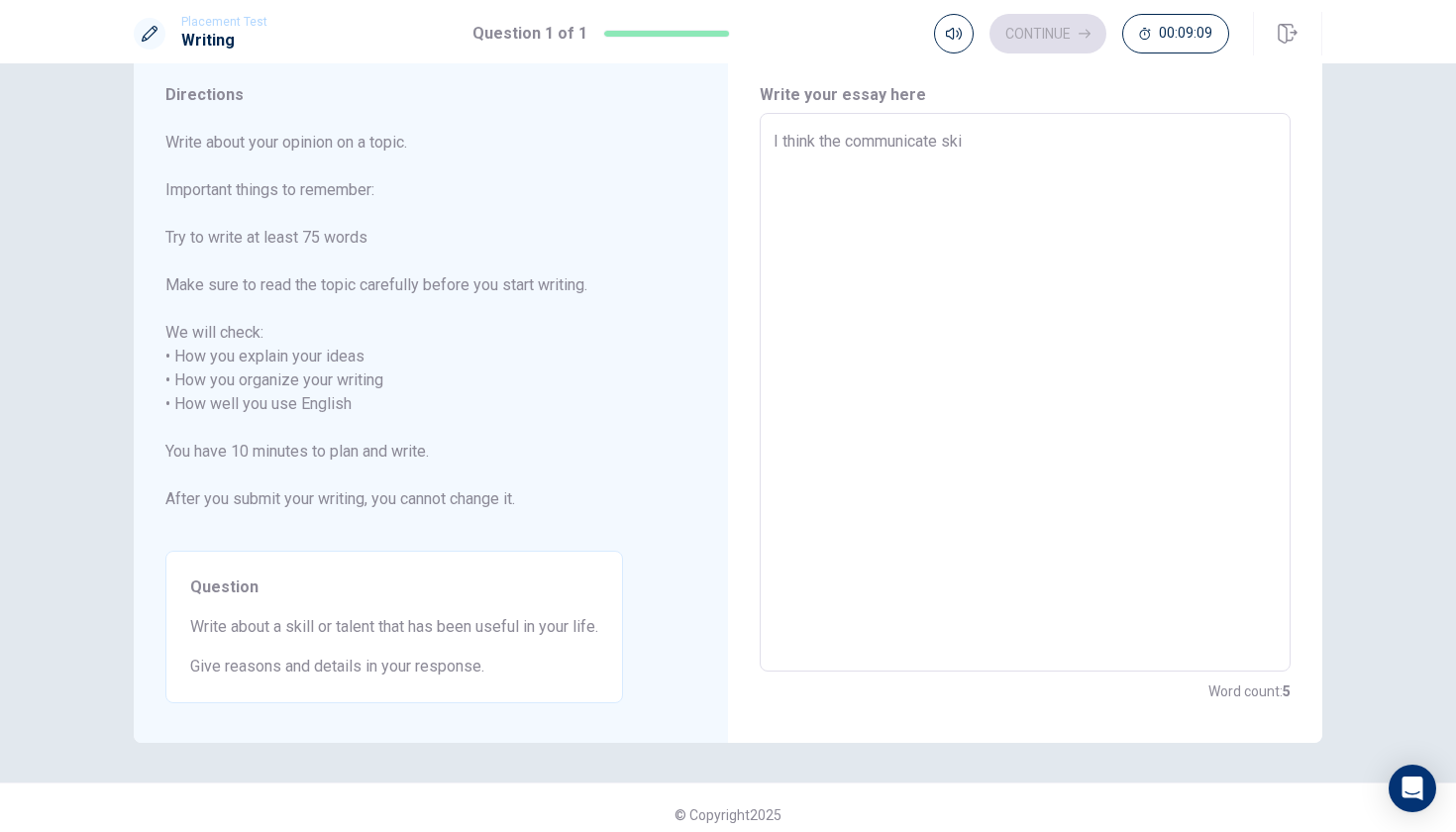 type on "I think the communicate skil" 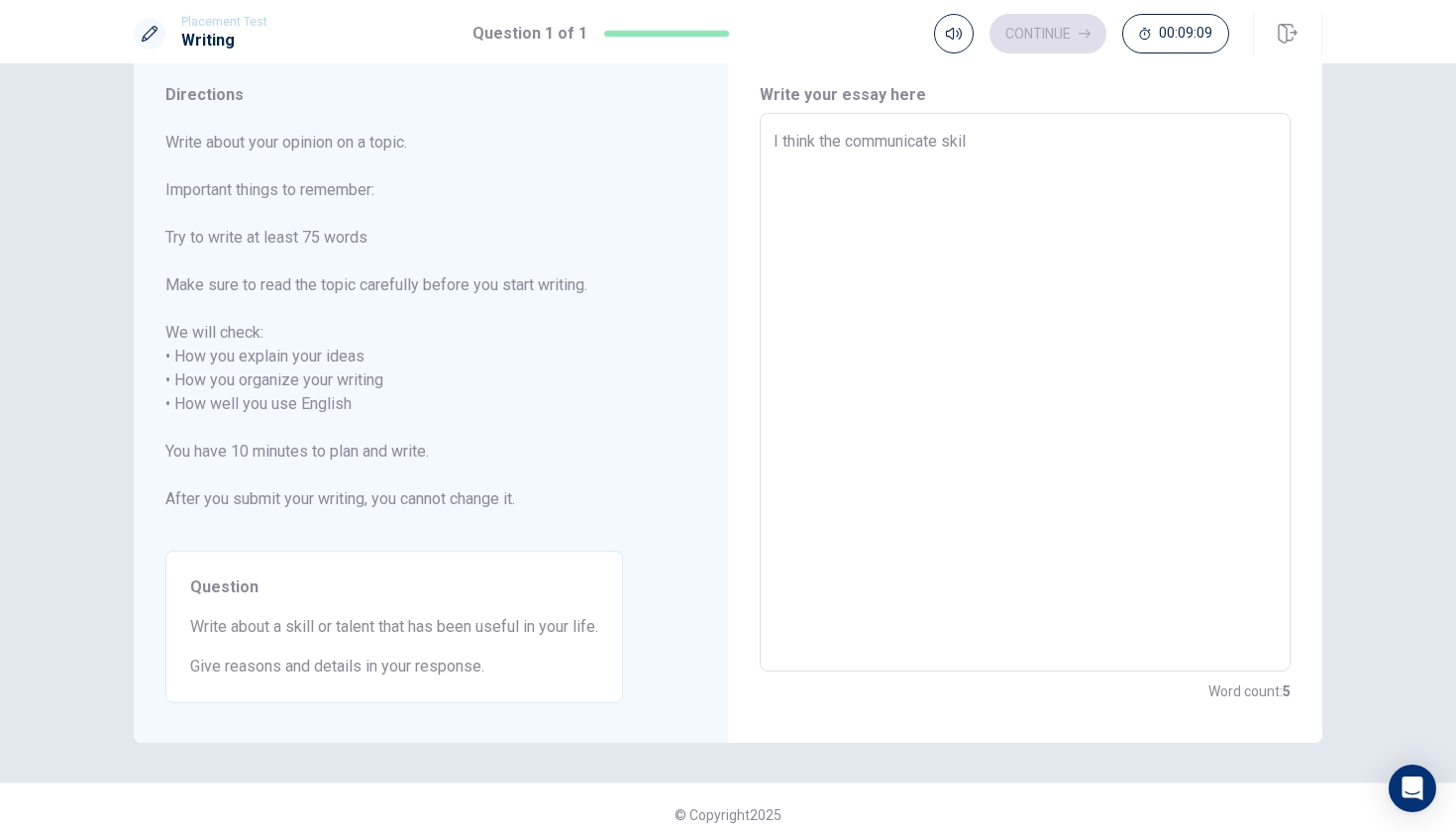 type on "x" 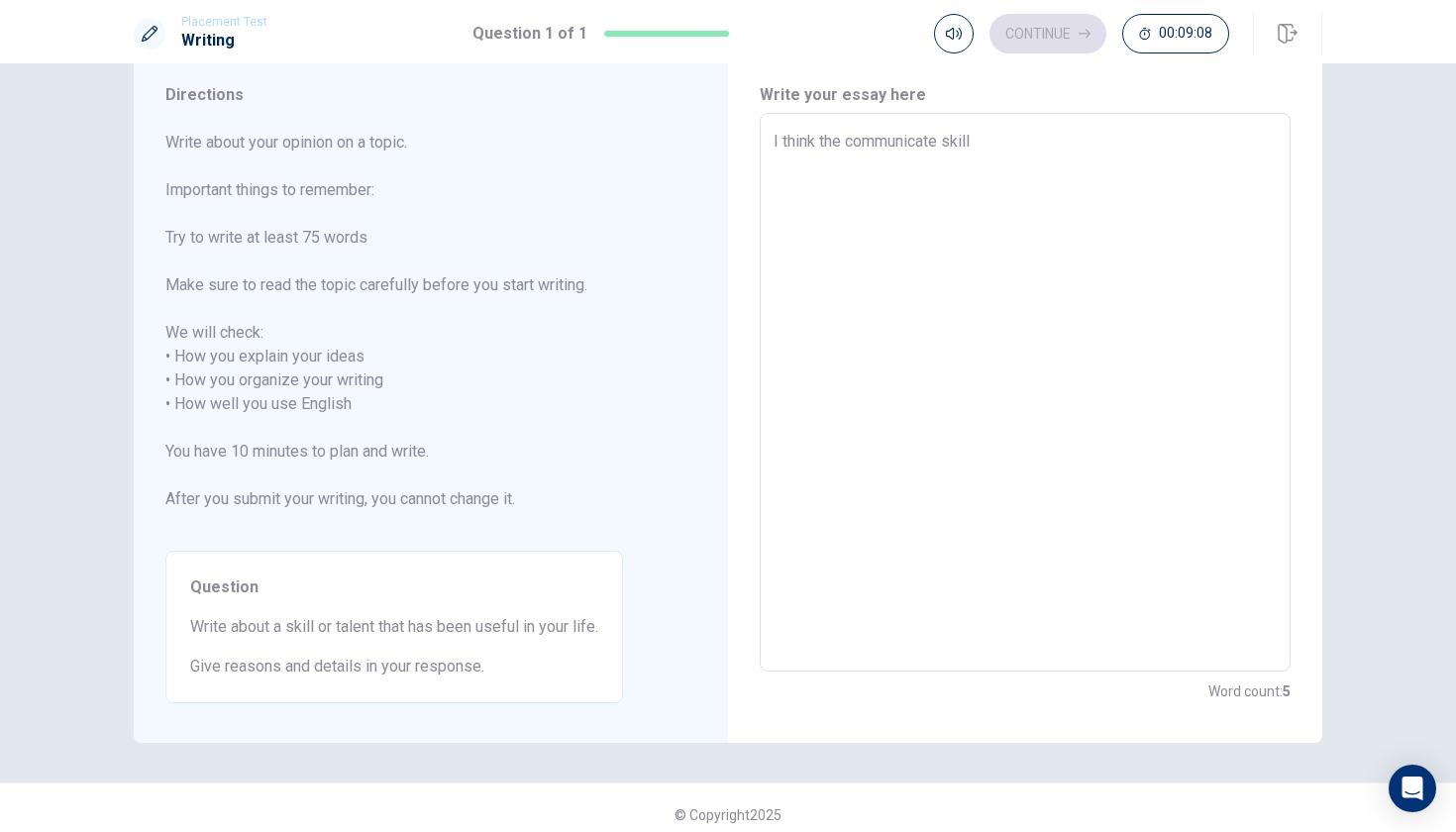 type on "x" 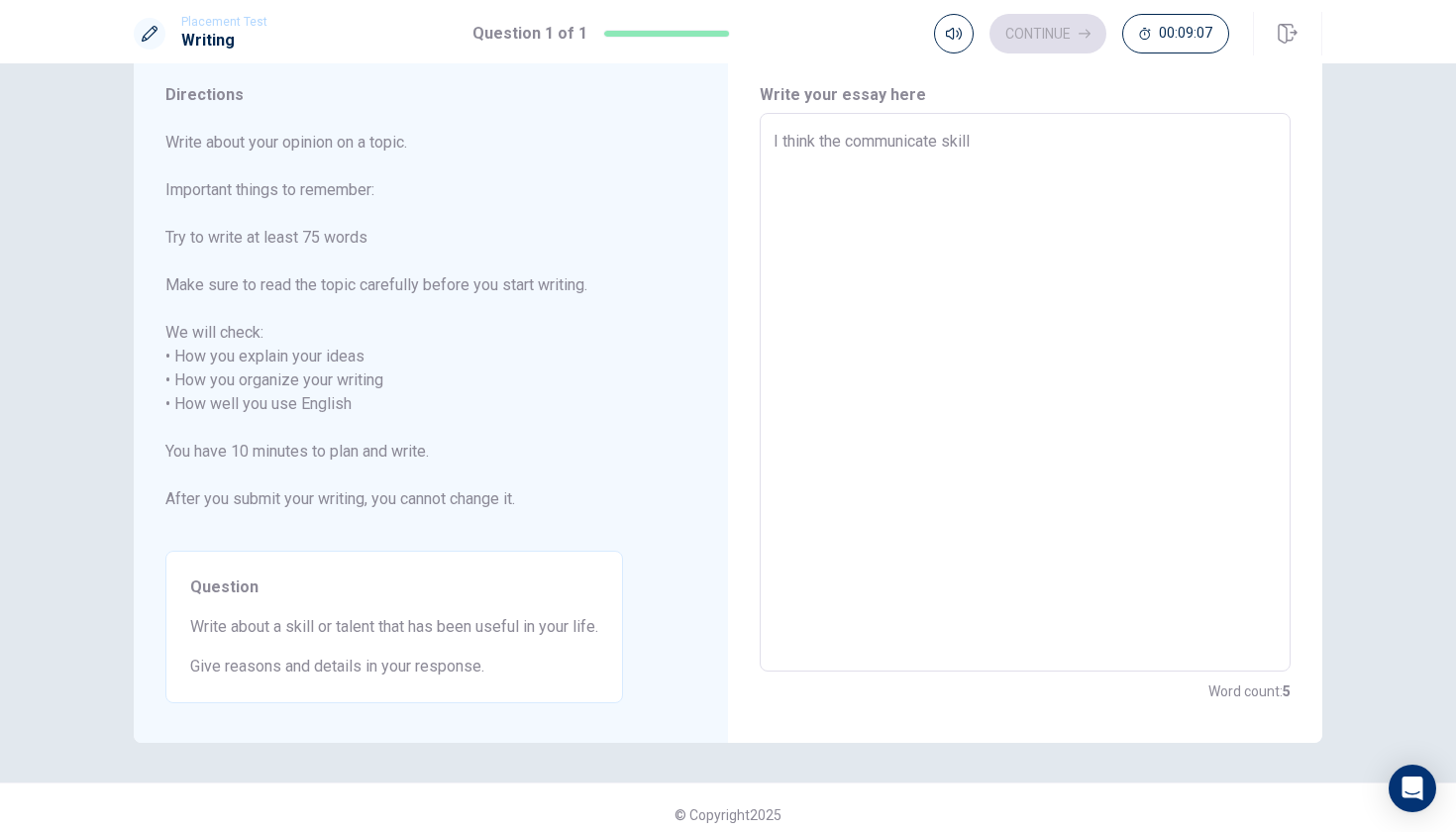 type on "I think the communicate skills" 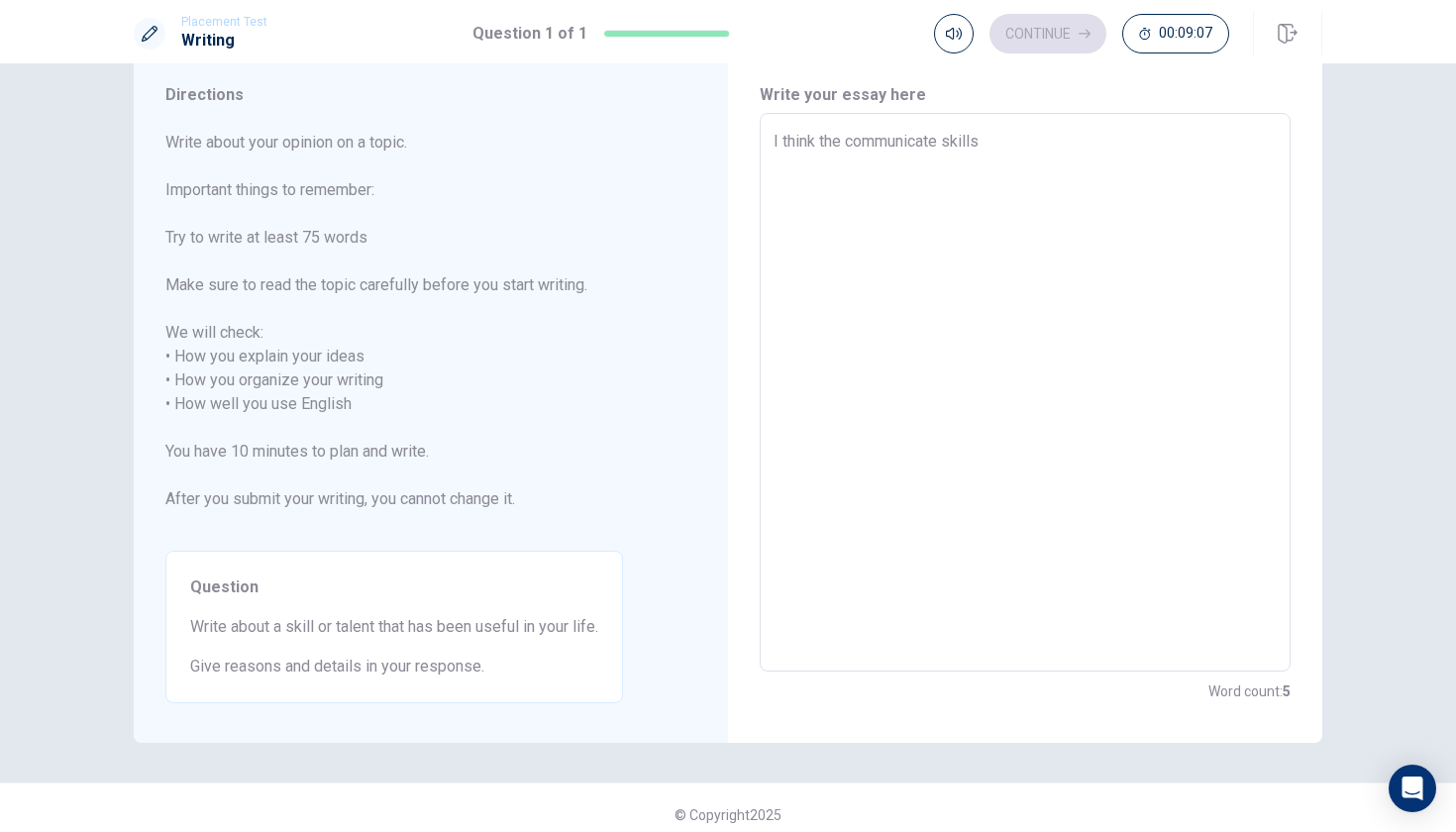 type on "x" 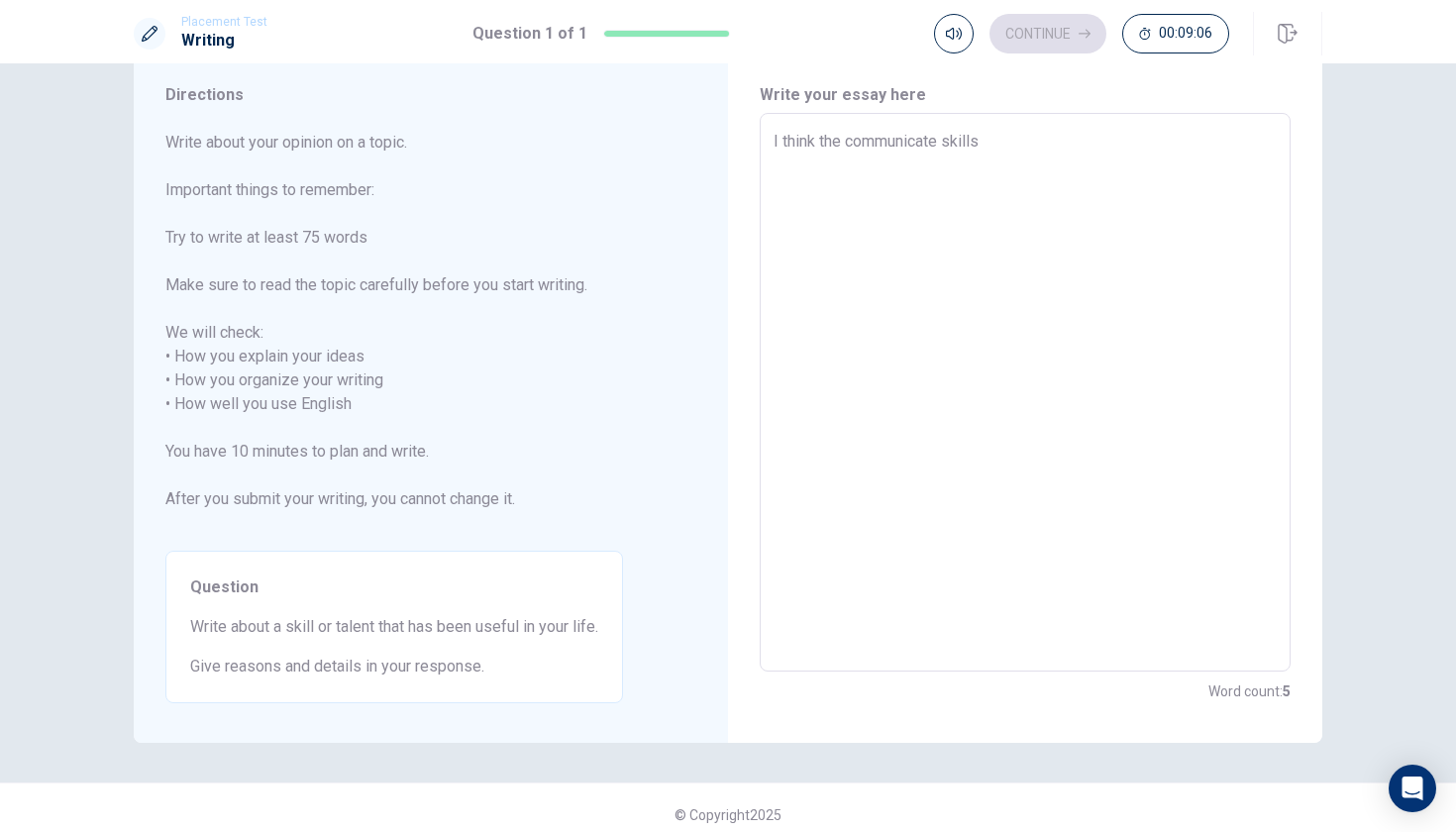 type on "I think the communicate skill" 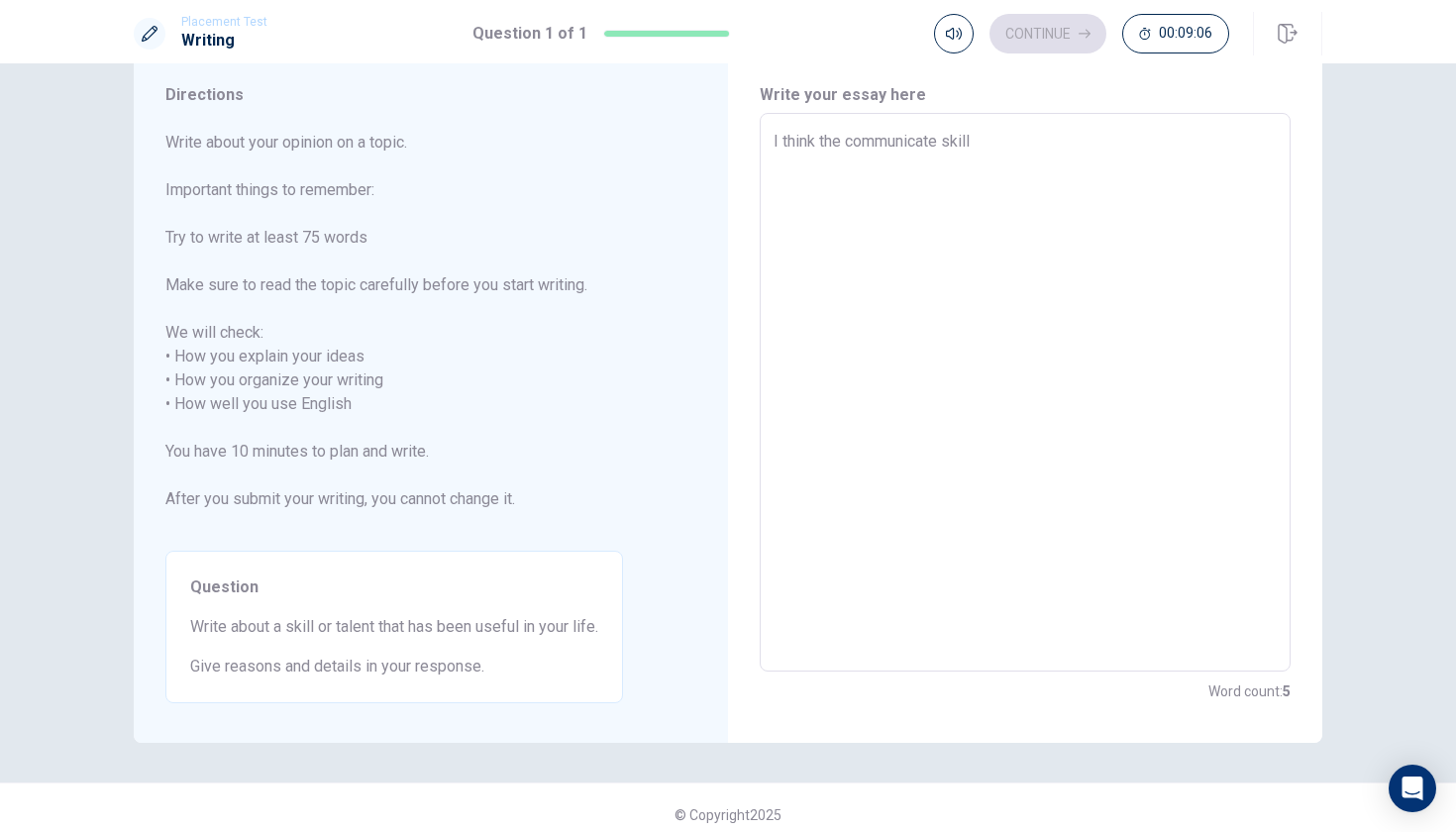 type on "x" 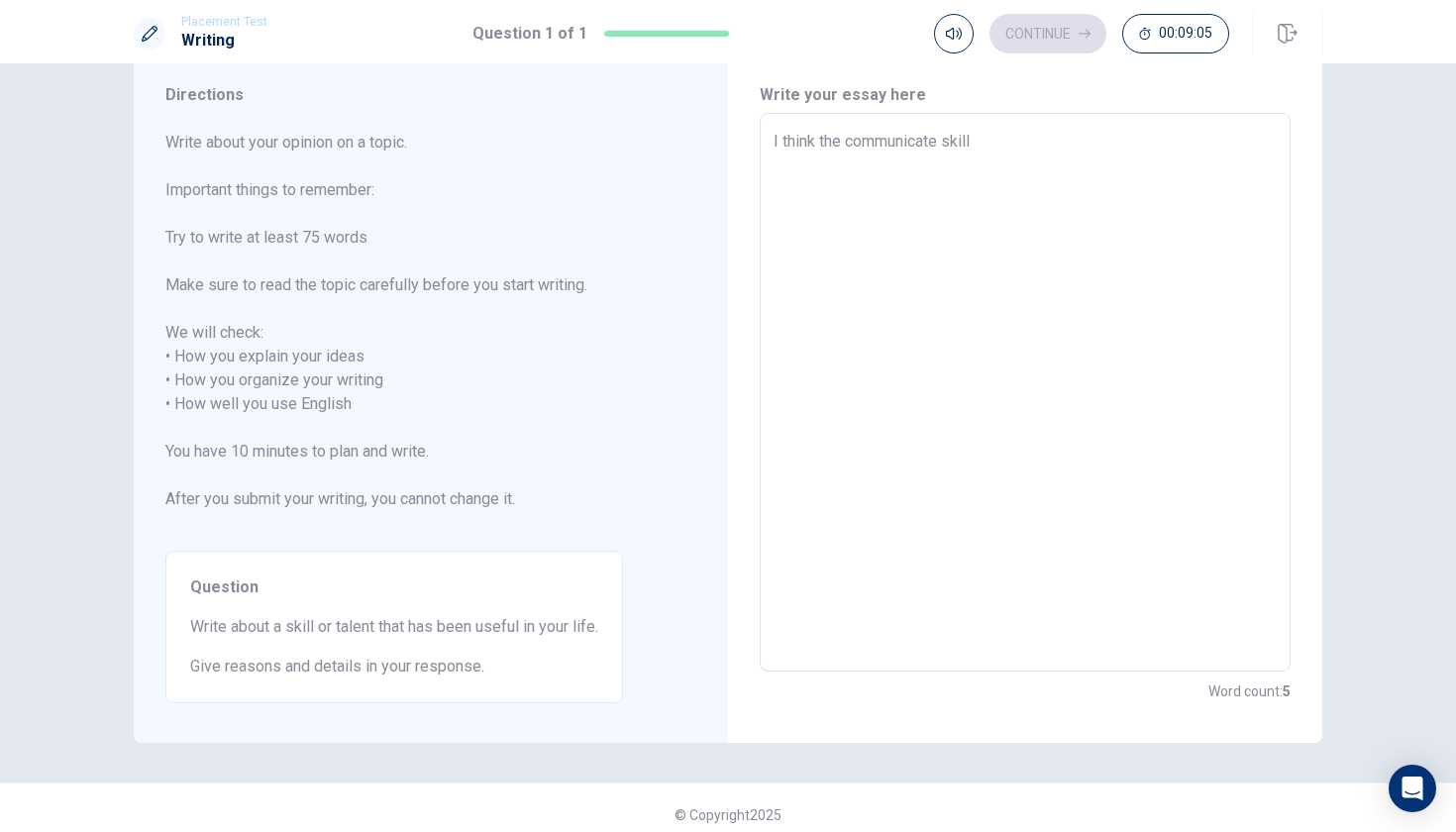 type on "I think the communicate skill" 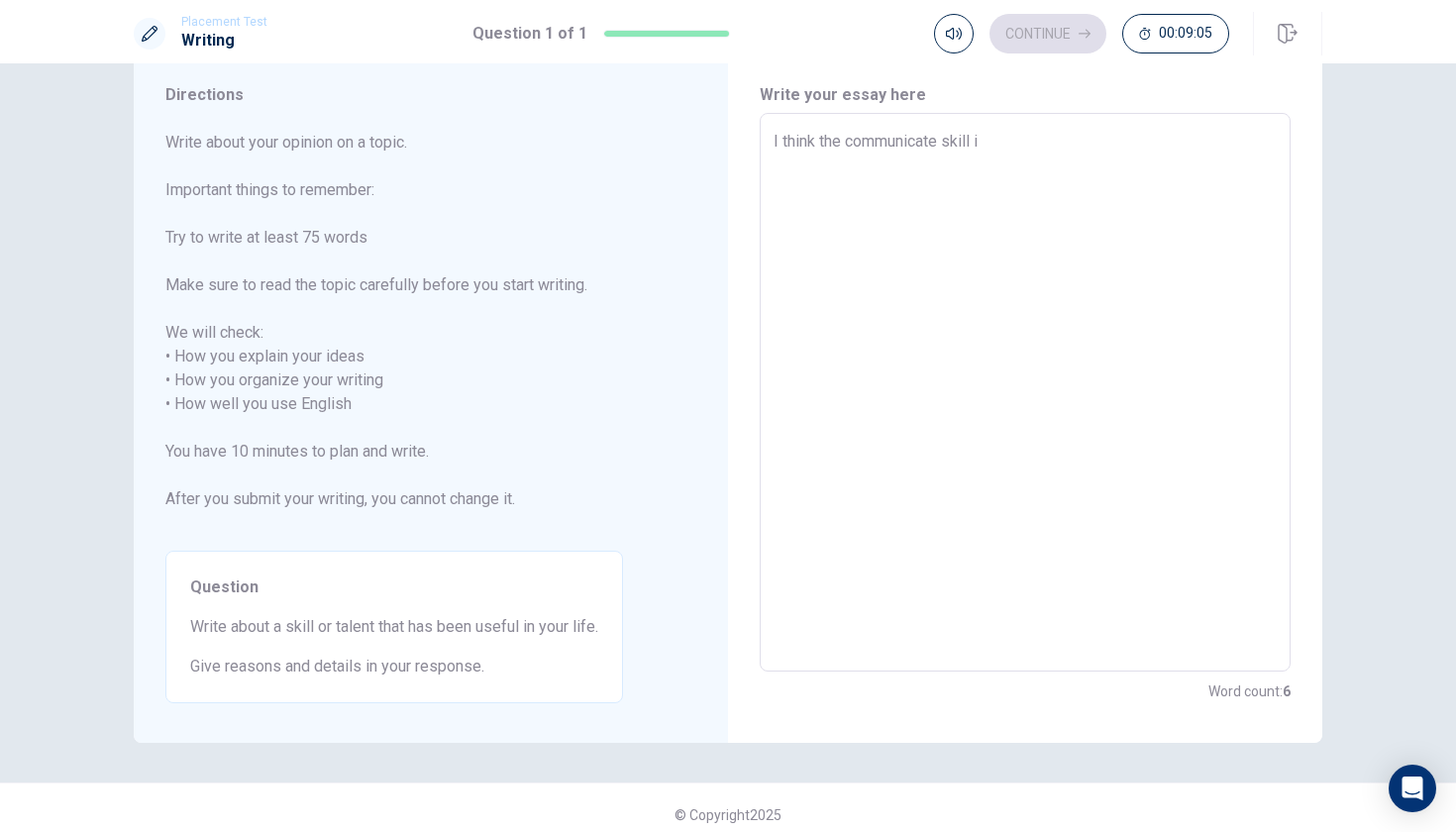 type on "x" 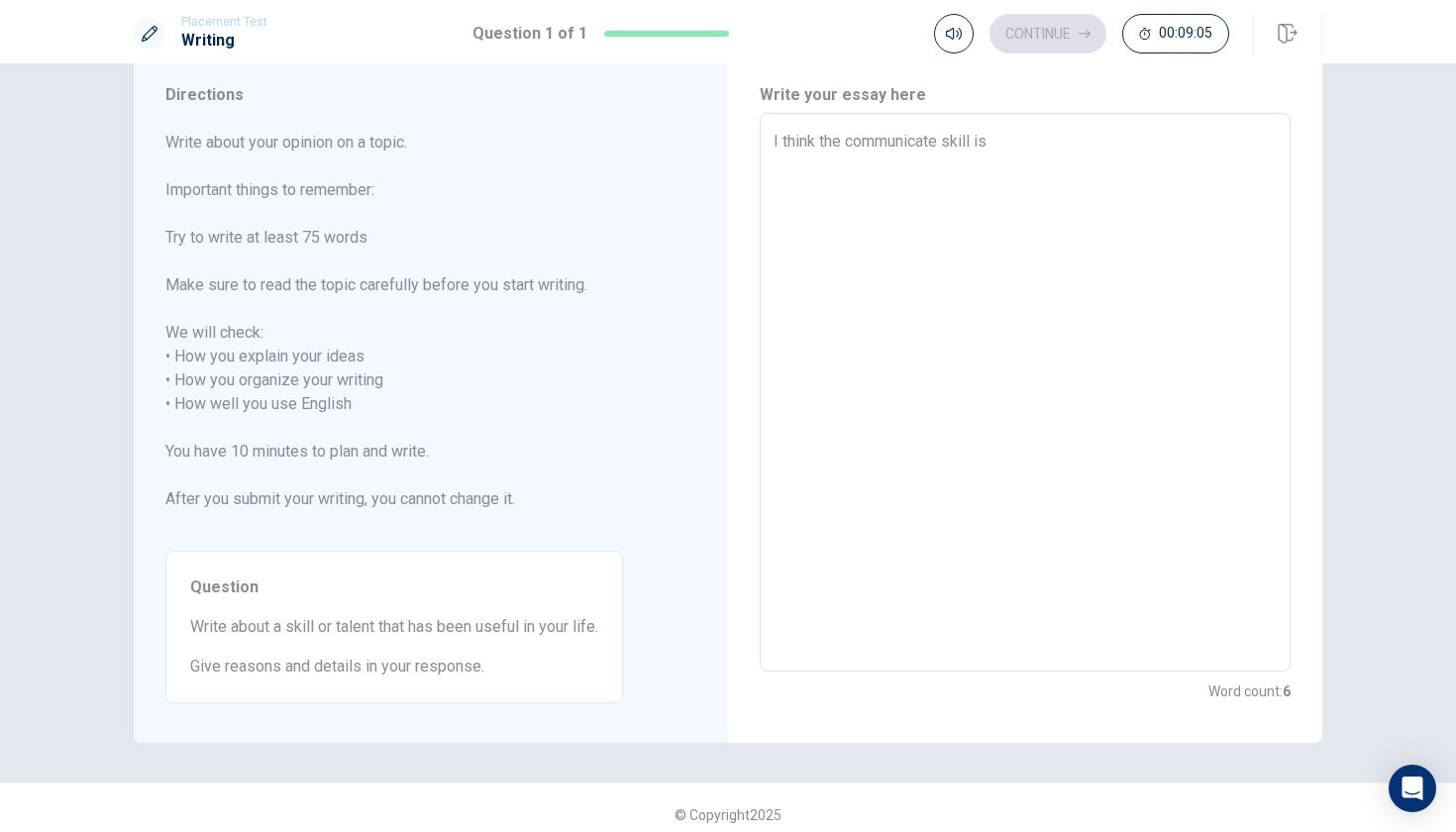 type on "x" 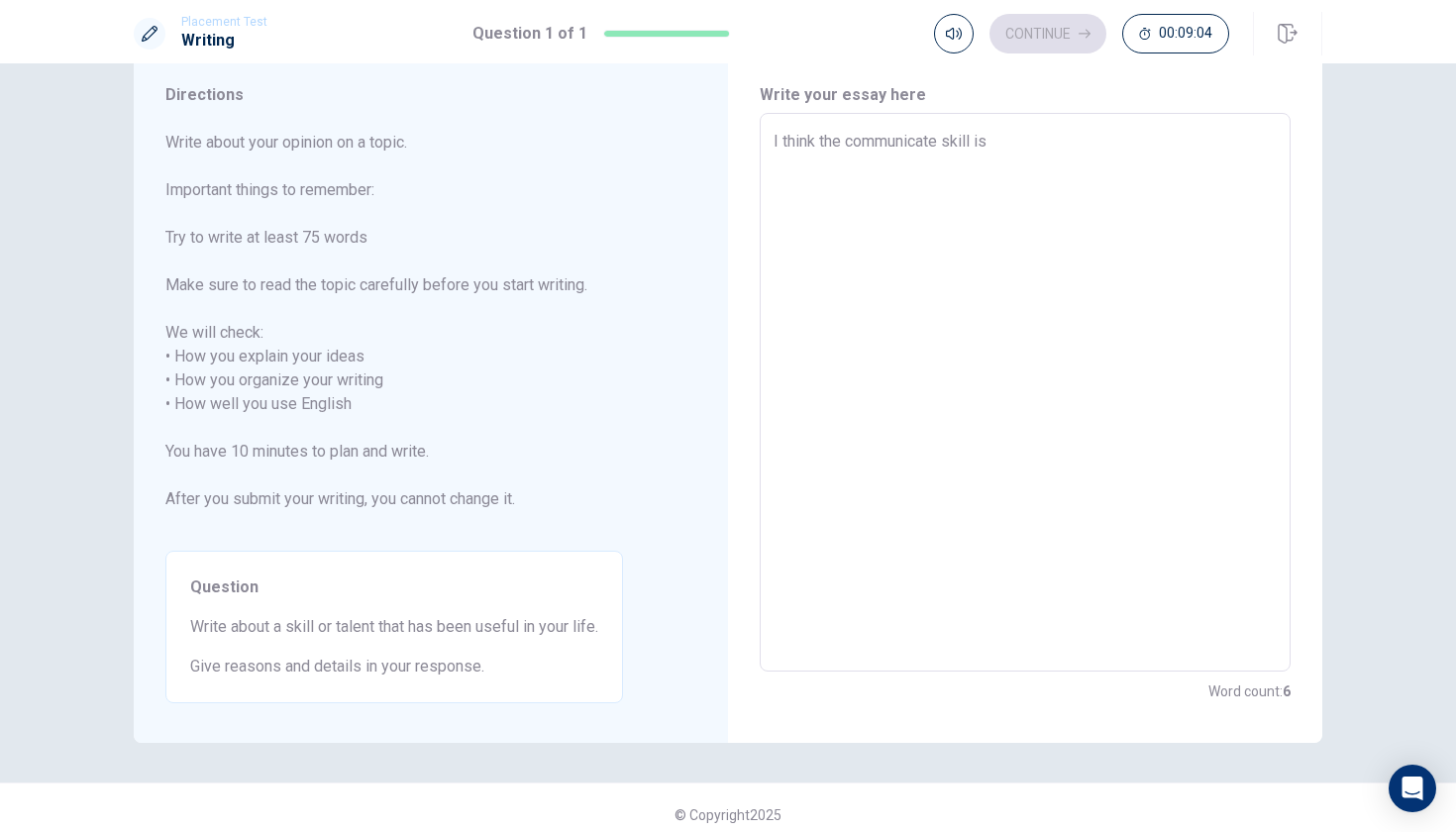 type on "I think the communicate skill is" 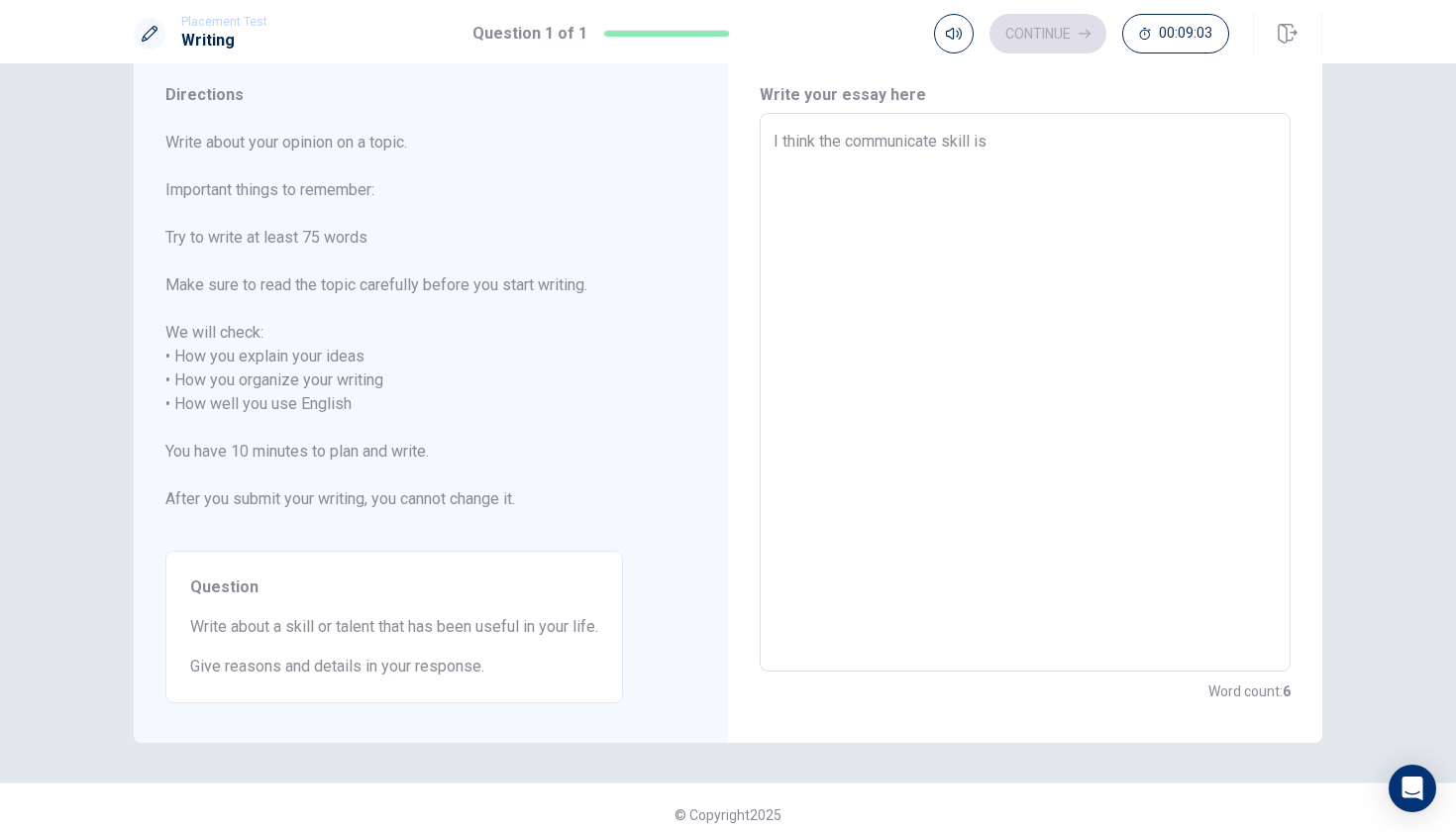 type on "I think the communicate skill is t" 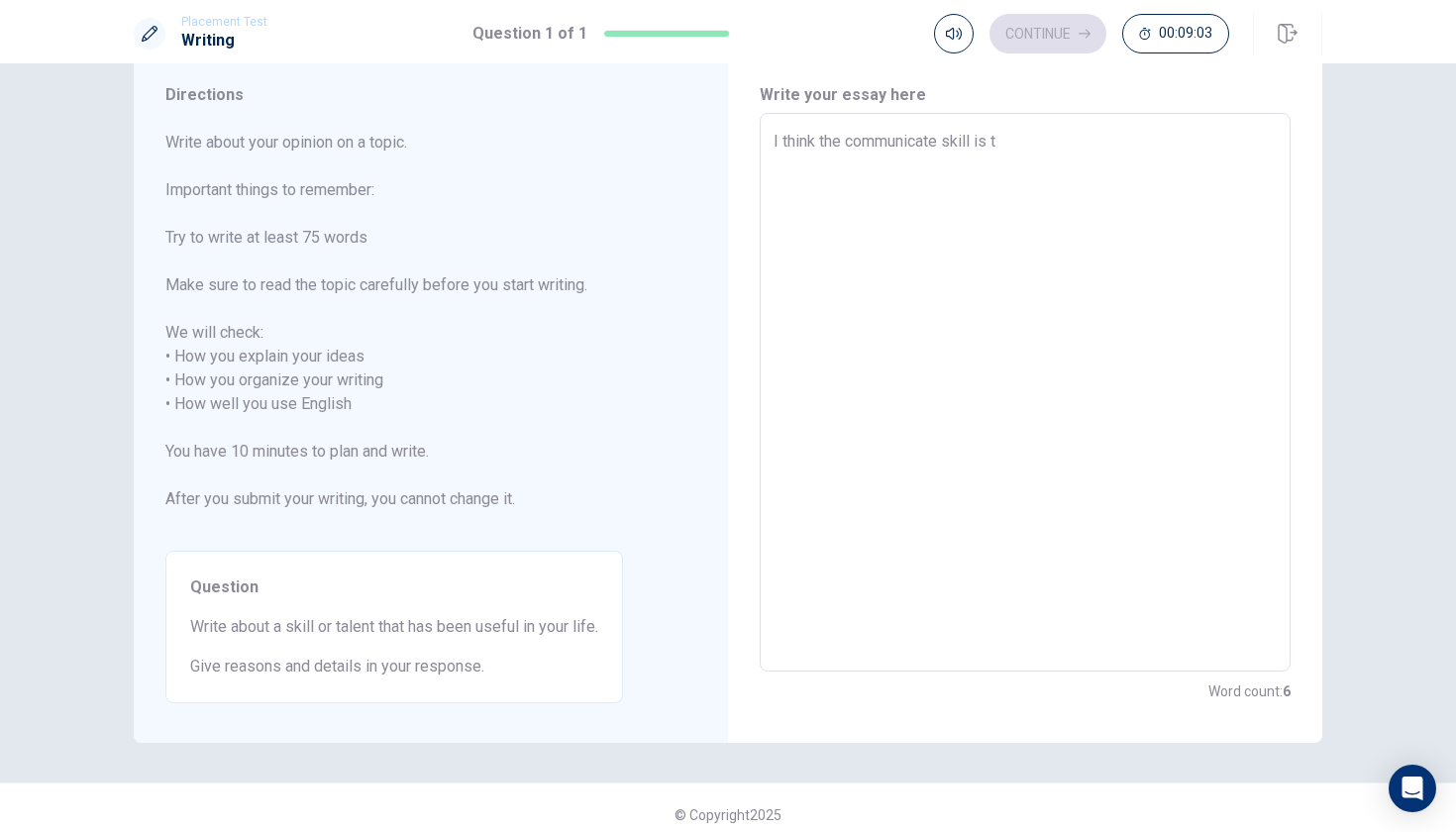type on "x" 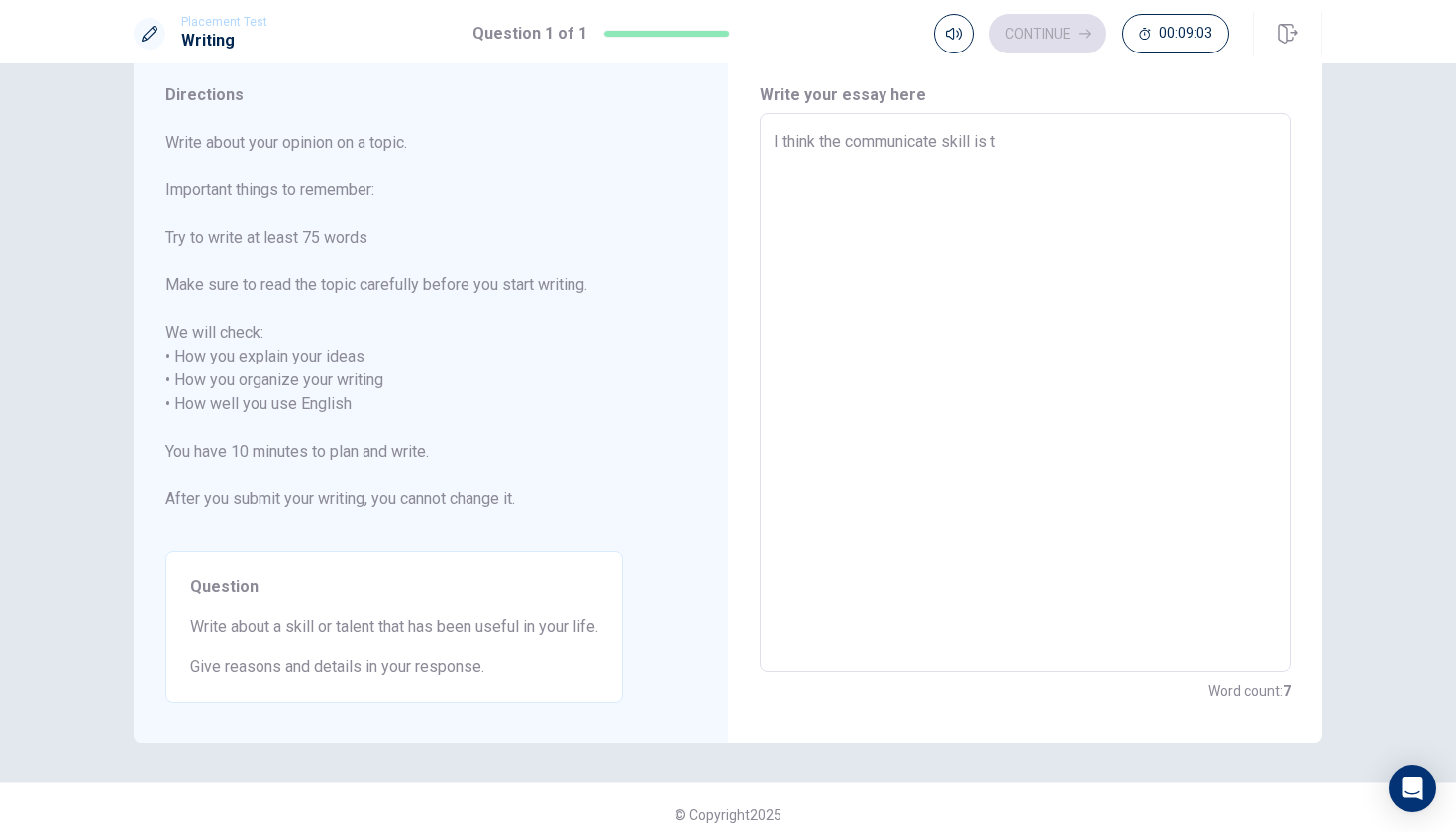 type on "I think the communicate skill is th" 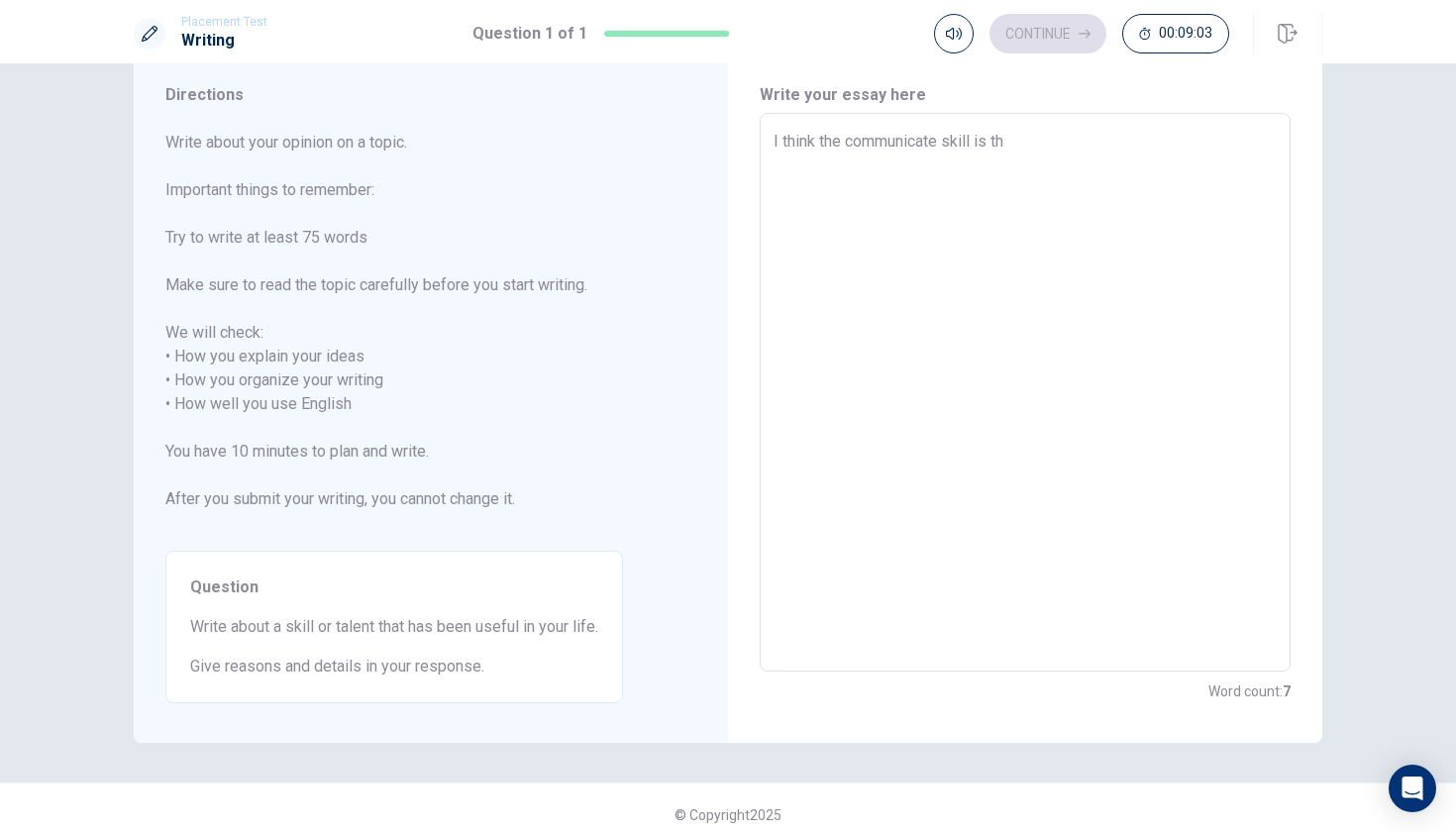 type on "x" 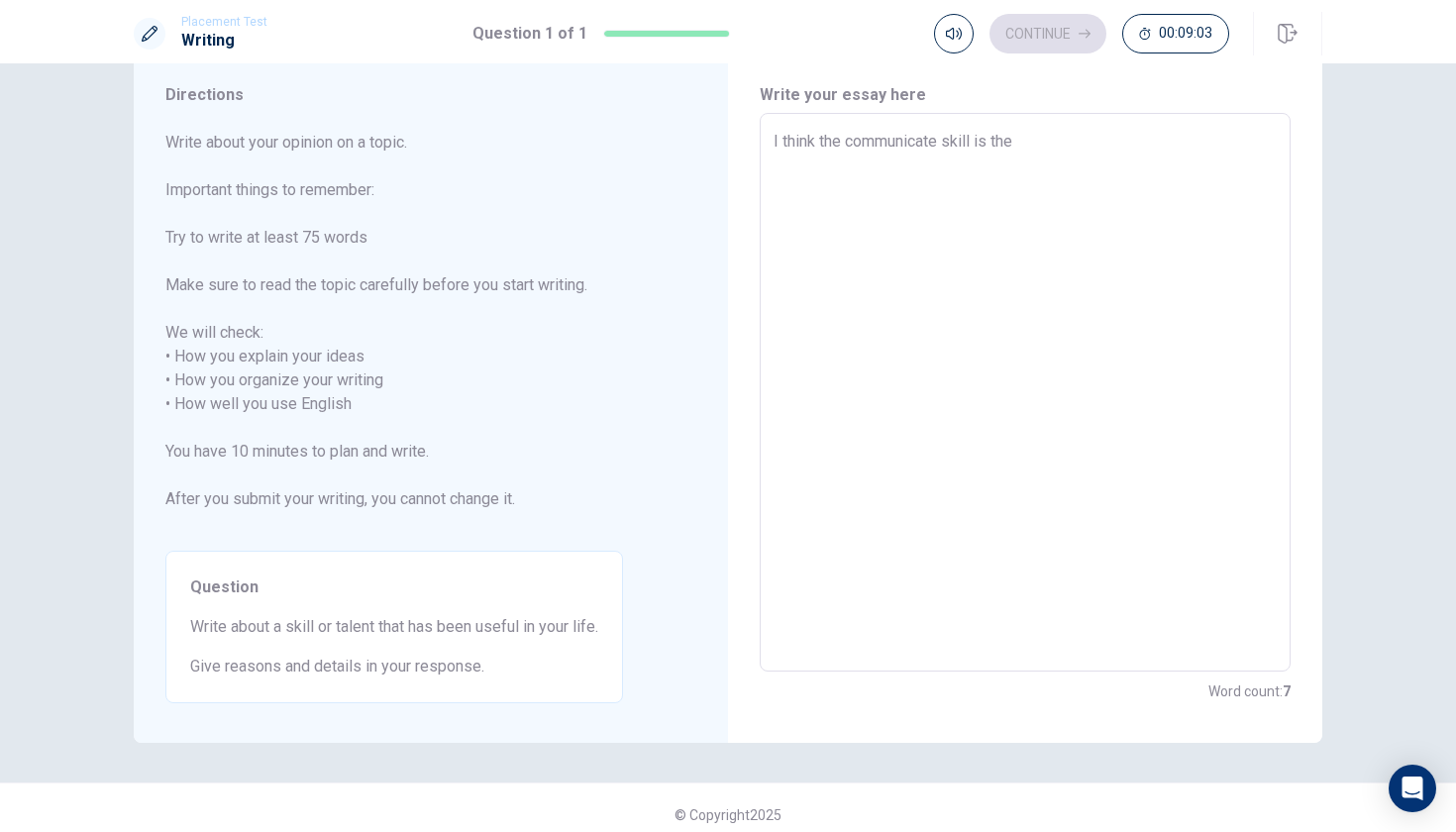 type on "x" 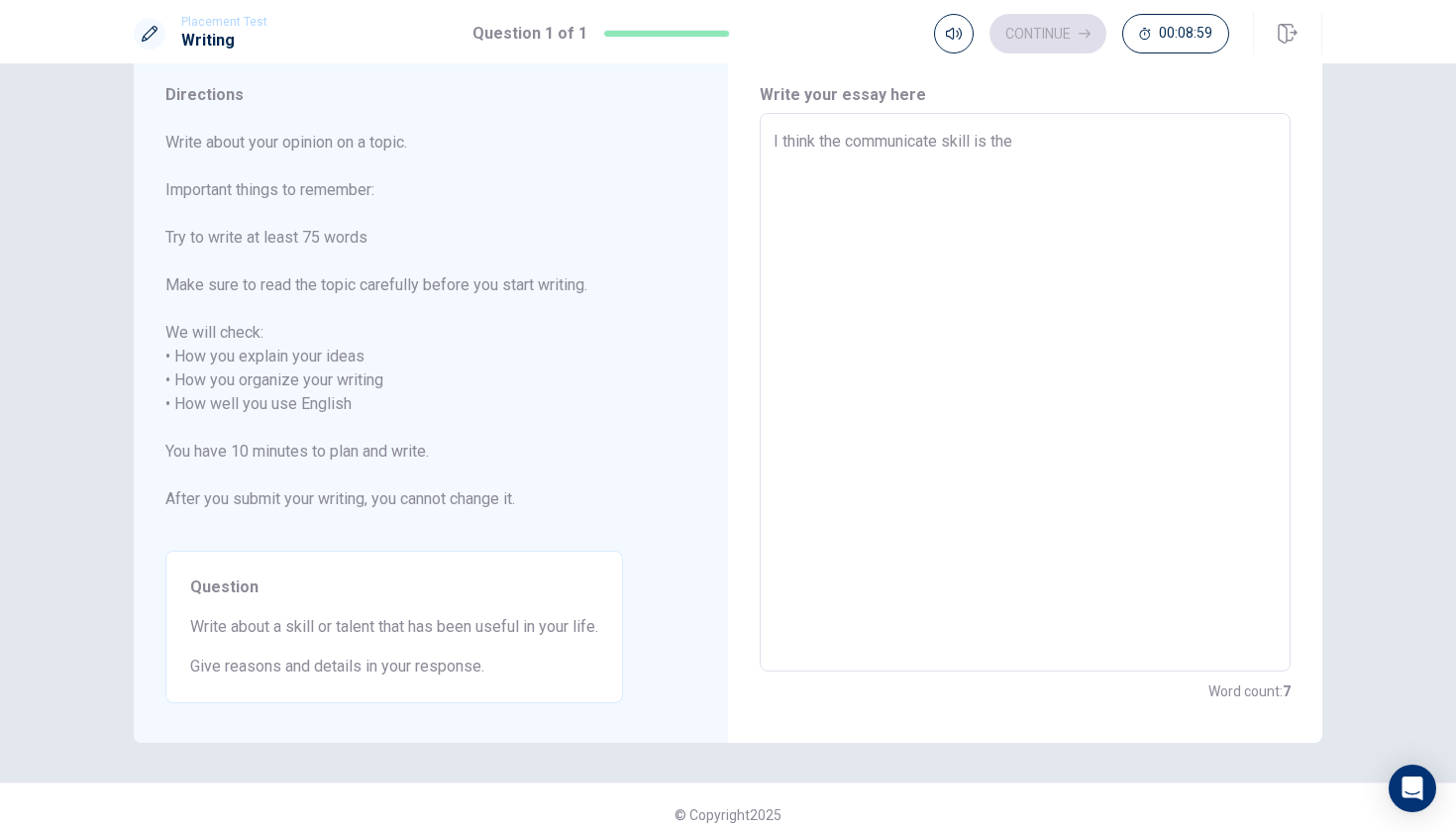 type on "x" 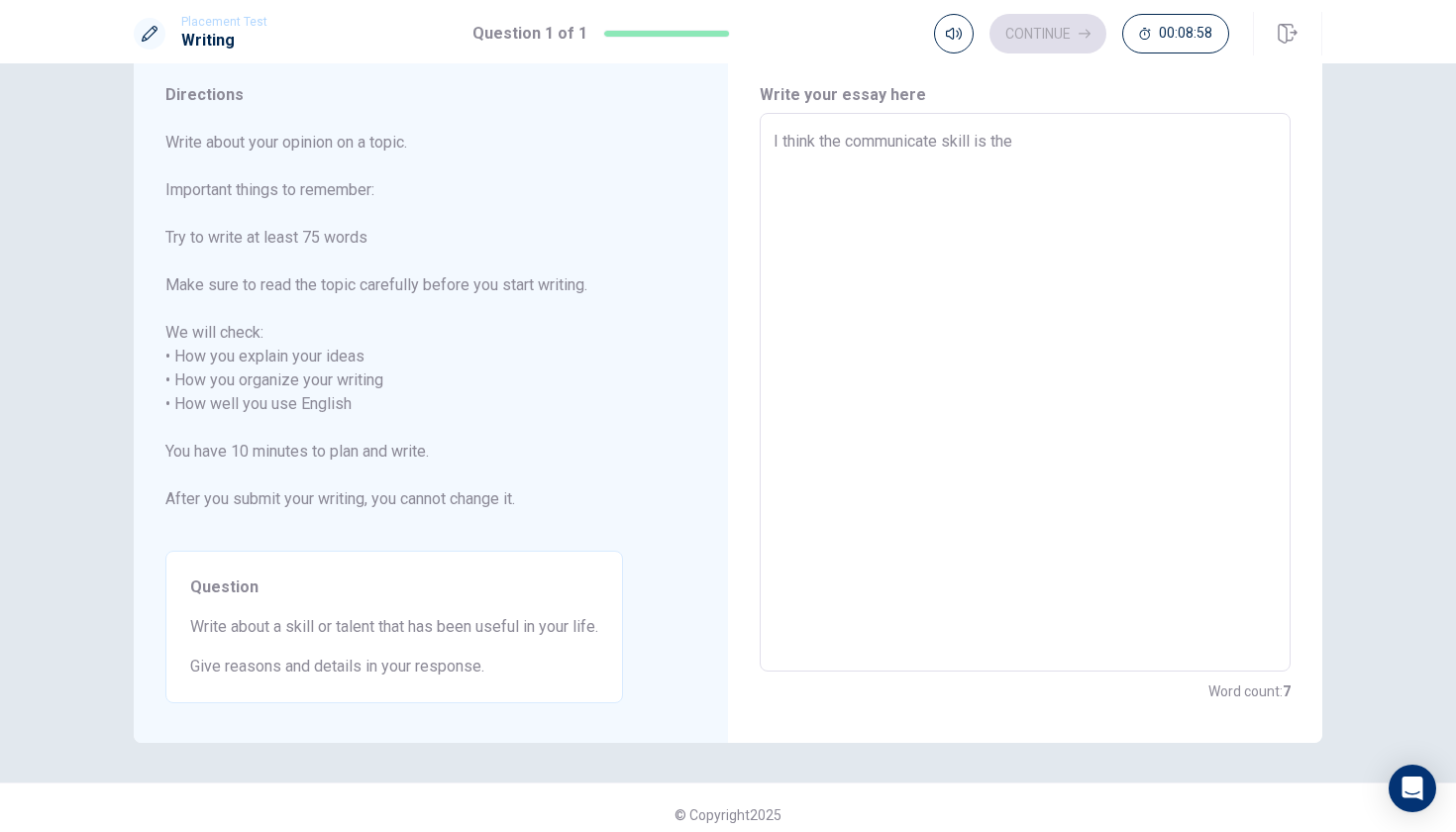 type on "I think the communicate skill is the m" 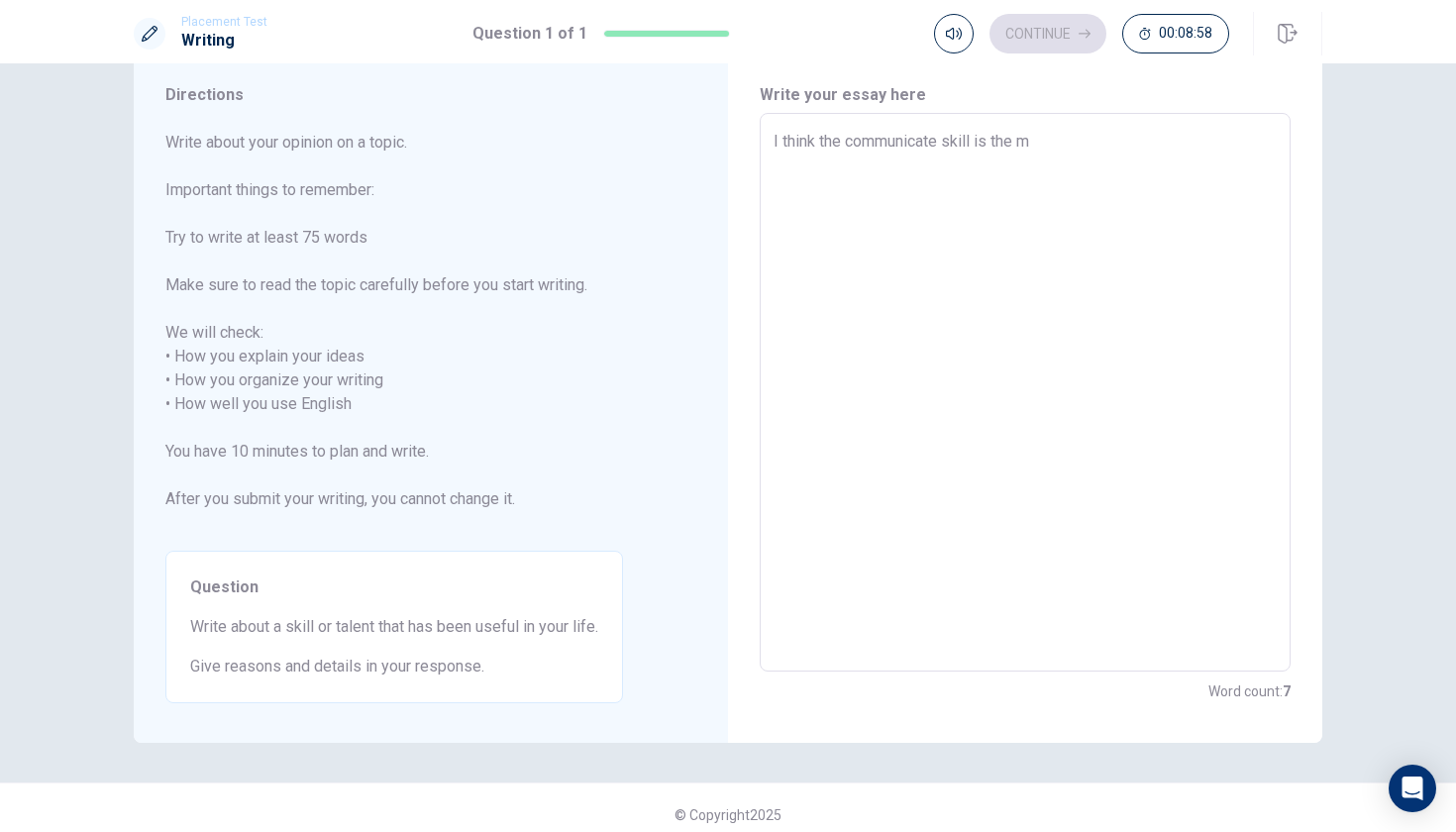 type on "x" 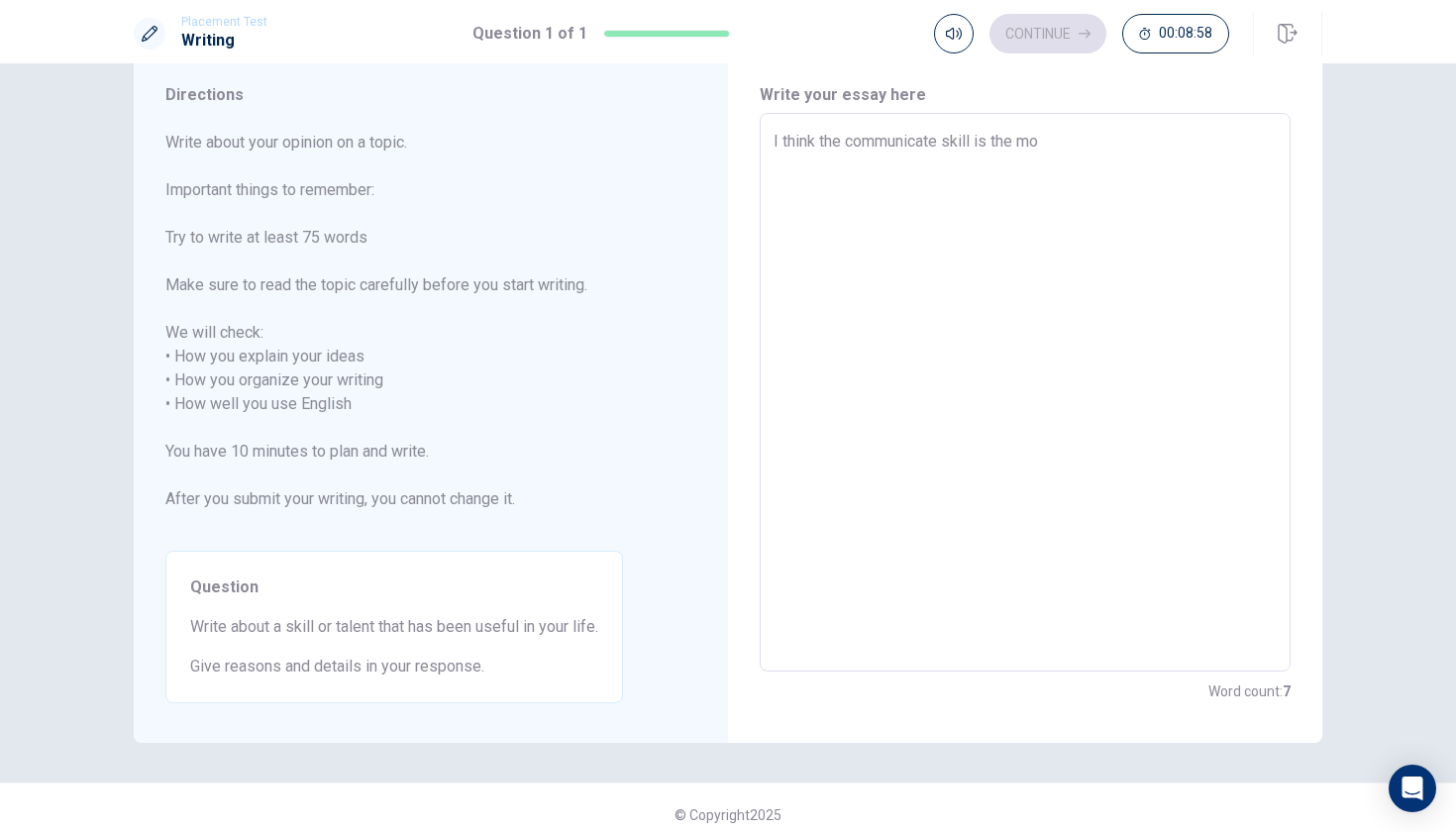 type on "x" 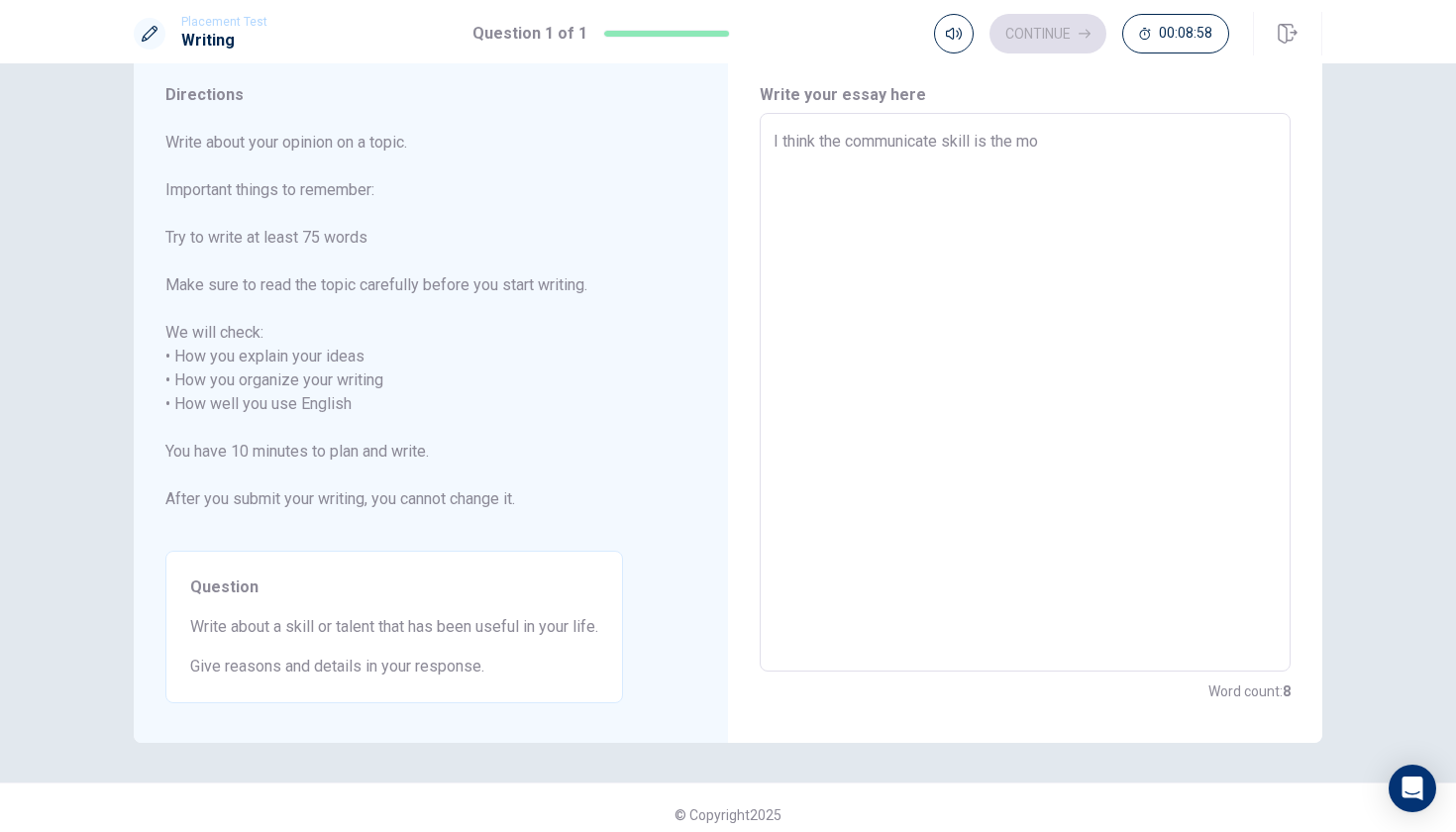 type on "I think the communicate skill is the mos" 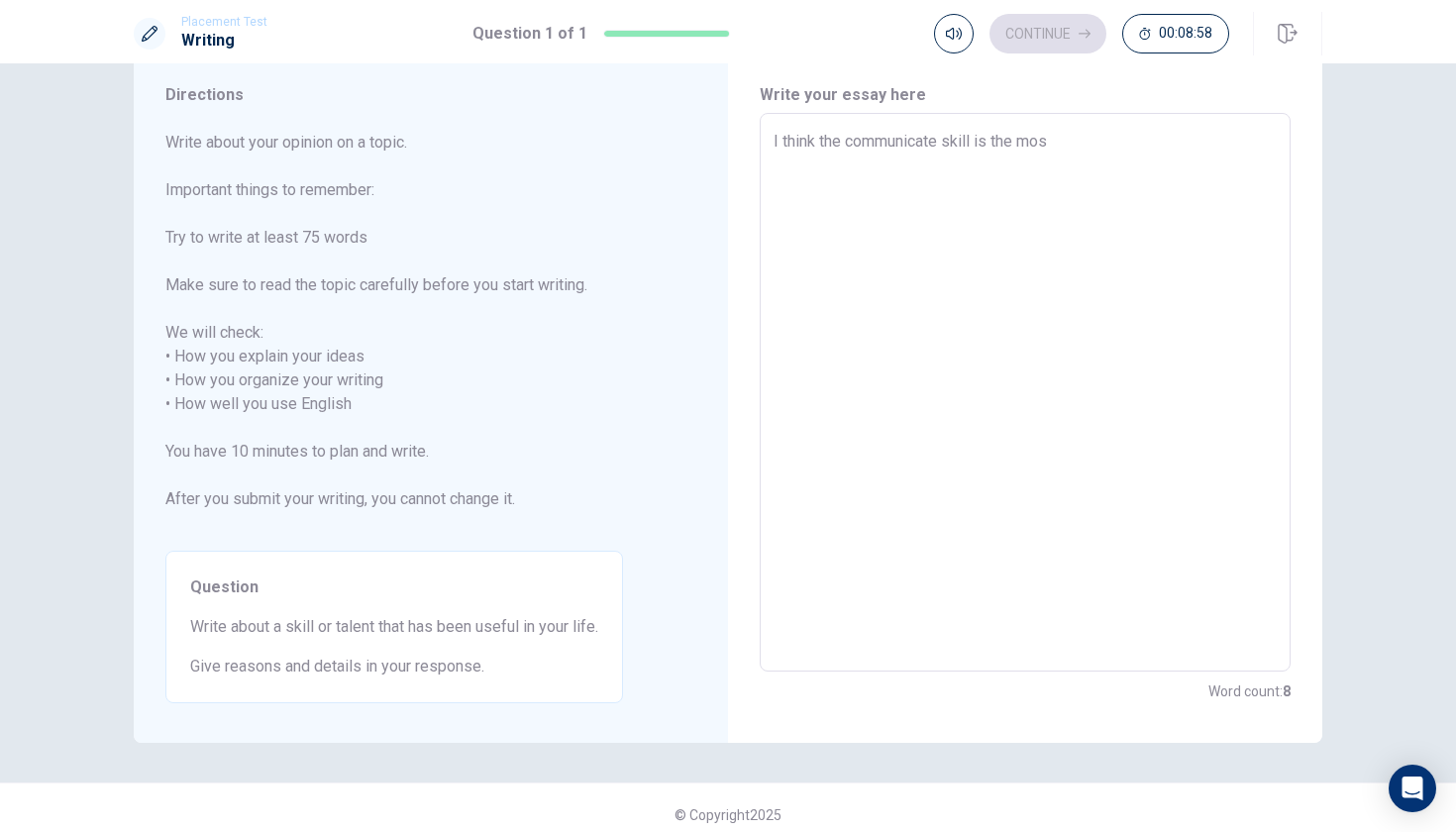 type on "x" 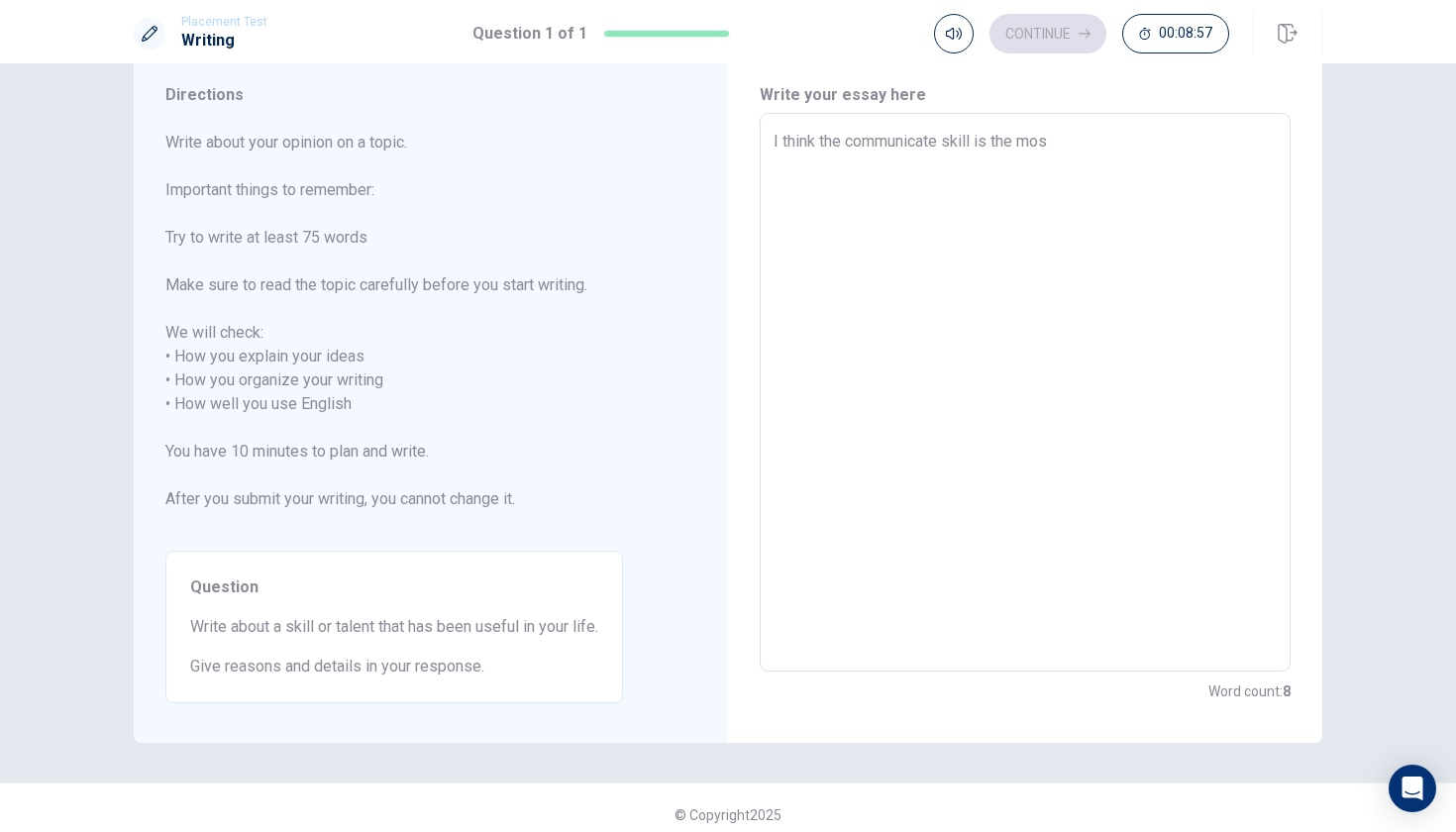type on "I think the communicate skill is the most" 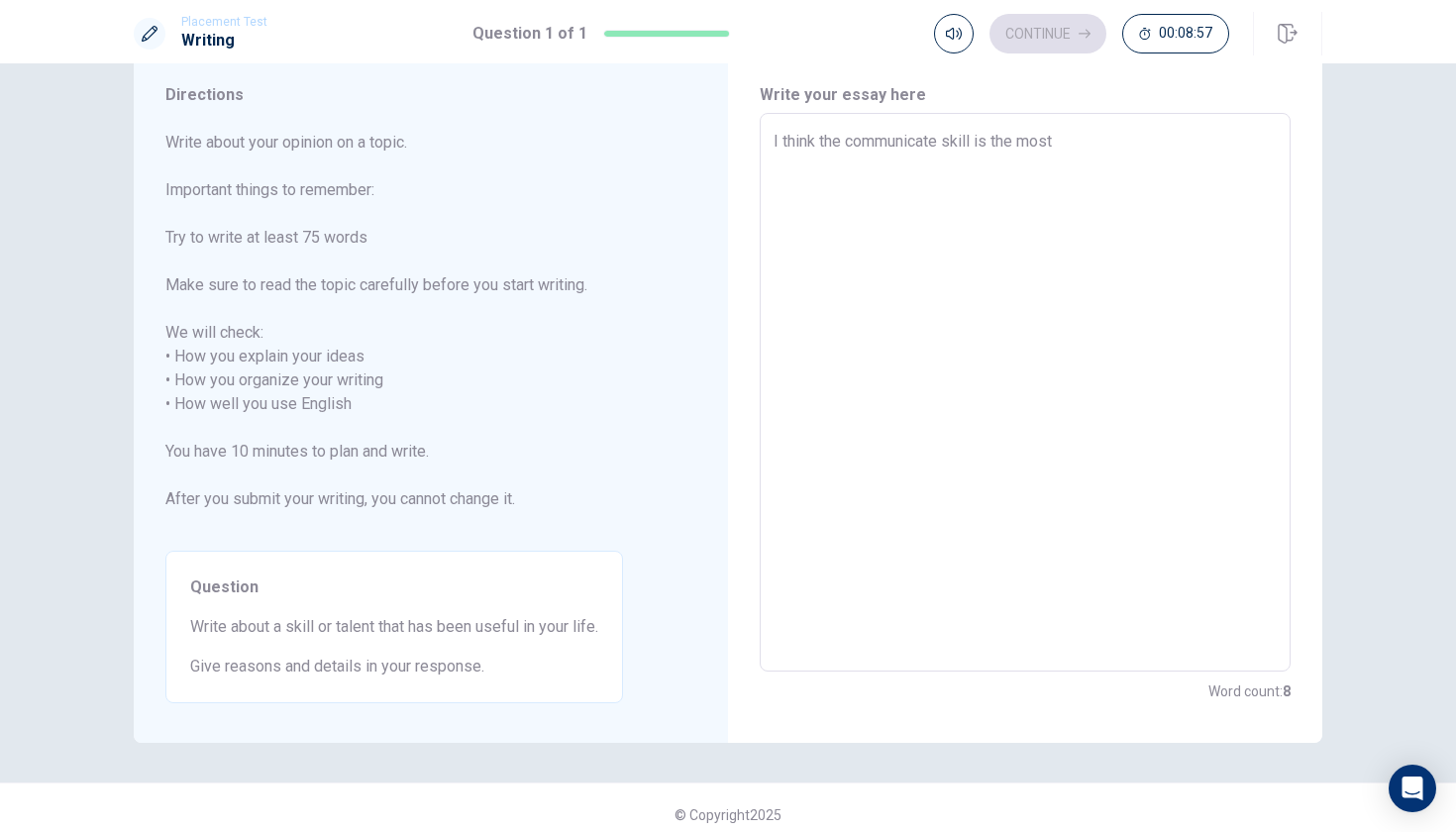 type on "x" 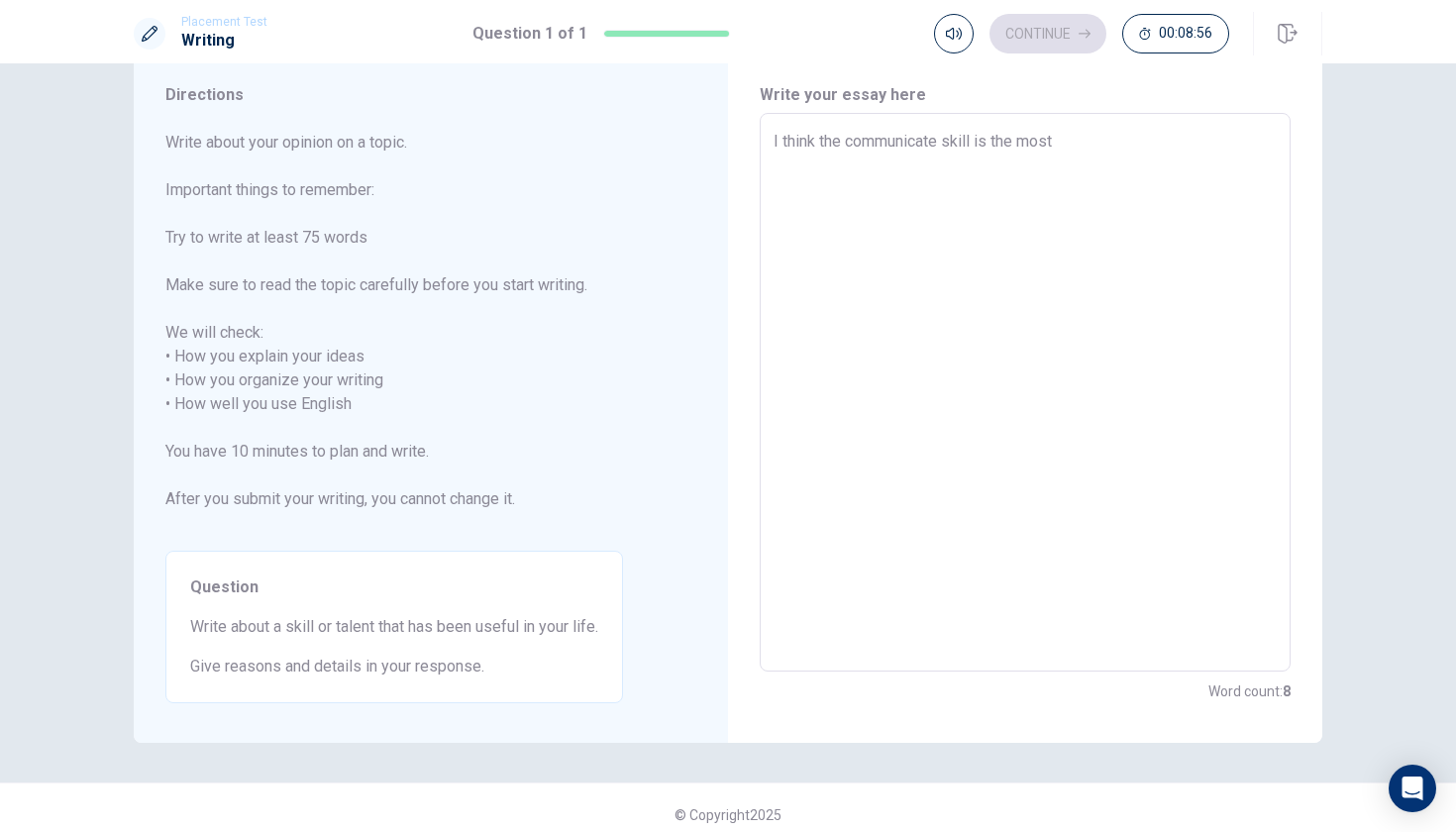 type on "I think the communicate skill is the most u" 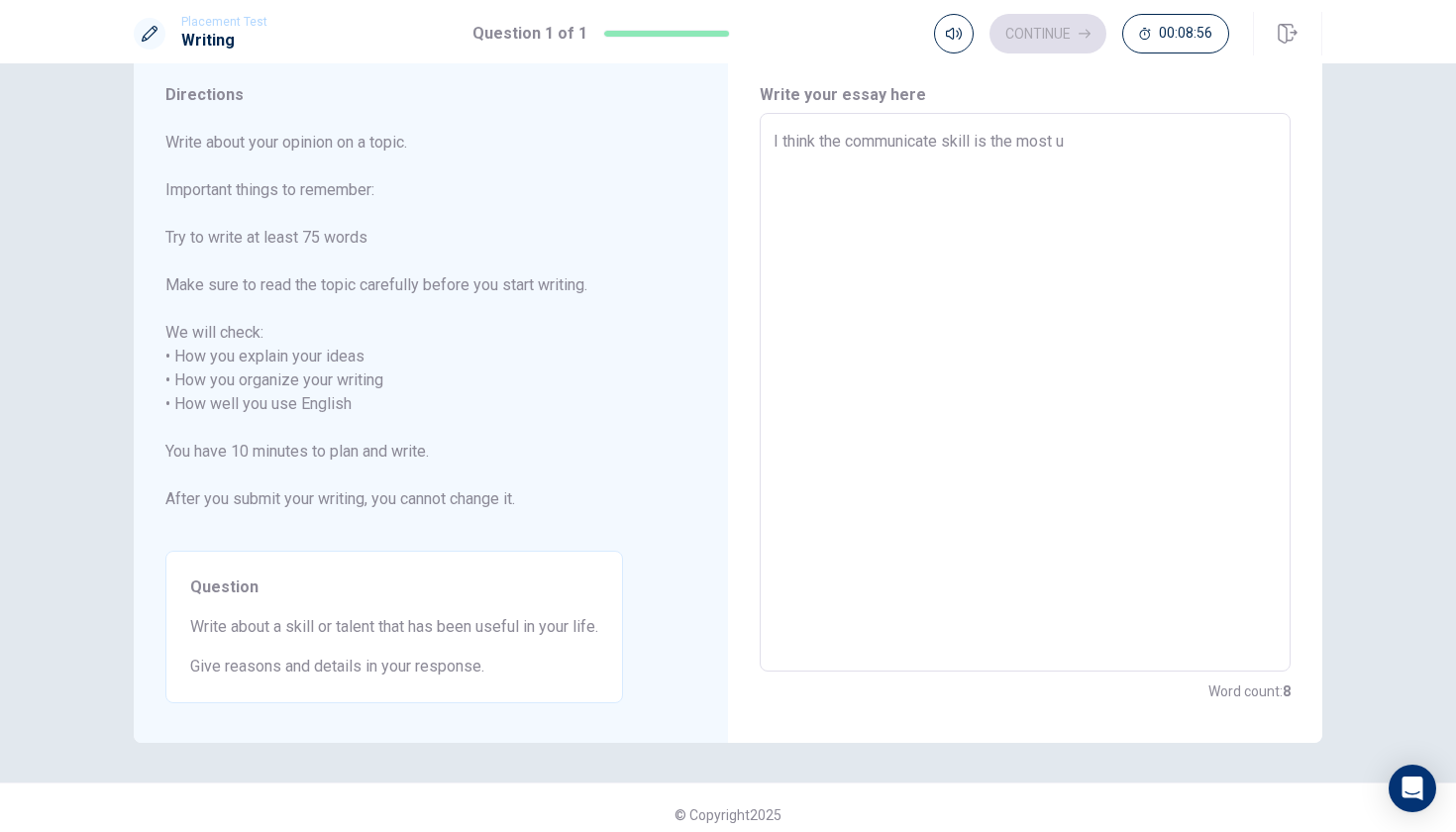 type on "x" 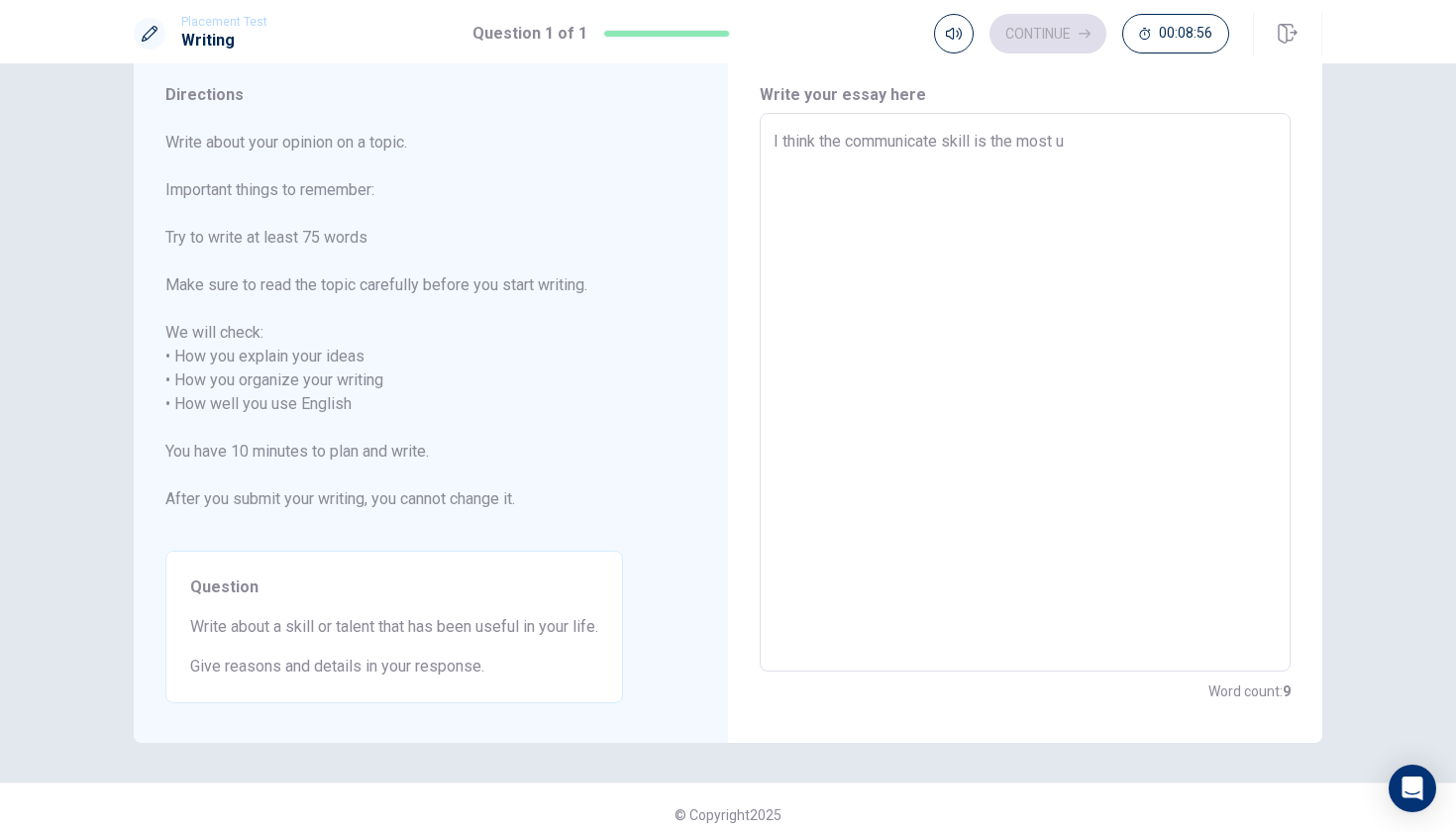 type on "I think the communicate skill is the most us" 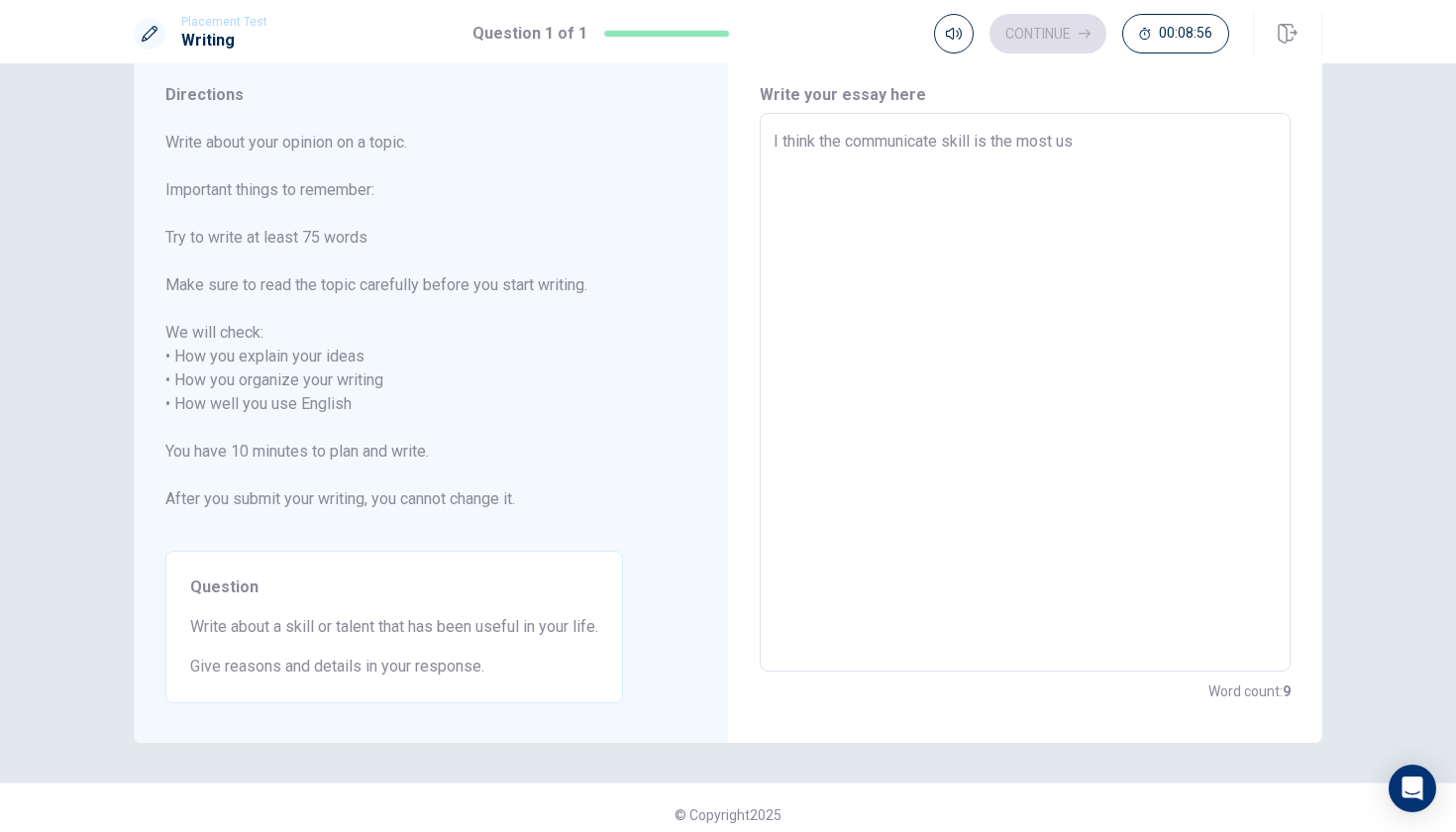 type on "x" 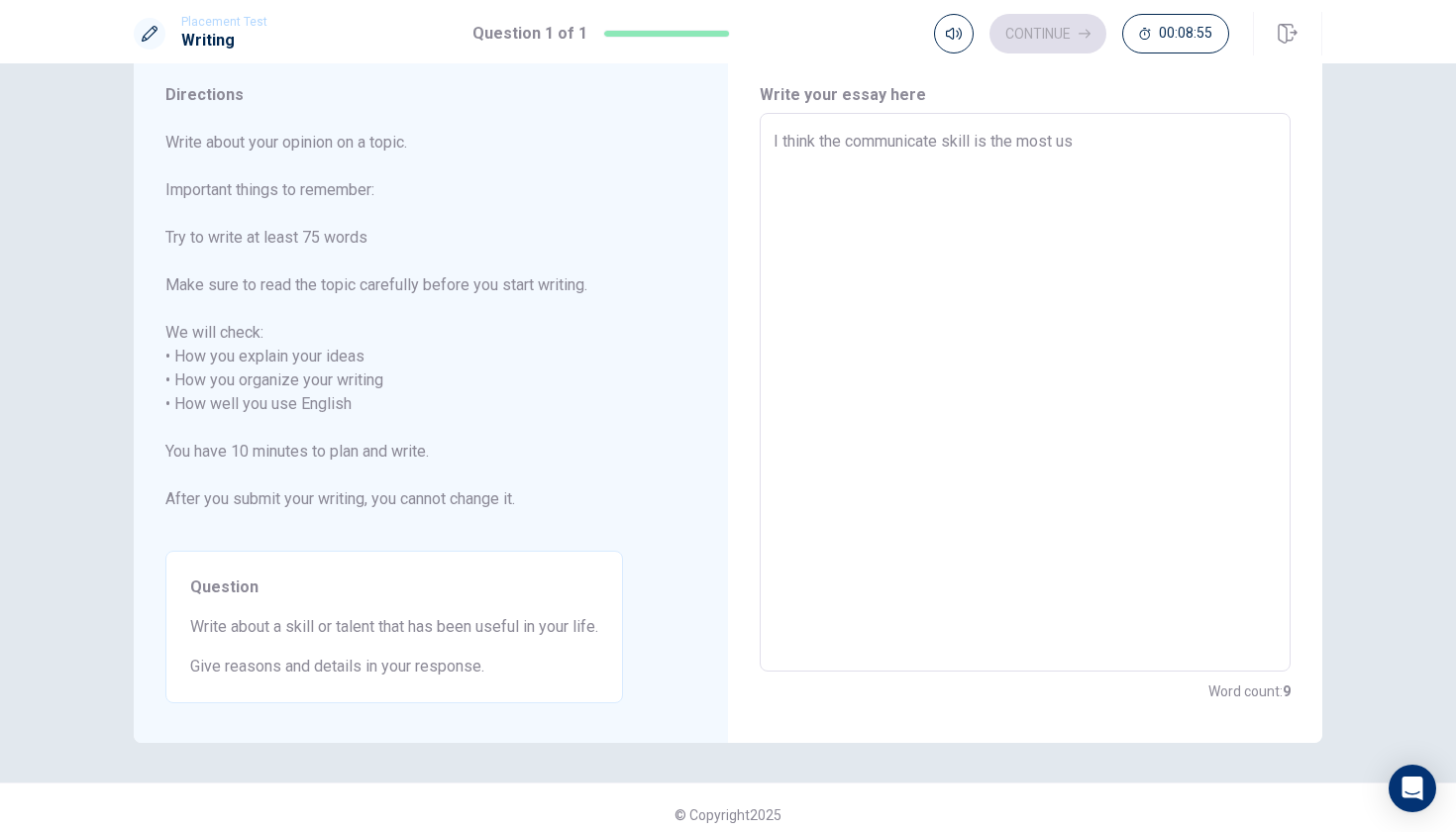 type on "I think the communicate skill is the most use" 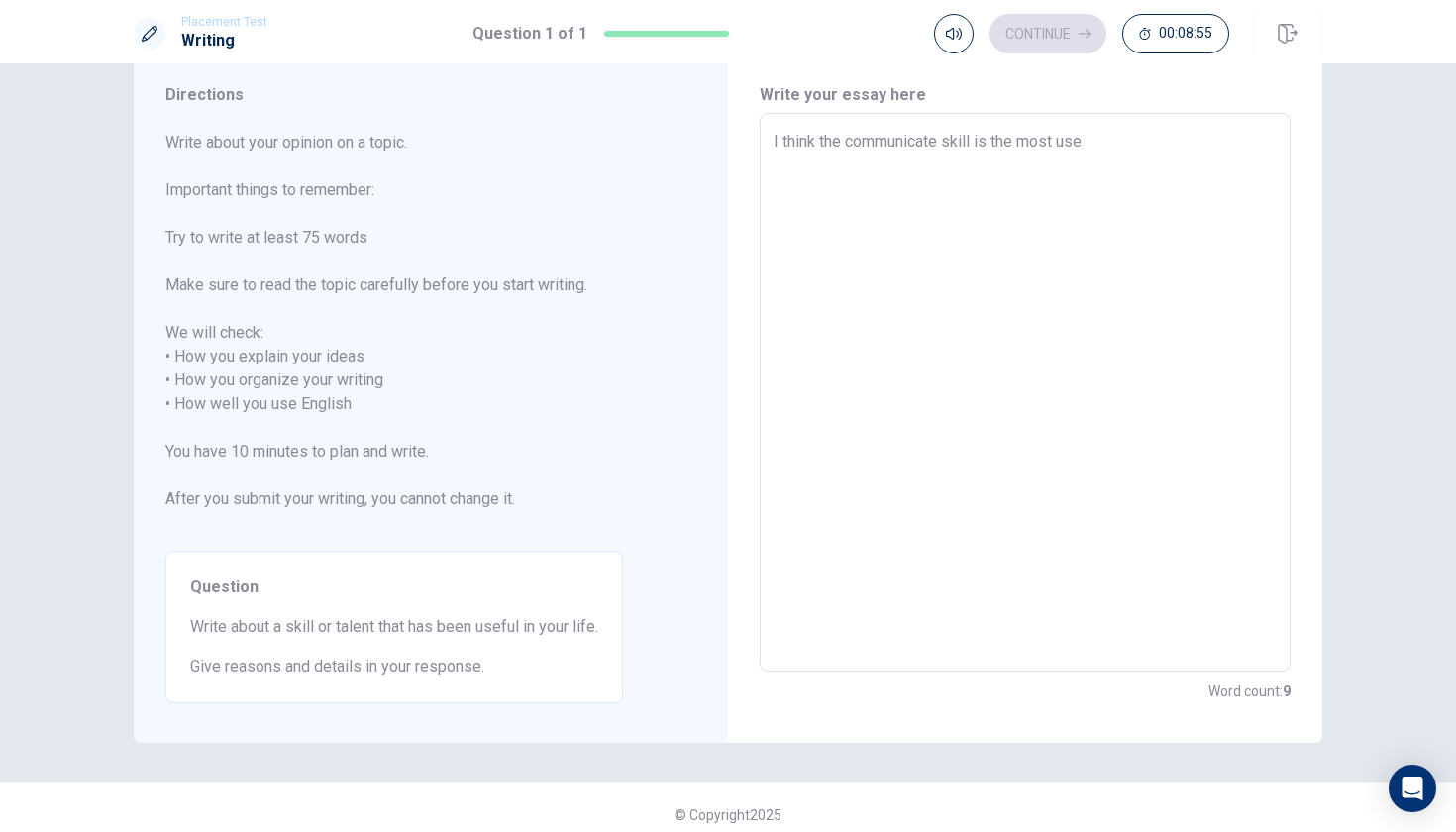 type on "x" 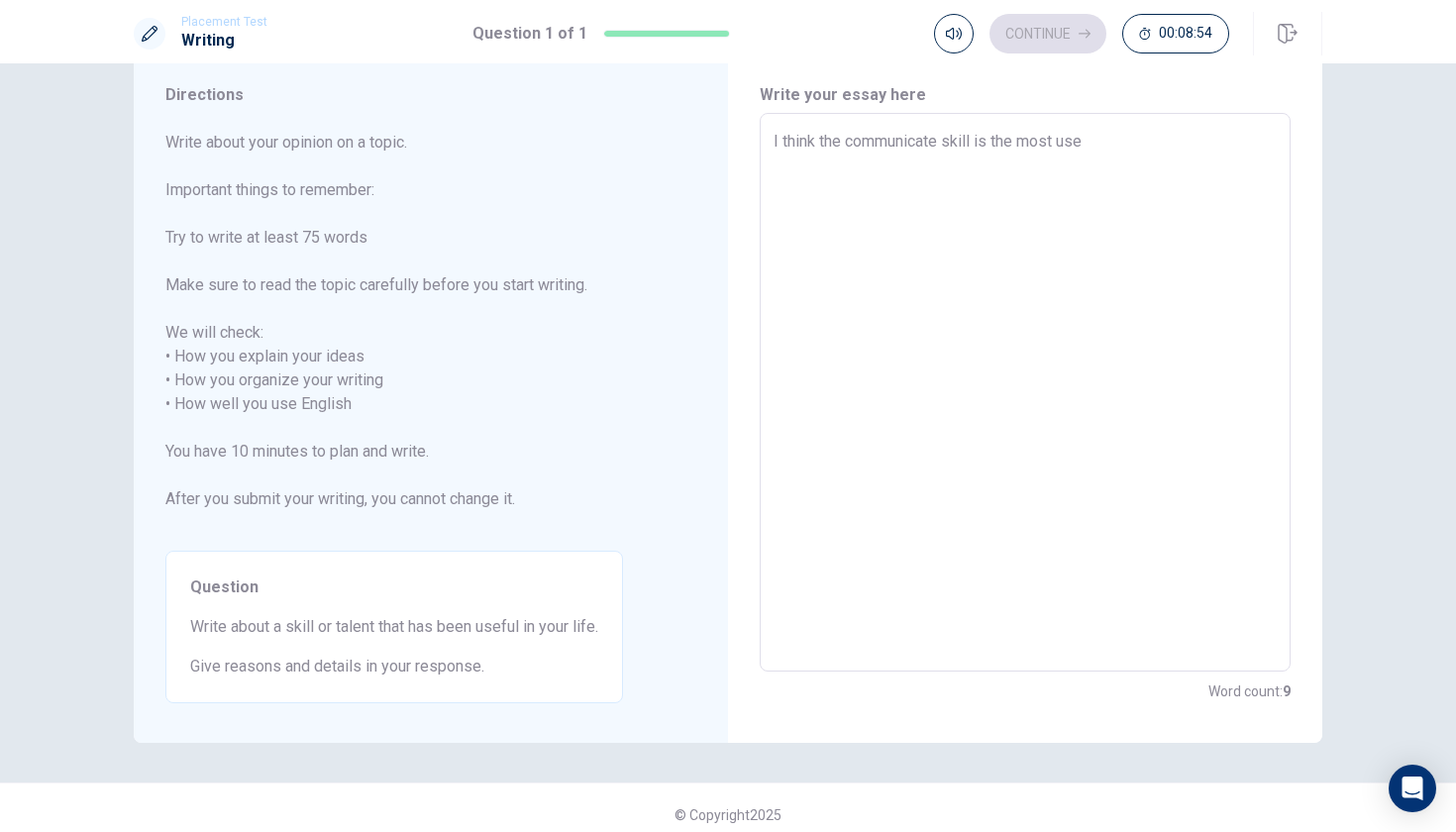 type on "I think the communicate skill is the most usef" 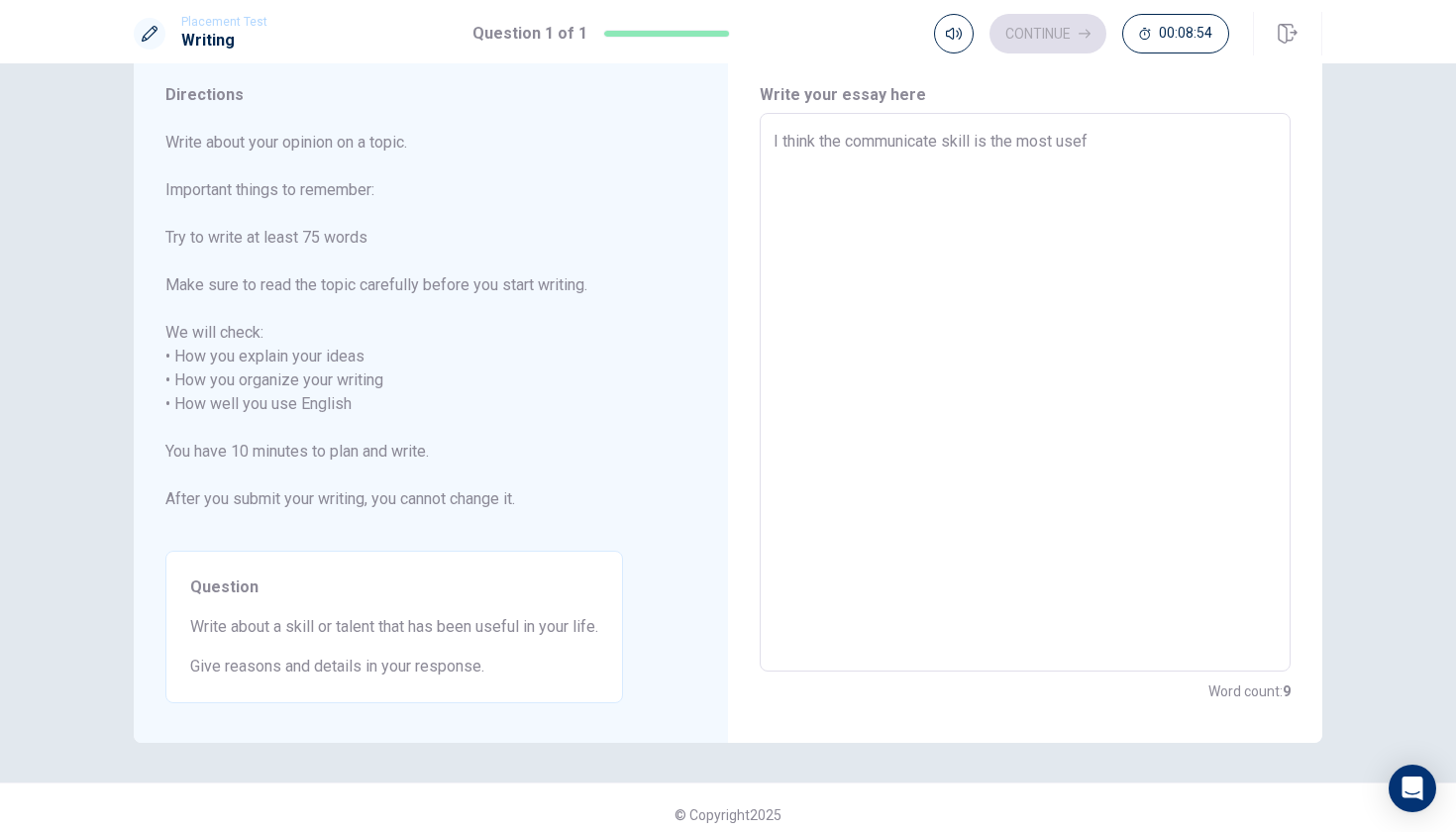 type on "x" 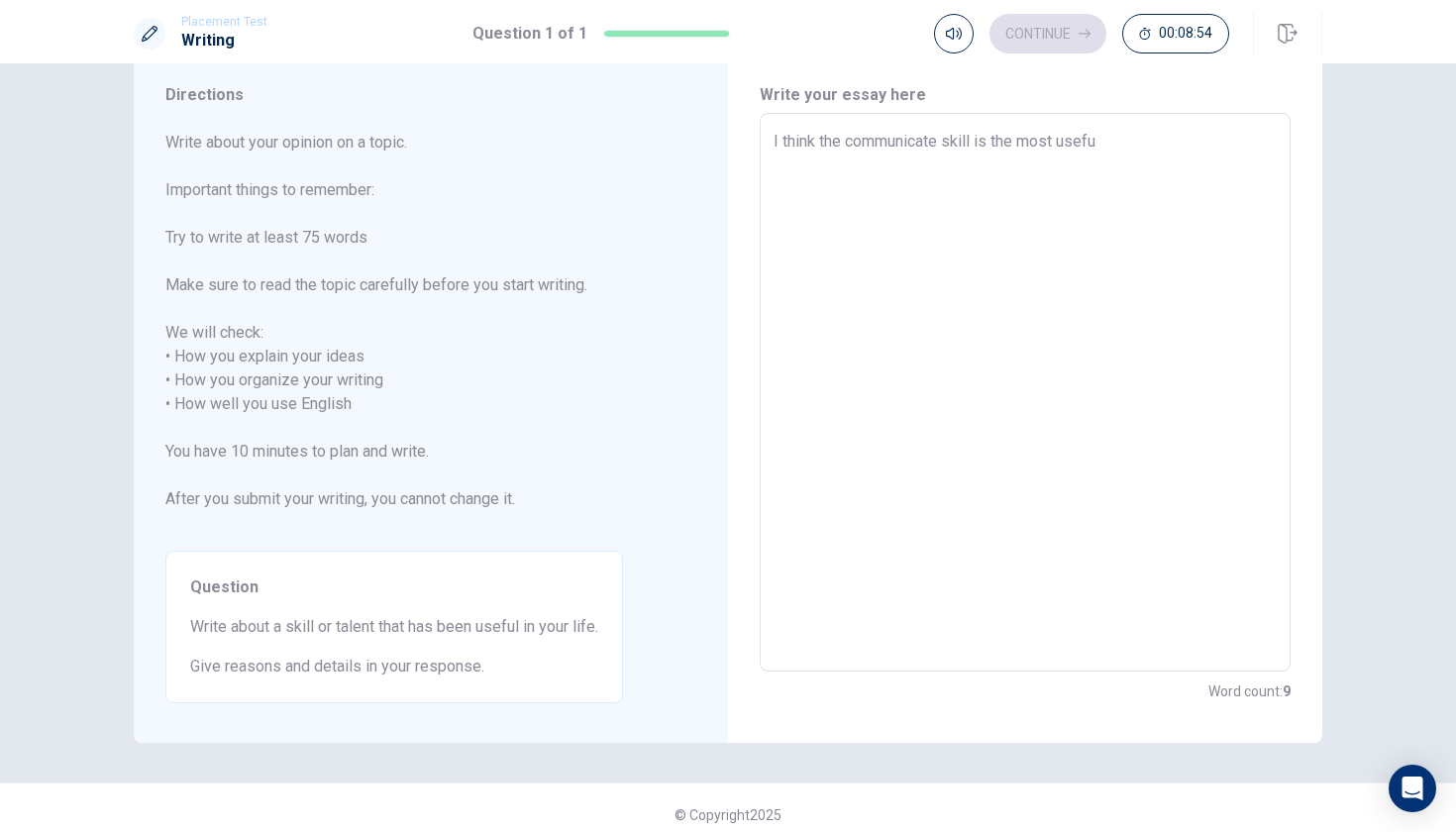 type on "x" 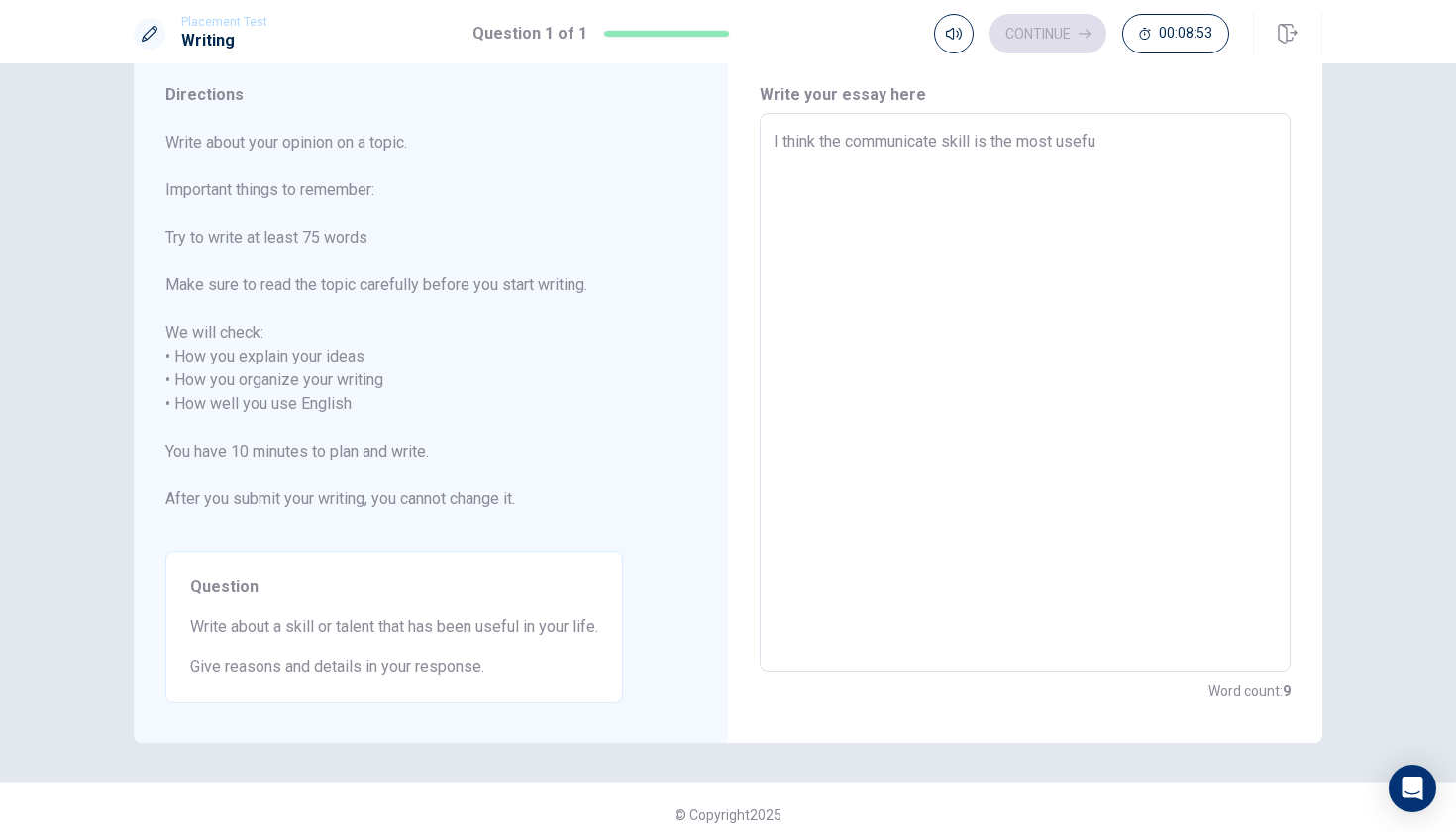 type on "I think the communicate skill is the most useful" 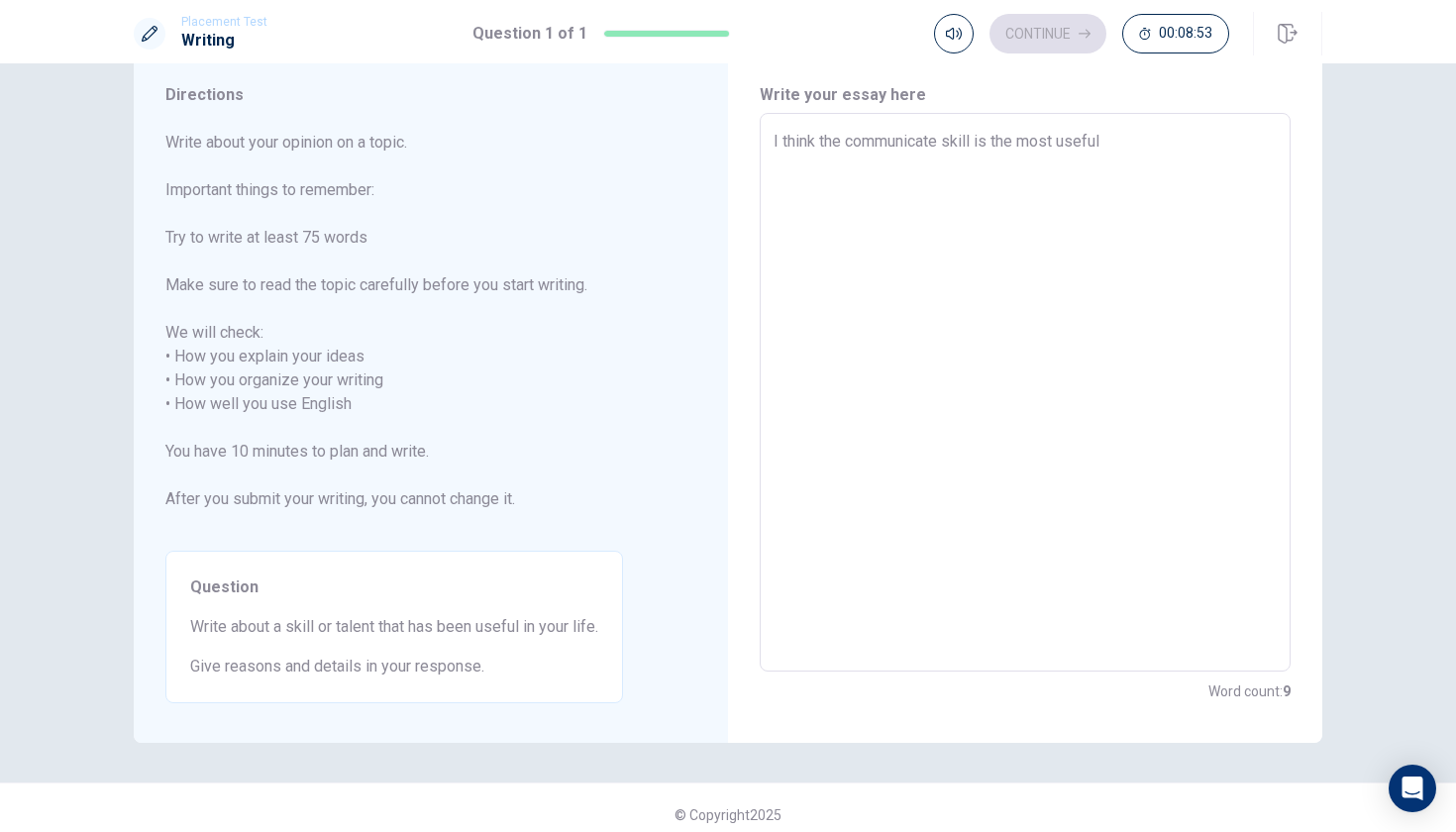 type on "x" 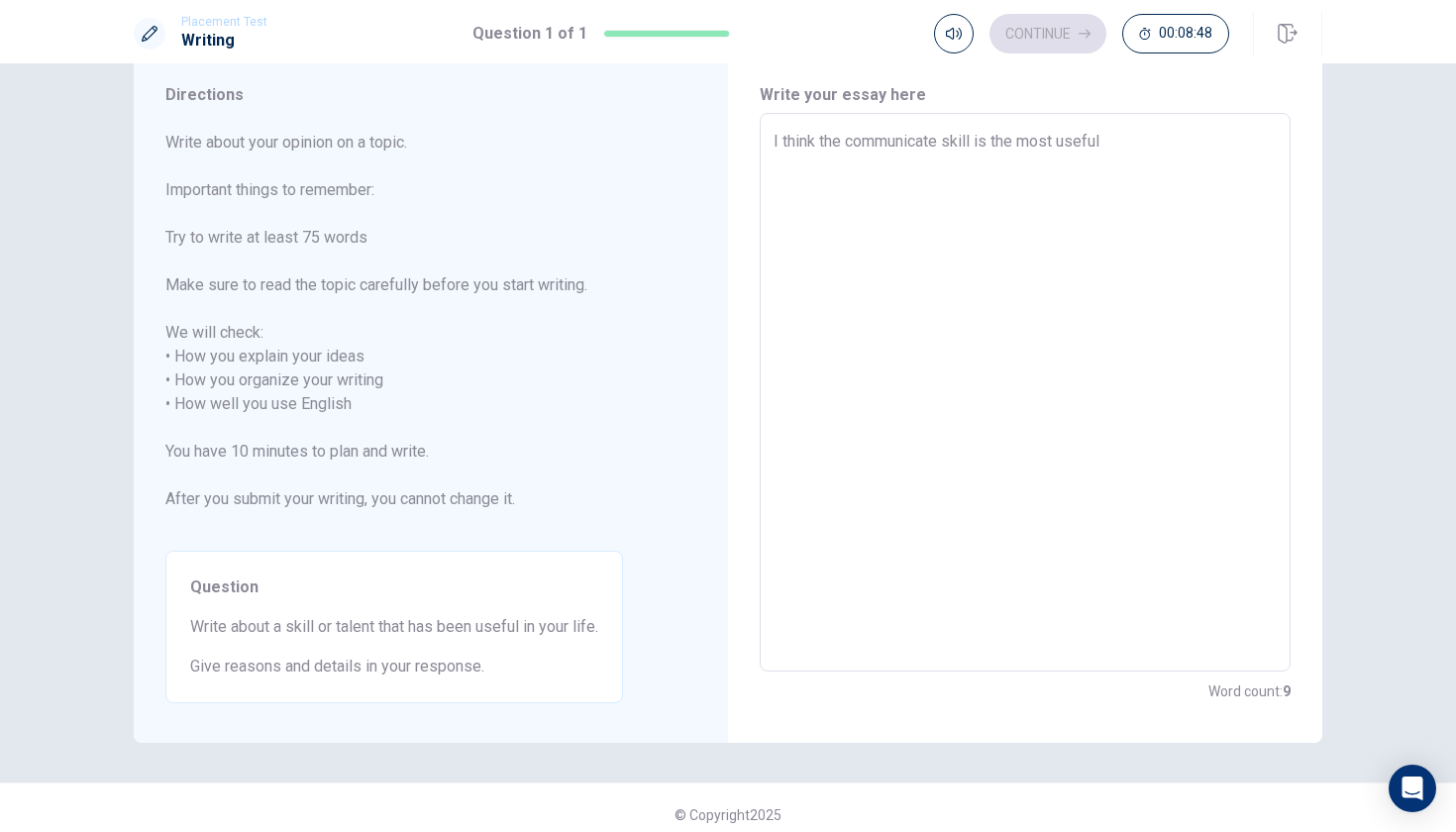 type on "x" 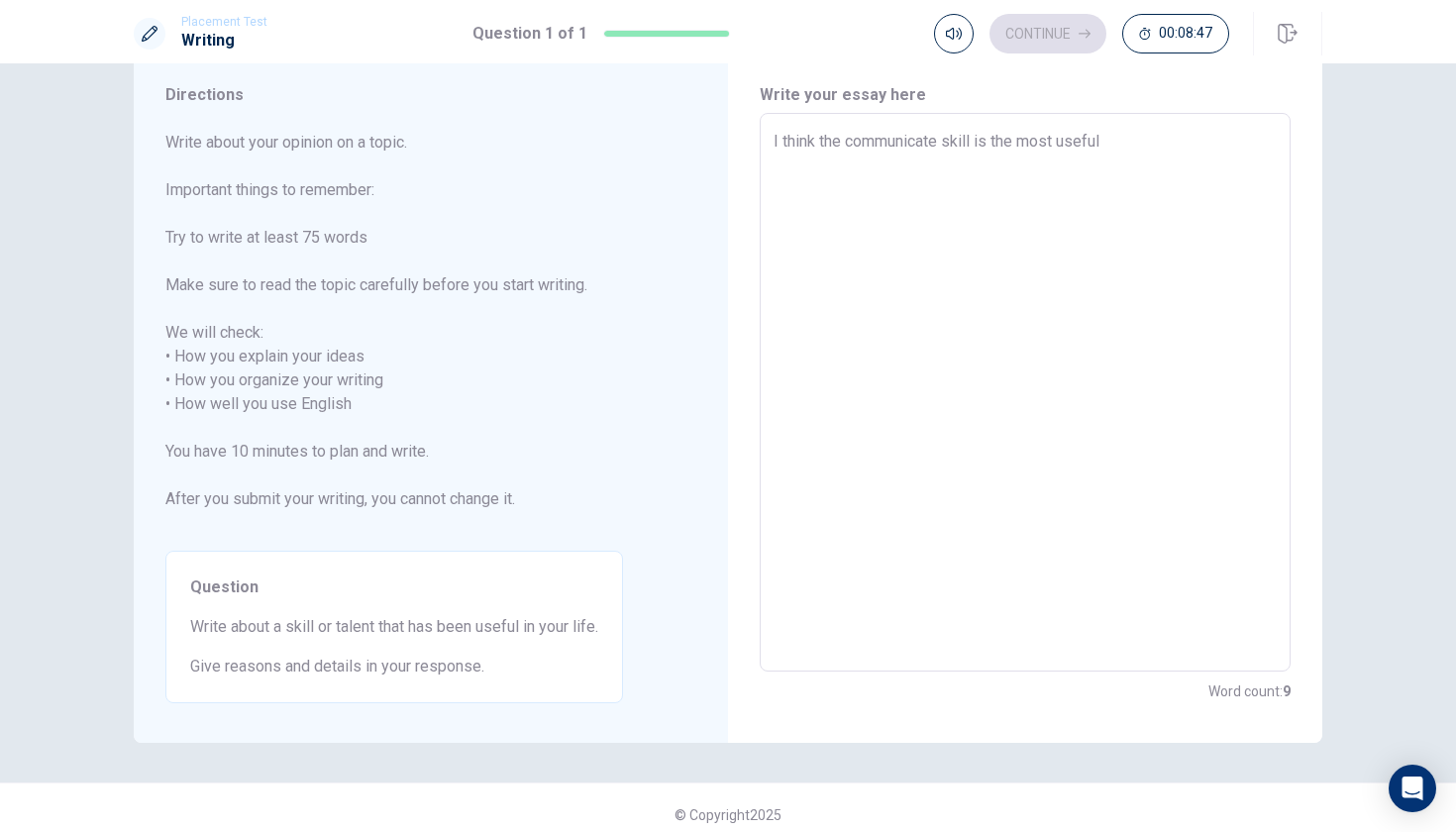 type on "I think the communicate skill is the most useful s" 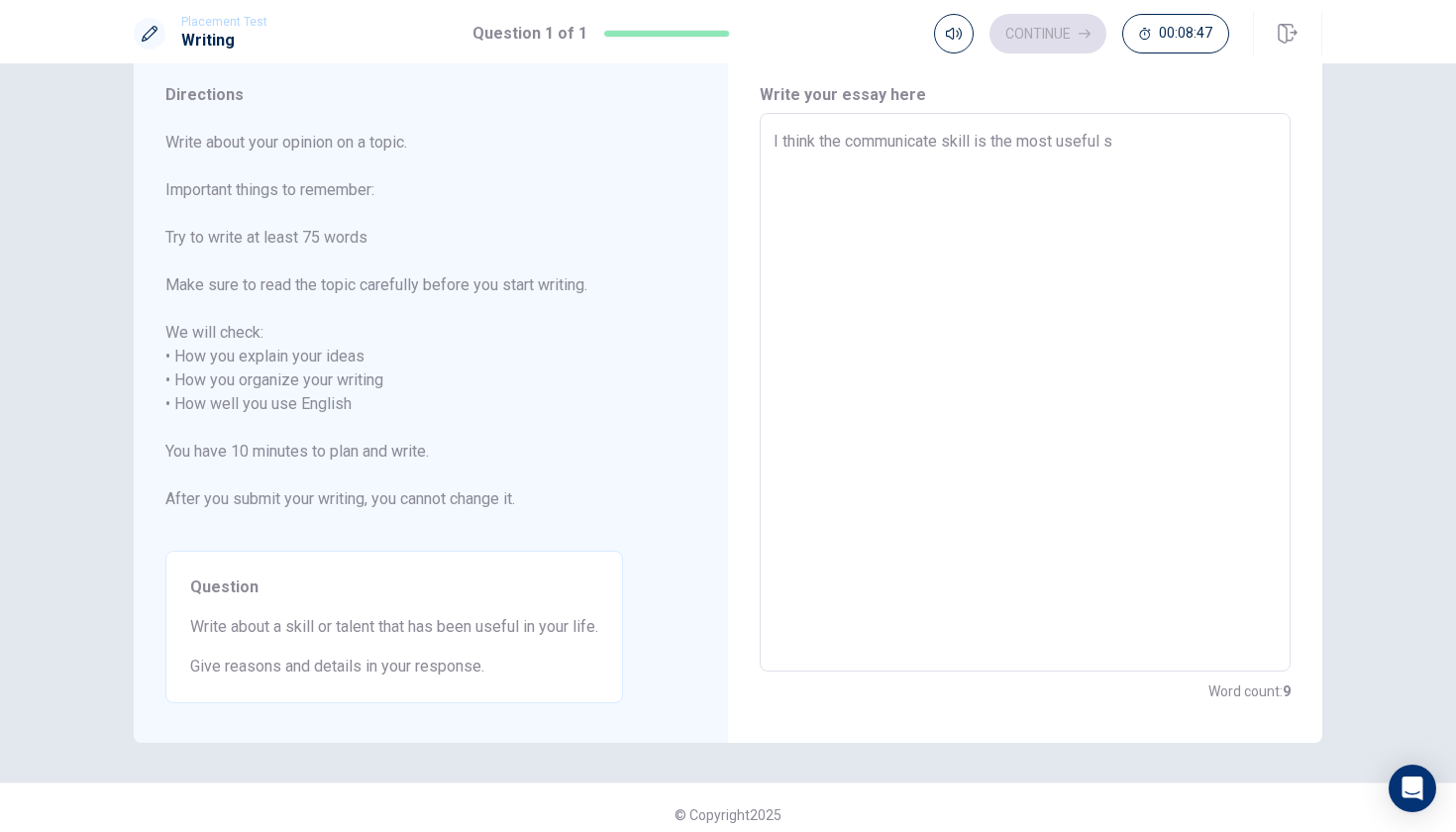 type on "x" 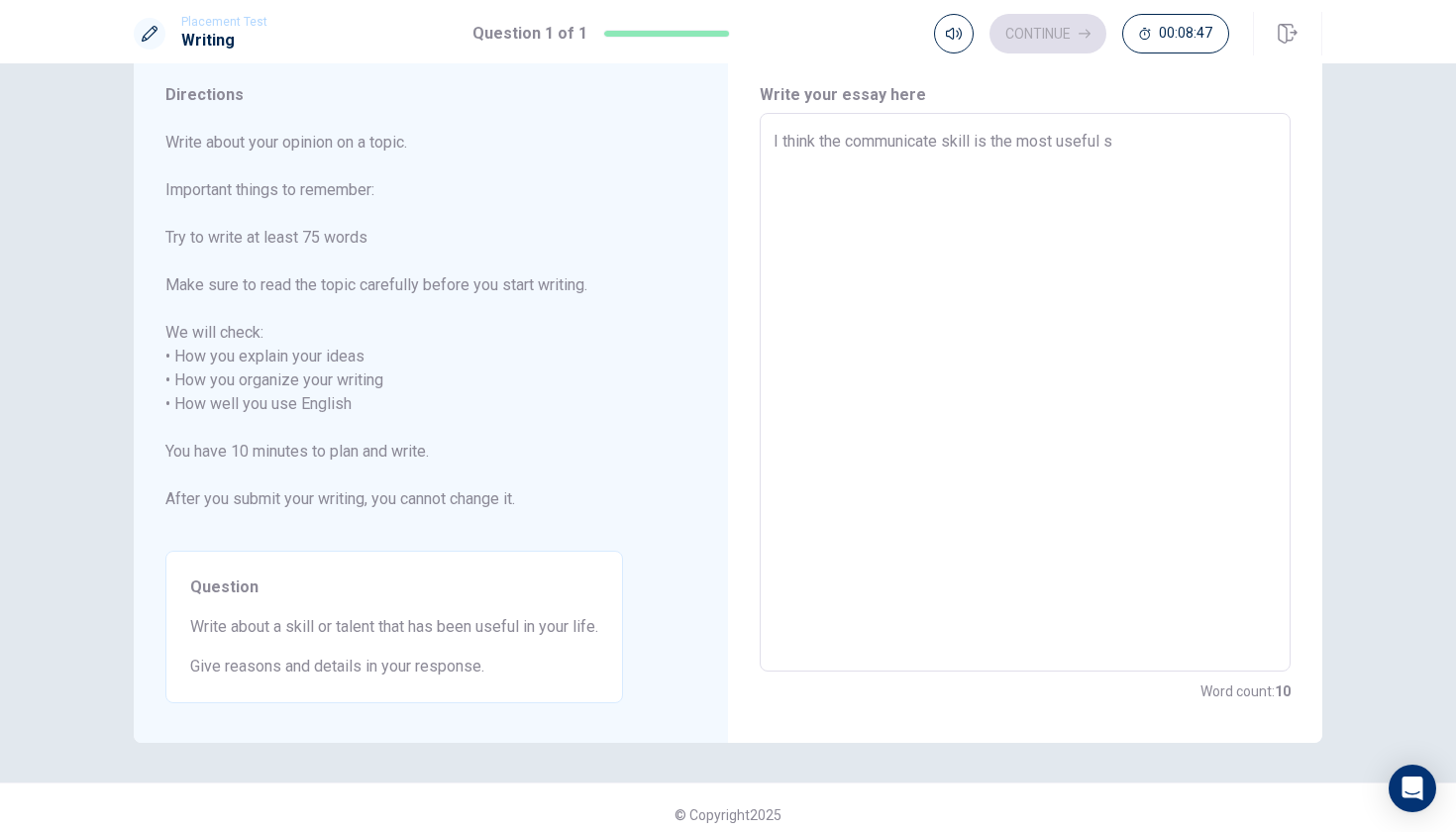 type on "I think the communicate skill is the most useful sk" 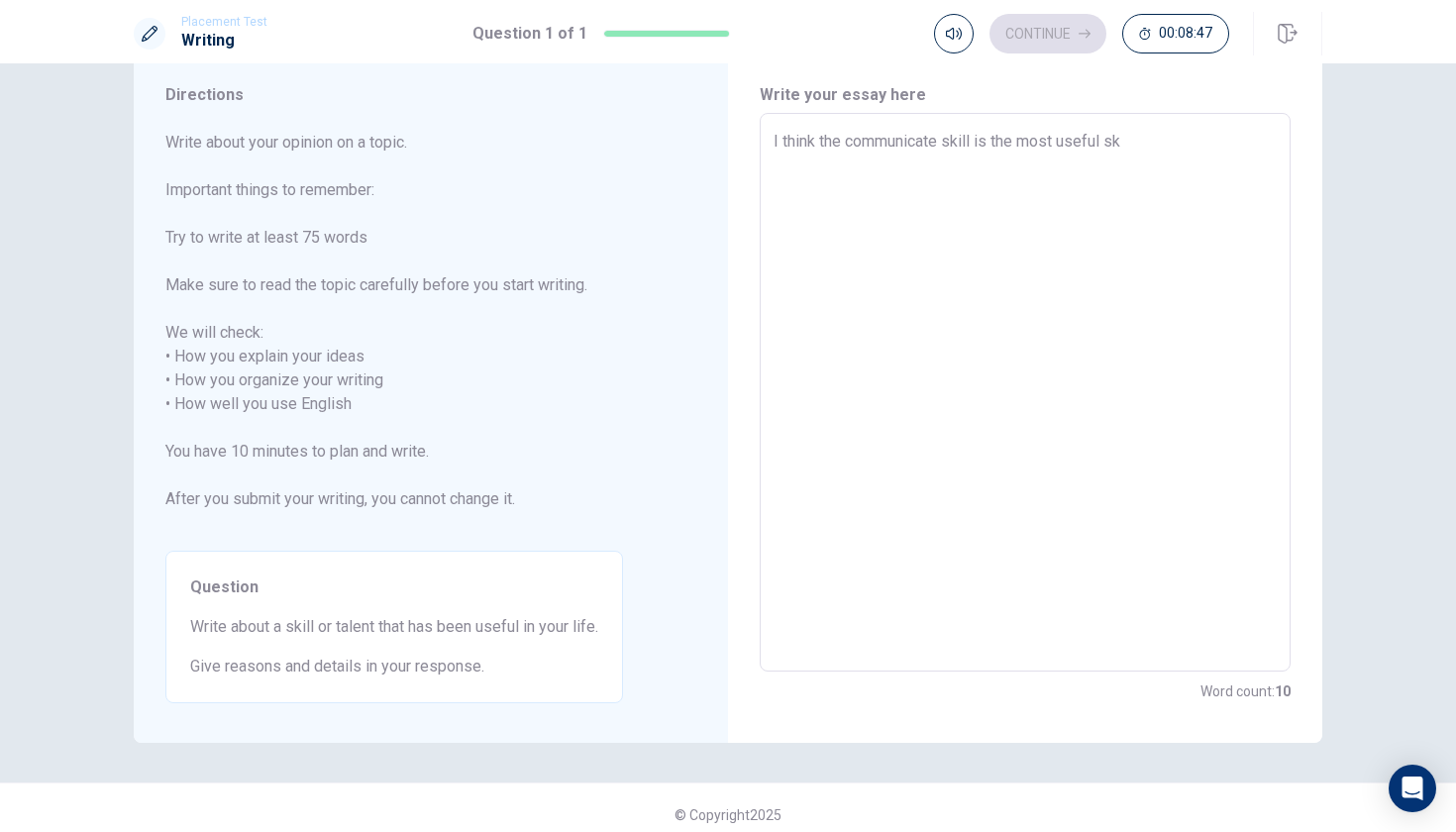 type on "x" 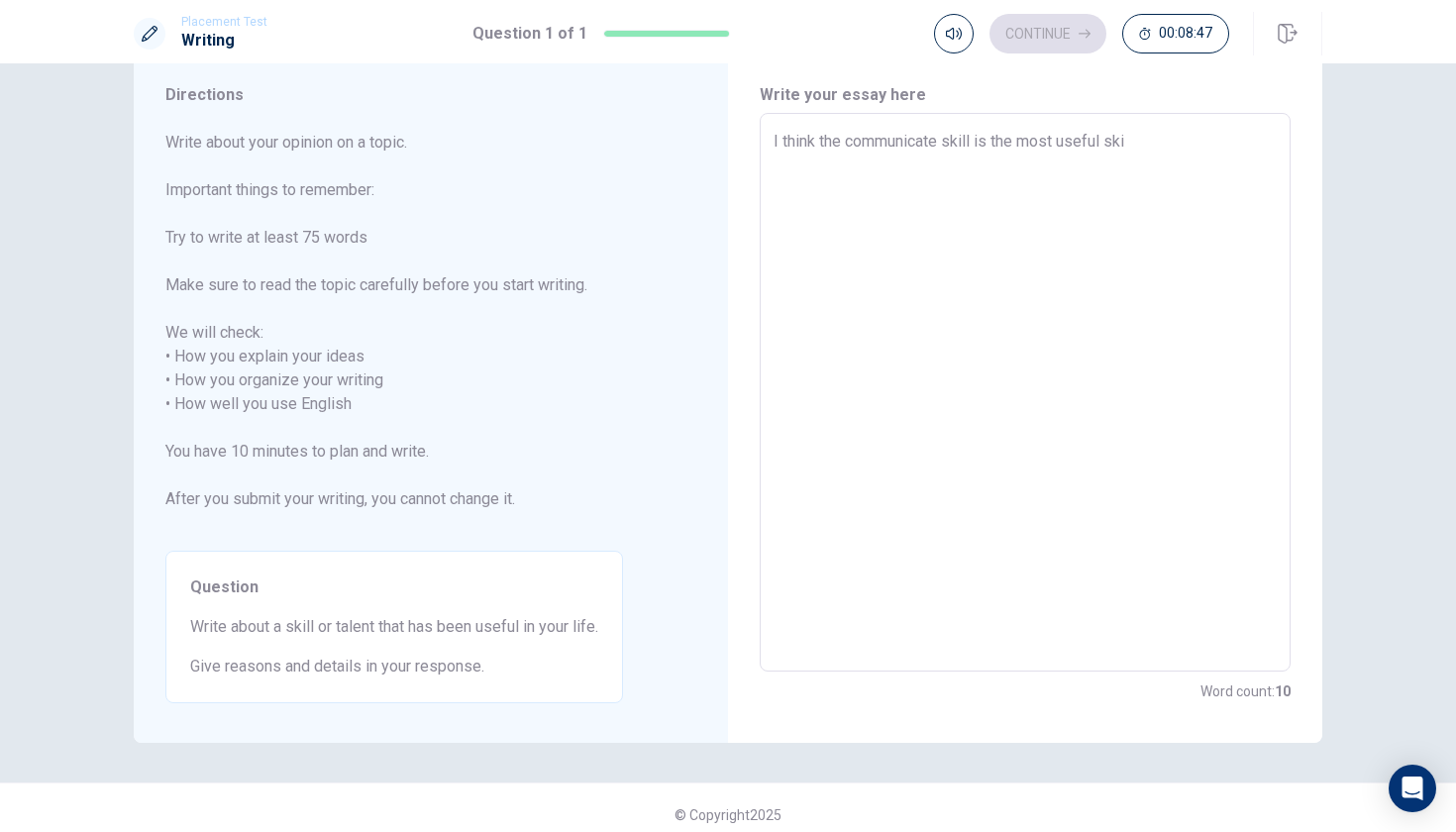 type on "x" 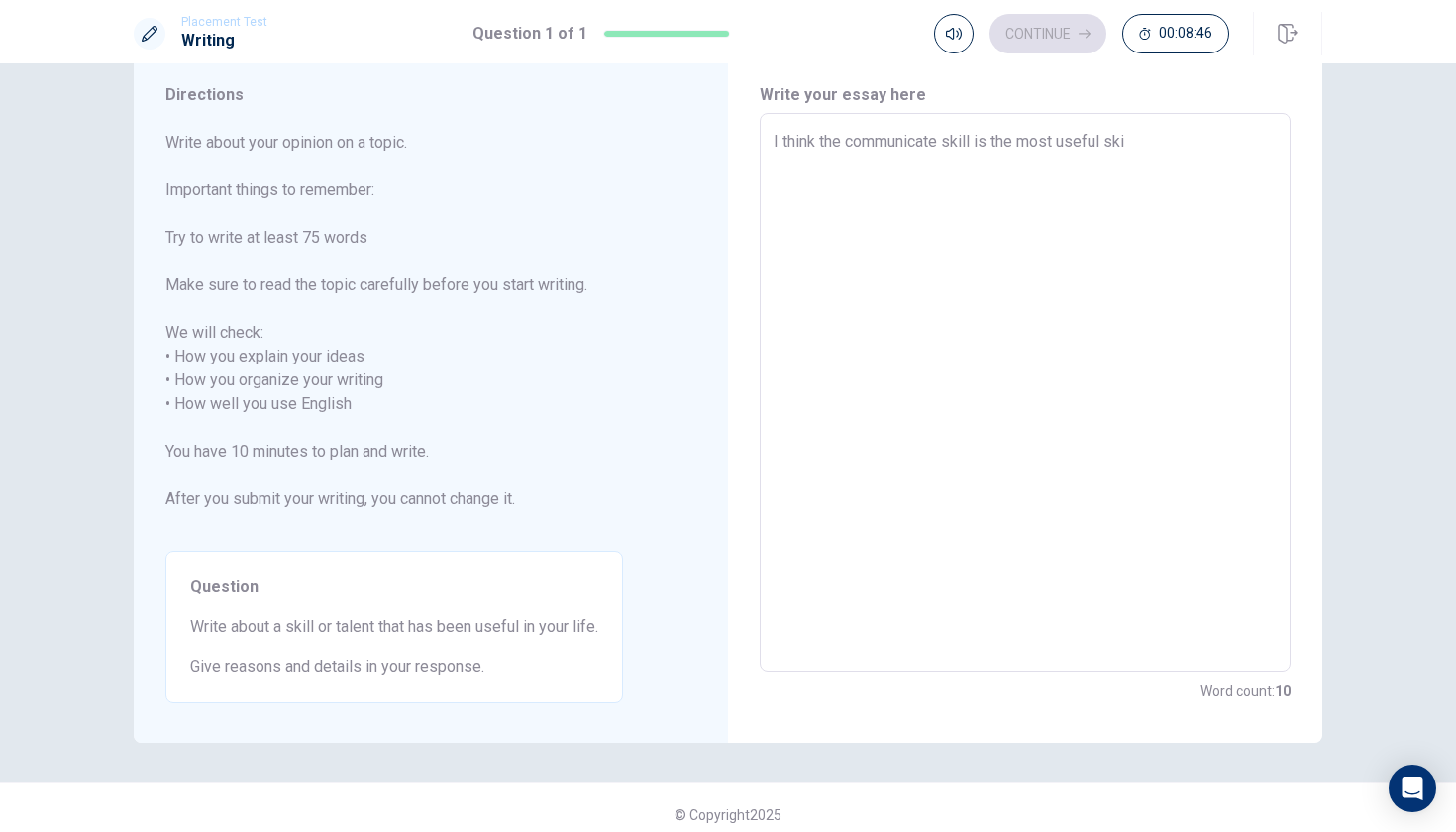type on "I think the communicate skill is the most useful skil" 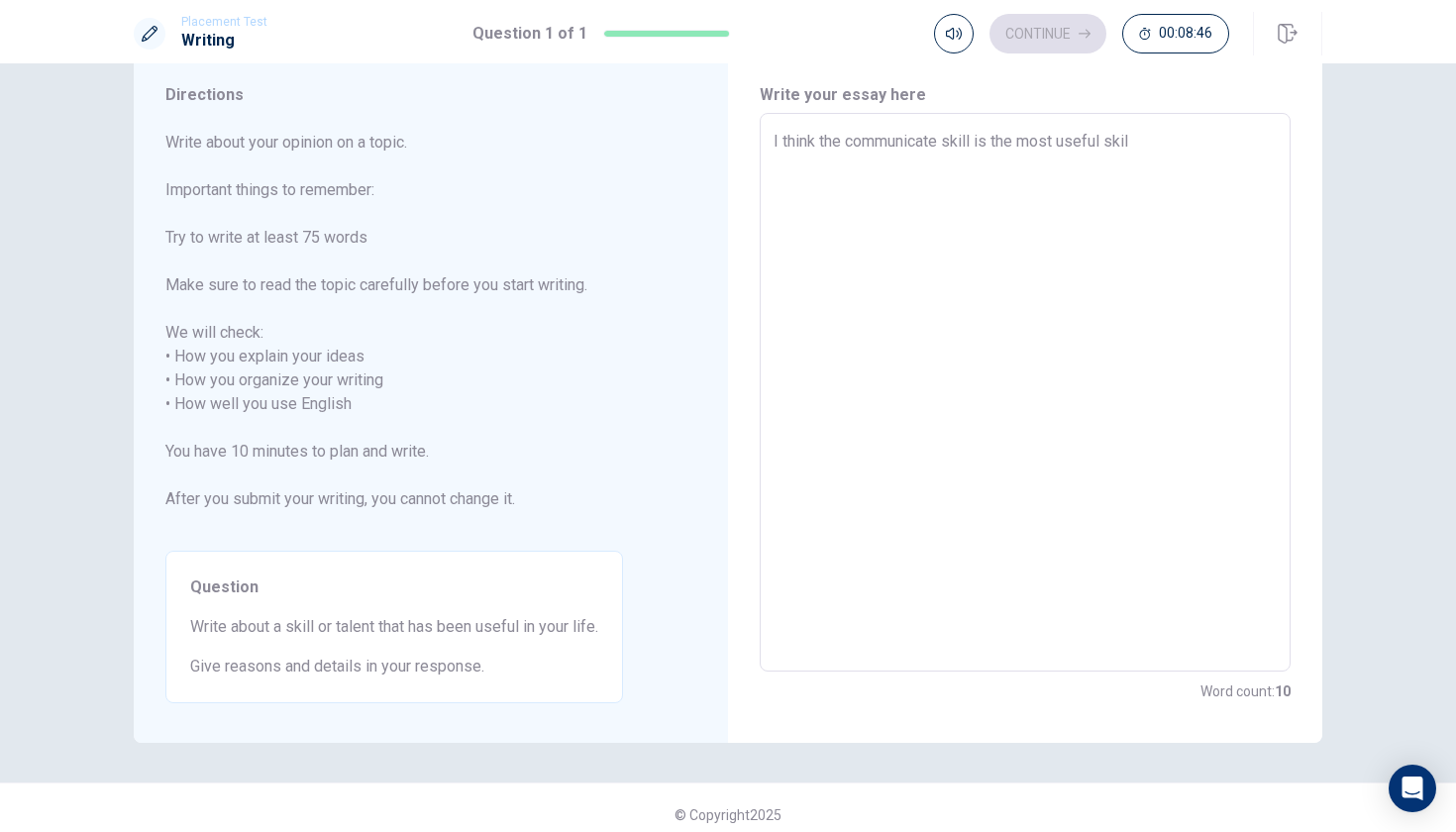 type on "x" 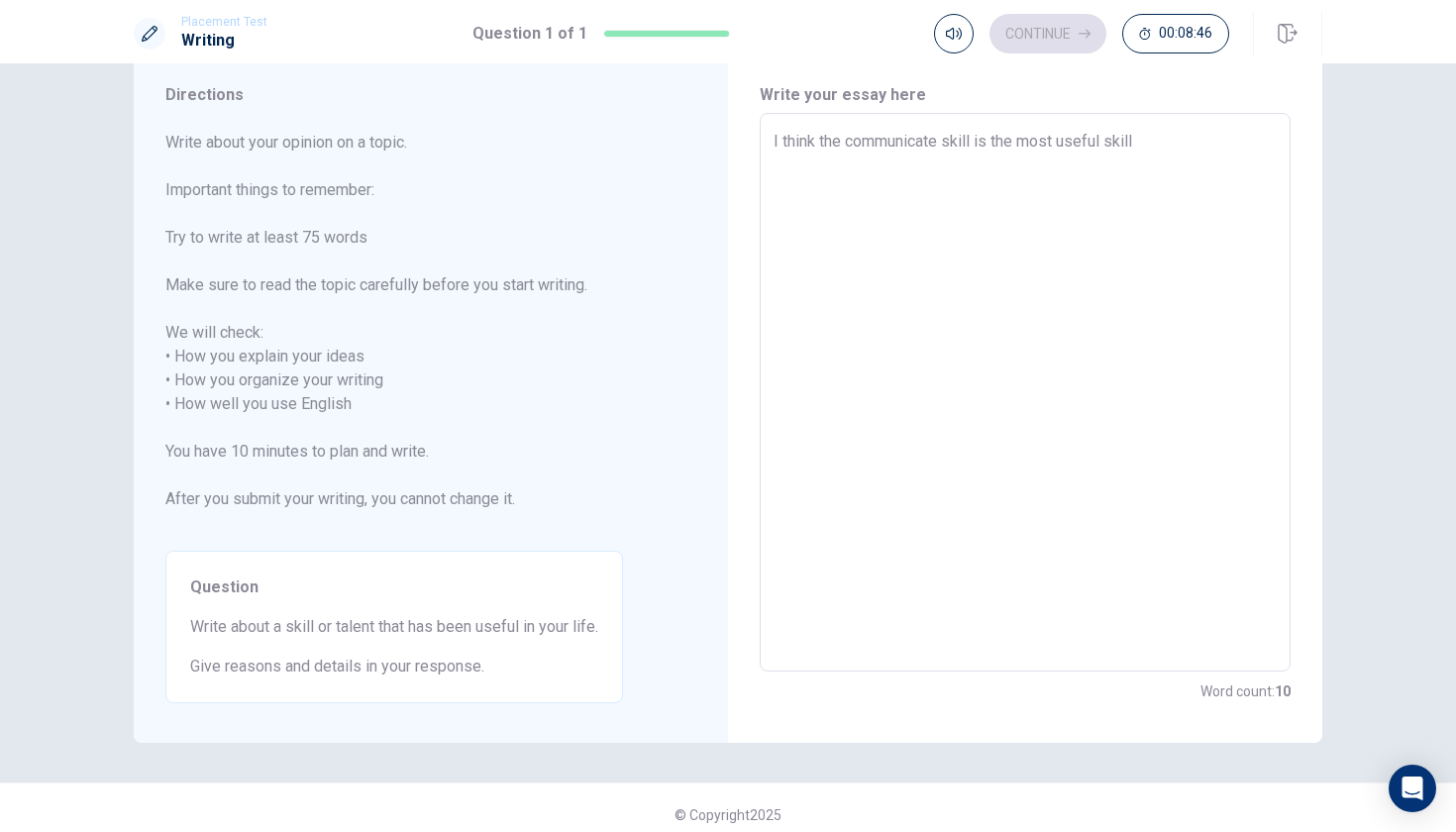 type on "x" 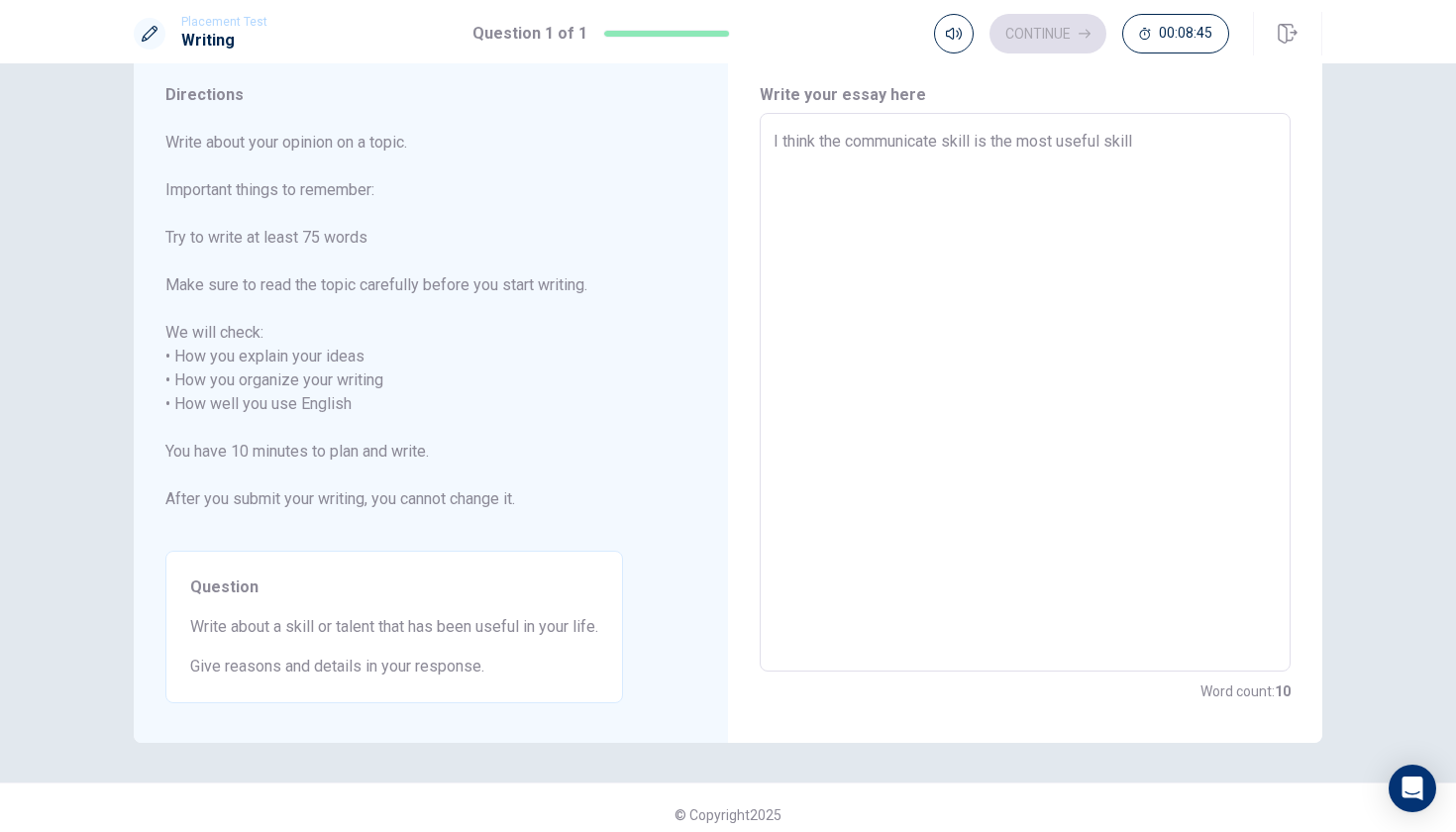 type on "I think the communicate skill is the most useful skills" 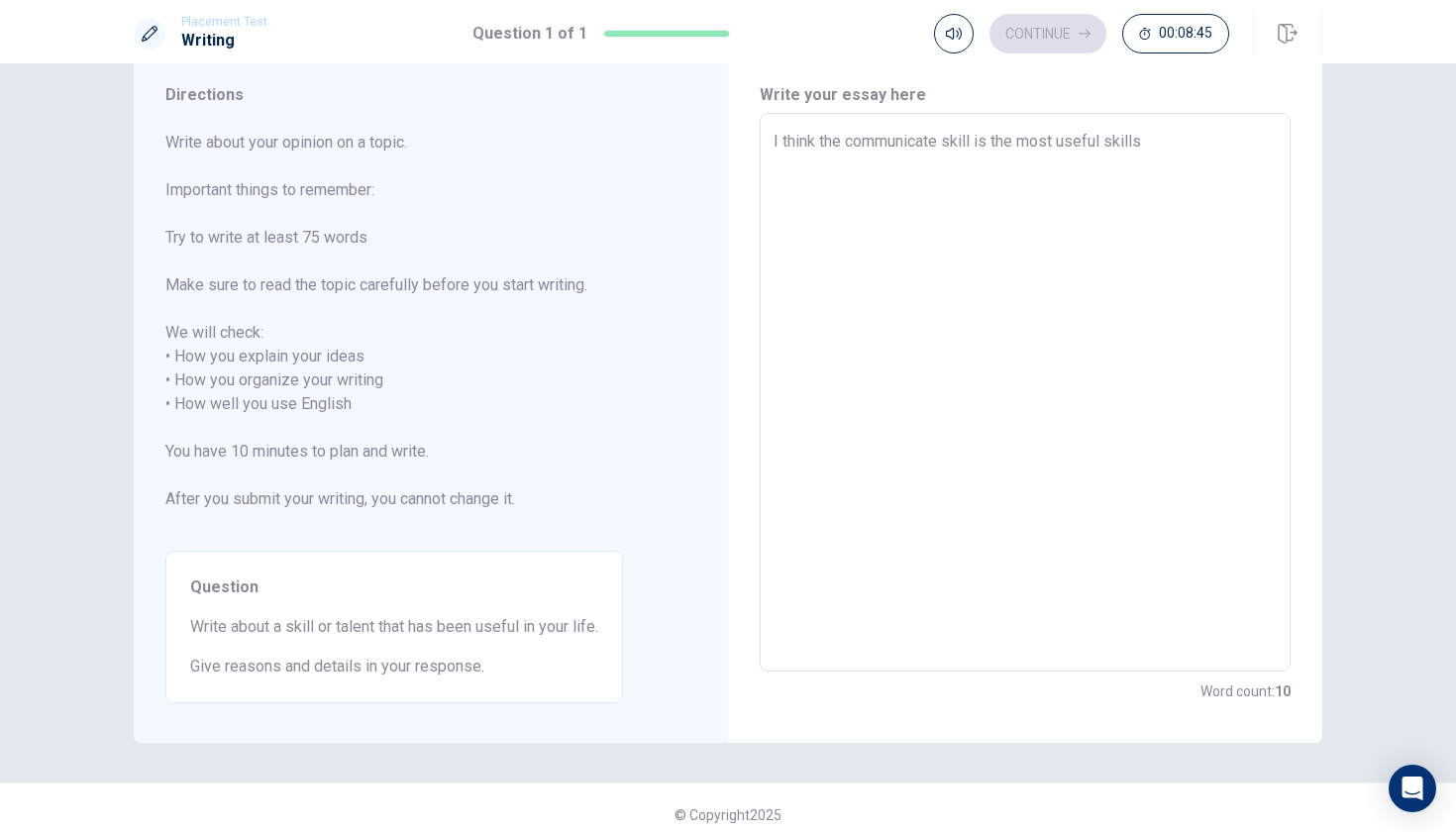 type on "x" 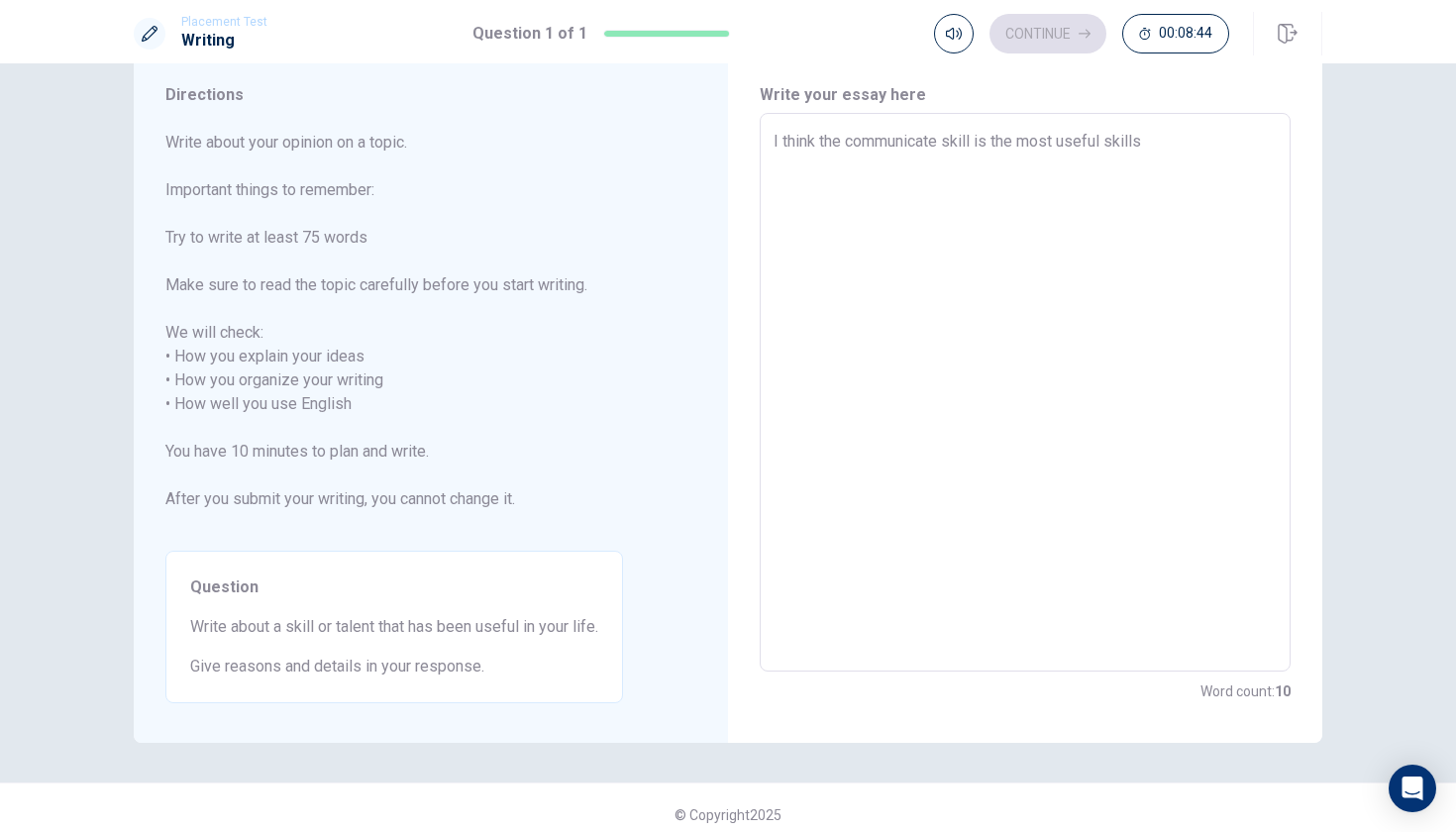 type on "I think the communicate skill is the most useful skills" 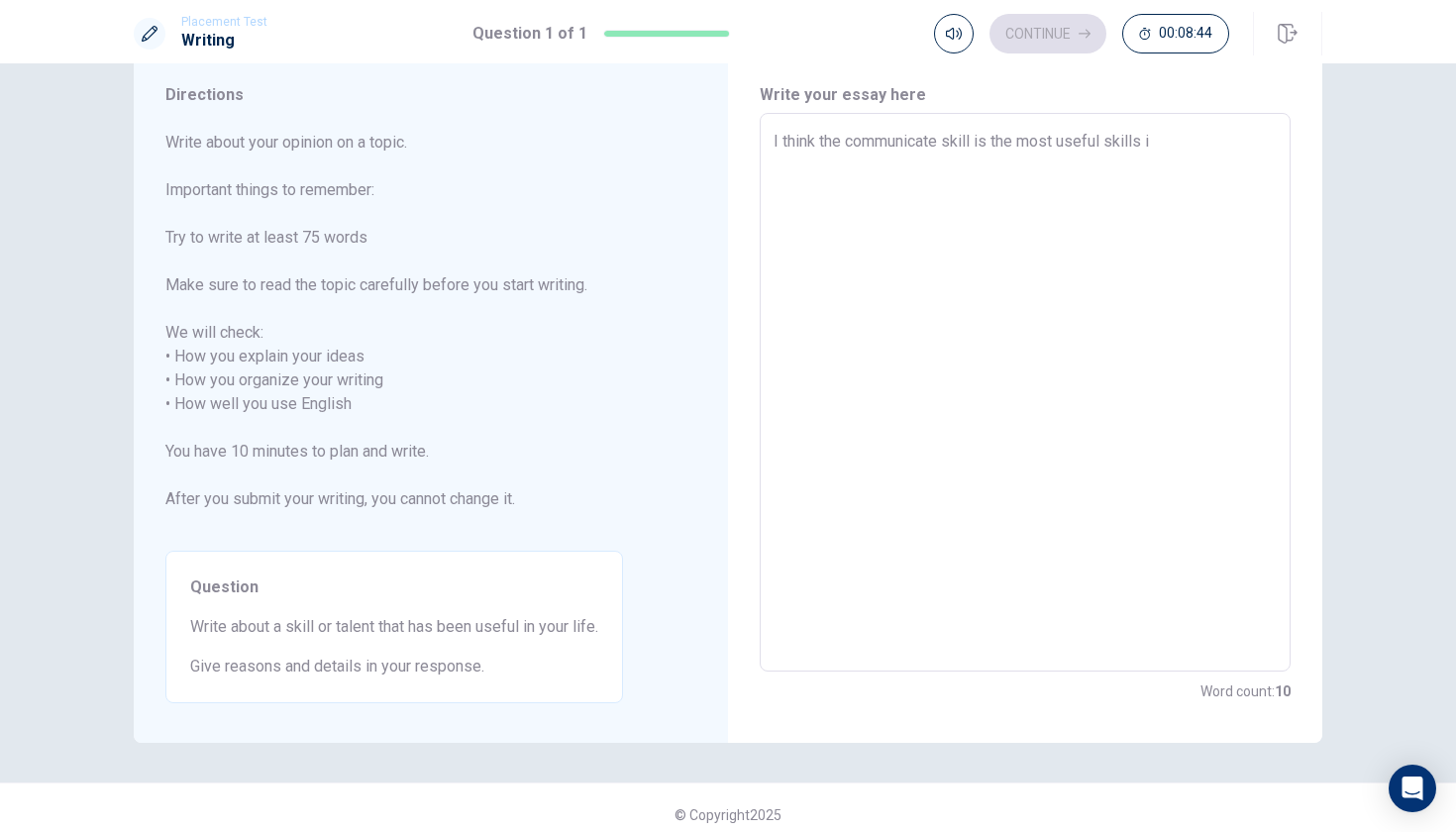 type on "x" 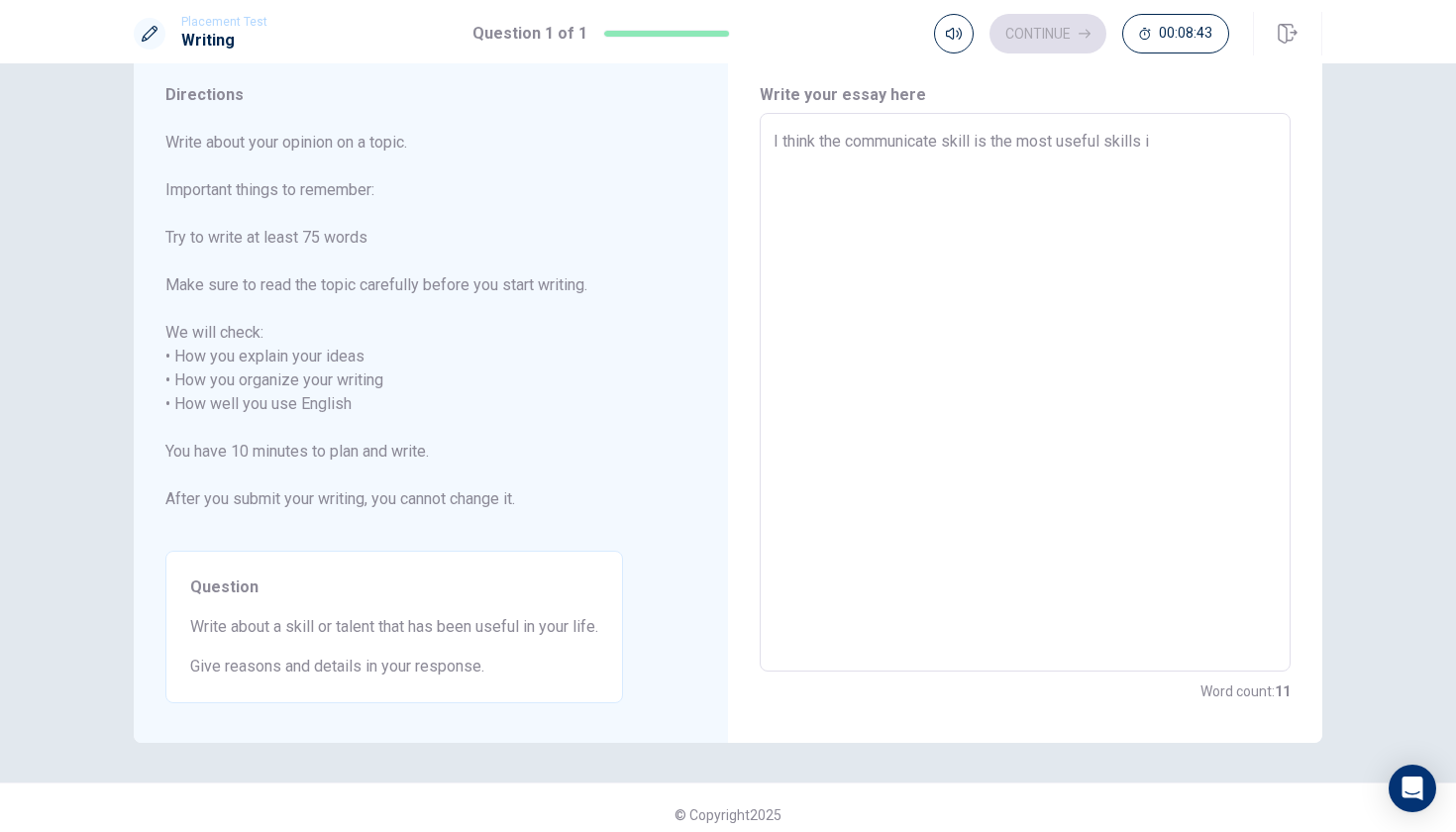type on "I think the communicate skill is the most useful skills in" 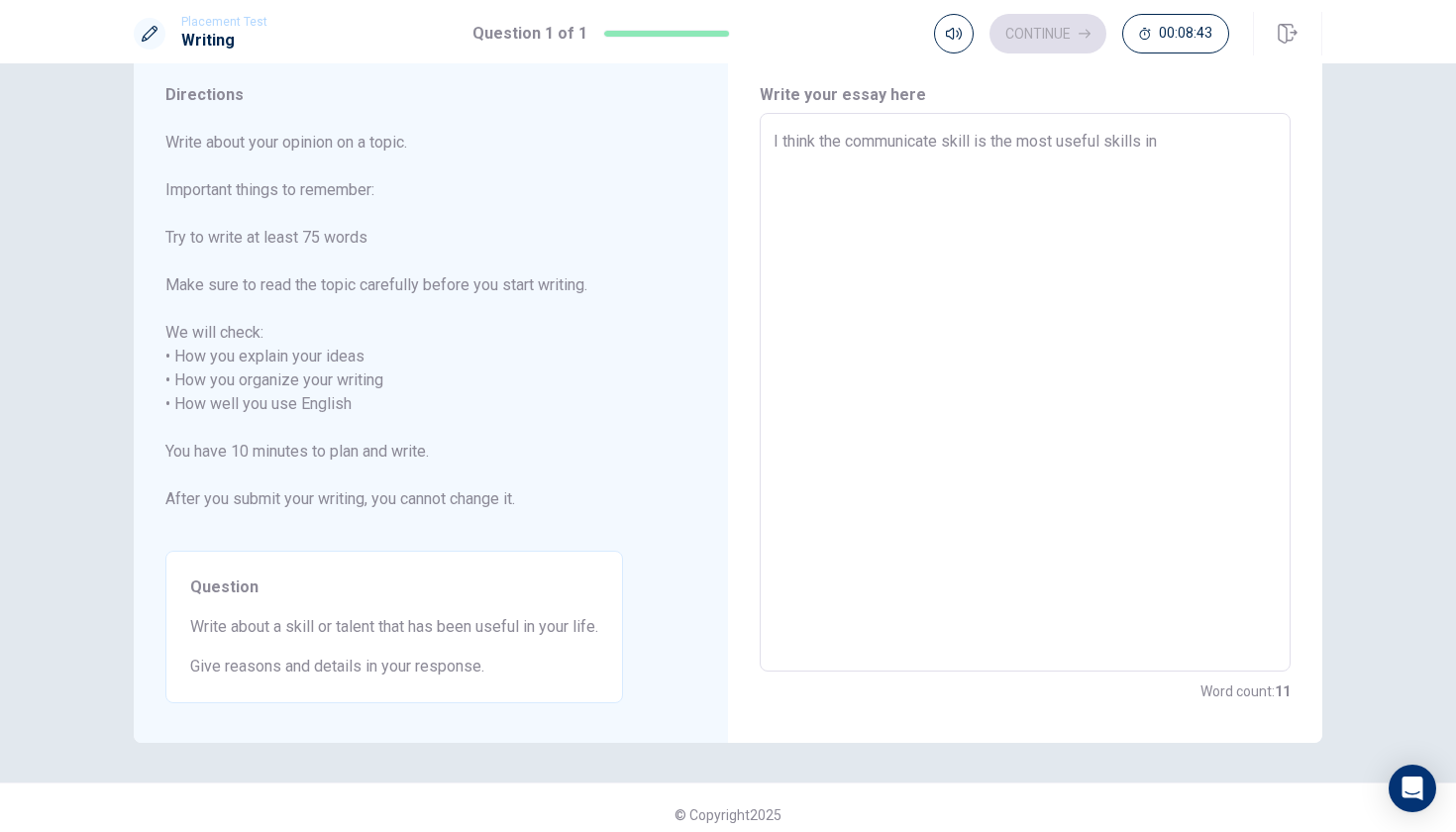 type on "x" 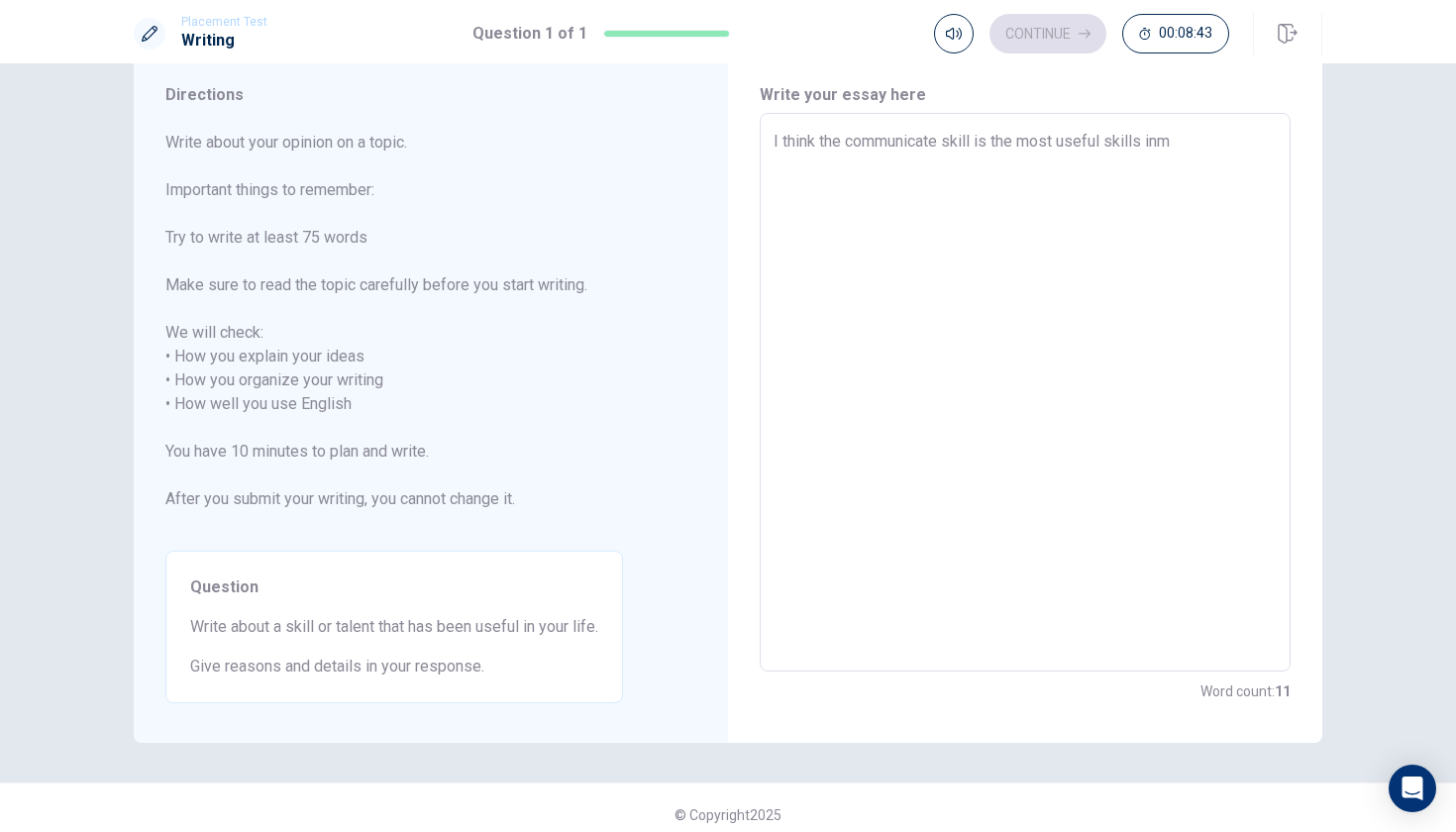 type on "x" 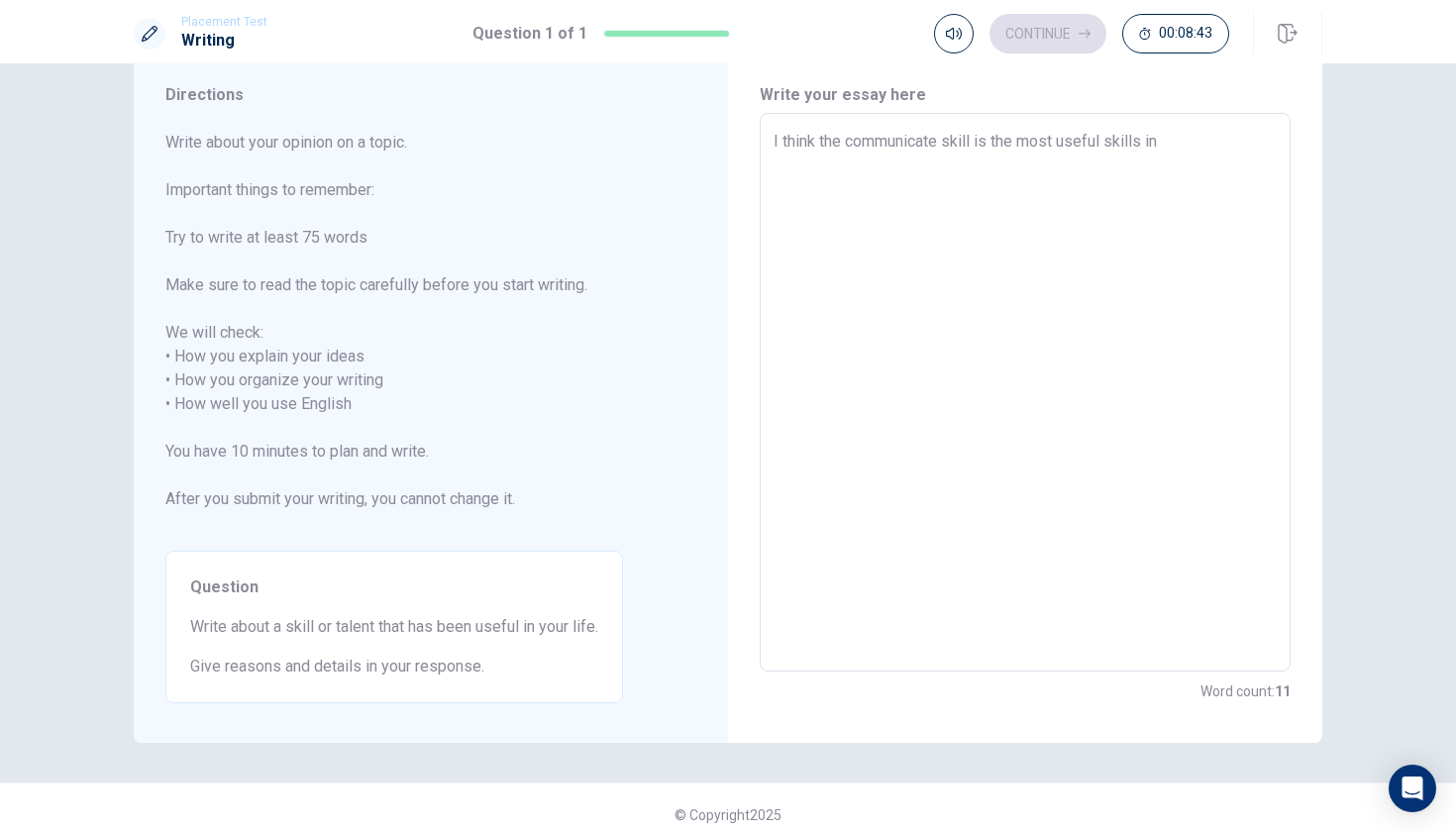 type on "x" 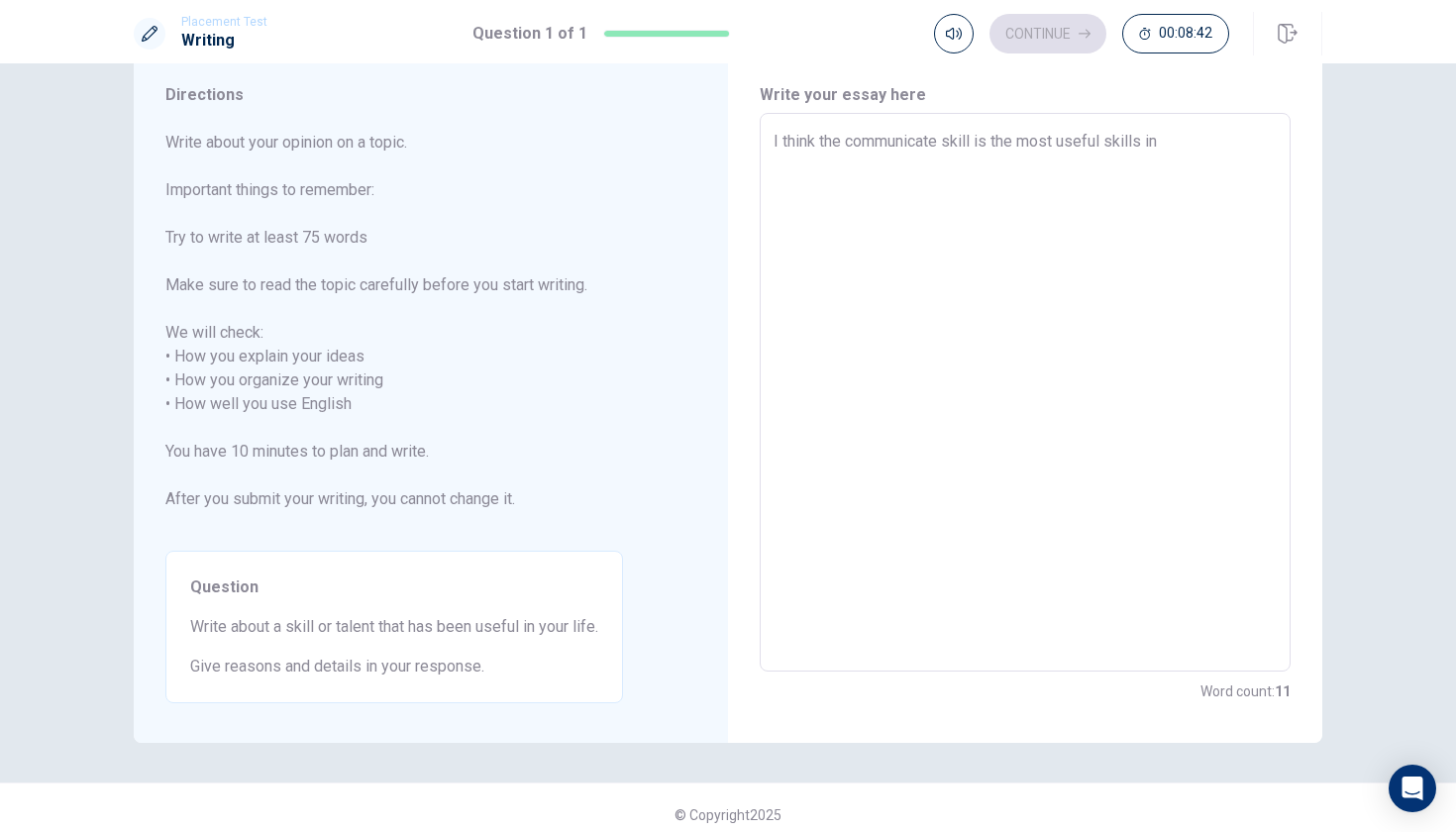 type on "I think the communicate skill is the most useful skills in" 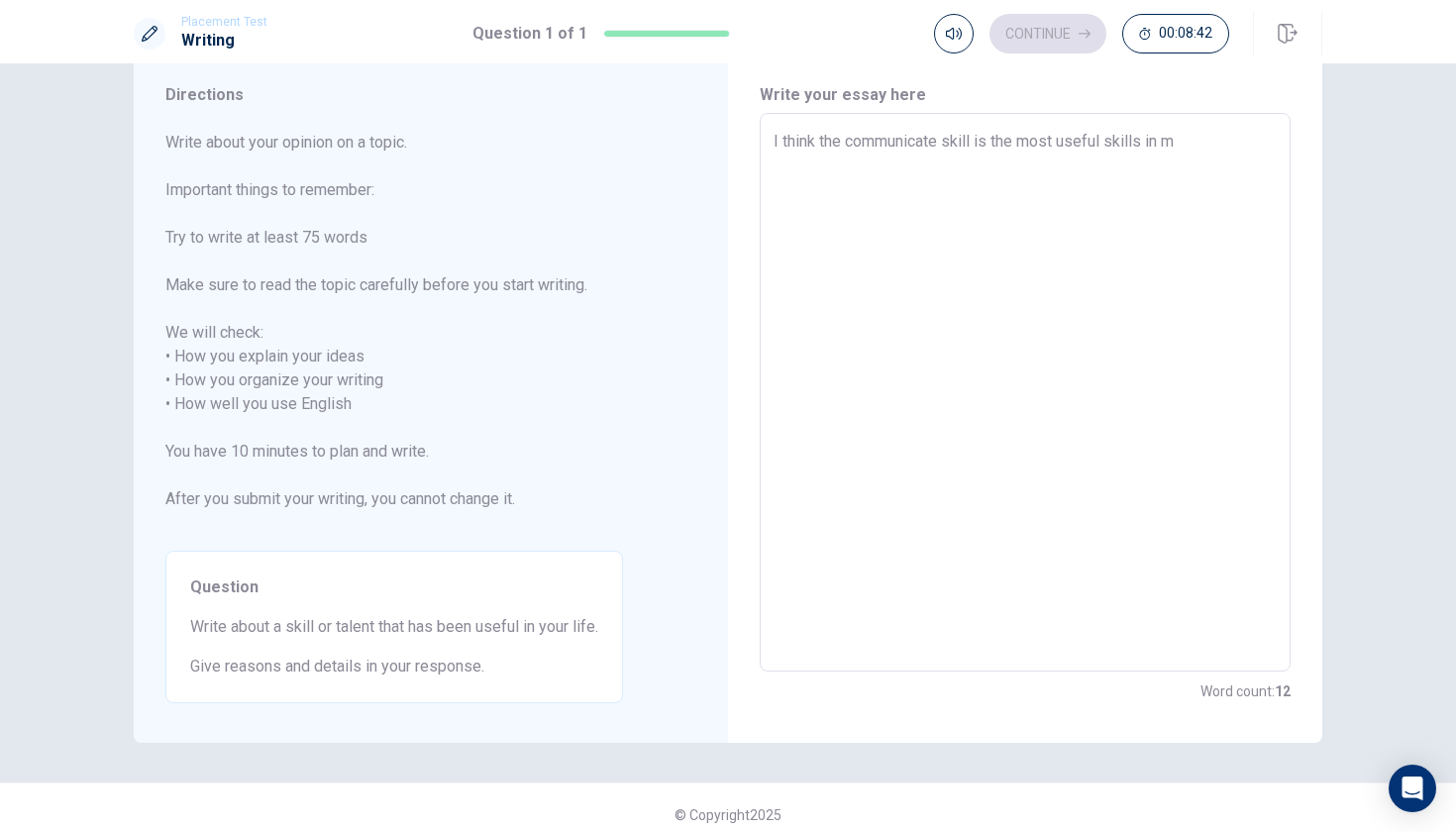 type on "x" 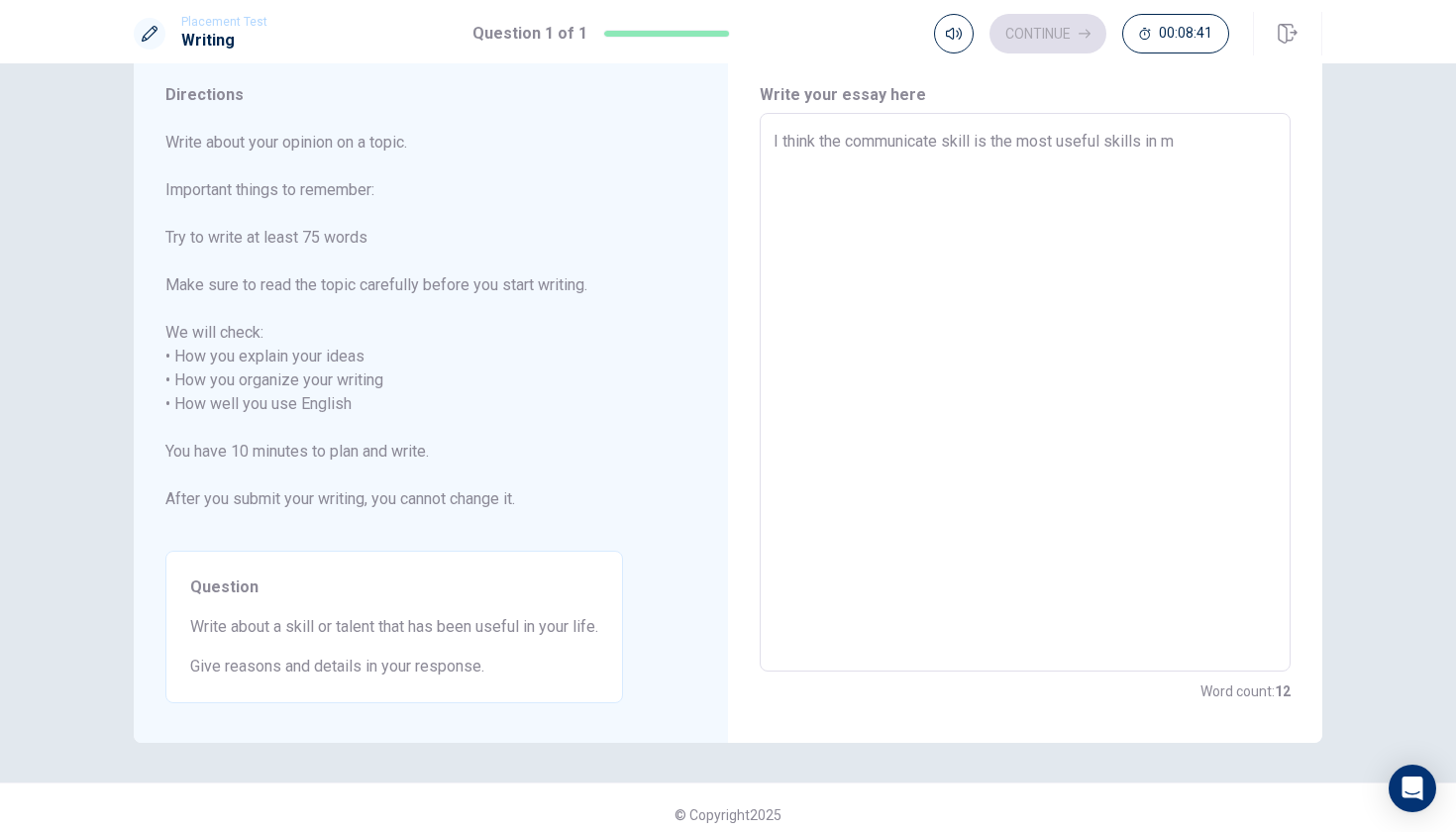 type on "I think the communicate skill is the most useful skills in my" 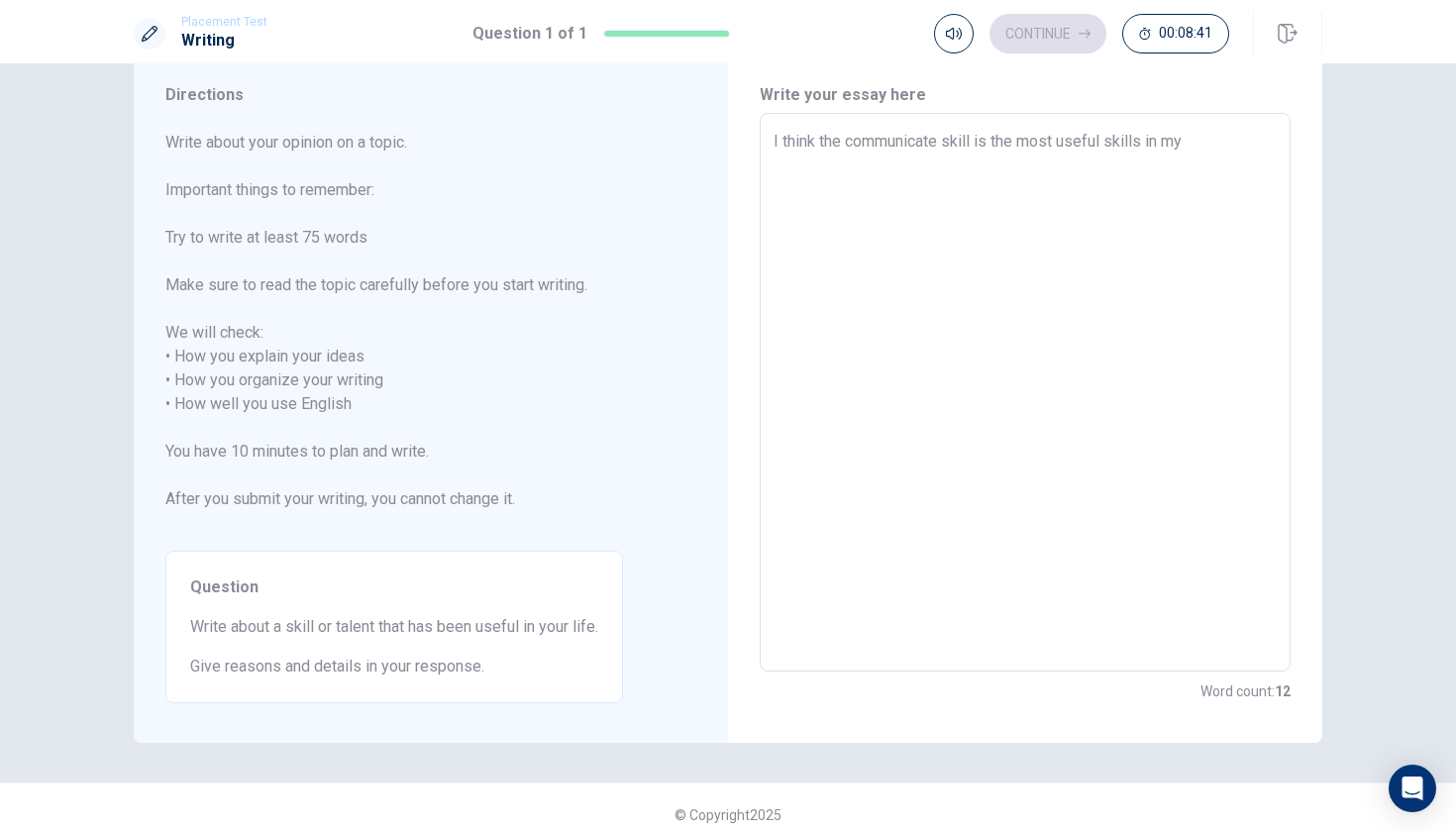 type on "x" 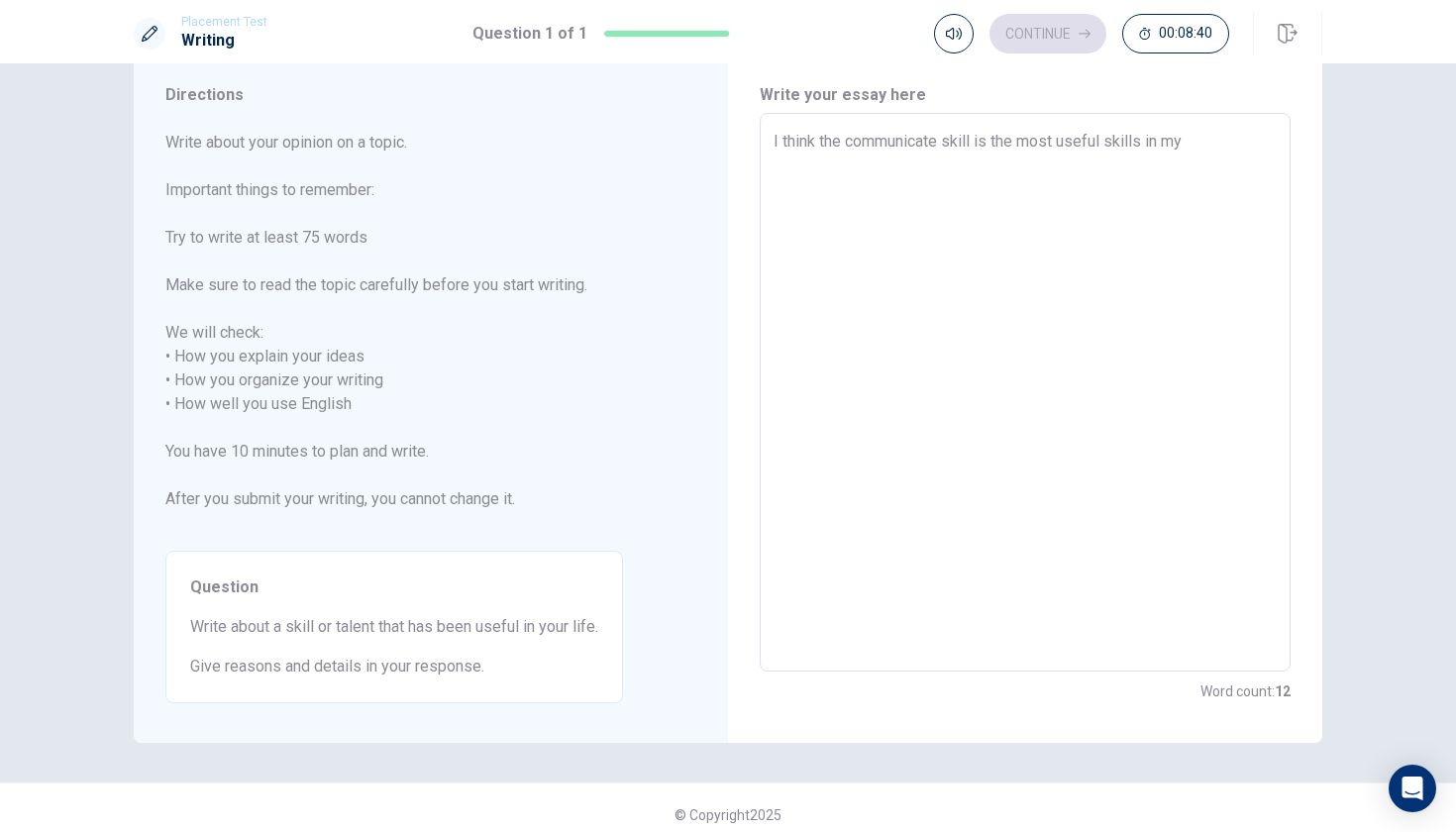 type on "I think the communicate skill is the most useful skills in my l" 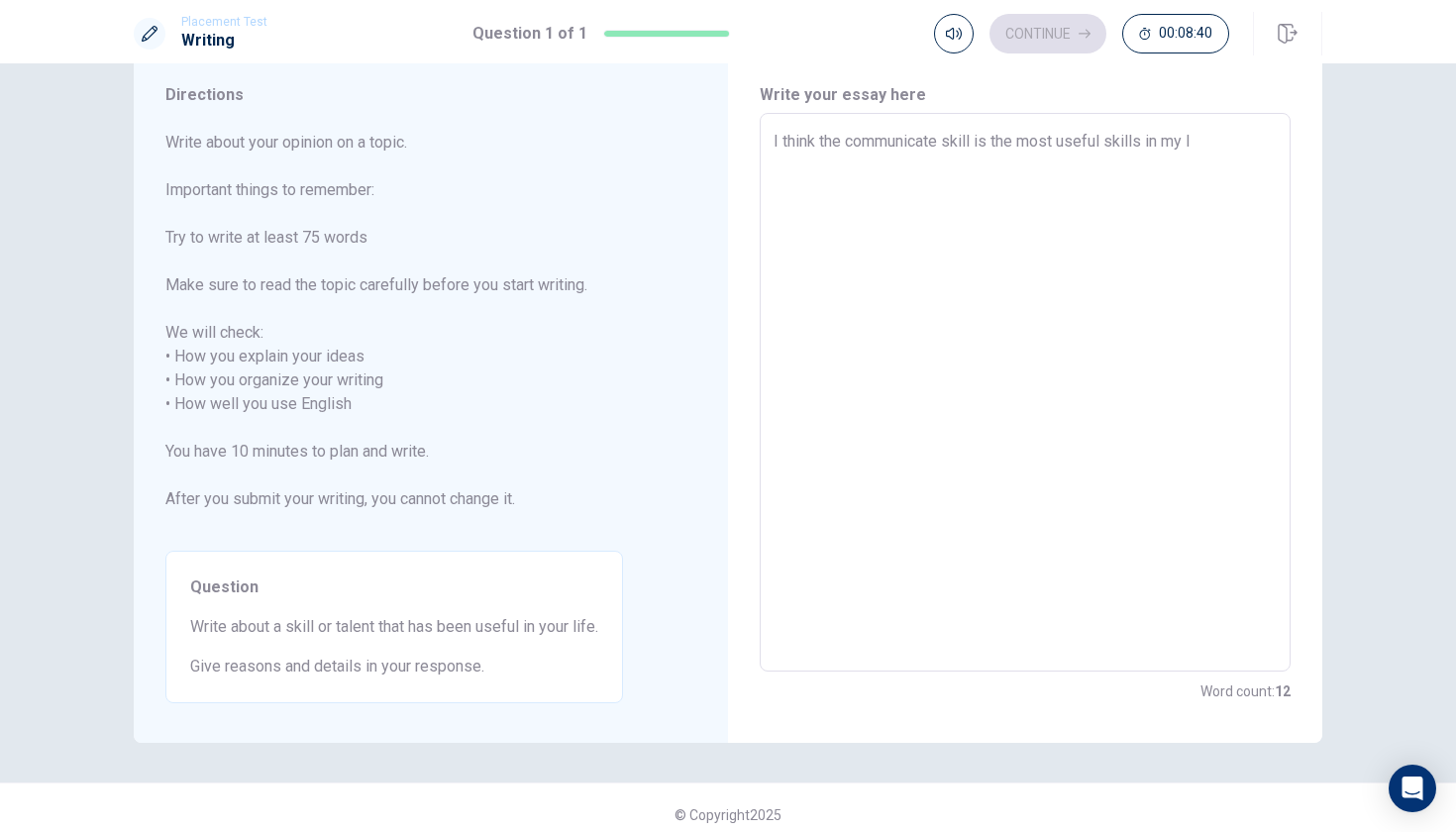 type on "x" 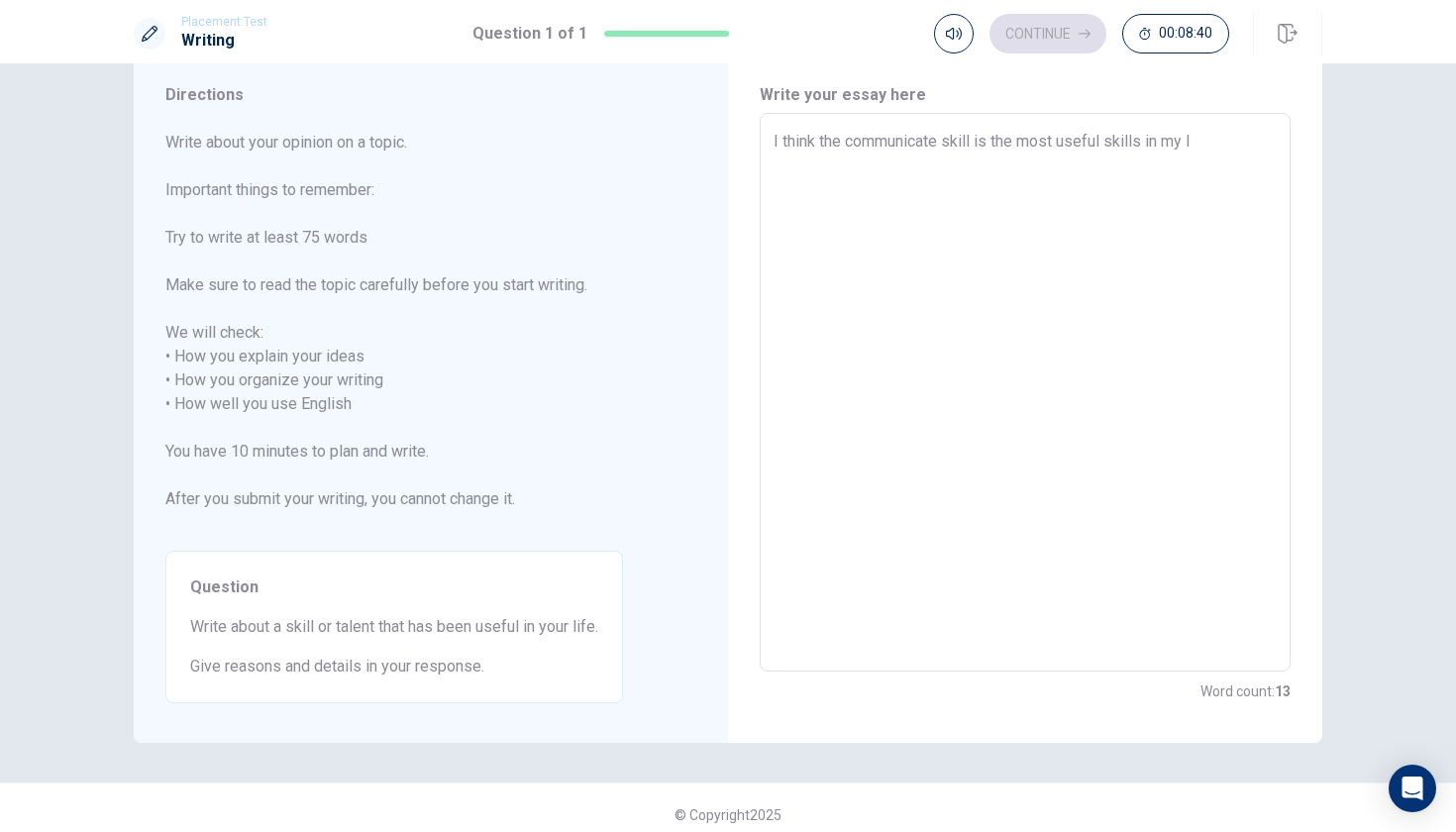 type on "I think the communicate skill is the most useful skills in my li" 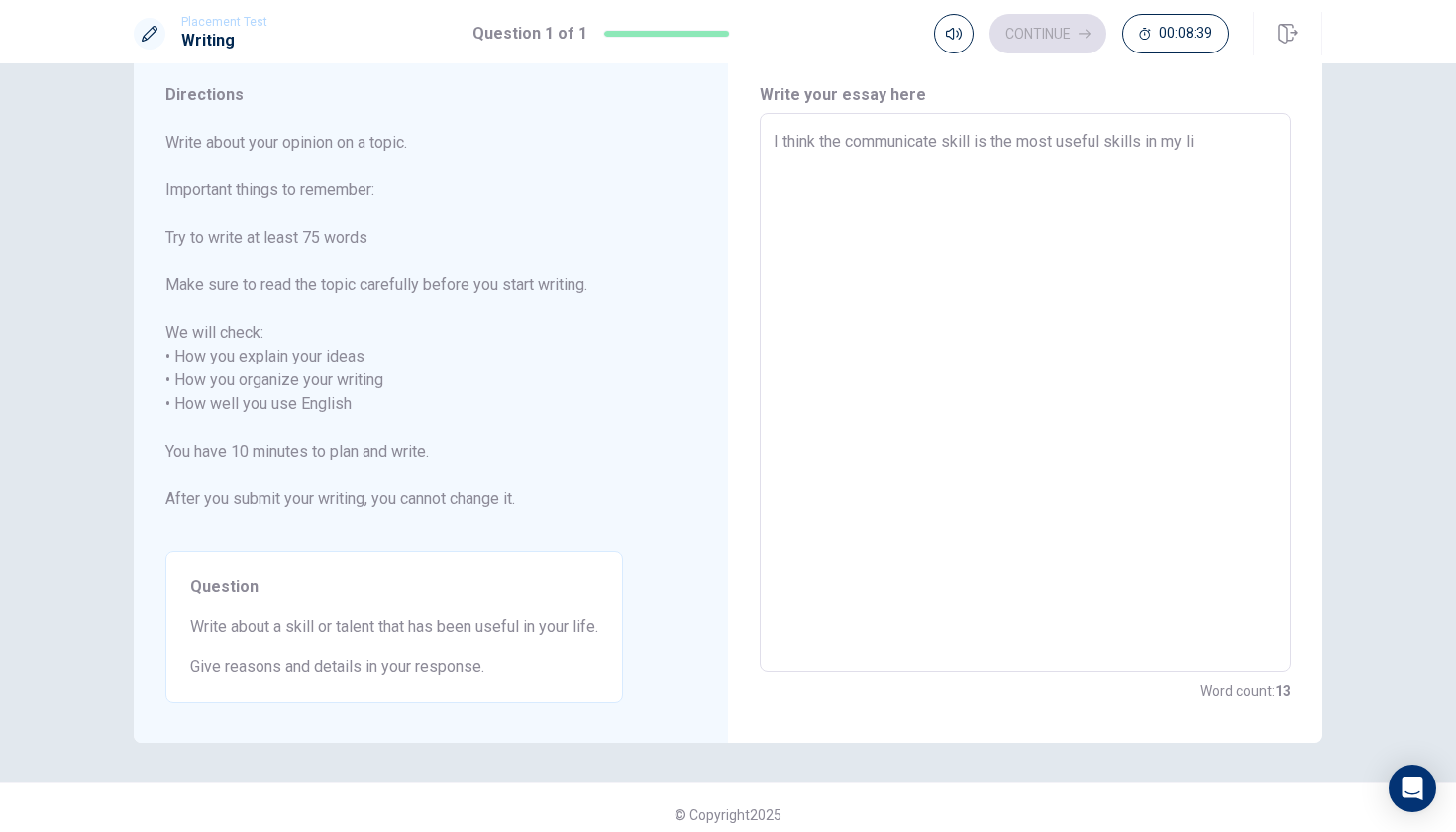 type on "x" 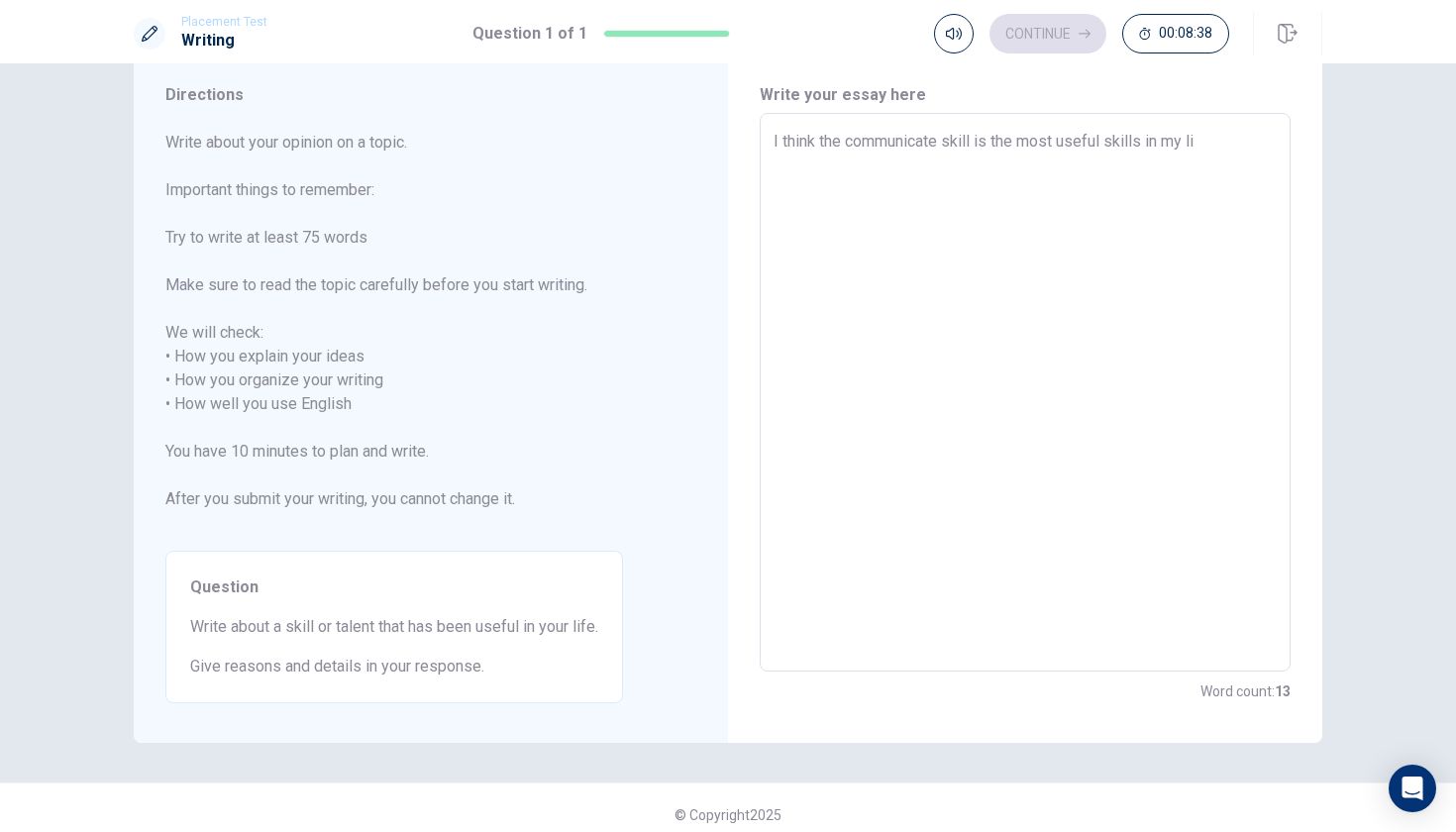 type on "I think the communicate skill is the most useful skills in my lif" 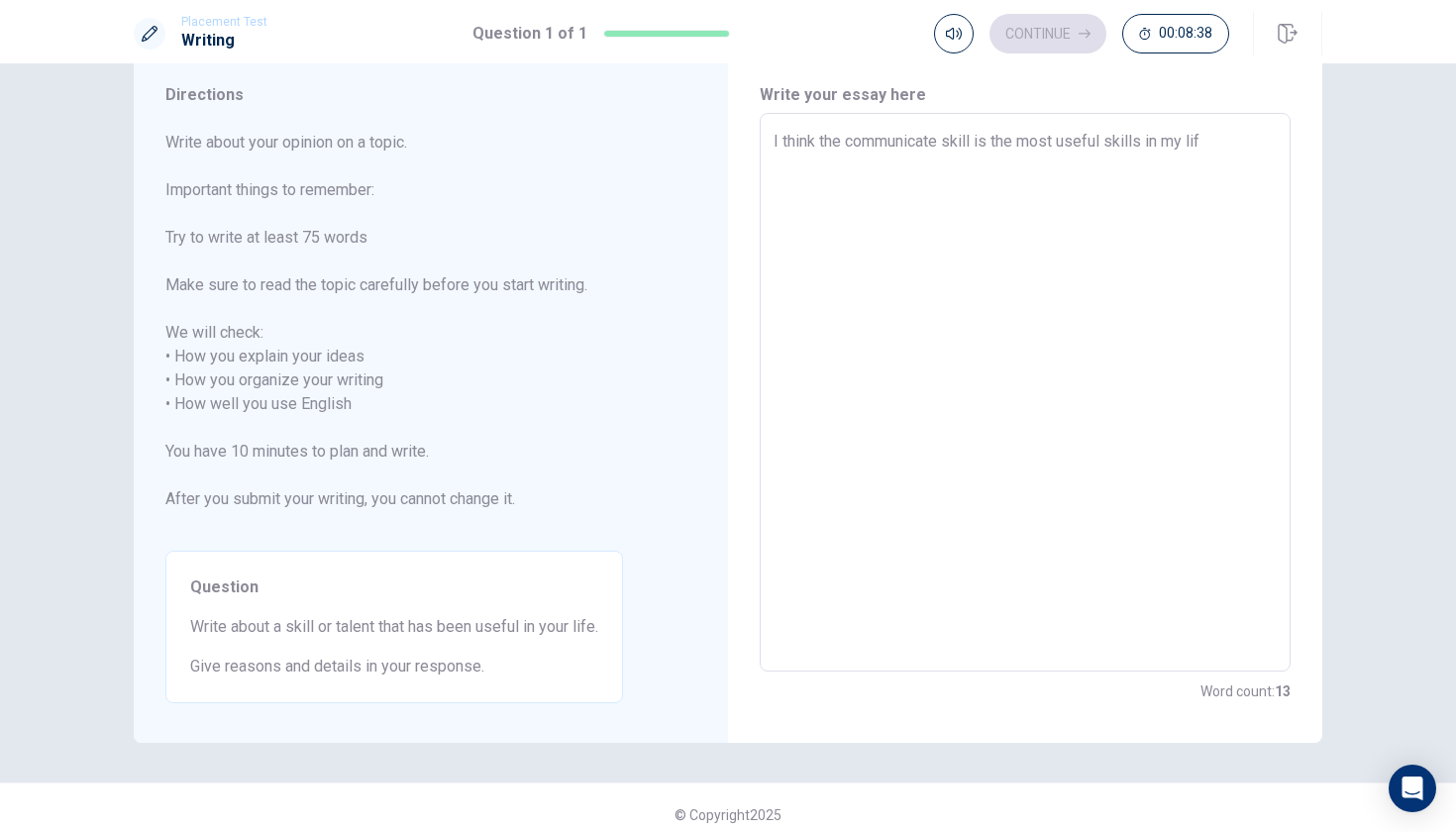 type on "x" 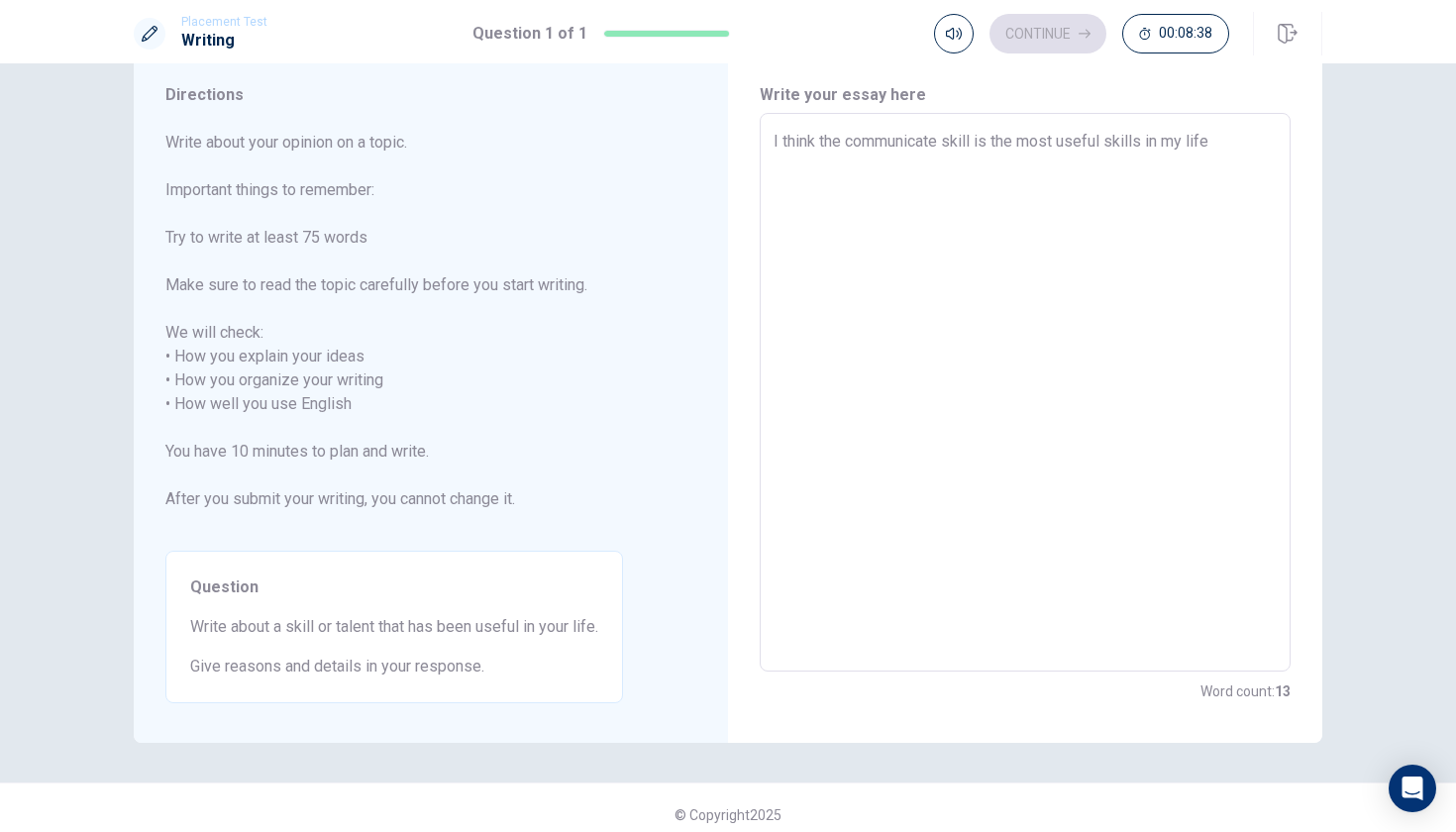 type on "x" 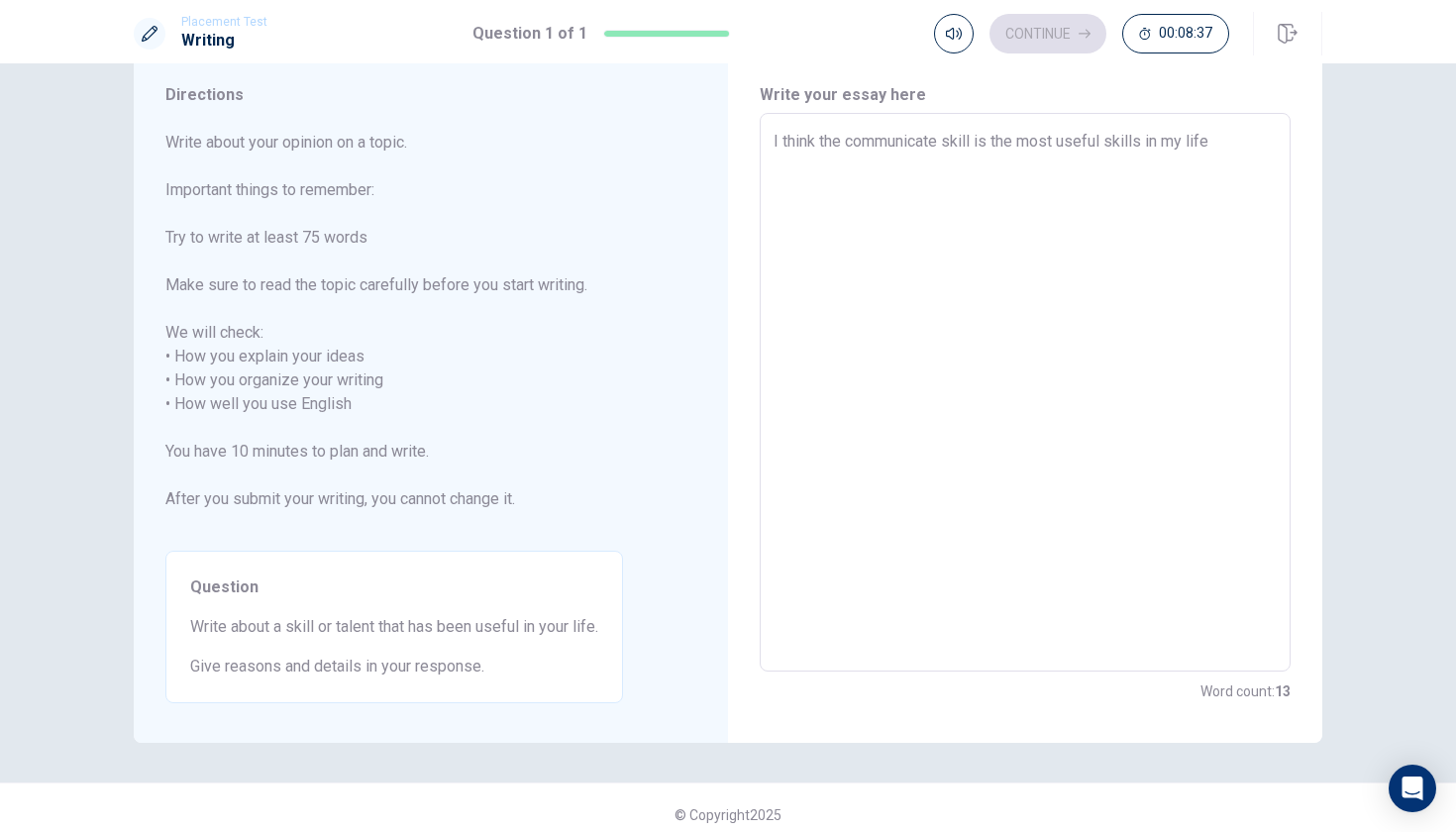 type on "I think the communicate skill is the most useful skills in my life." 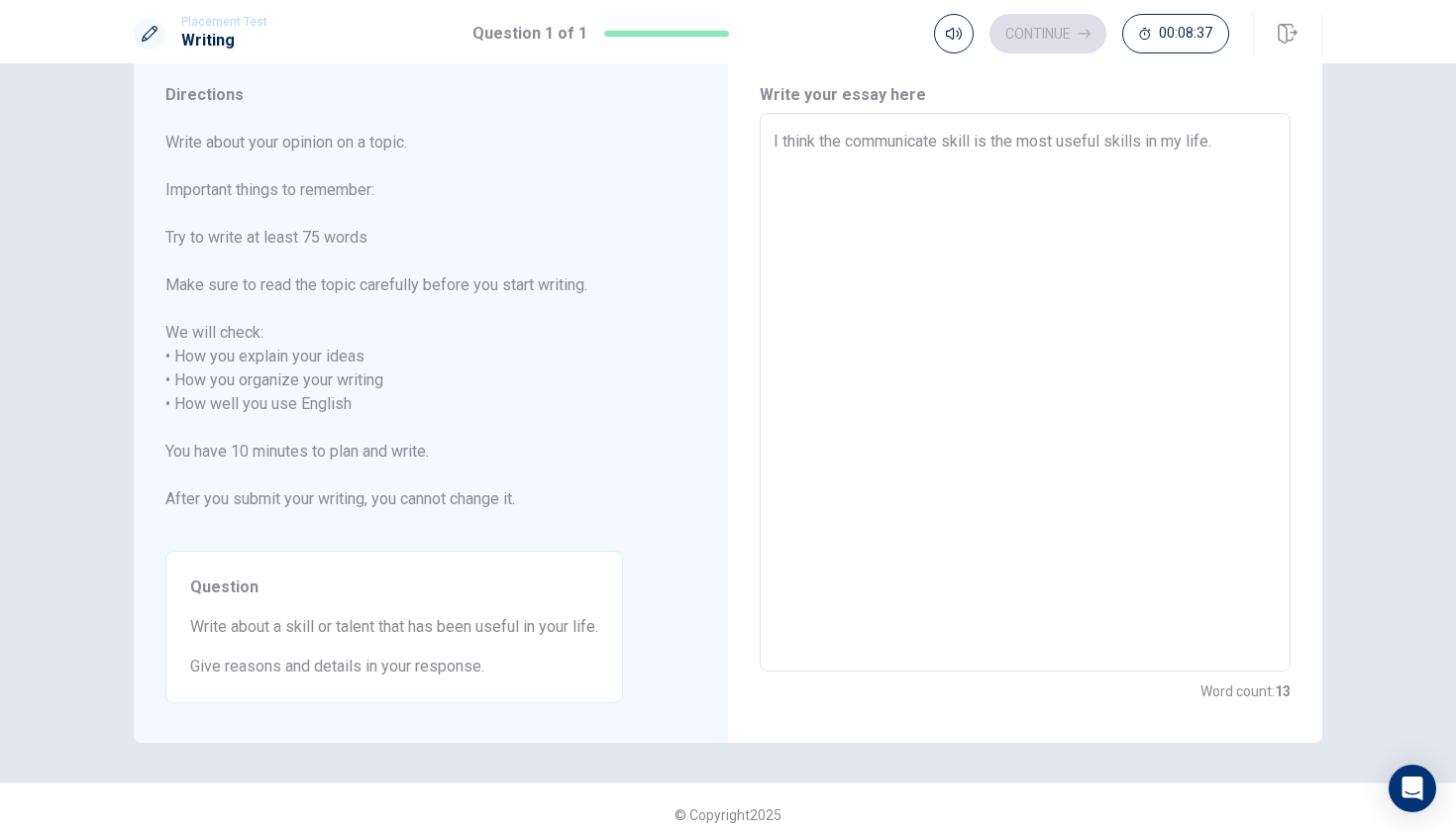 type on "x" 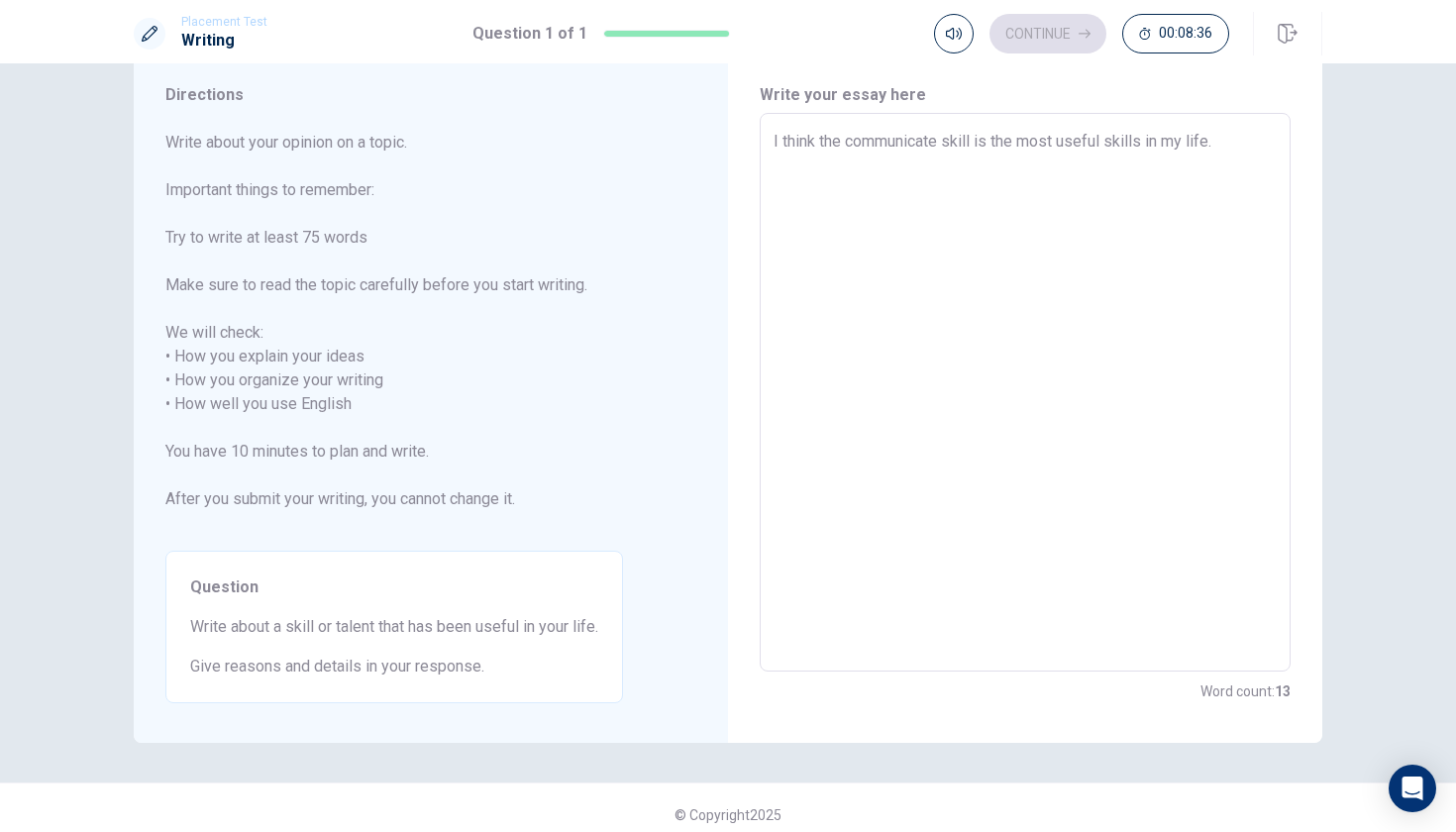 type on "I think the communicate skill is the most useful skills in my life." 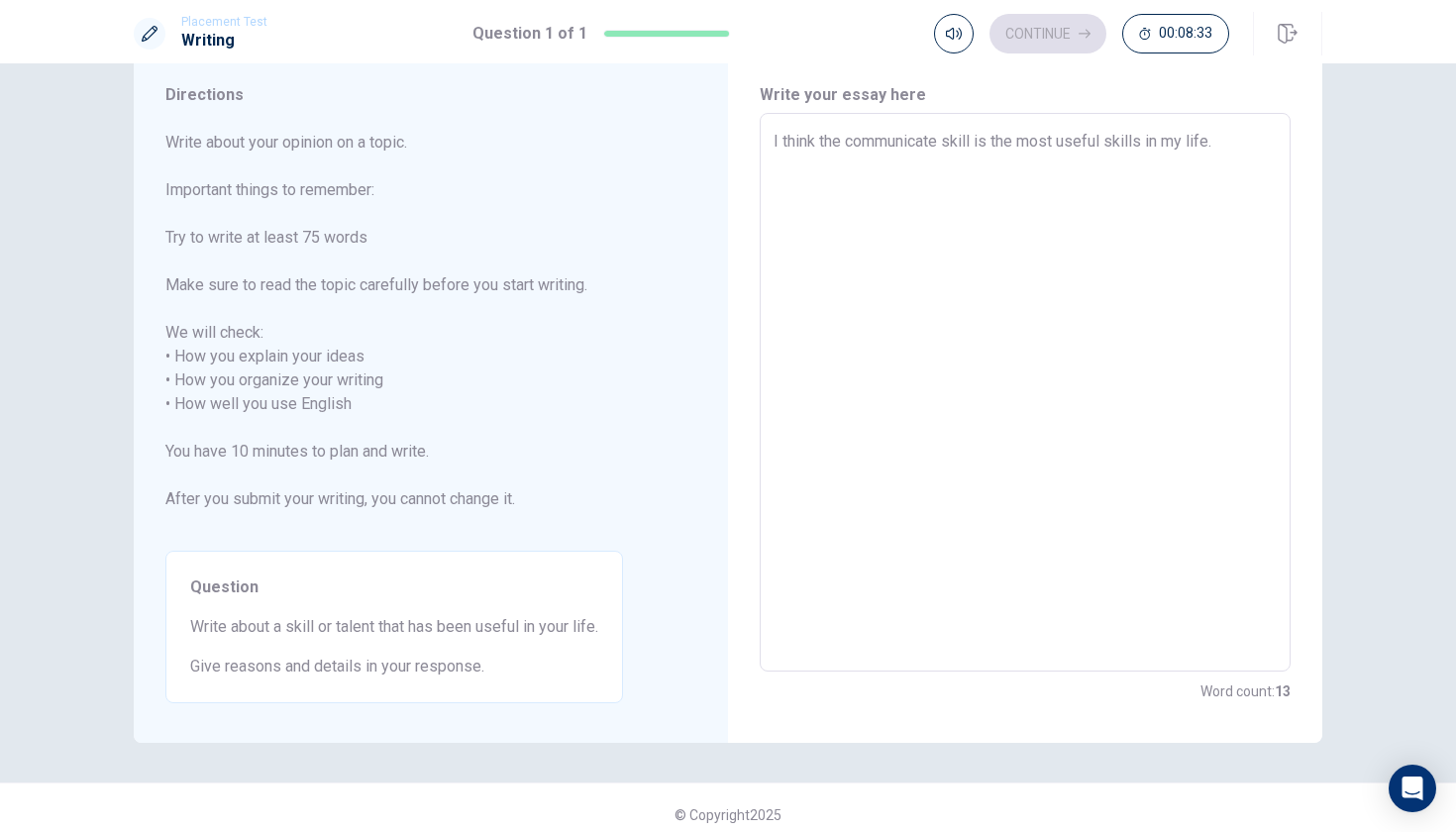 type on "x" 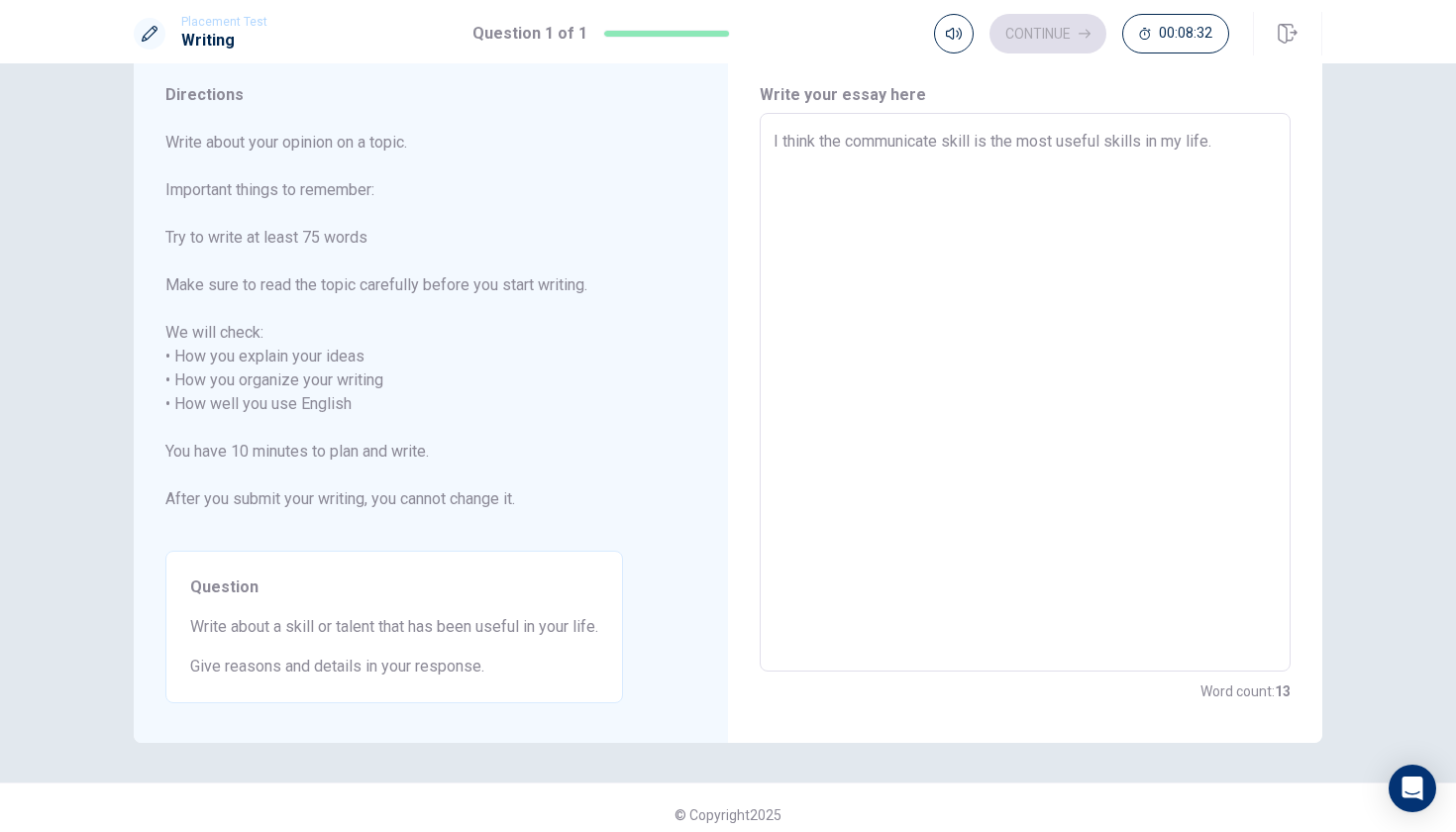 type on "I think the communicate skill is the most useful skills in my life.
I" 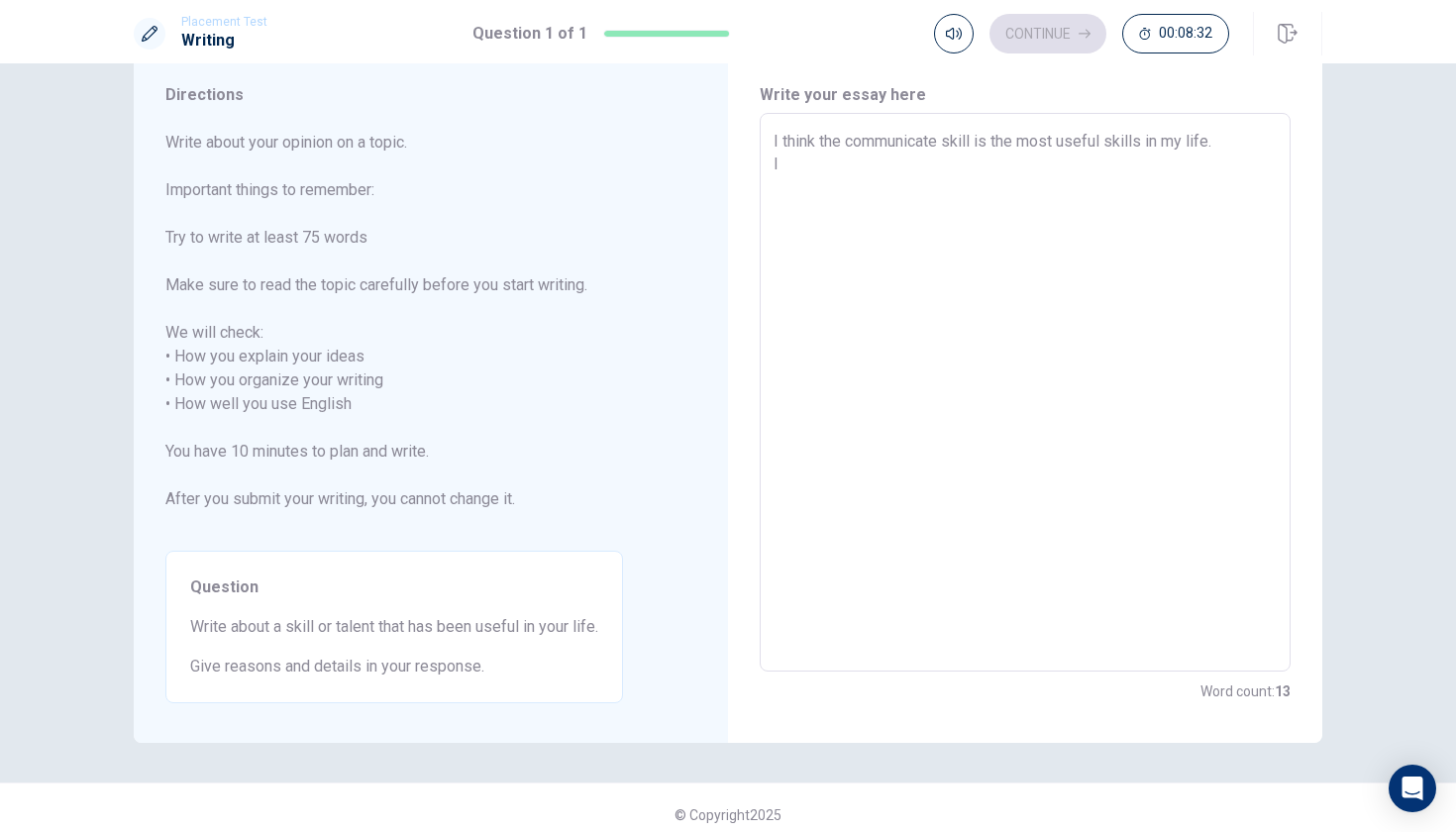 type on "x" 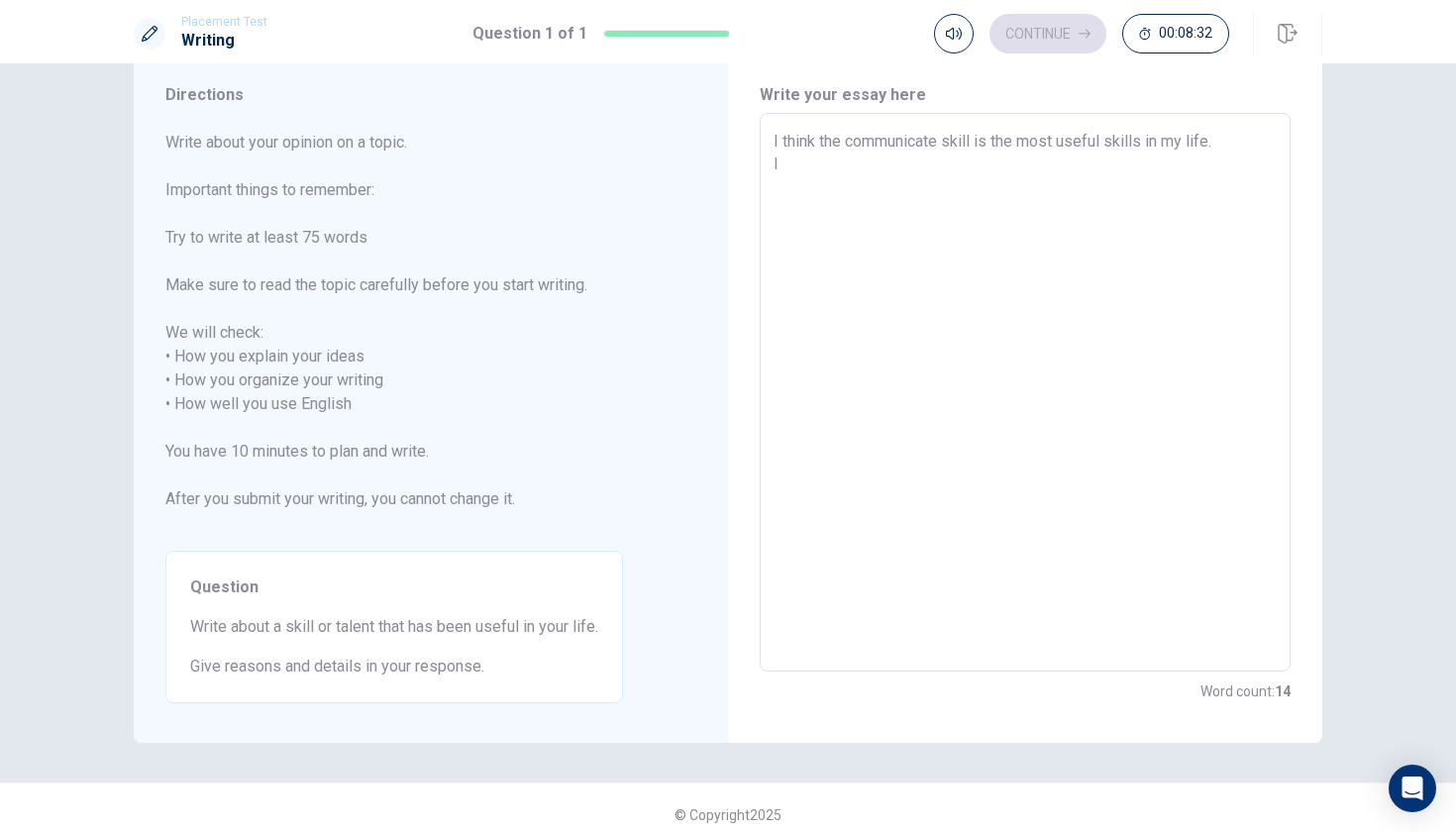 type on "I think the communicate skill is the most useful skills in my life.
I" 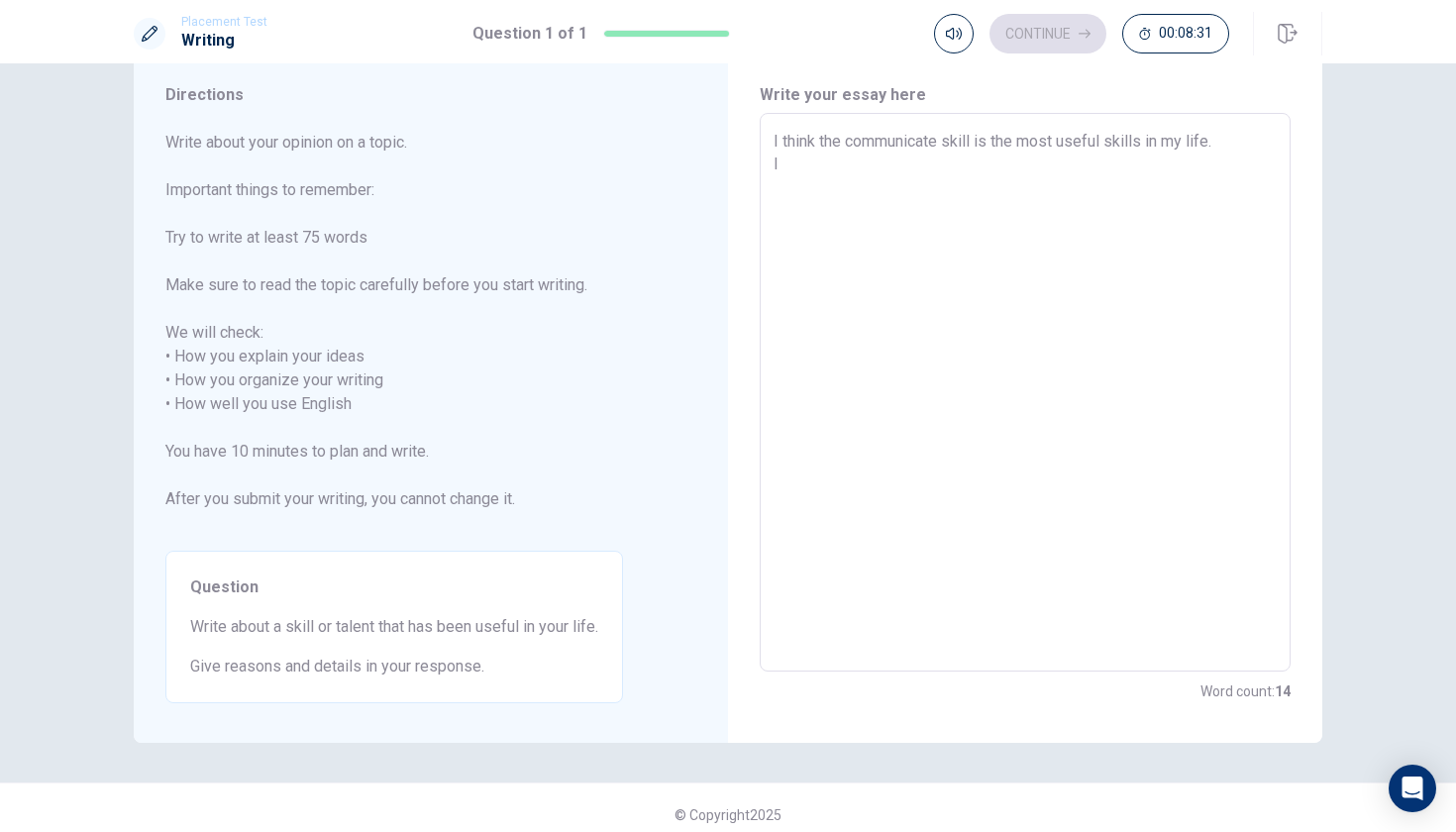 type on "I think the communicate skill is the most useful skills in my life.
I h" 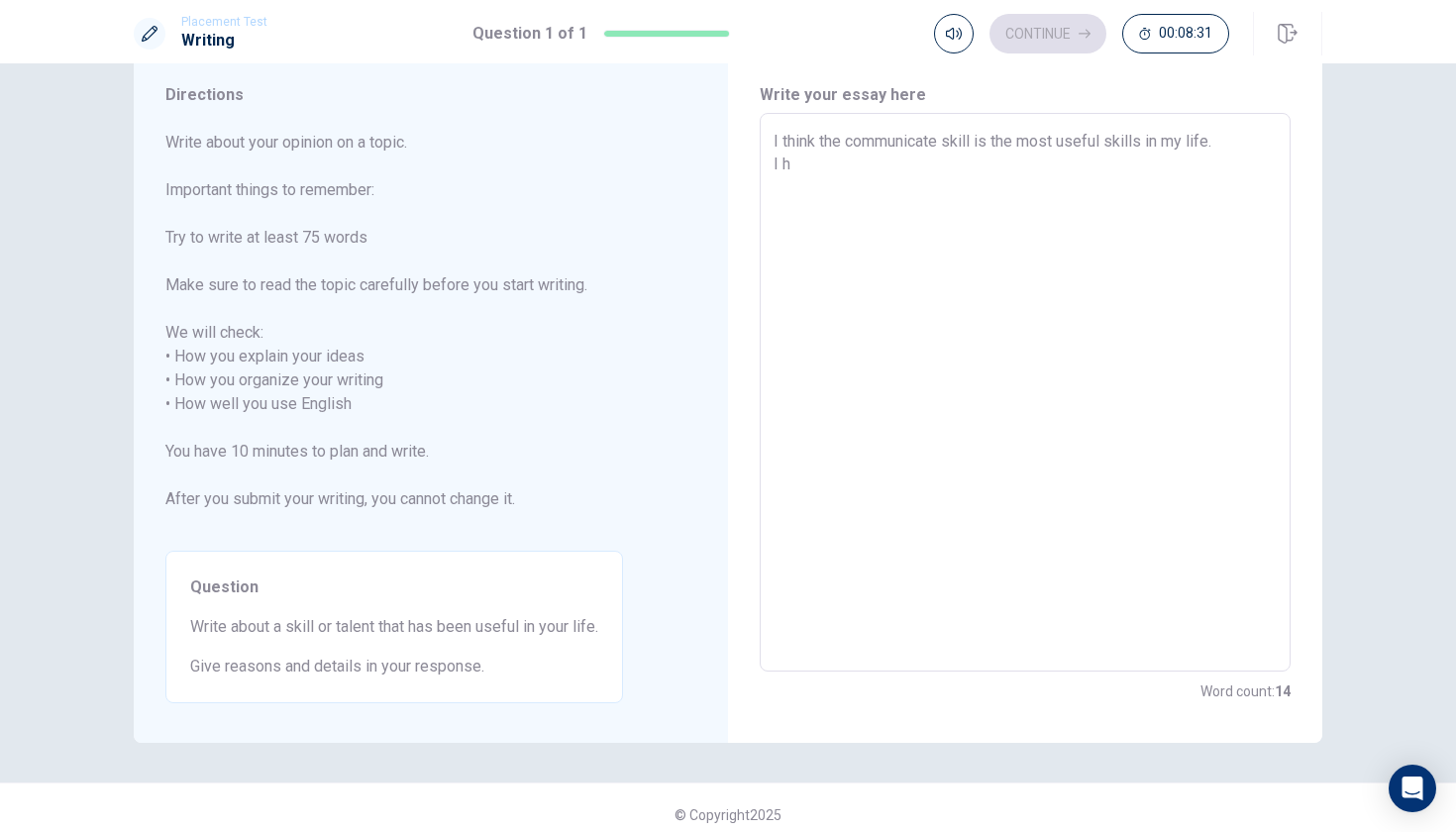 type on "x" 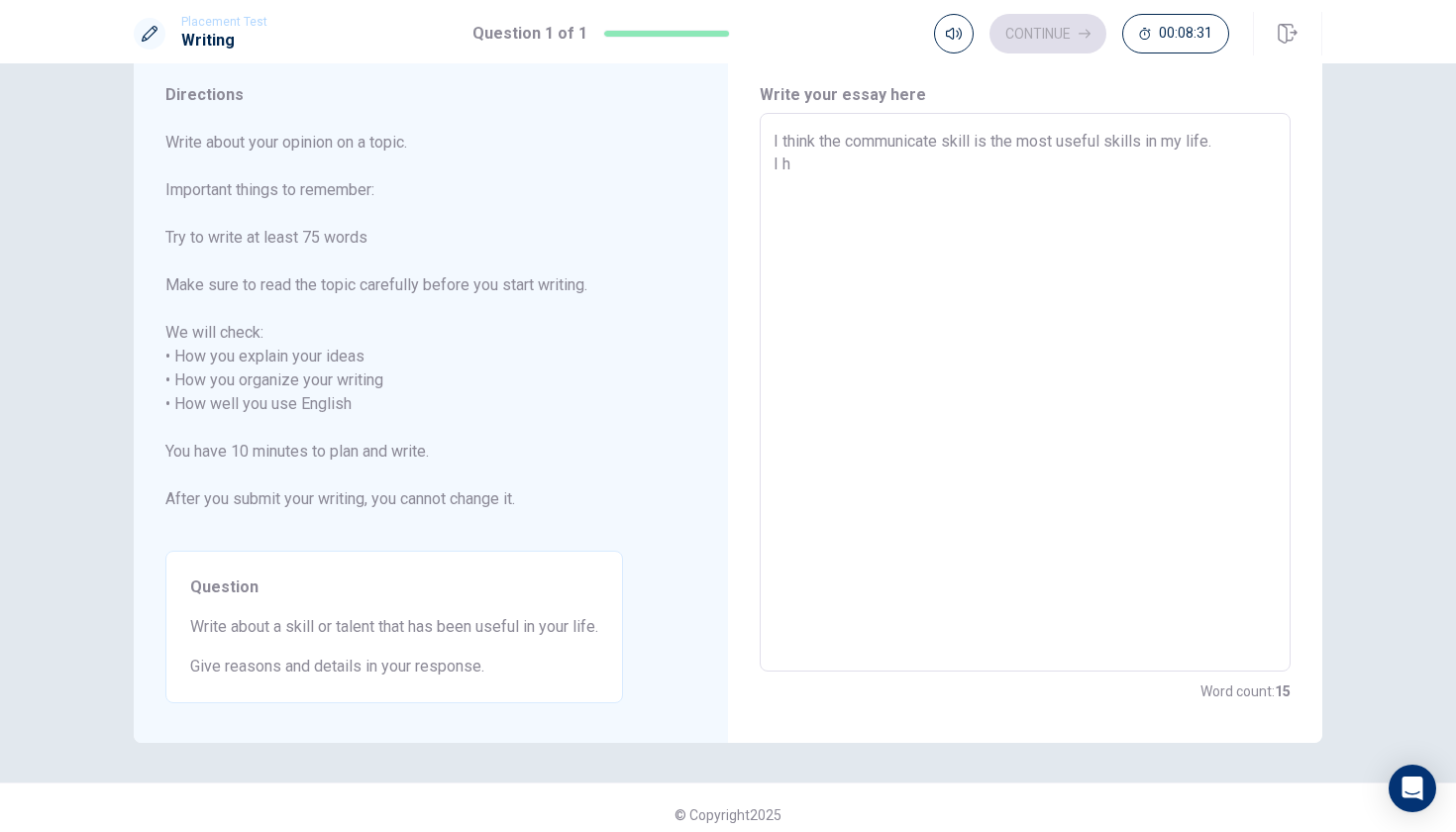 type on "I think the communicate skill is the most useful skills in my life.
I ha" 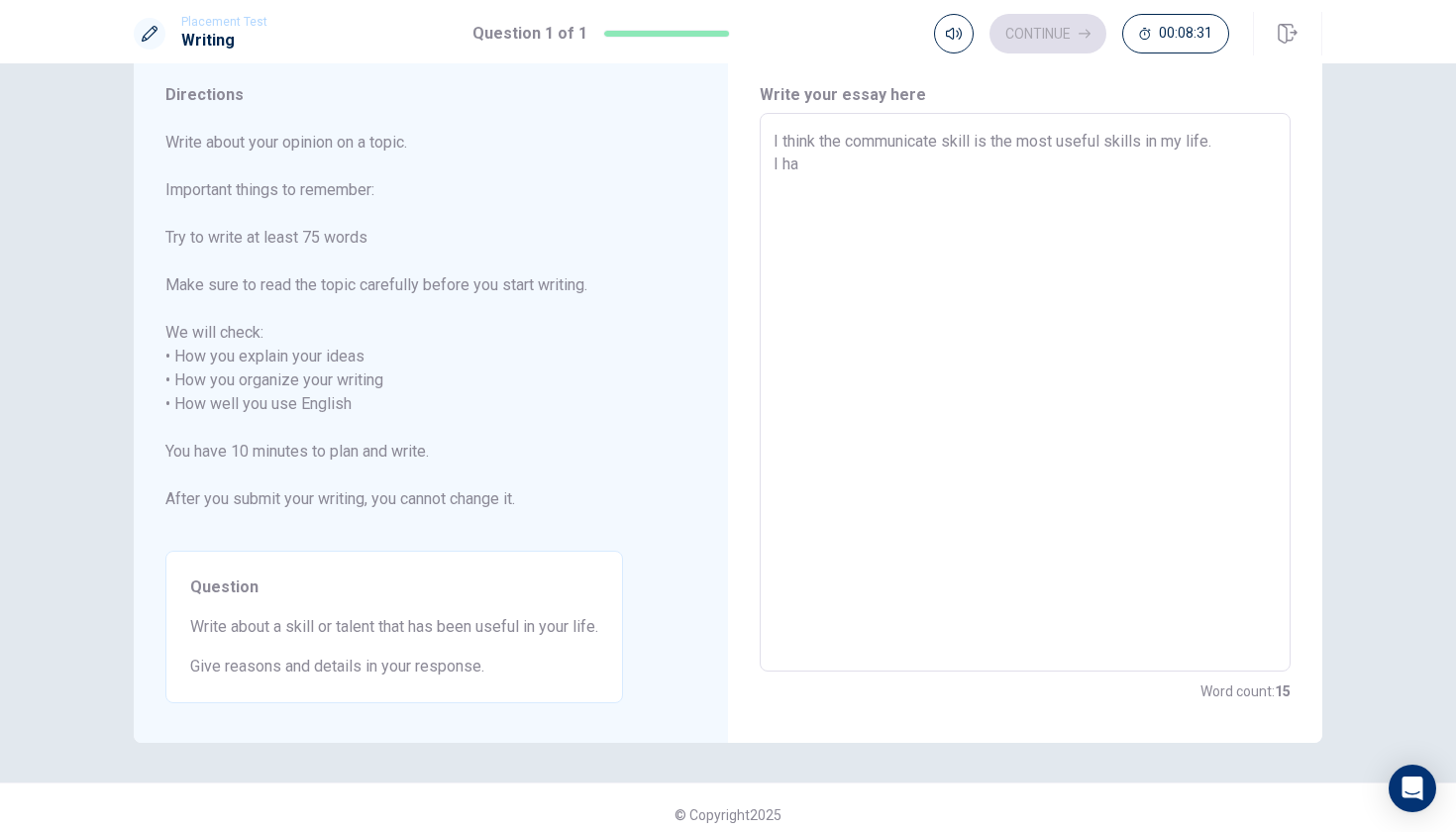 type on "x" 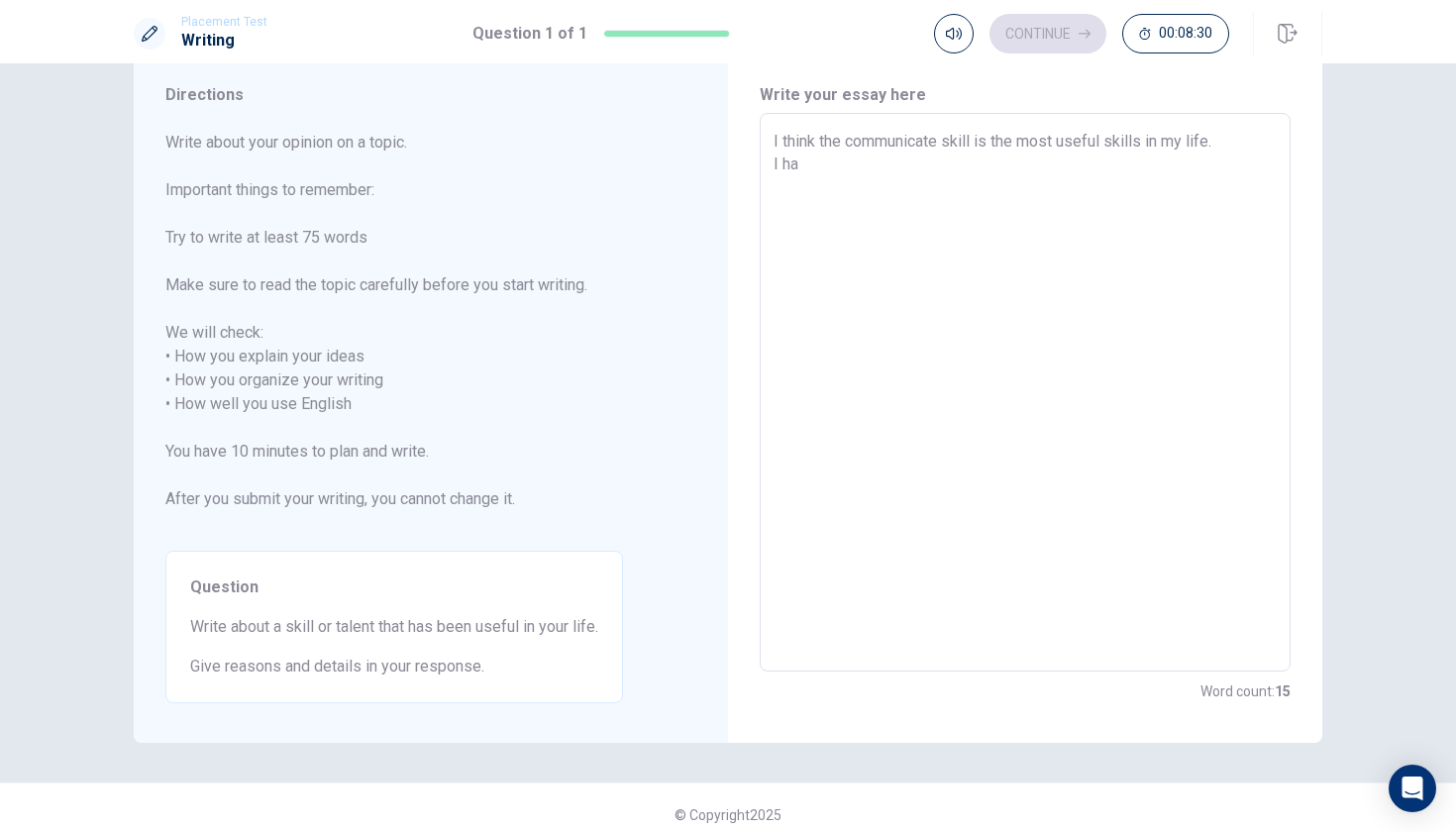 type on "I think the communicate skill is the most useful skills in my life.
I hav" 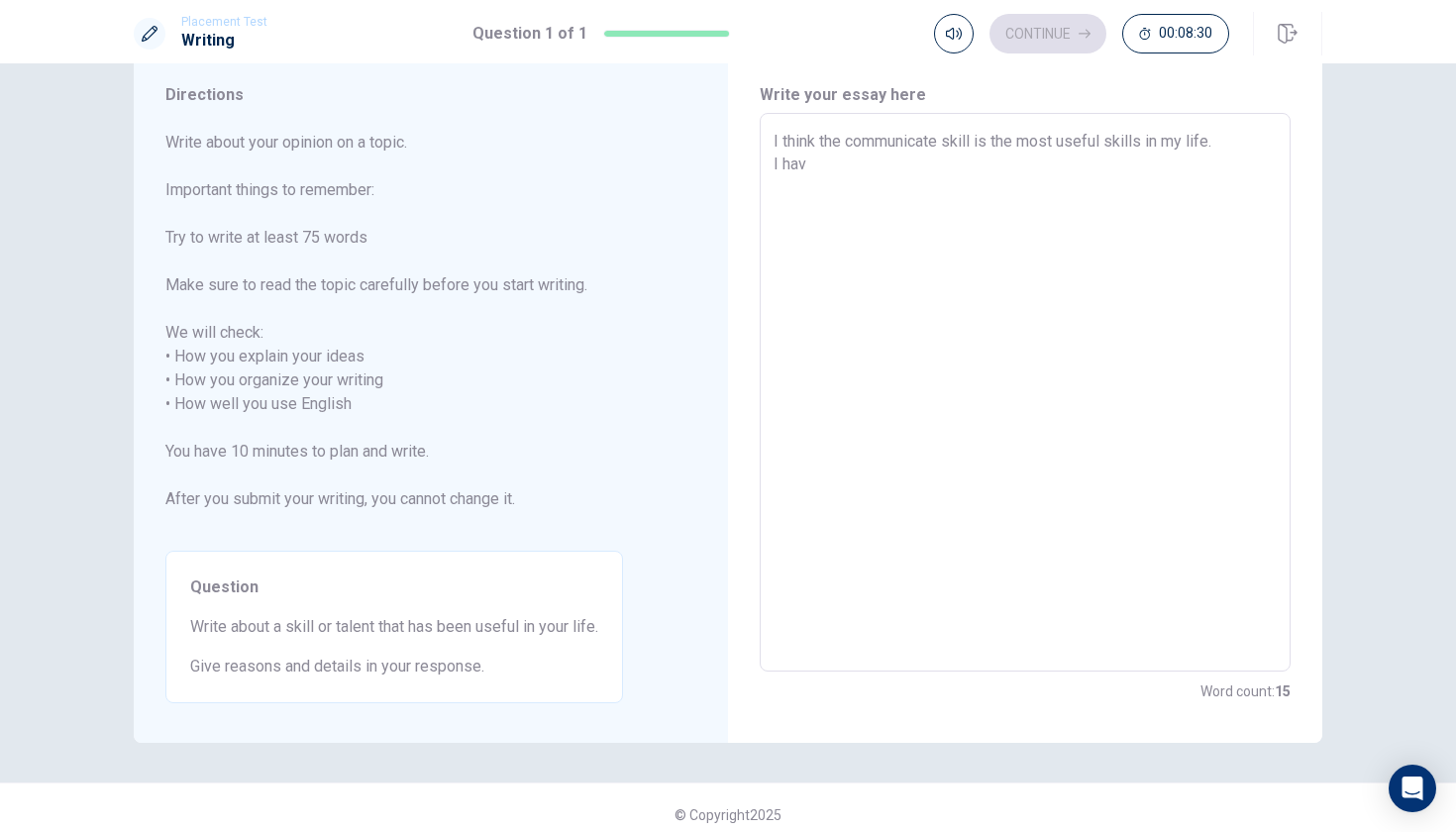 type on "x" 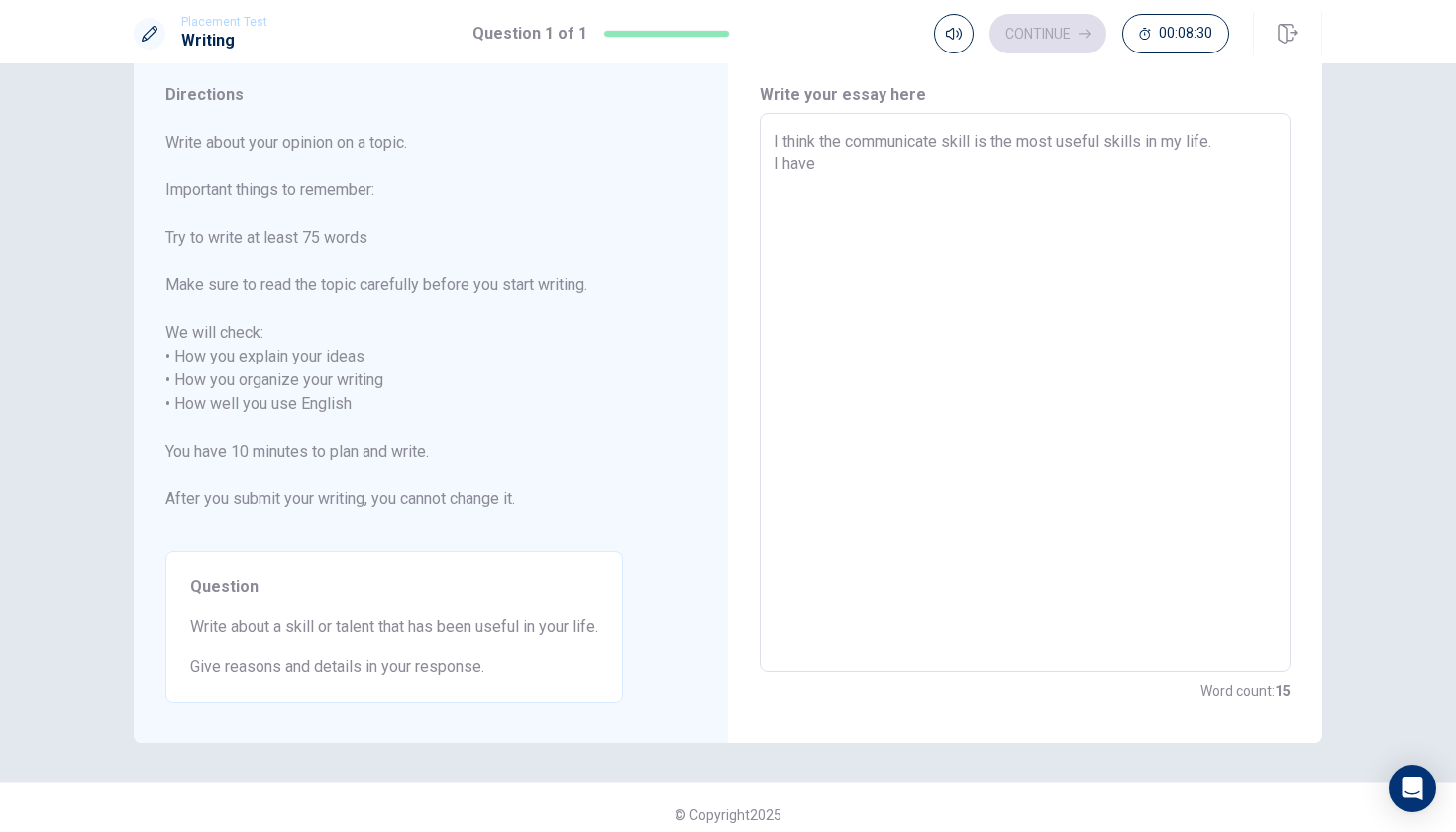 type on "x" 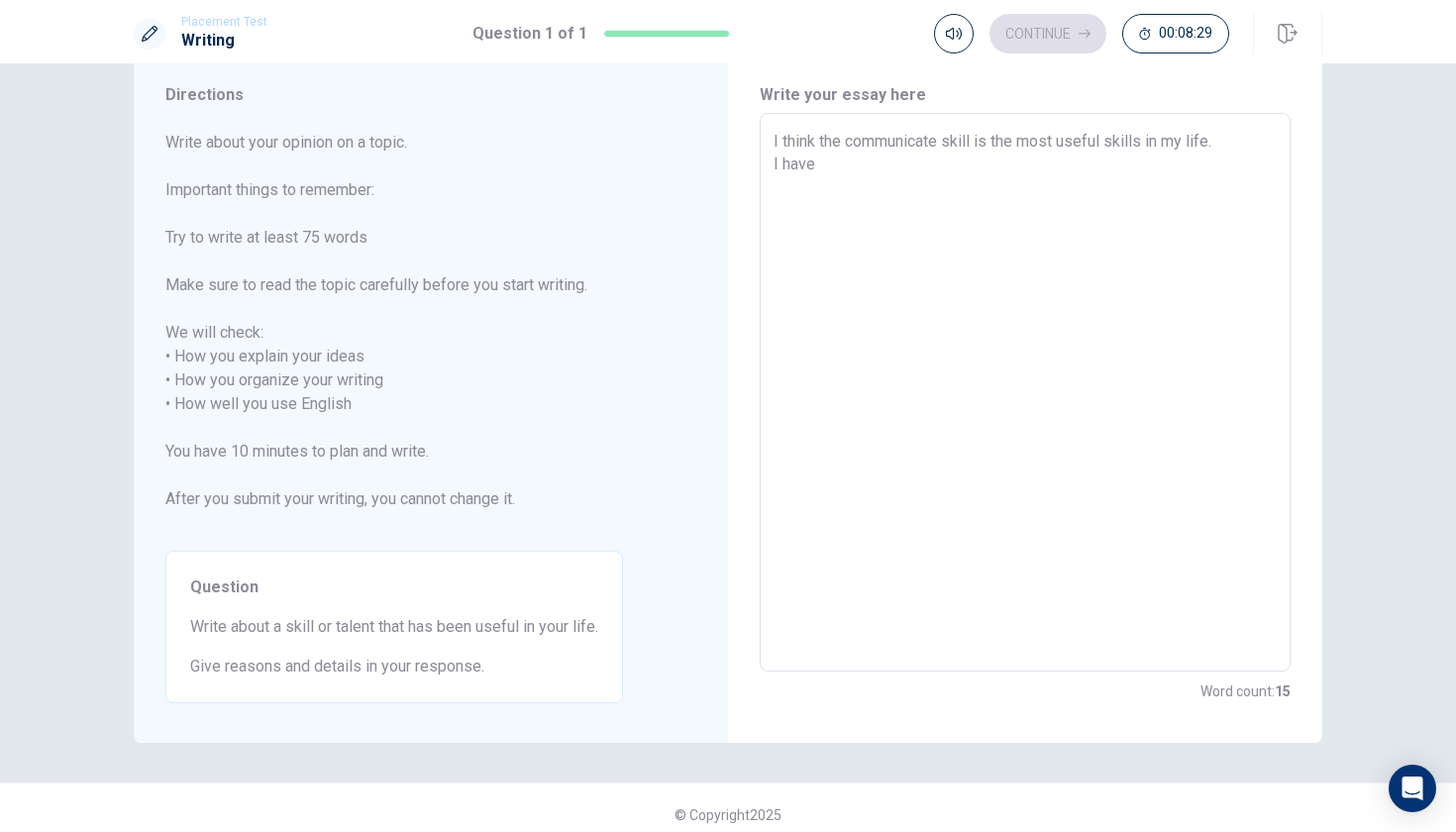 type on "I think the communicate skill is the most useful skills in my life.
I have" 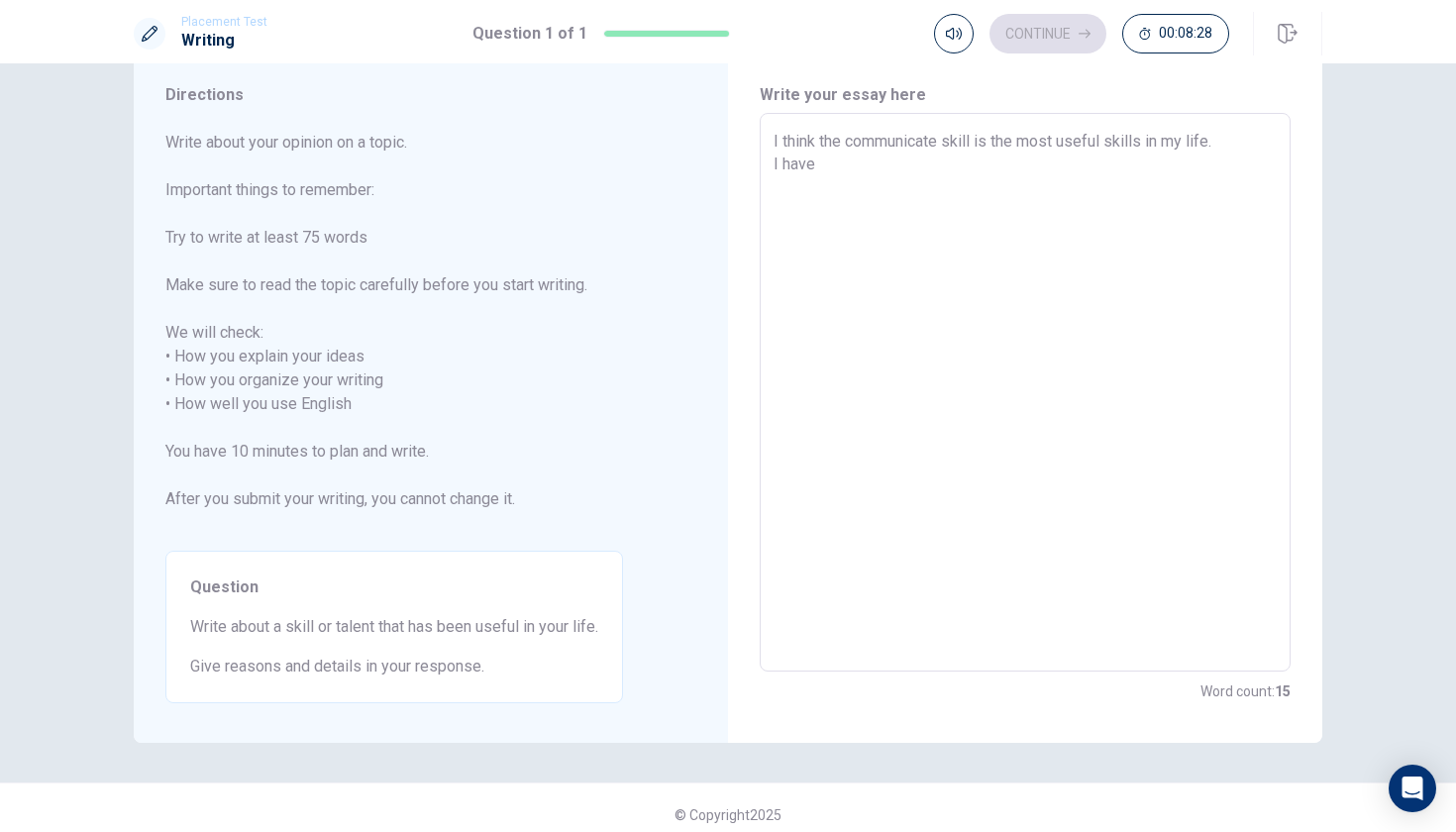type on "I think the communicate skill is the most useful skills in my life.
I have t" 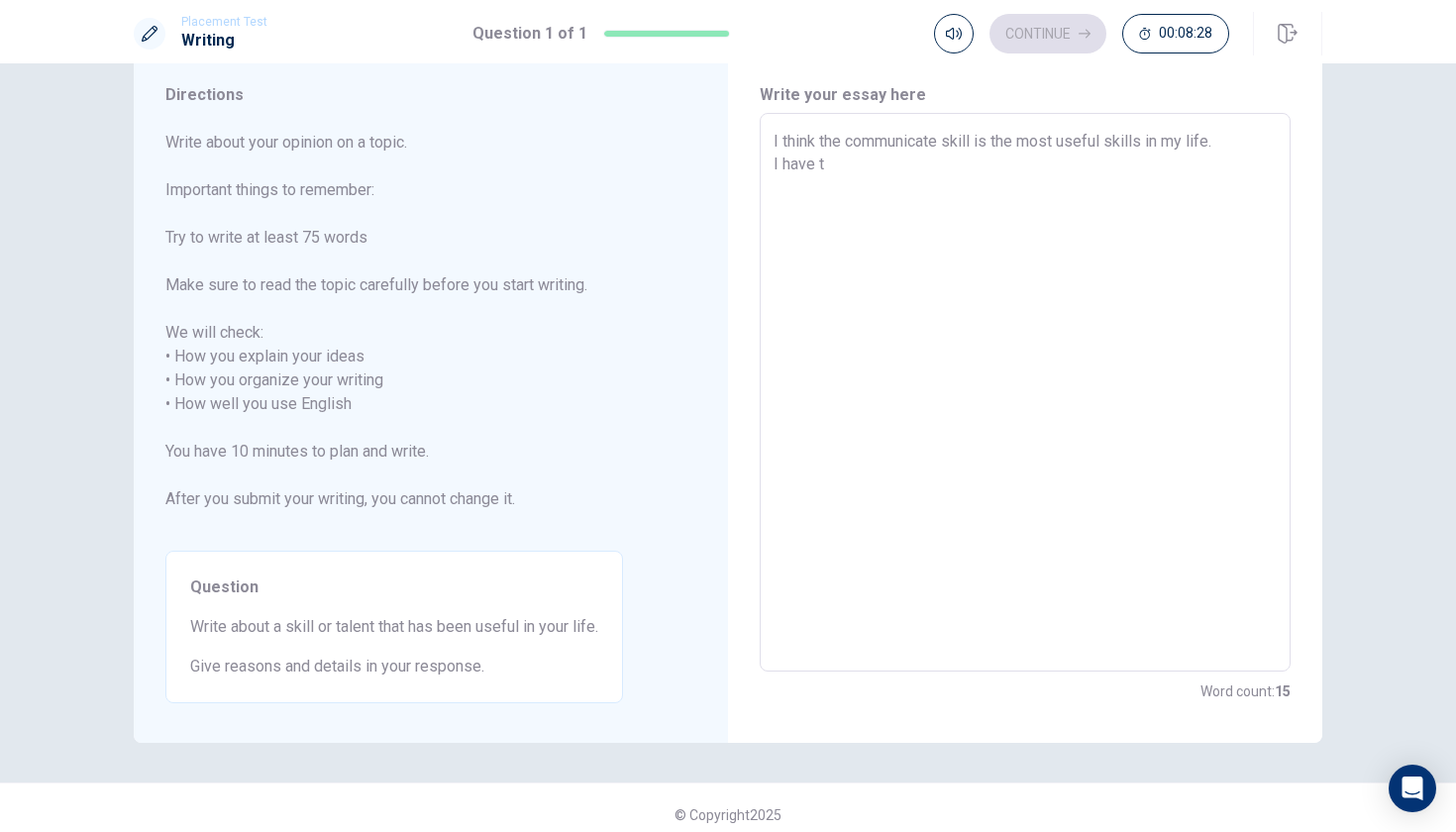 type on "x" 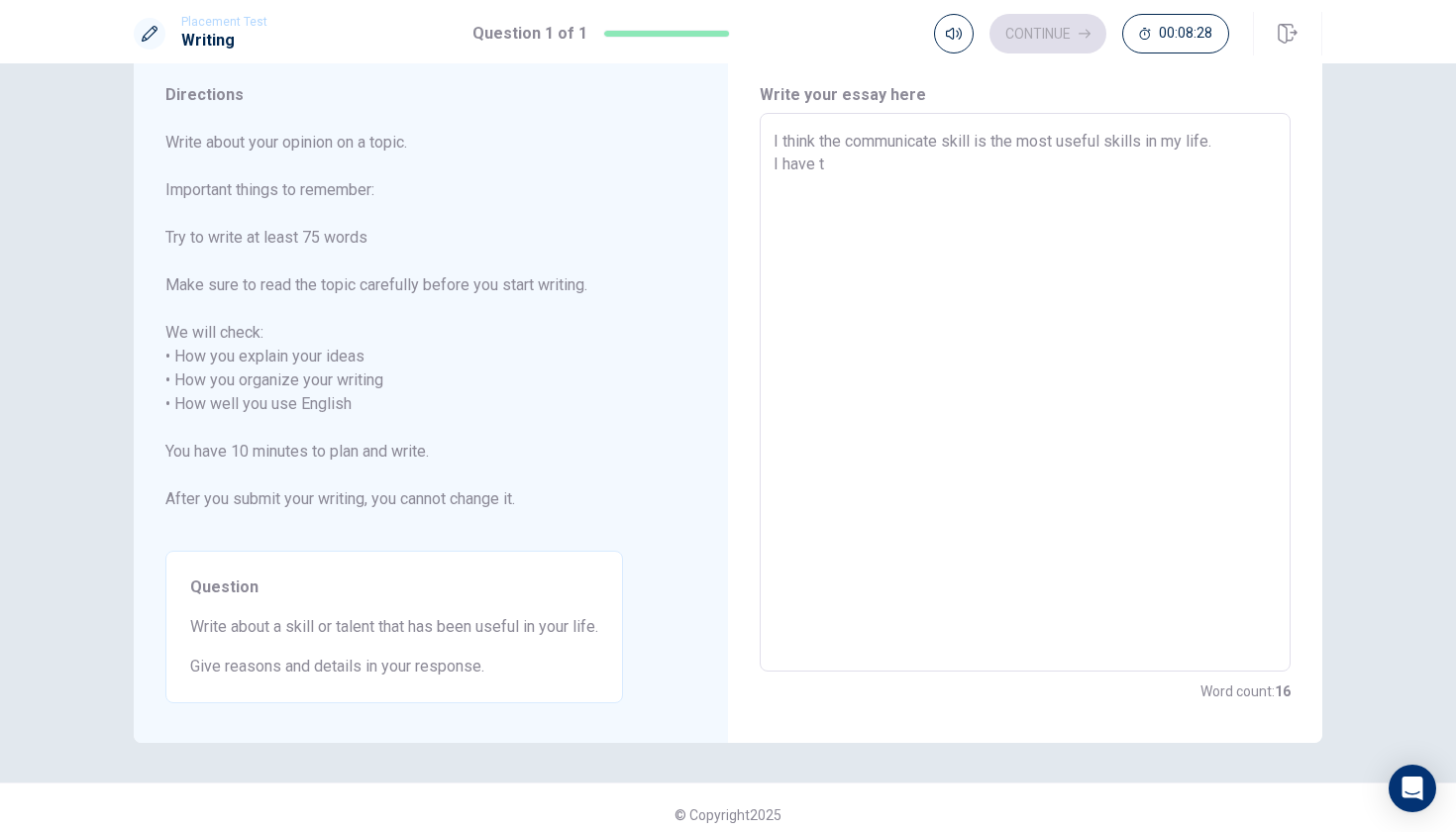 type on "I think the communicate skill is the most useful skills in my life.
I have tw" 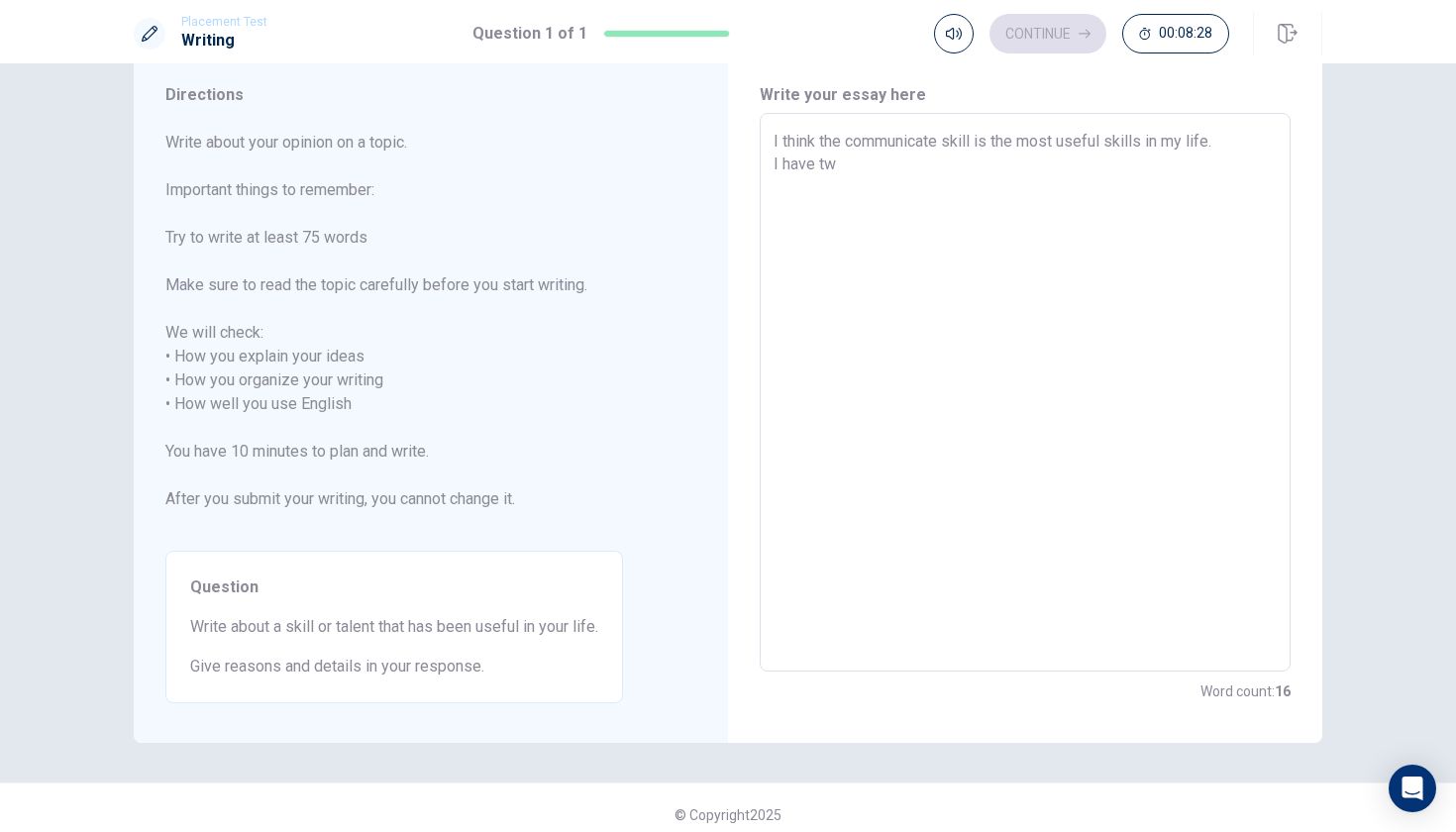 type on "x" 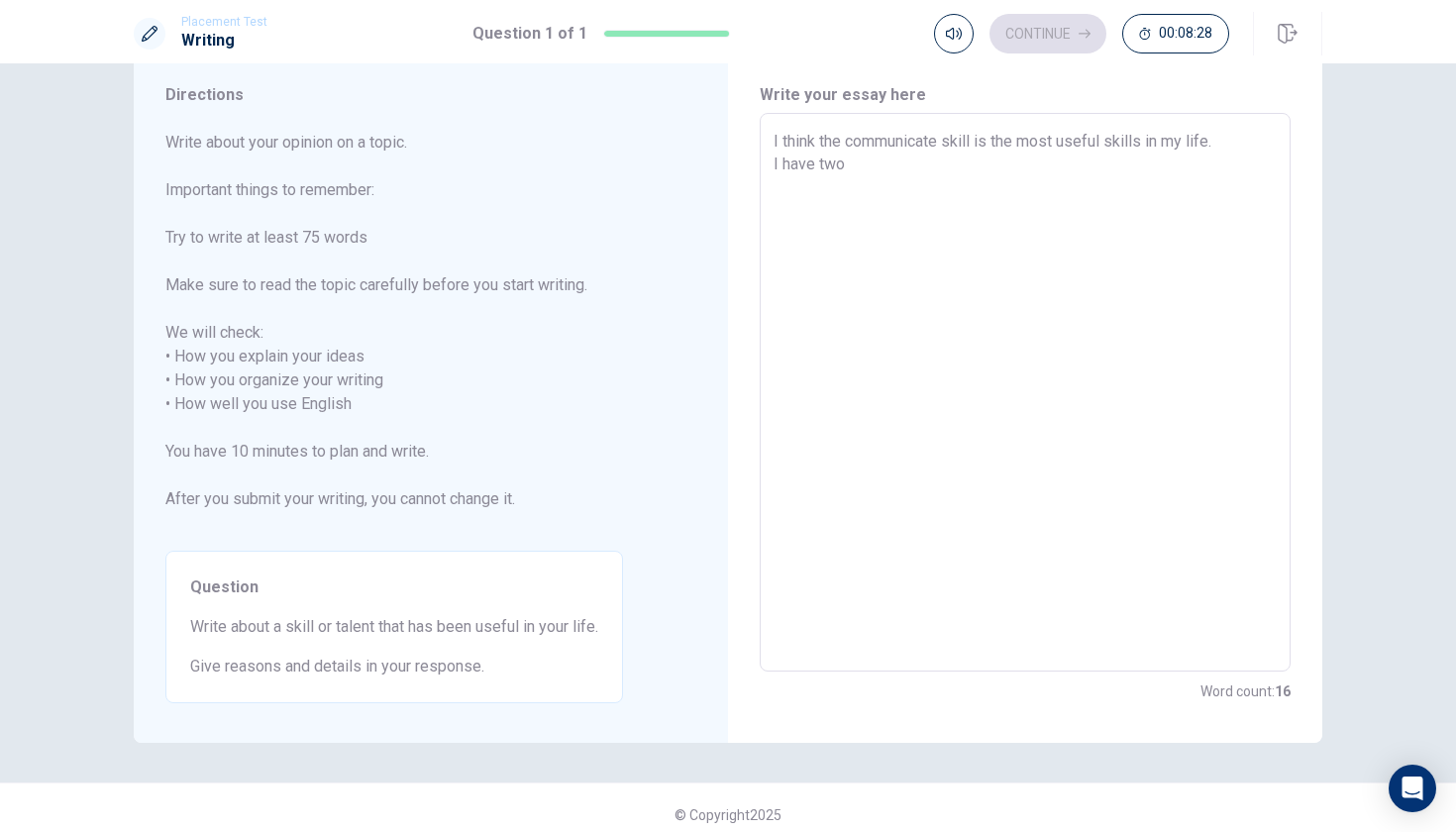 type on "x" 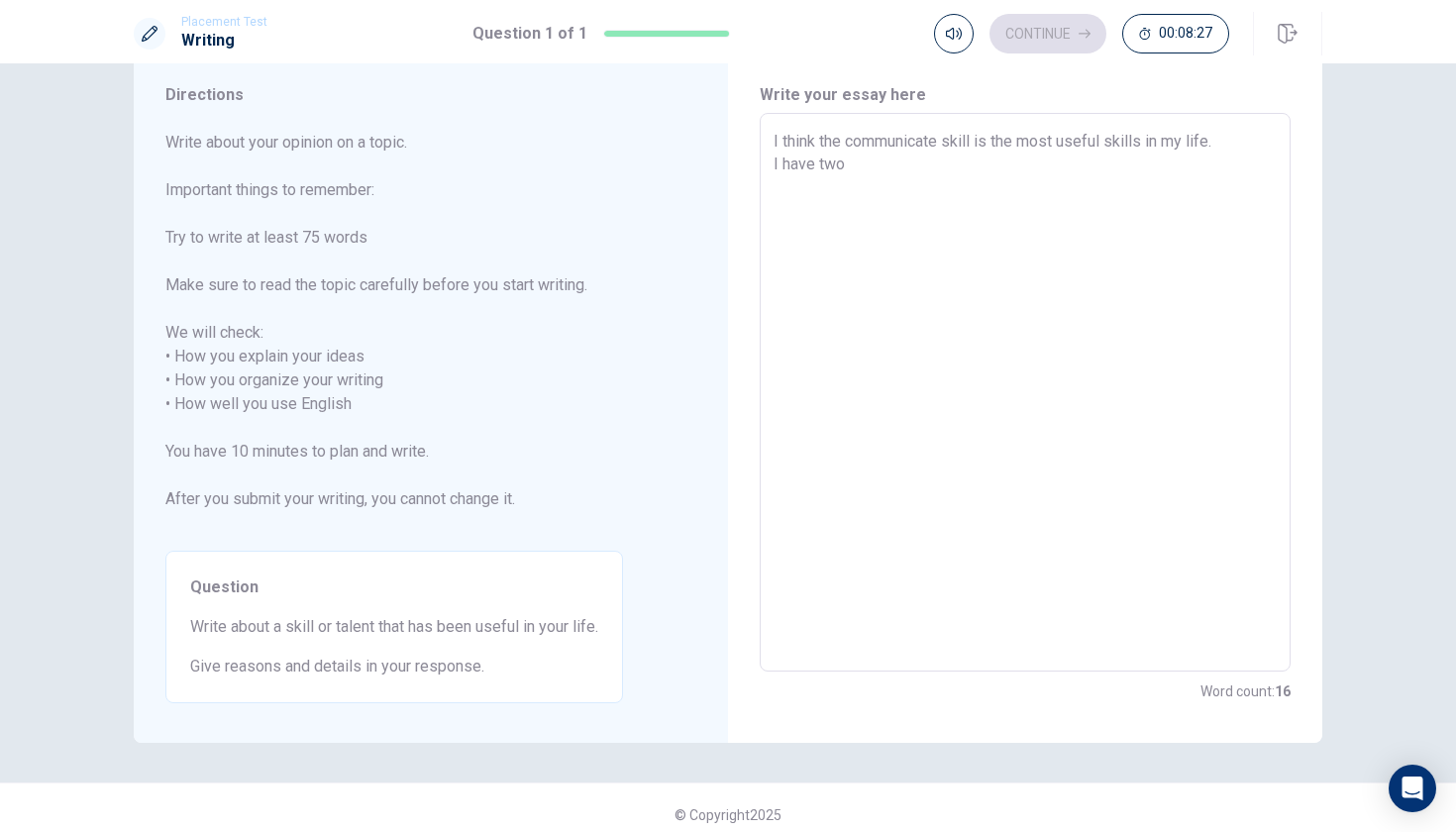 type on "I think the communicate skill is the most useful skills in my life.
I have two" 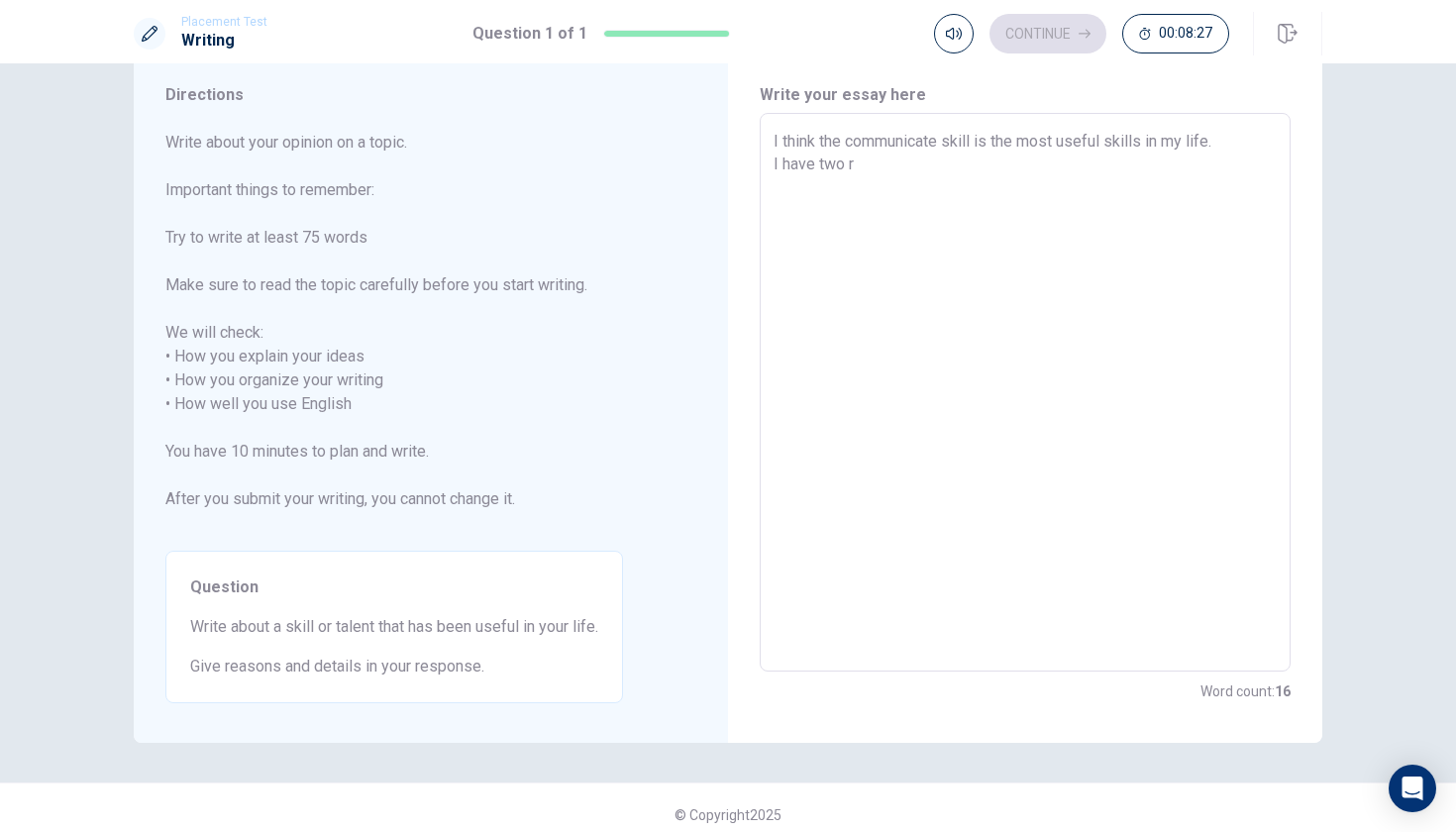type on "x" 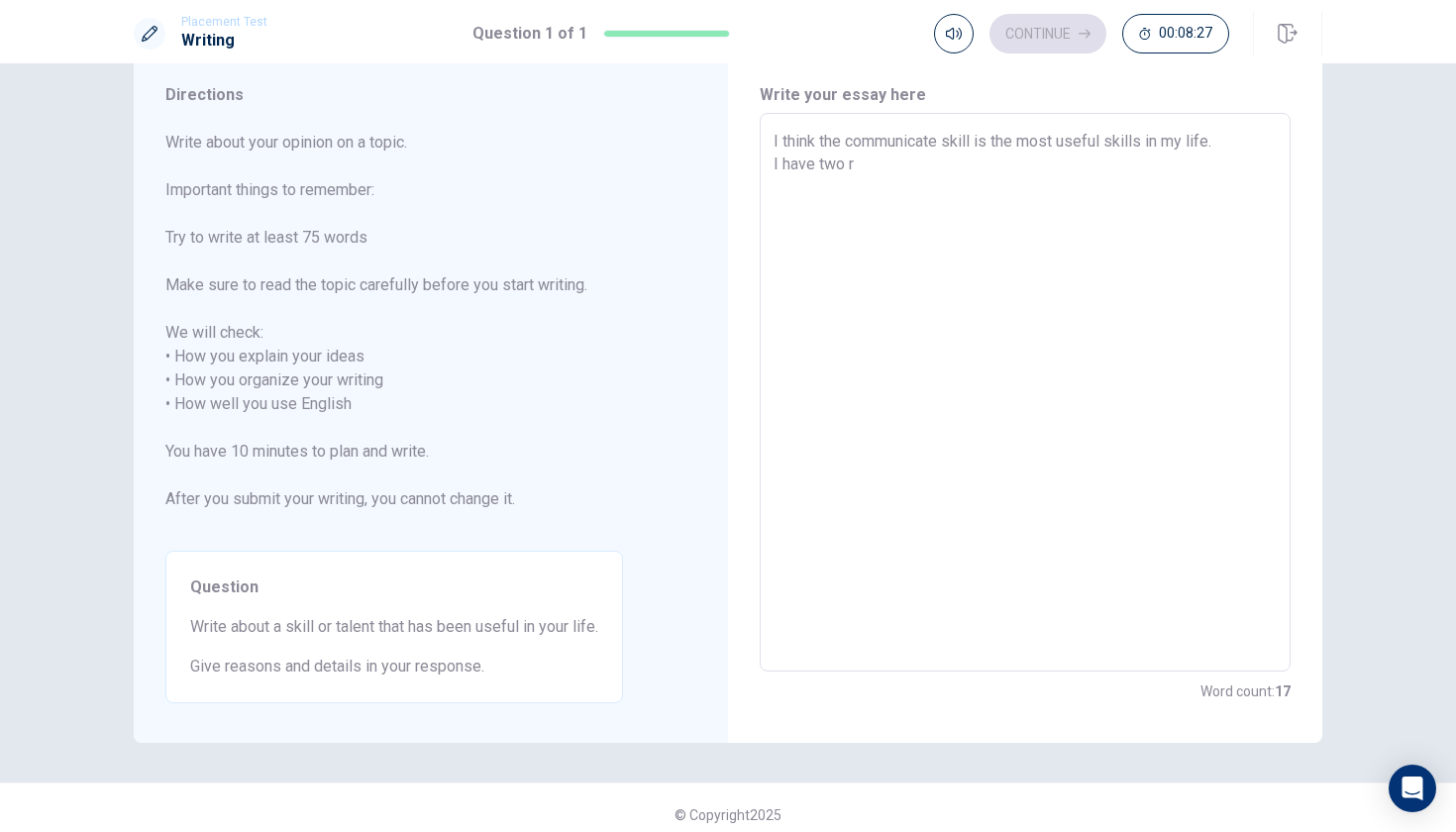 type on "I think the communicate skill is the most useful skills in my life.
I have two re" 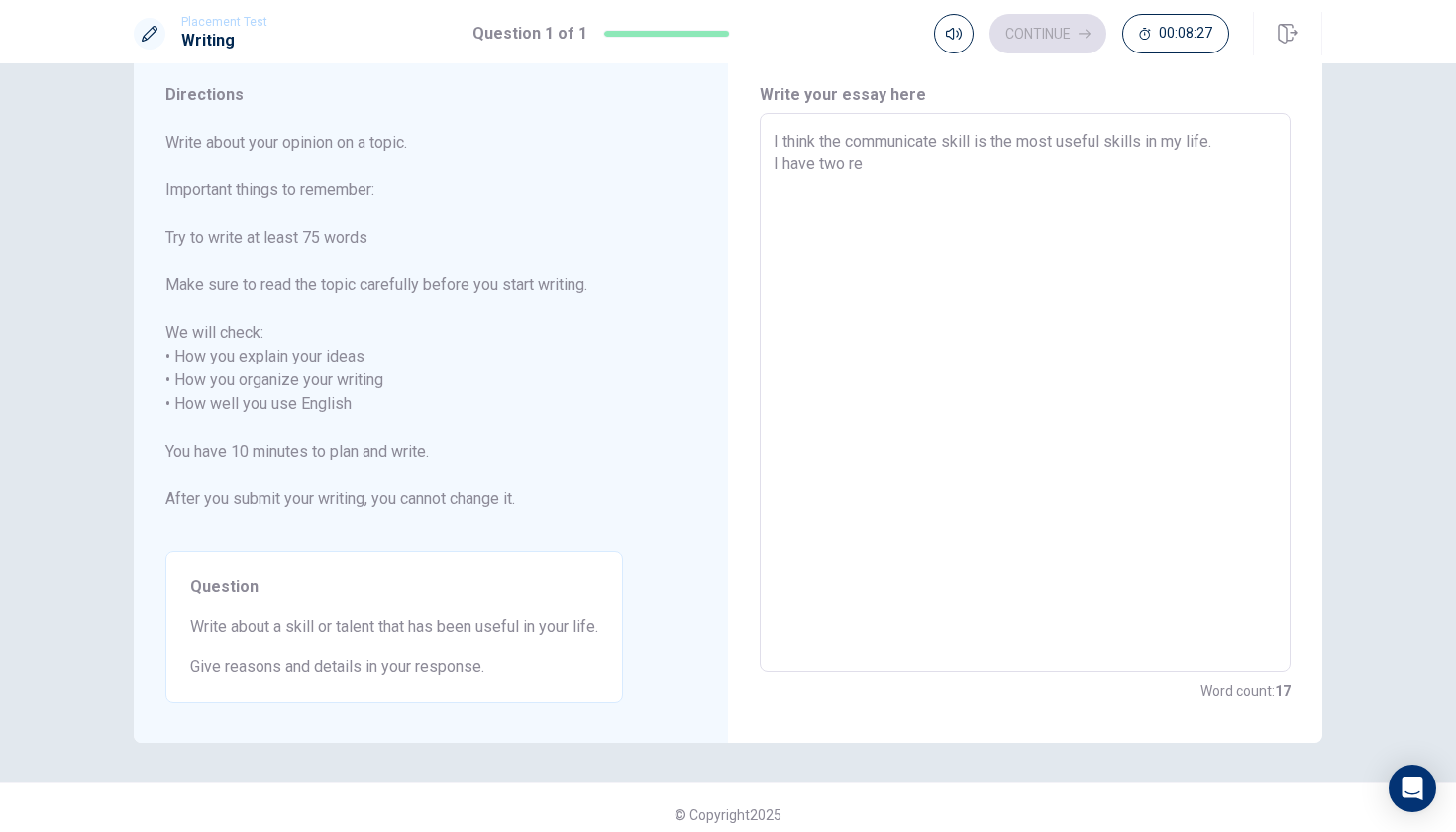 type on "x" 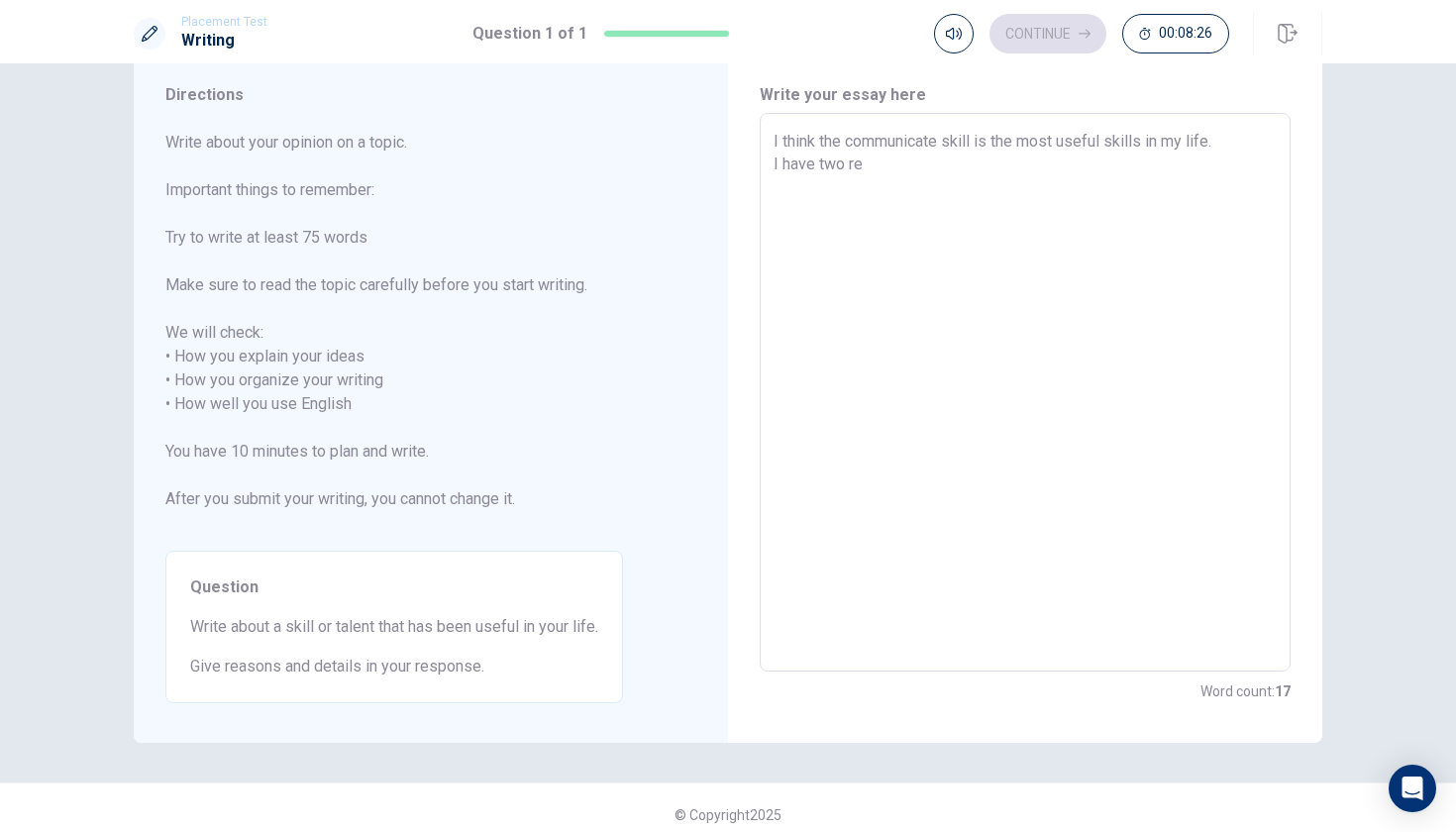 type on "I think the communicate skill is the most useful skills in my life.
I have two rea" 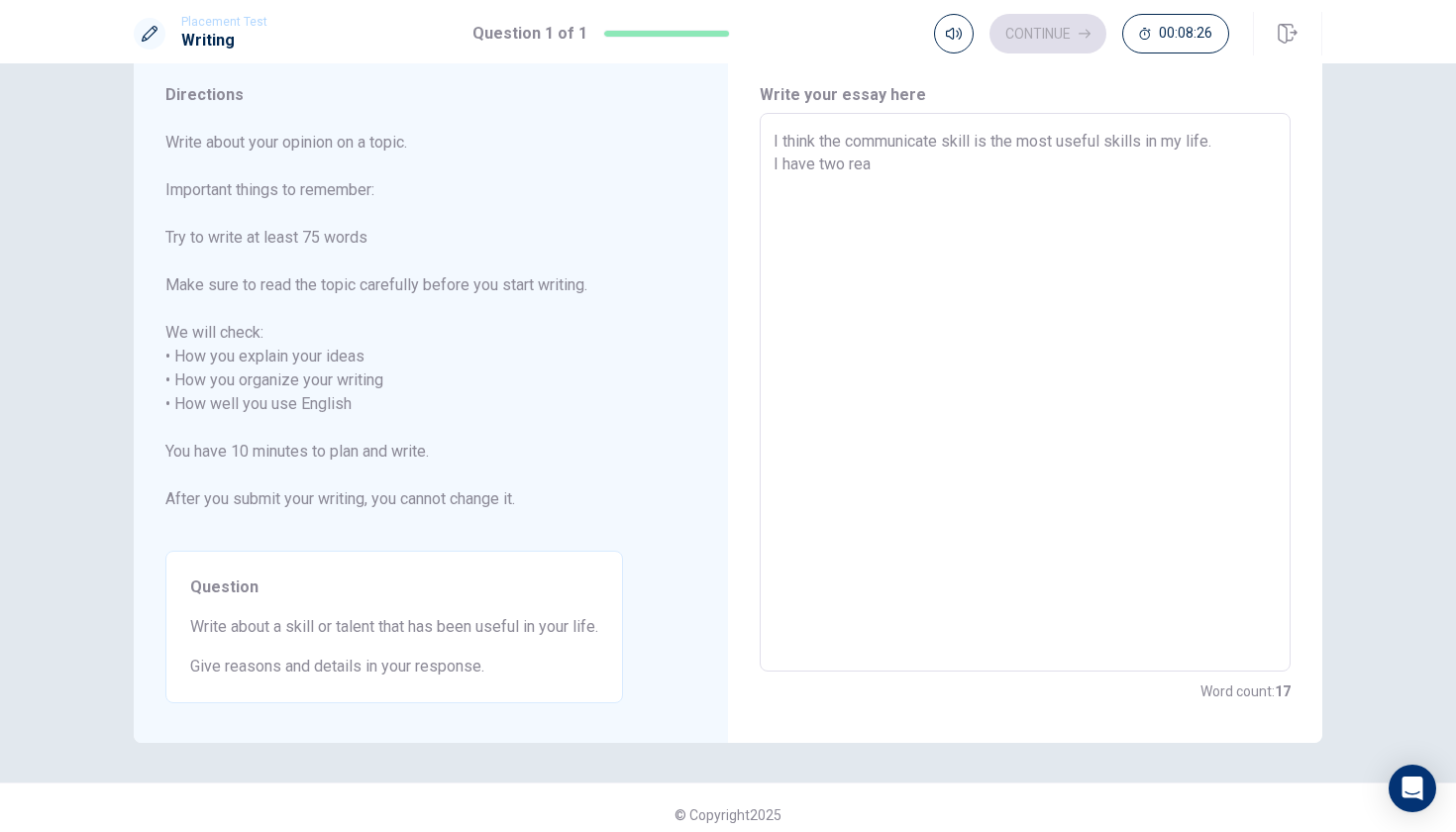 type on "x" 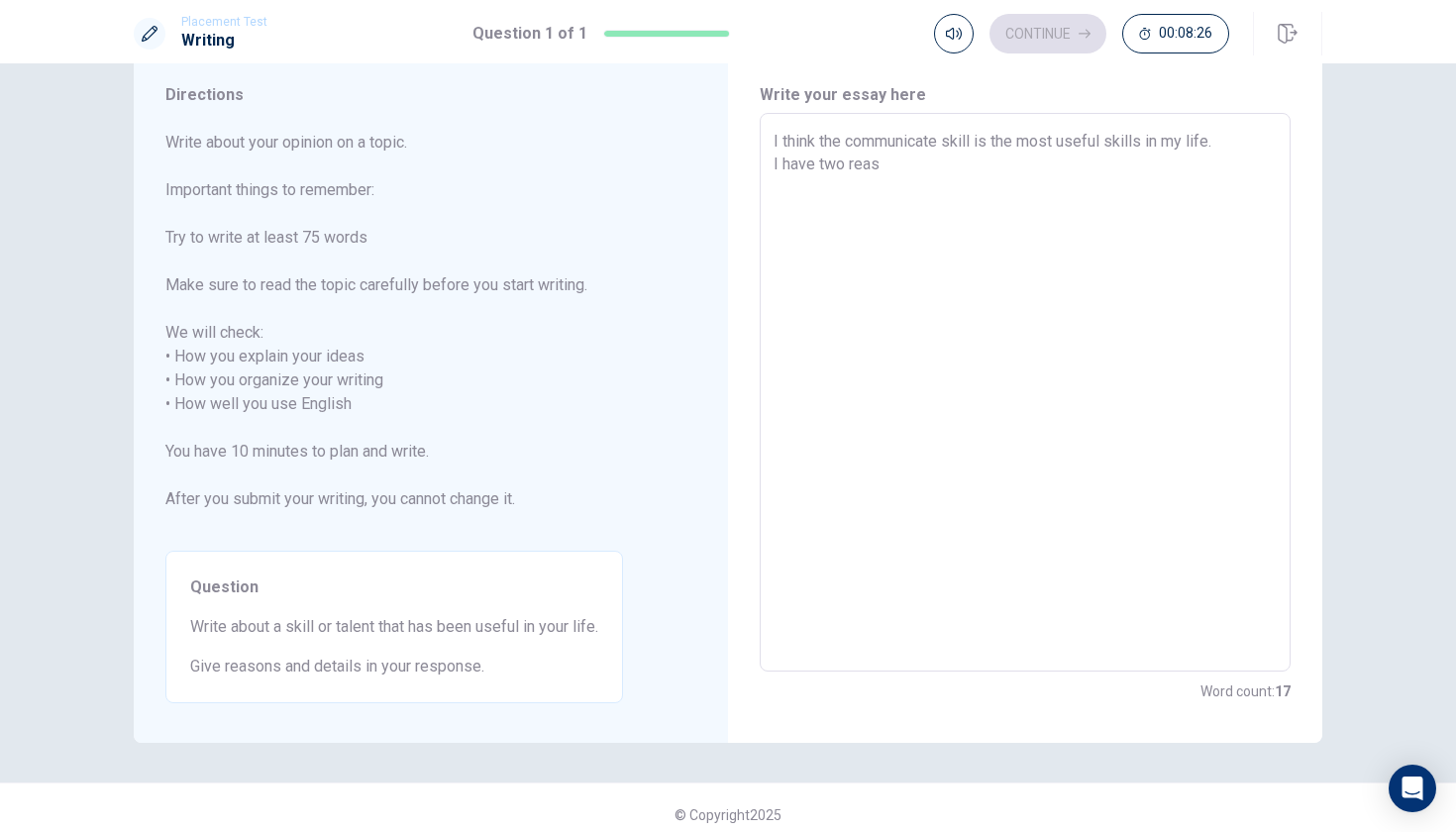 type on "x" 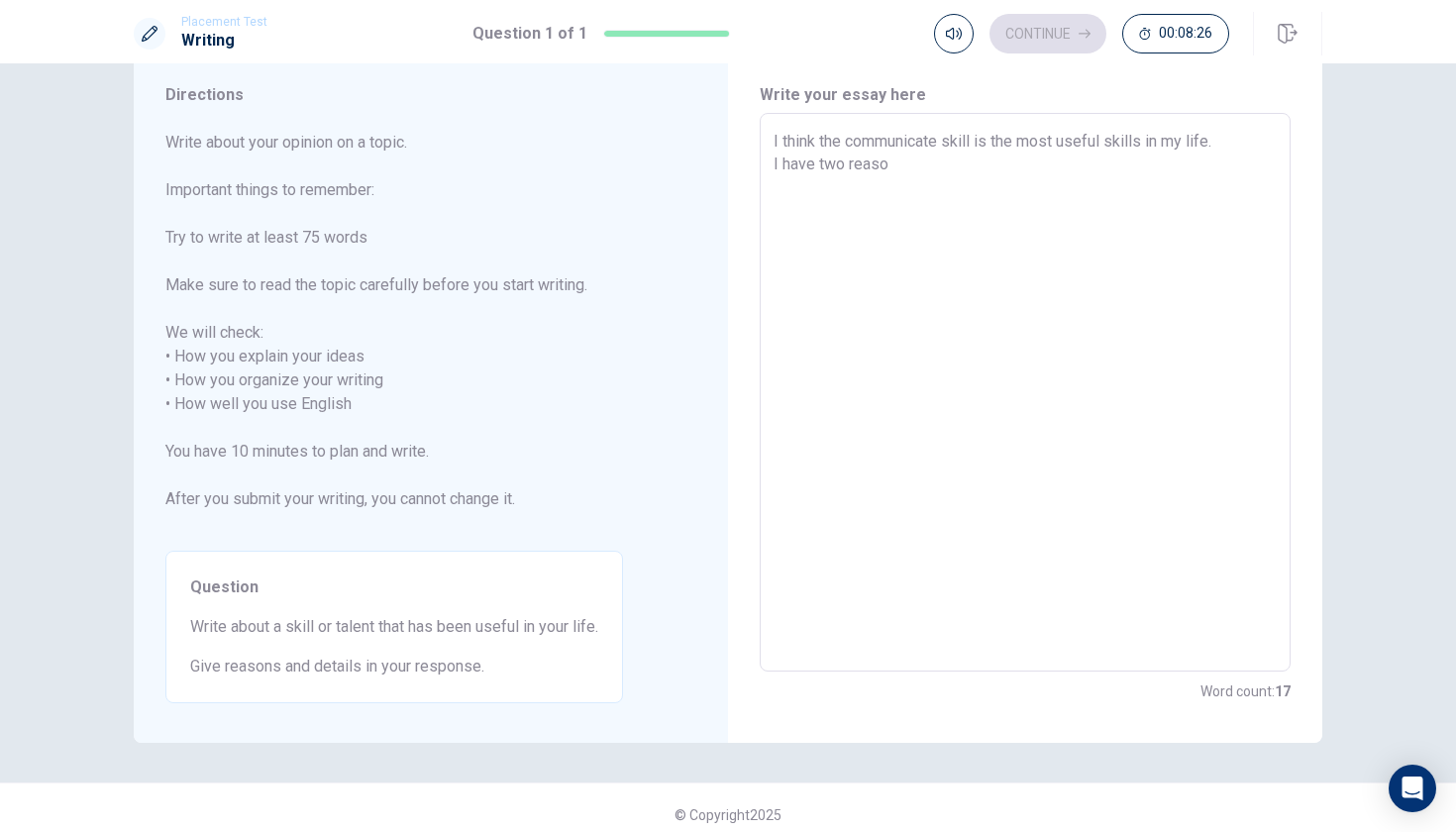 type on "x" 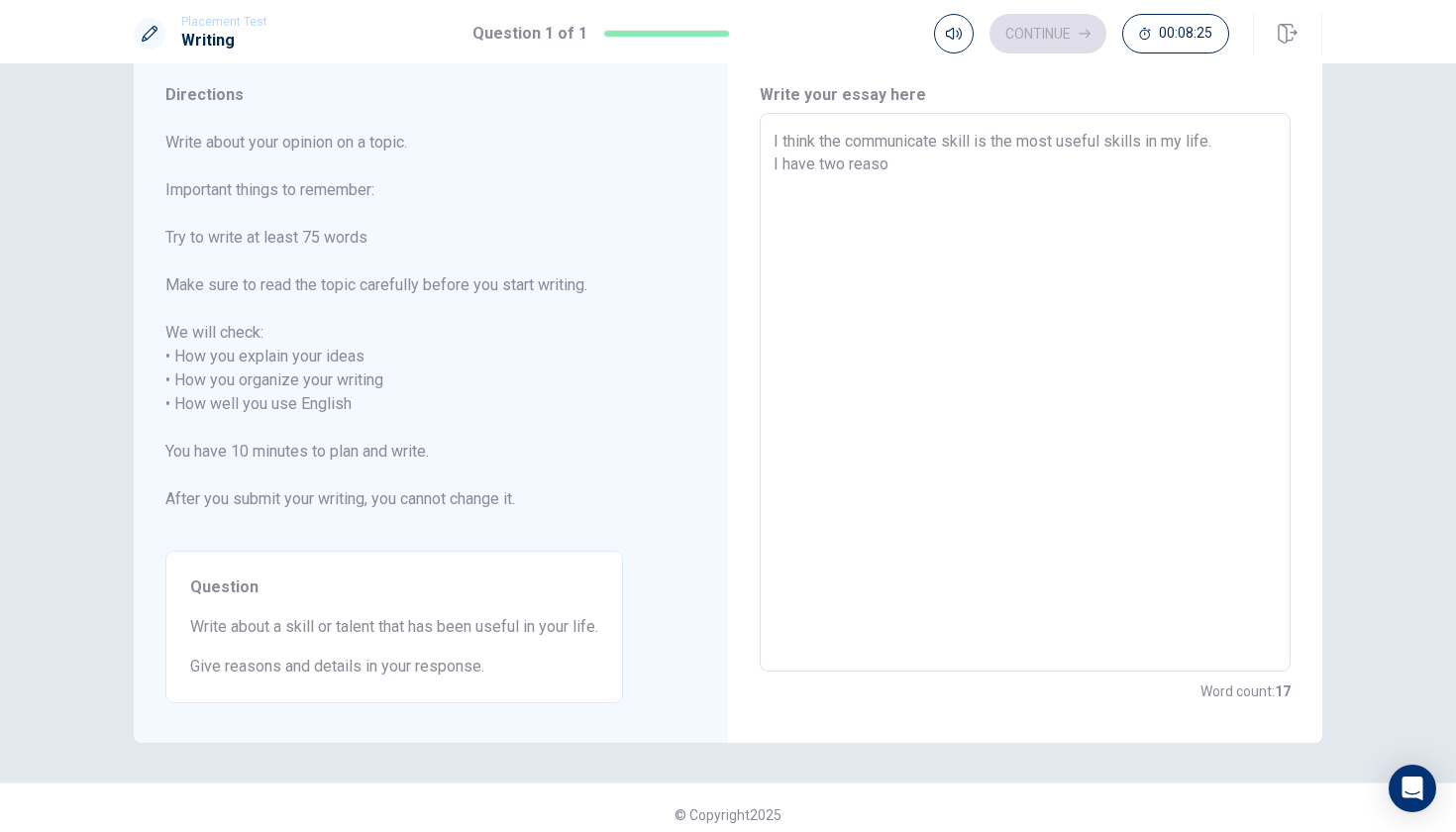 type on "I think the communicate skill is the most useful skills in my life.
I have two reason" 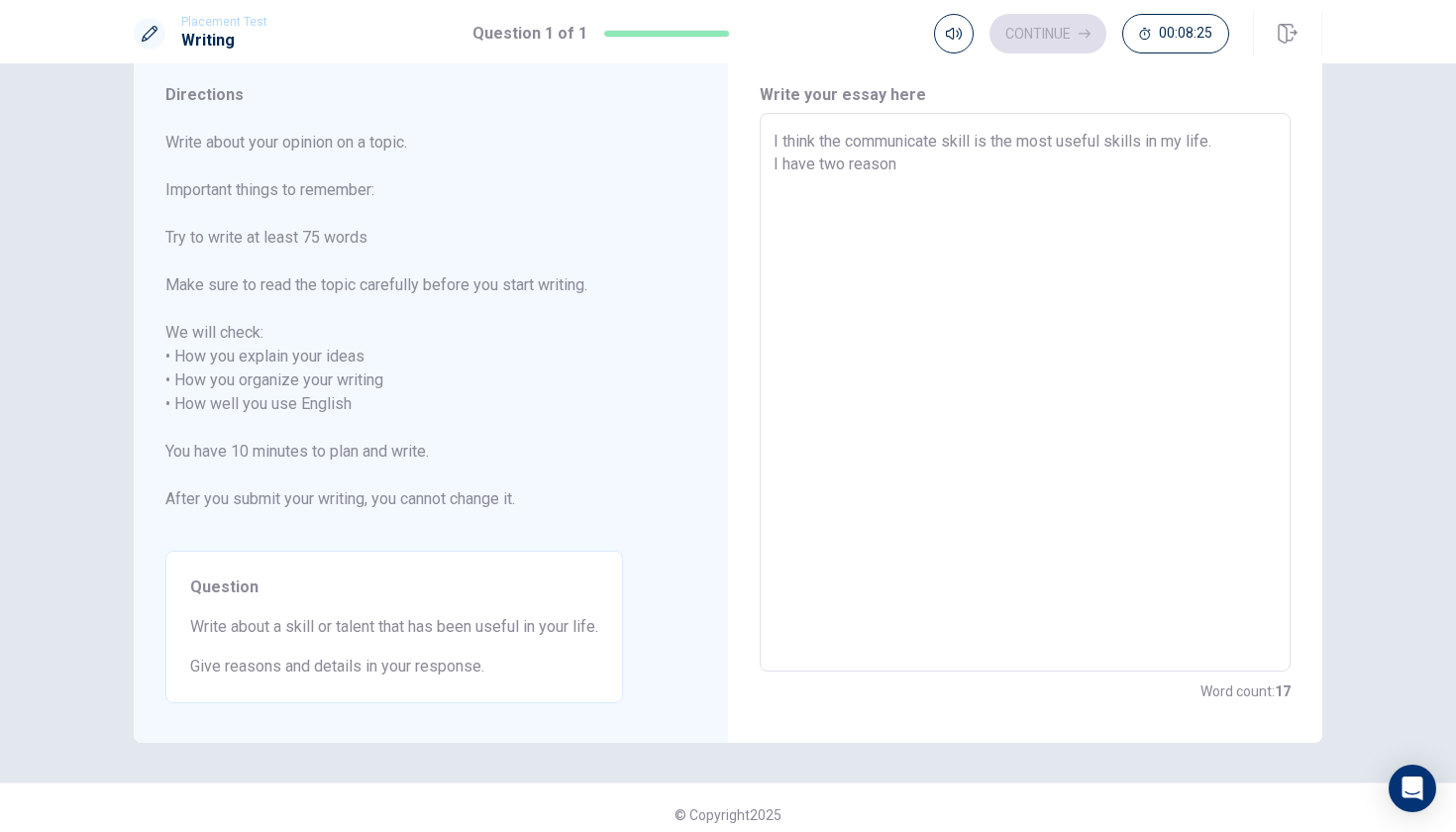 type on "x" 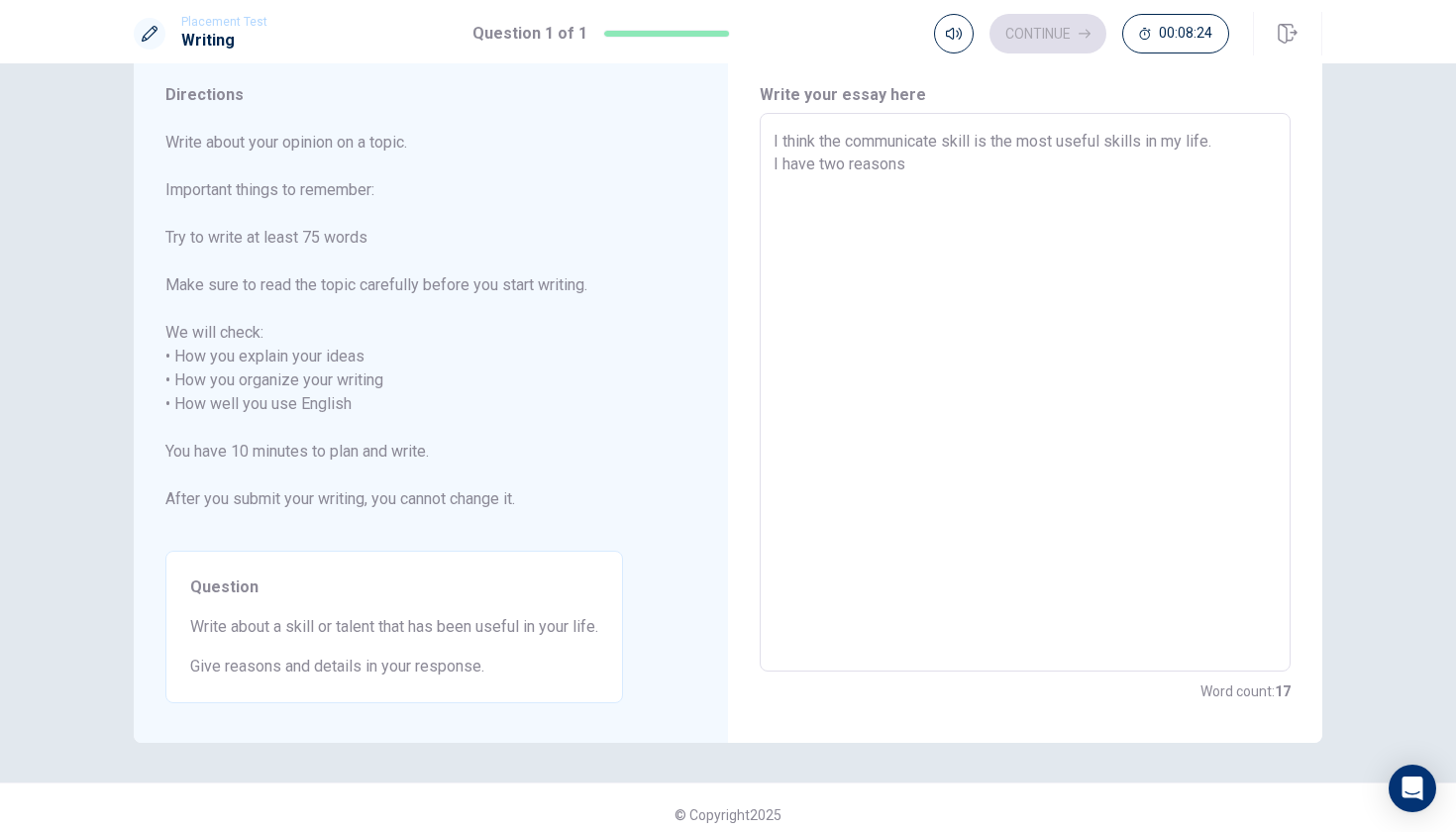 type on "x" 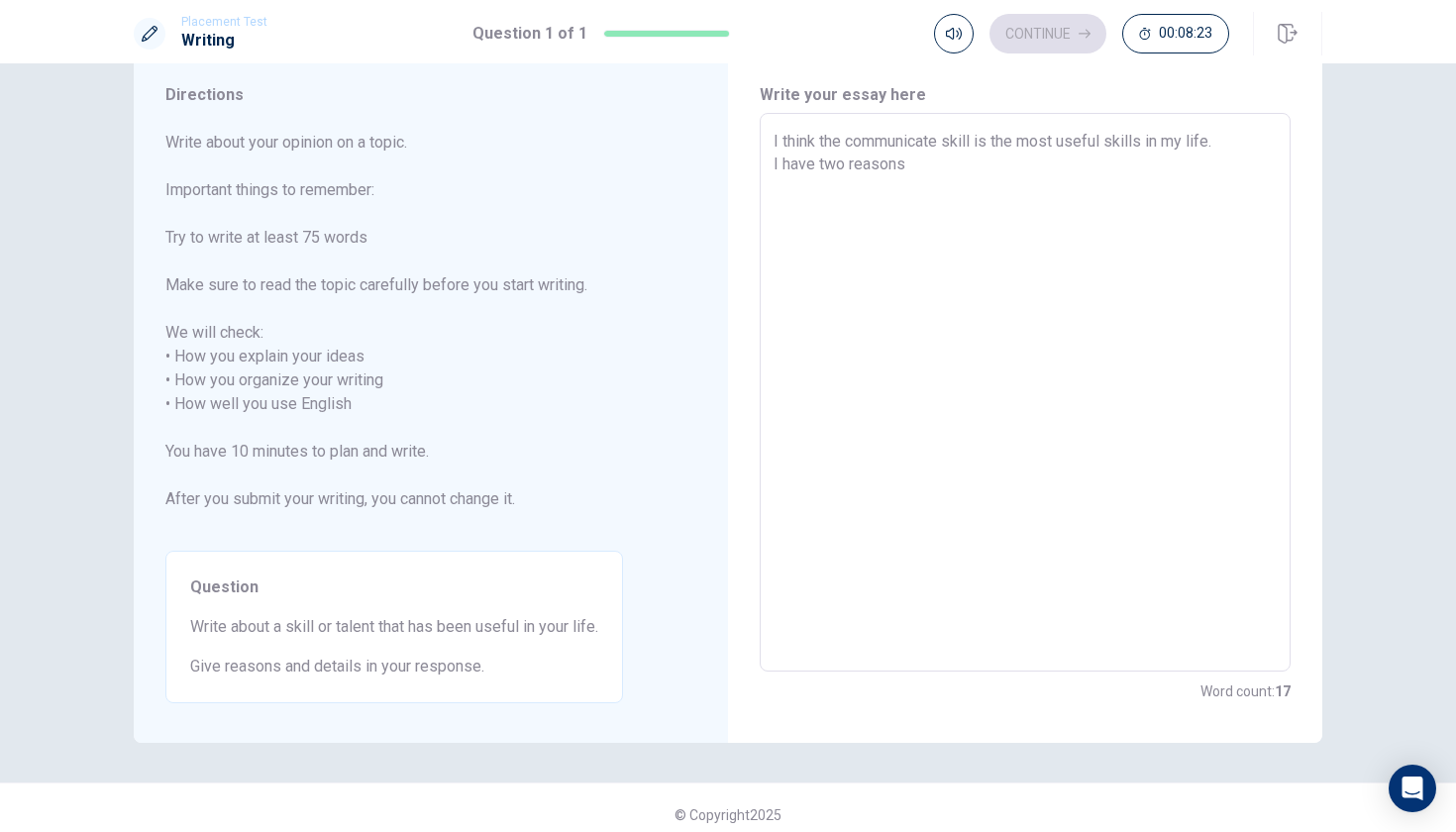 type on "I think the communicate skill is the most useful skills in my life.
I have two reasons" 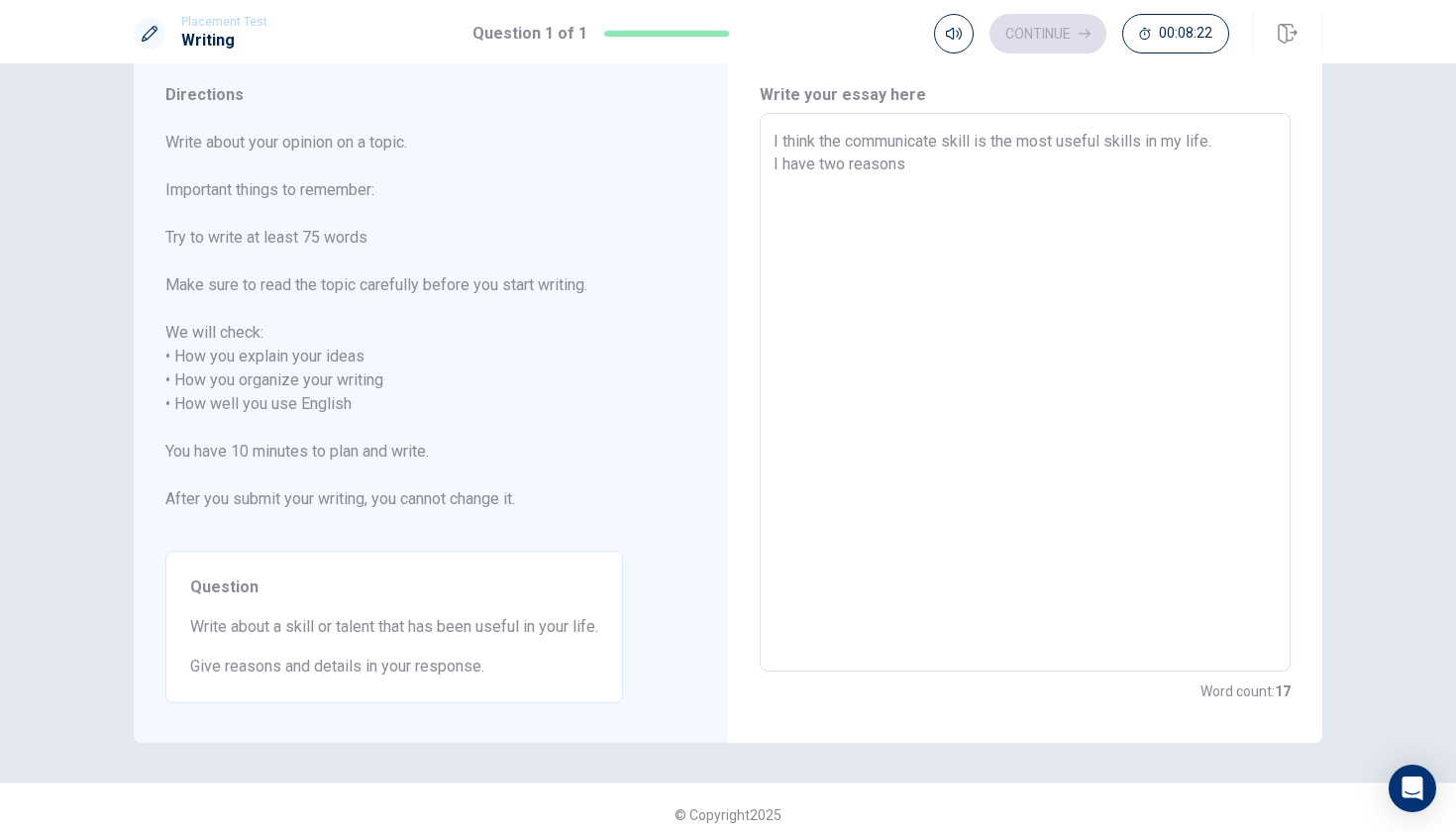 type on "I think the communicate skill is the most useful skills in my life.
I have two reasons" 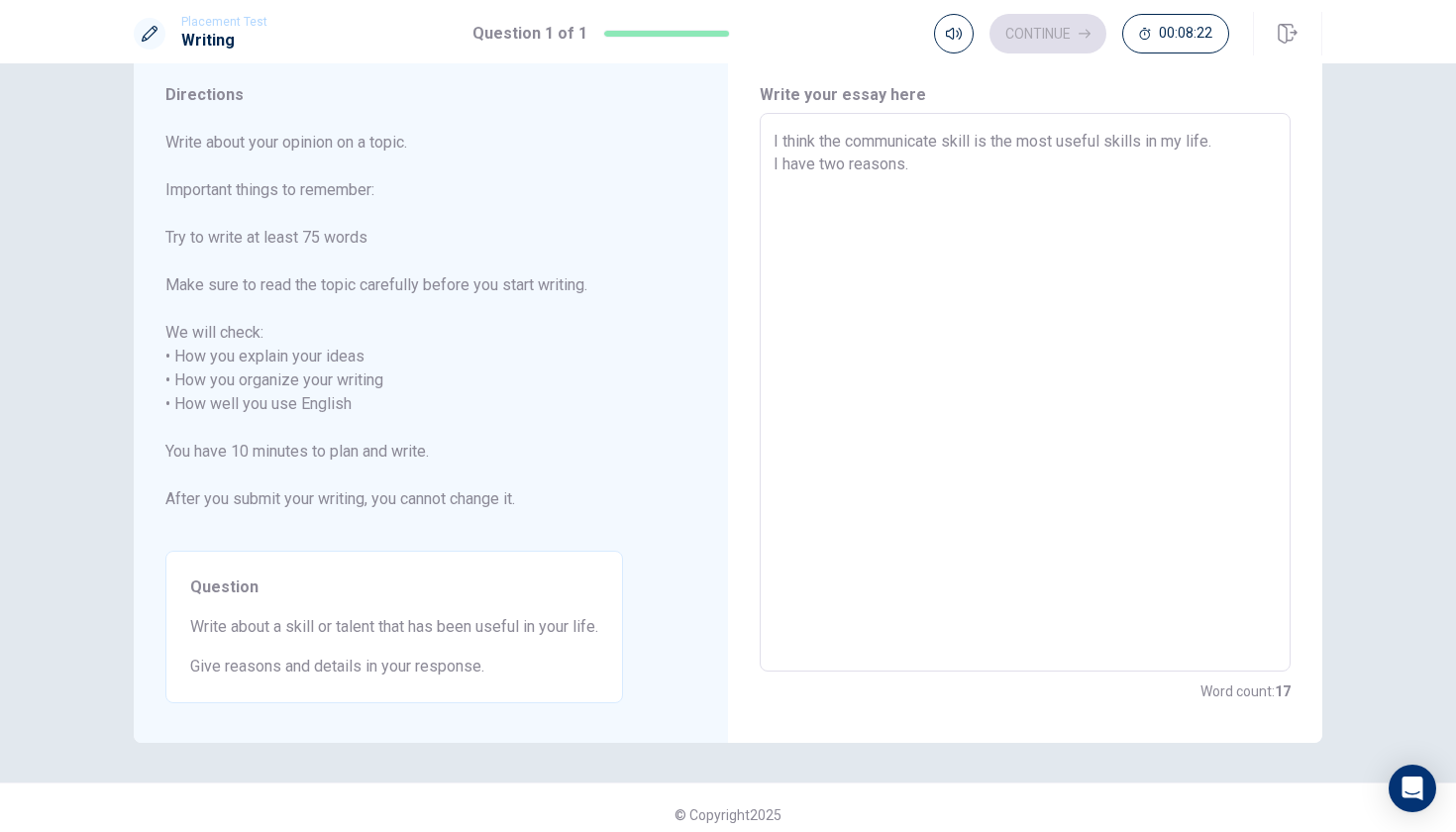 type on "x" 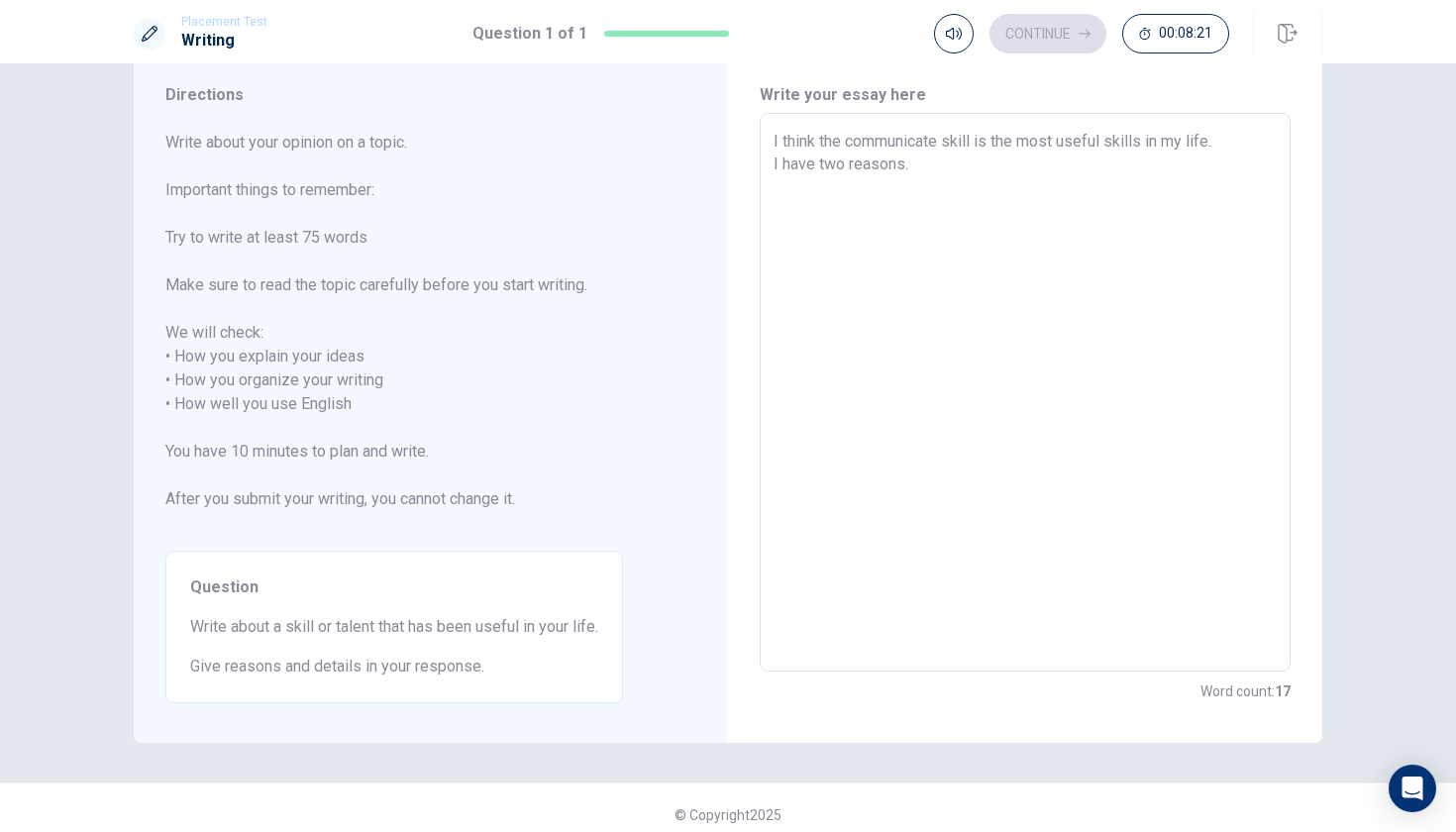 type on "I think the communicate skill is the most useful skills in my life.
I have two reasons." 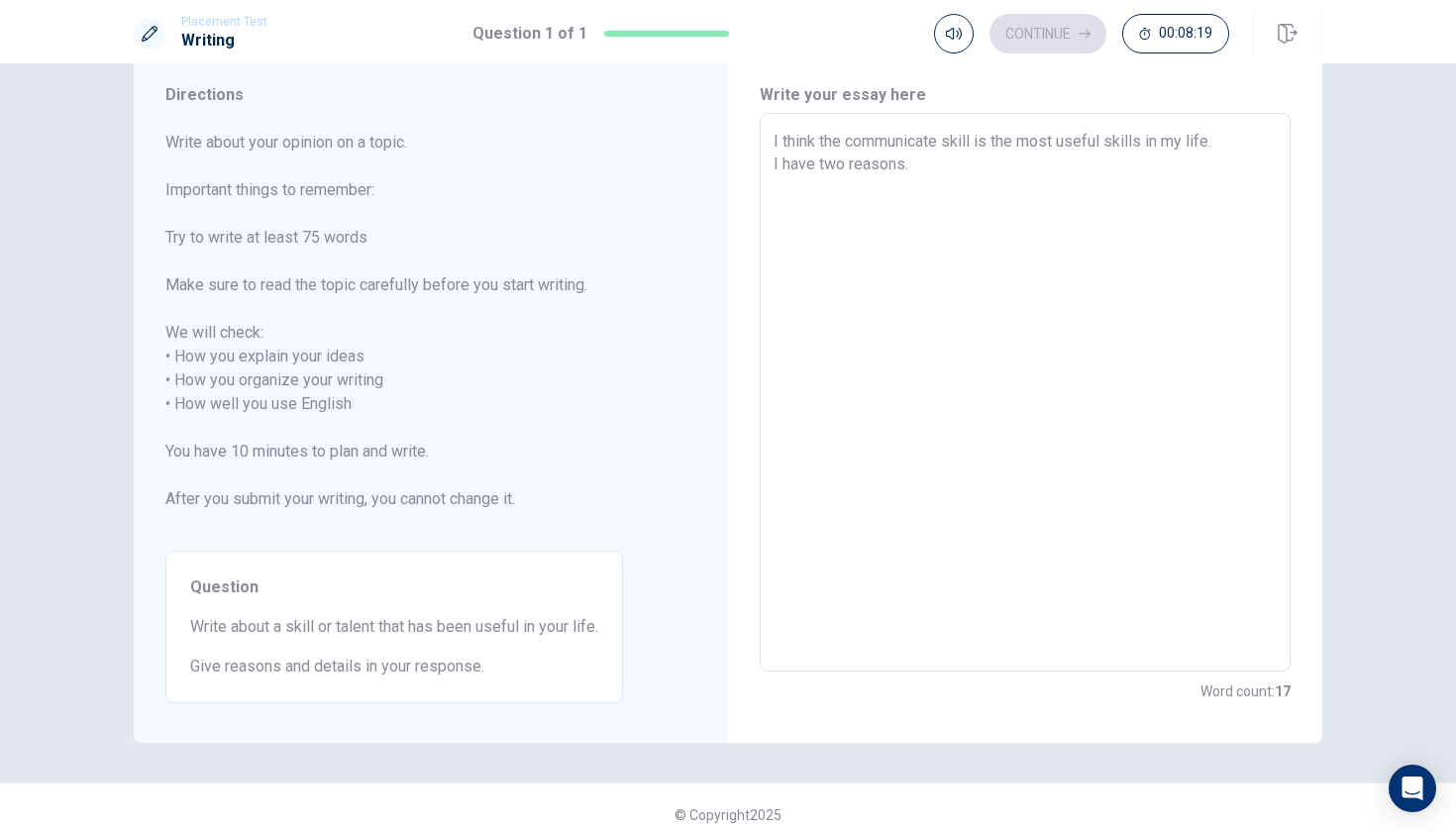 type on "x" 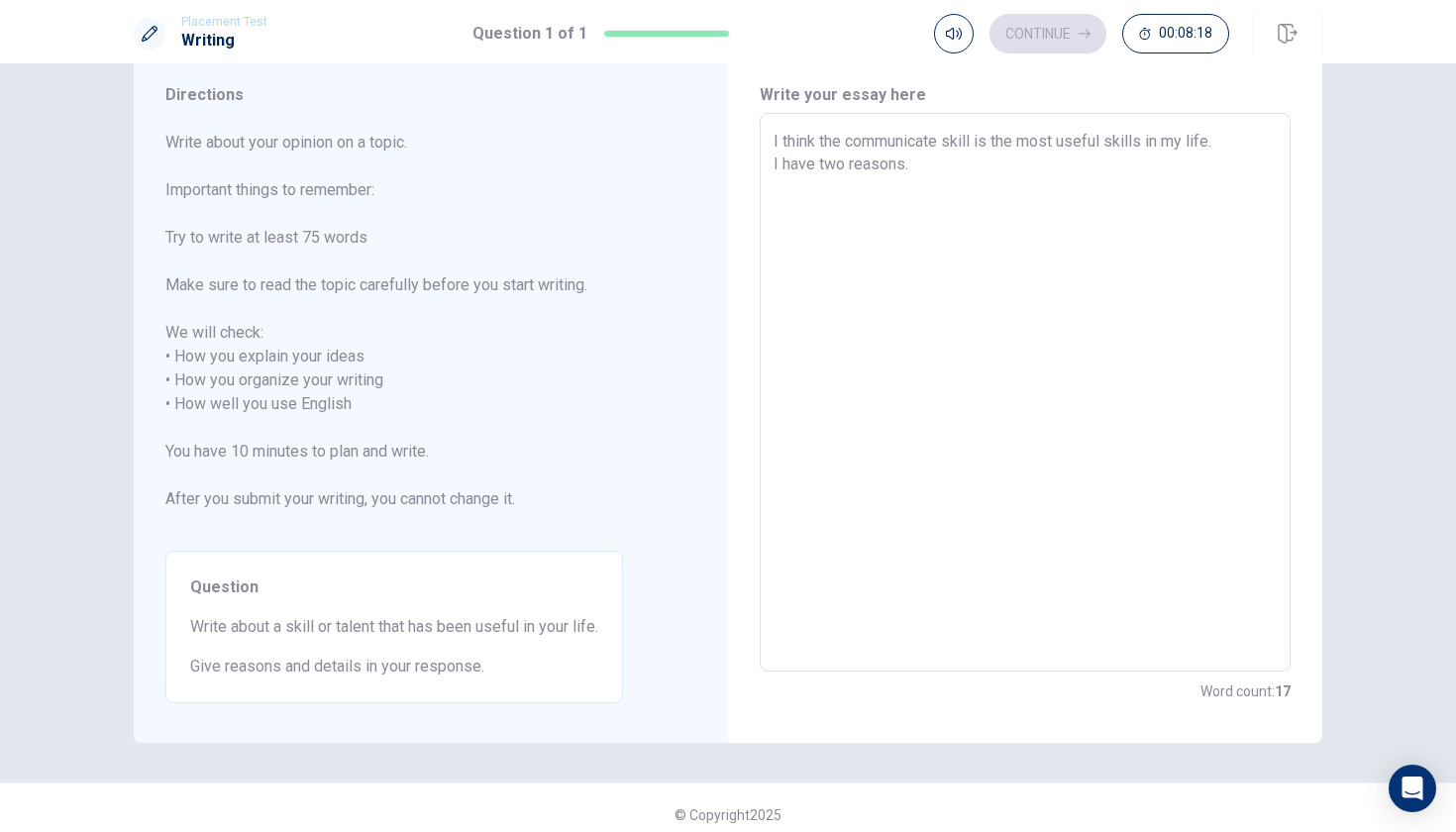 type on "I think the communicate skill is the most useful skills in my life.
I have two reasons.
T" 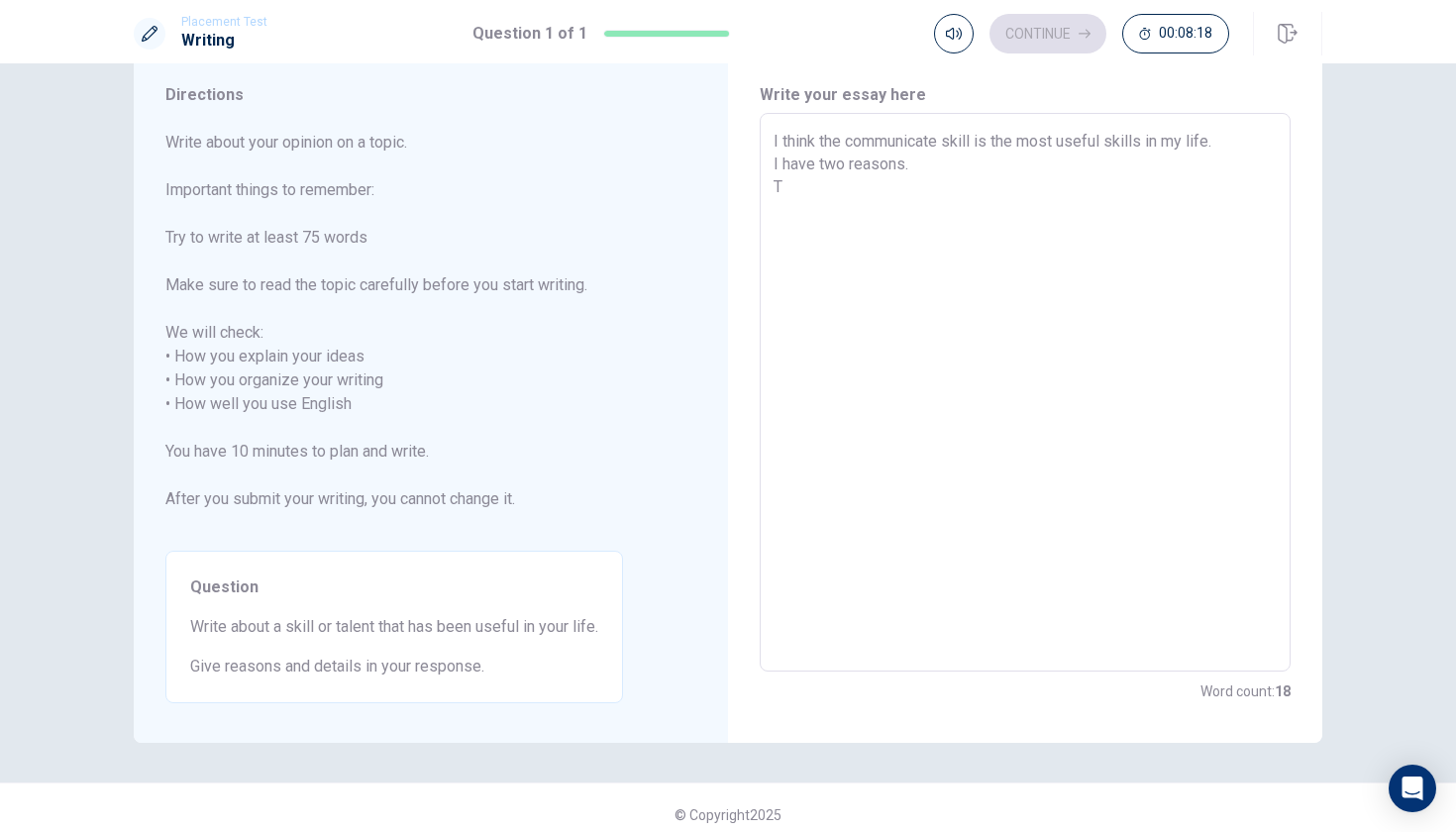 type on "x" 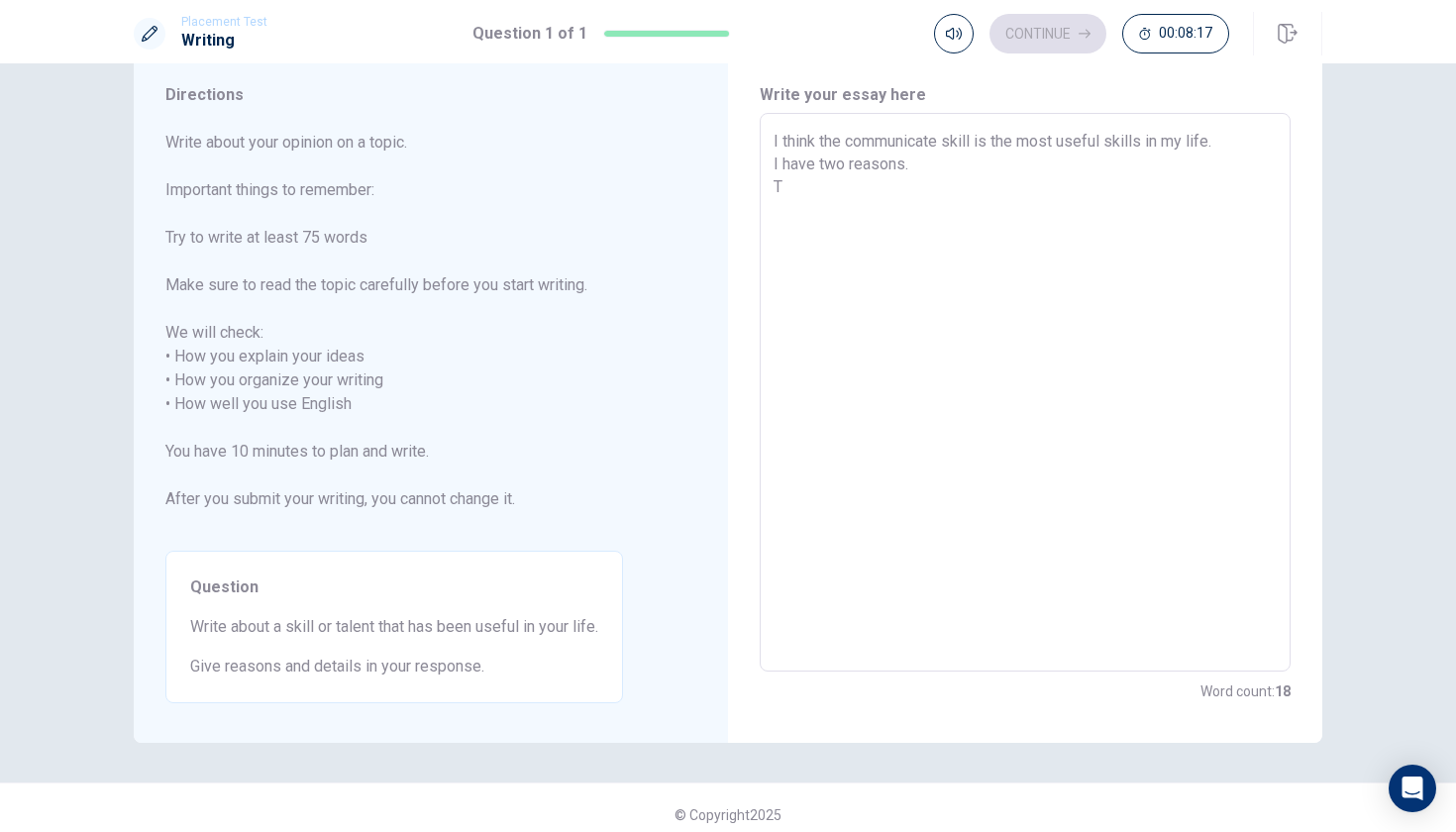 type on "I think the communicate skill is the most useful skills in my life.
I have two reasons.
To" 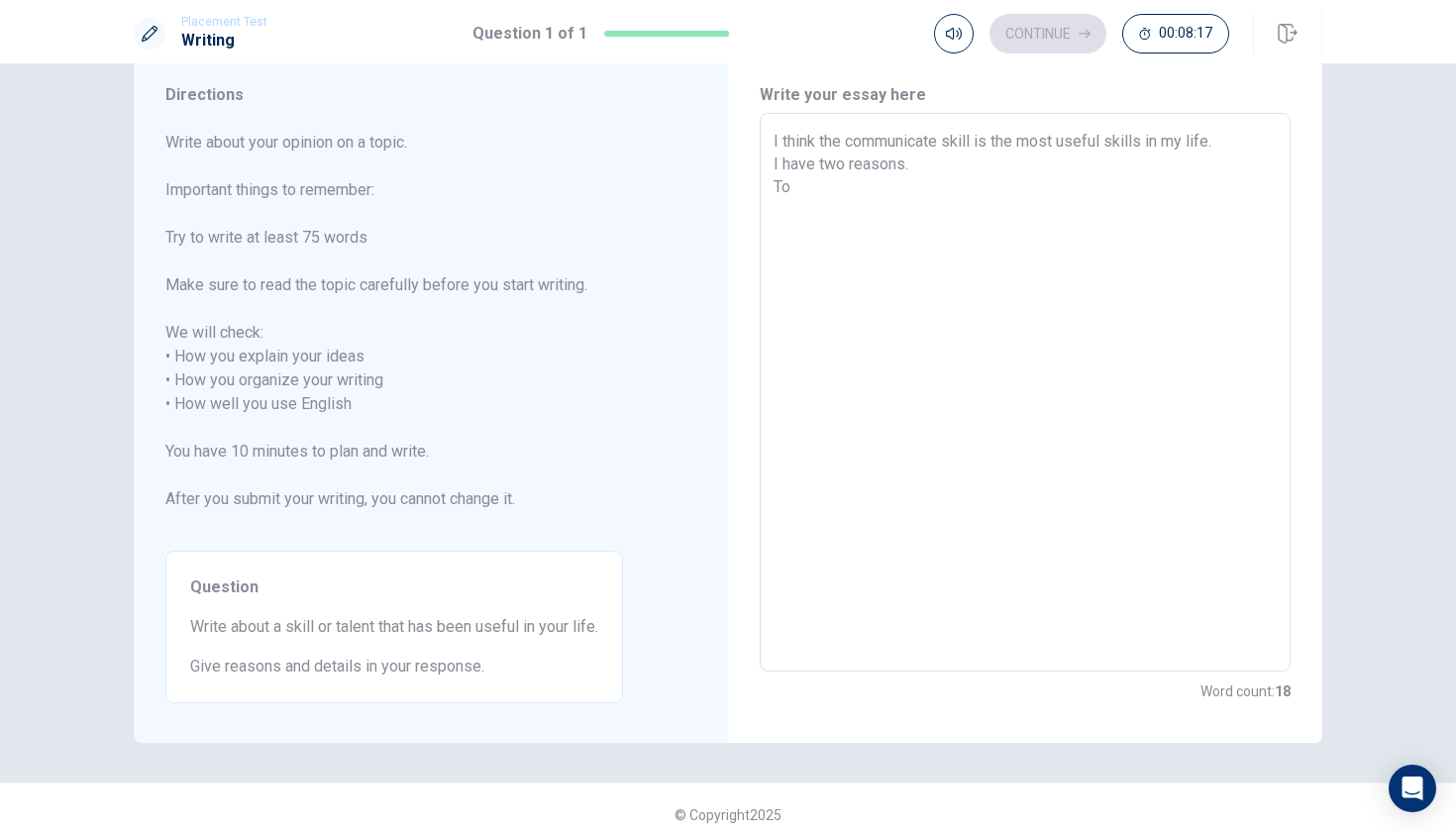 type on "x" 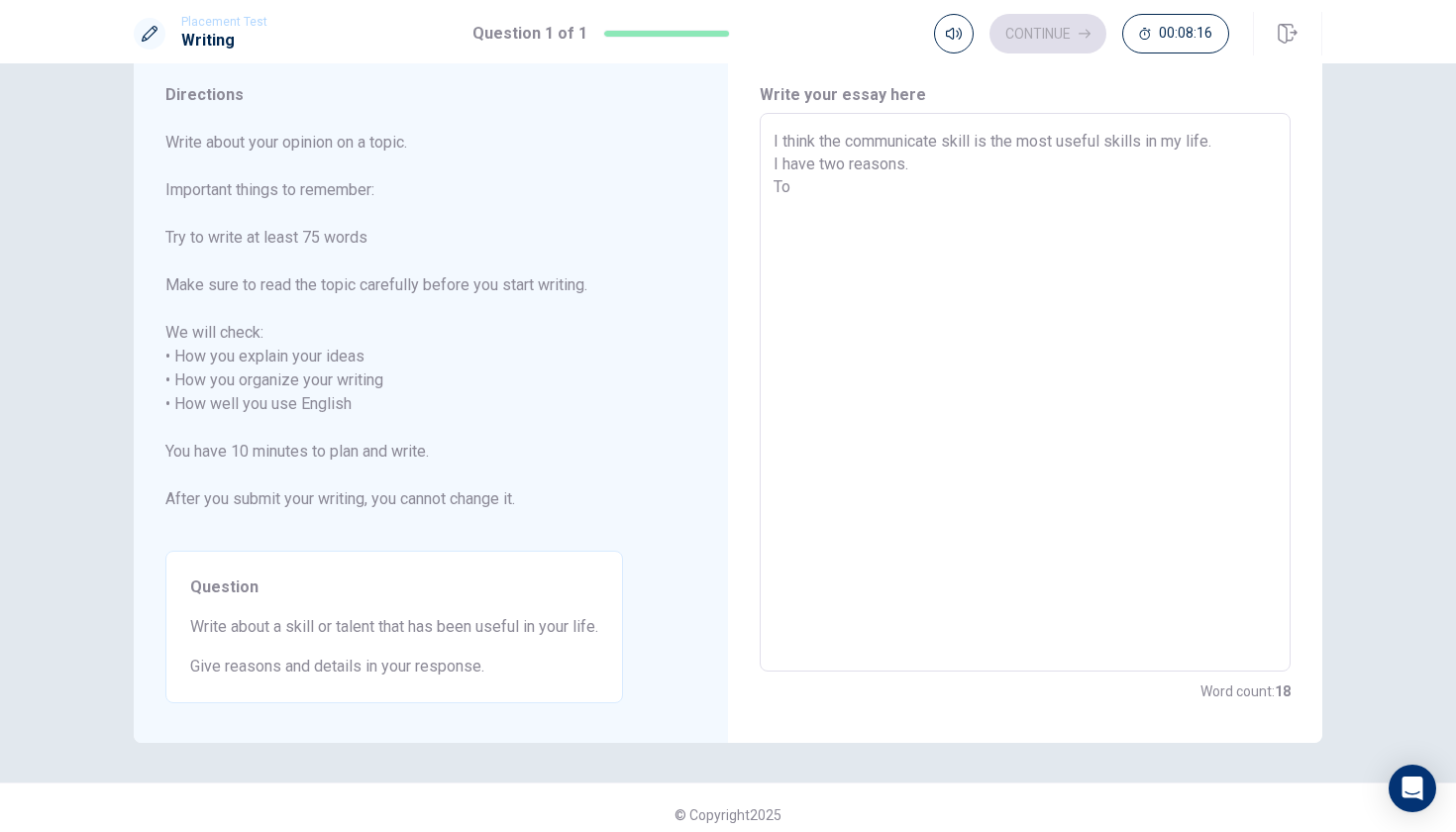 type on "I think the communicate skill is the most useful skills in my life.
I have two reasons.
To" 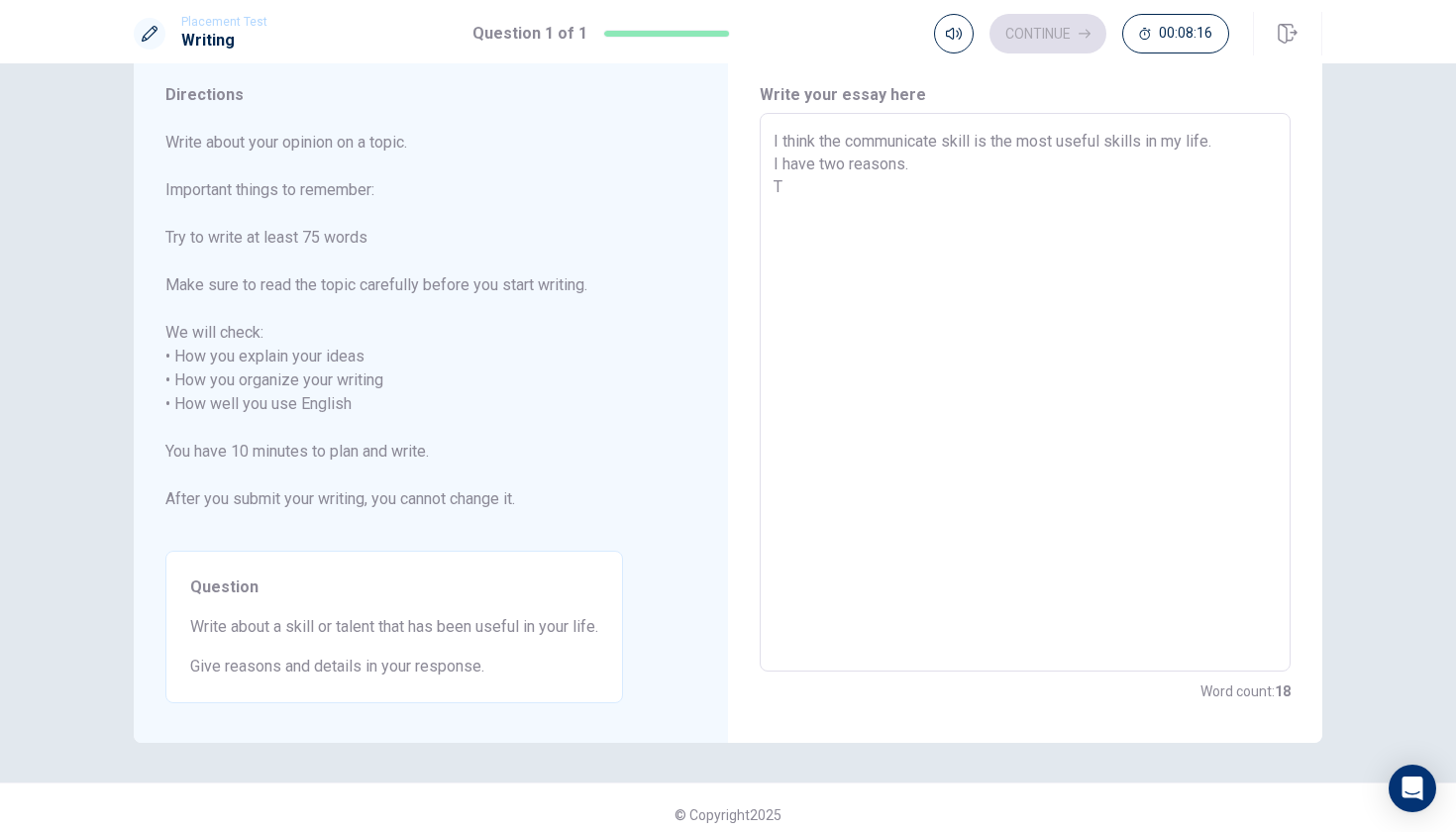 type 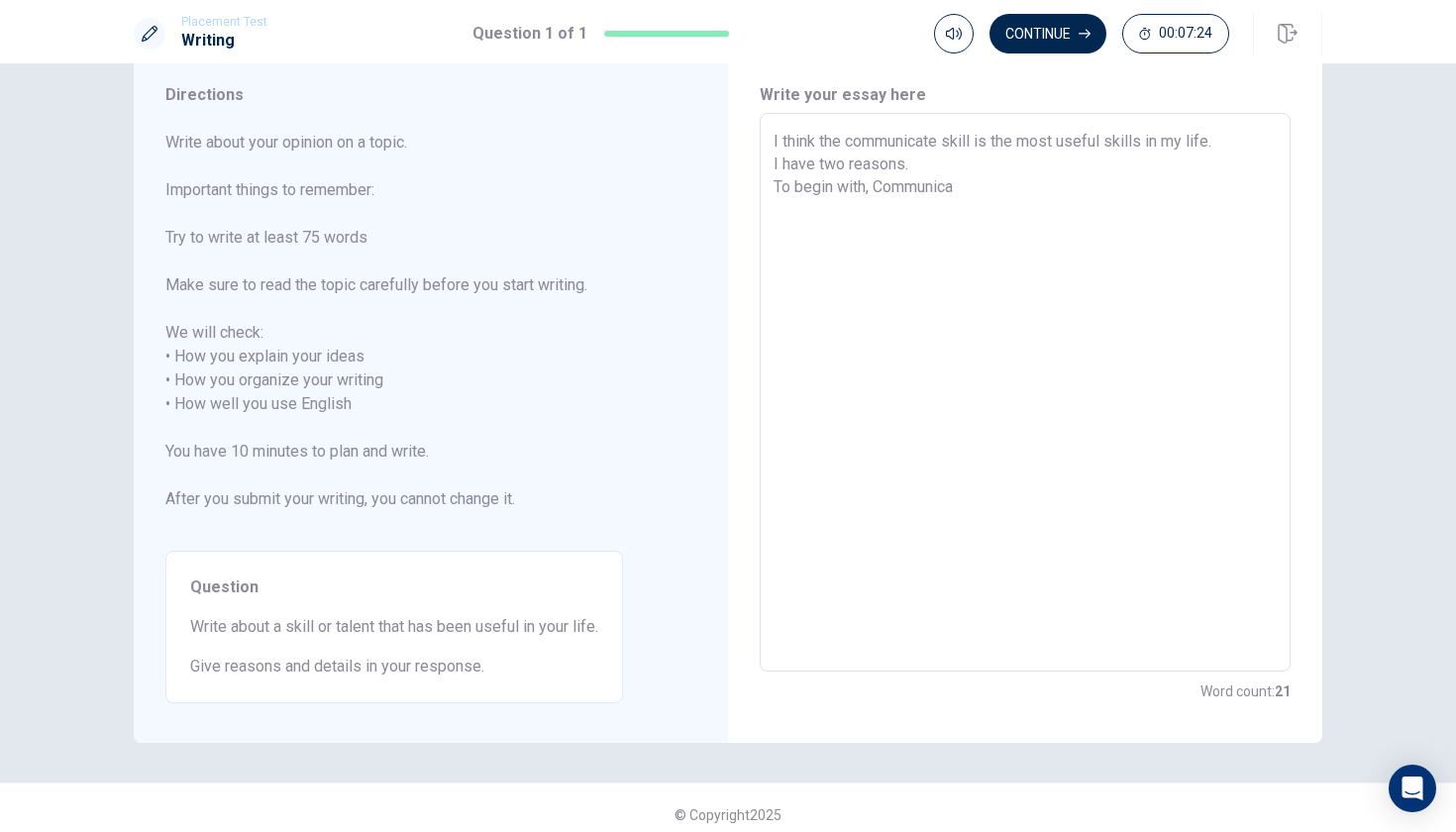 click on "I think the communicate skill is the most useful skills in my life.
I have two reasons.
To begin with, Communica" at bounding box center [1025, 392] 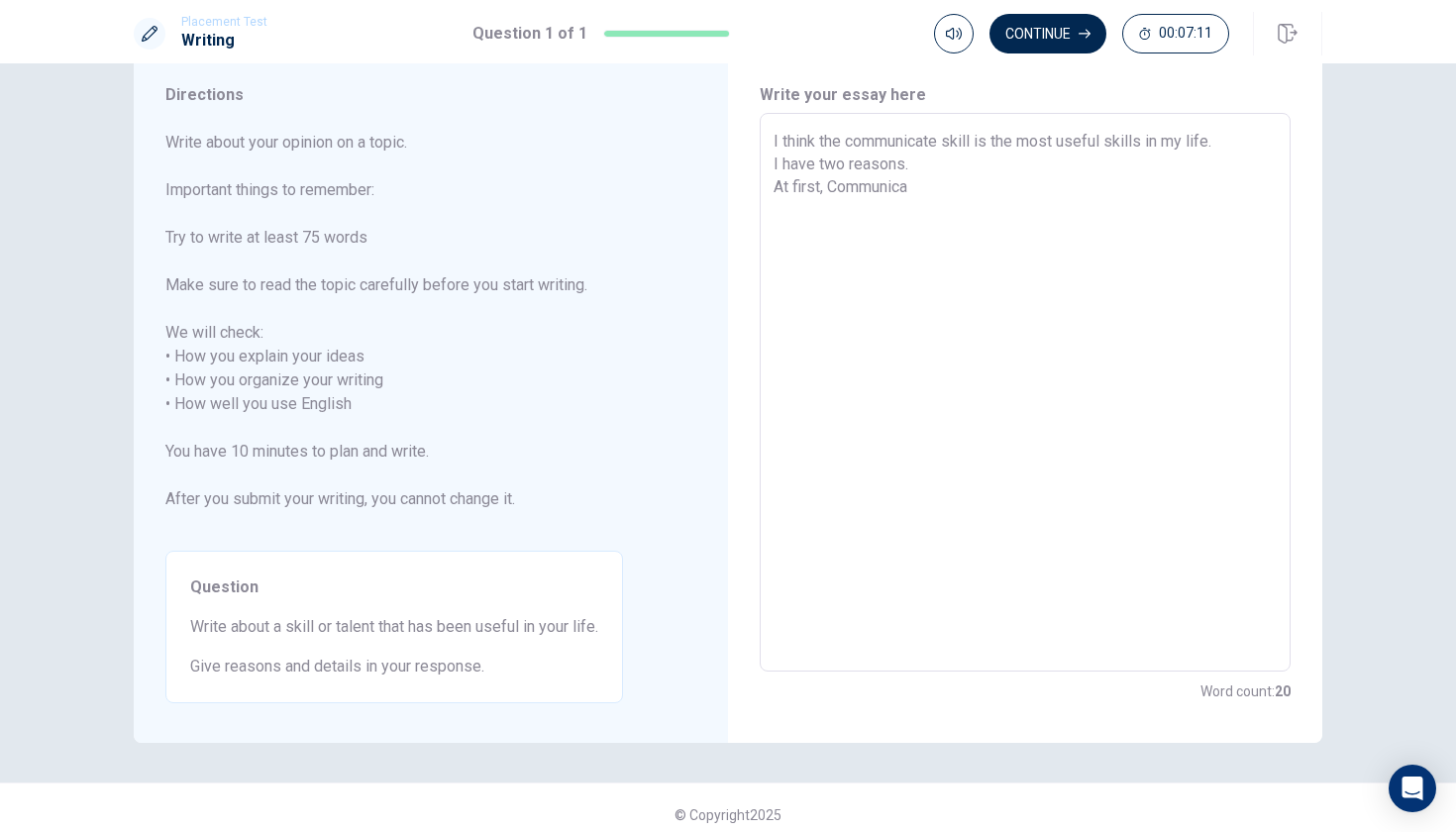 click on "I think the communicate skill is the most useful skills in my life.
I have two reasons.
At first, Communica" at bounding box center [1025, 392] 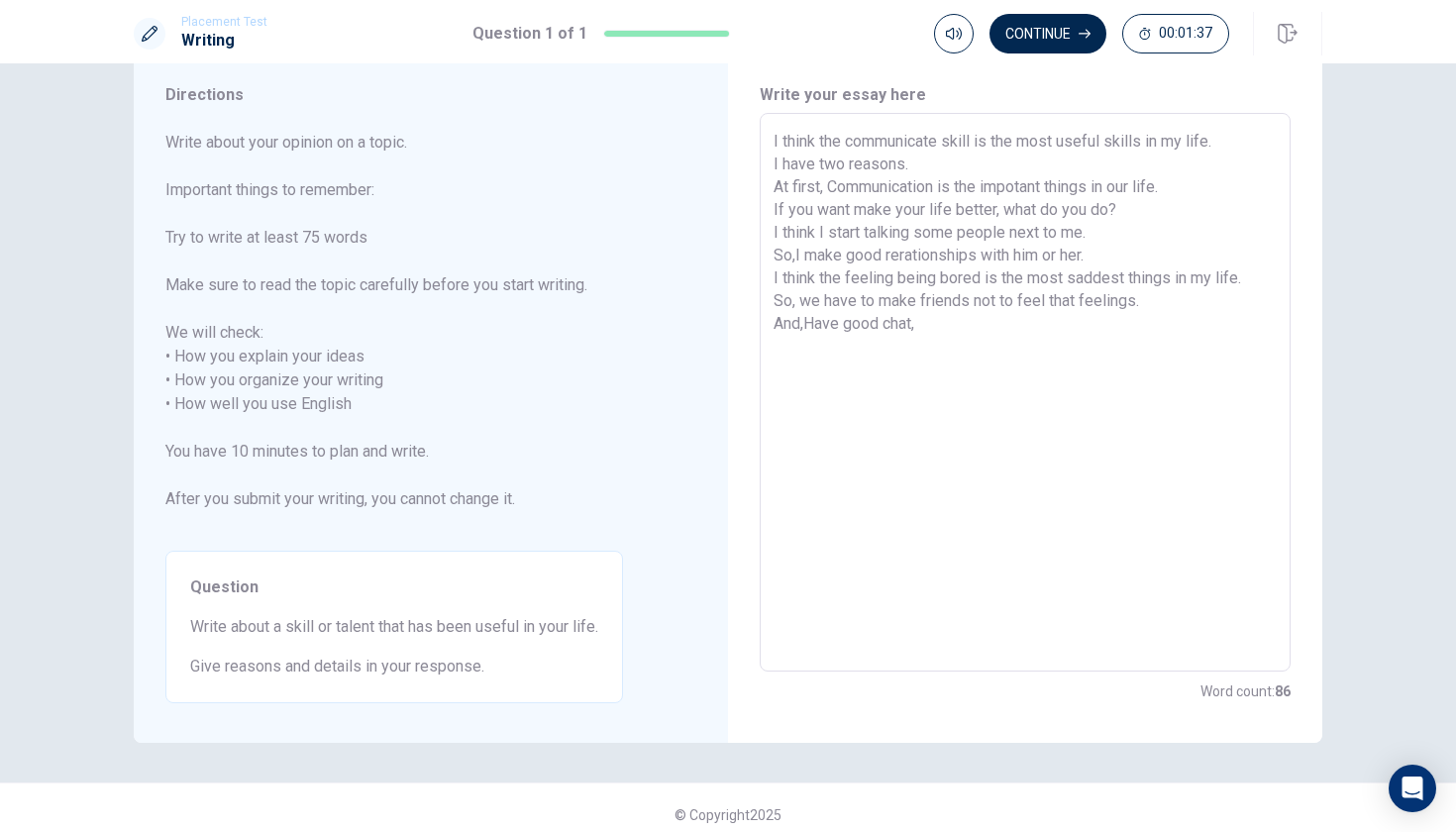click on "I think the communicate skill is the most useful skills in my life.
I have two reasons.
At first, Communication is the impotant things in our life.
If you want make your life better, what do you do?
I think I start talking some people next to me.
So,I make good rerationships with him or her.
I think the feeling being bored is the most saddest things in my life.
So, we have to make friends not to feel that feelings.
And,Have good chat," at bounding box center (1025, 392) 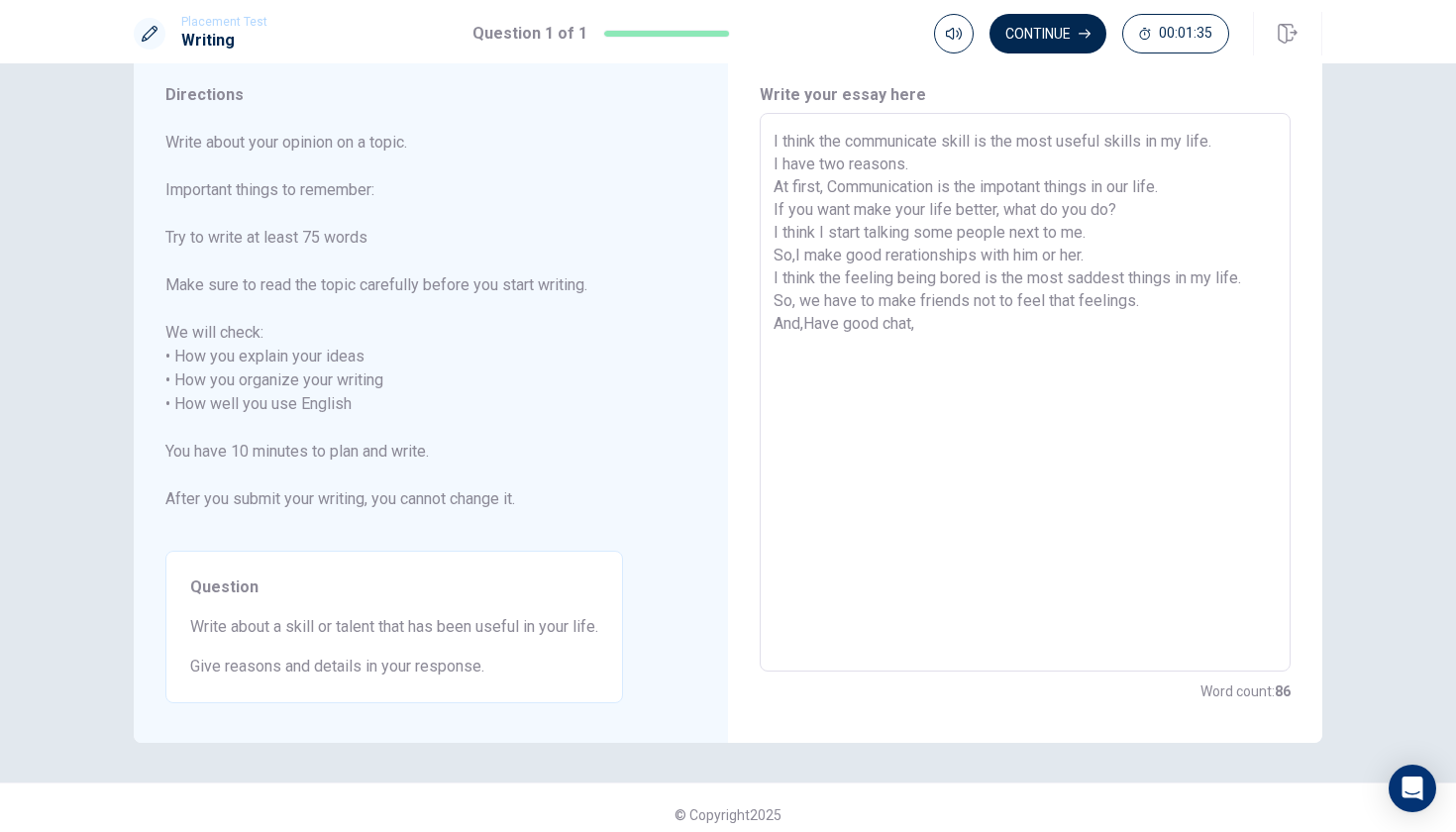 click on "I think the communicate skill is the most useful skills in my life.
I have two reasons.
At first, Communication is the impotant things in our life.
If you want make your life better, what do you do?
I think I start talking some people next to me.
So,I make good rerationships with him or her.
I think the feeling being bored is the most saddest things in my life.
So, we have to make friends not to feel that feelings.
And,Have good chat," at bounding box center [1025, 392] 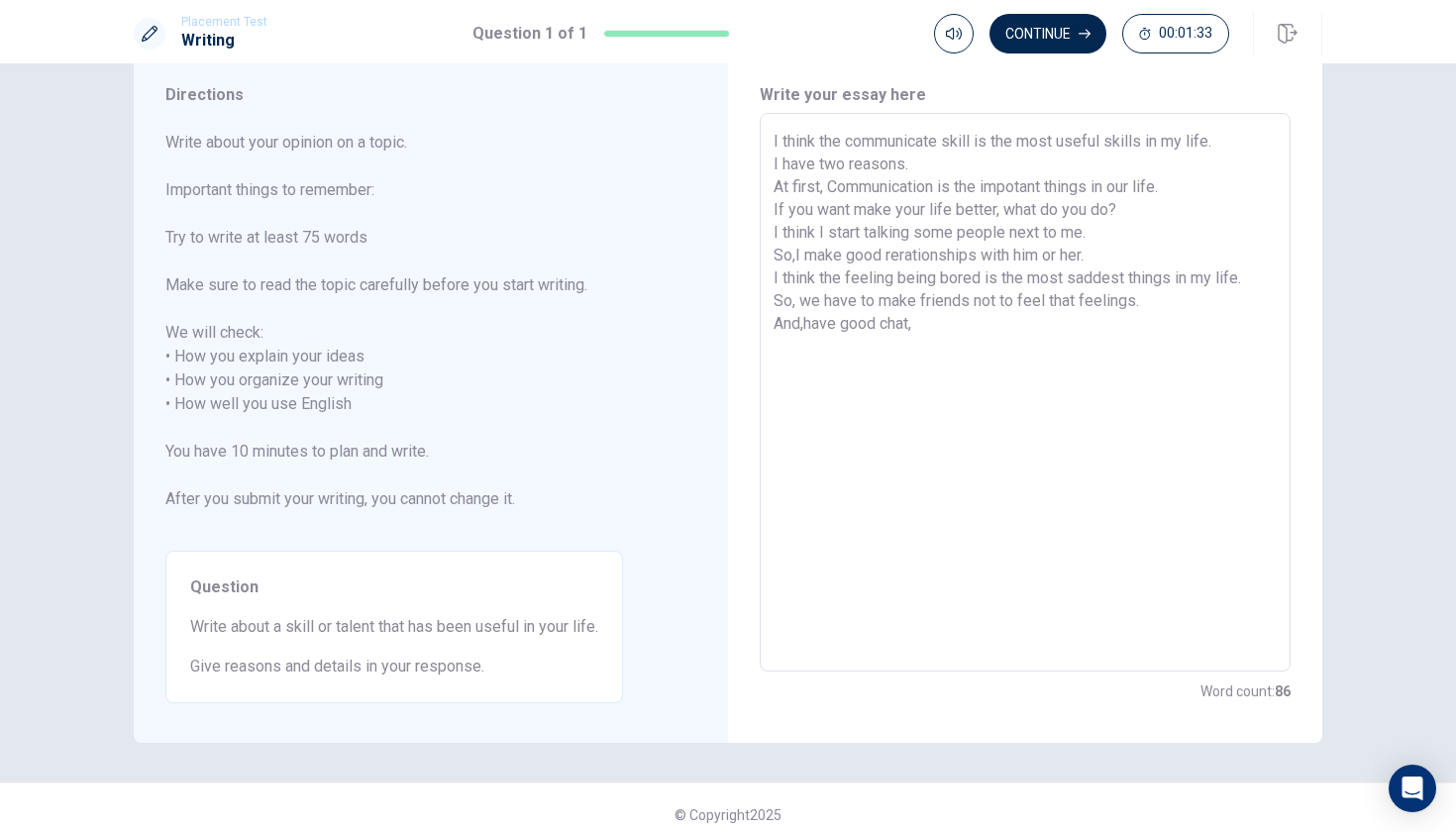 click on "I think the communicate skill is the most useful skills in my life.
I have two reasons.
At first, Communication is the impotant things in our life.
If you want make your life better, what do you do?
I think I start talking some people next to me.
So,I make good rerationships with him or her.
I think the feeling being bored is the most saddest things in my life.
So, we have to make friends not to feel that feelings.
And,have good chat," at bounding box center [1025, 392] 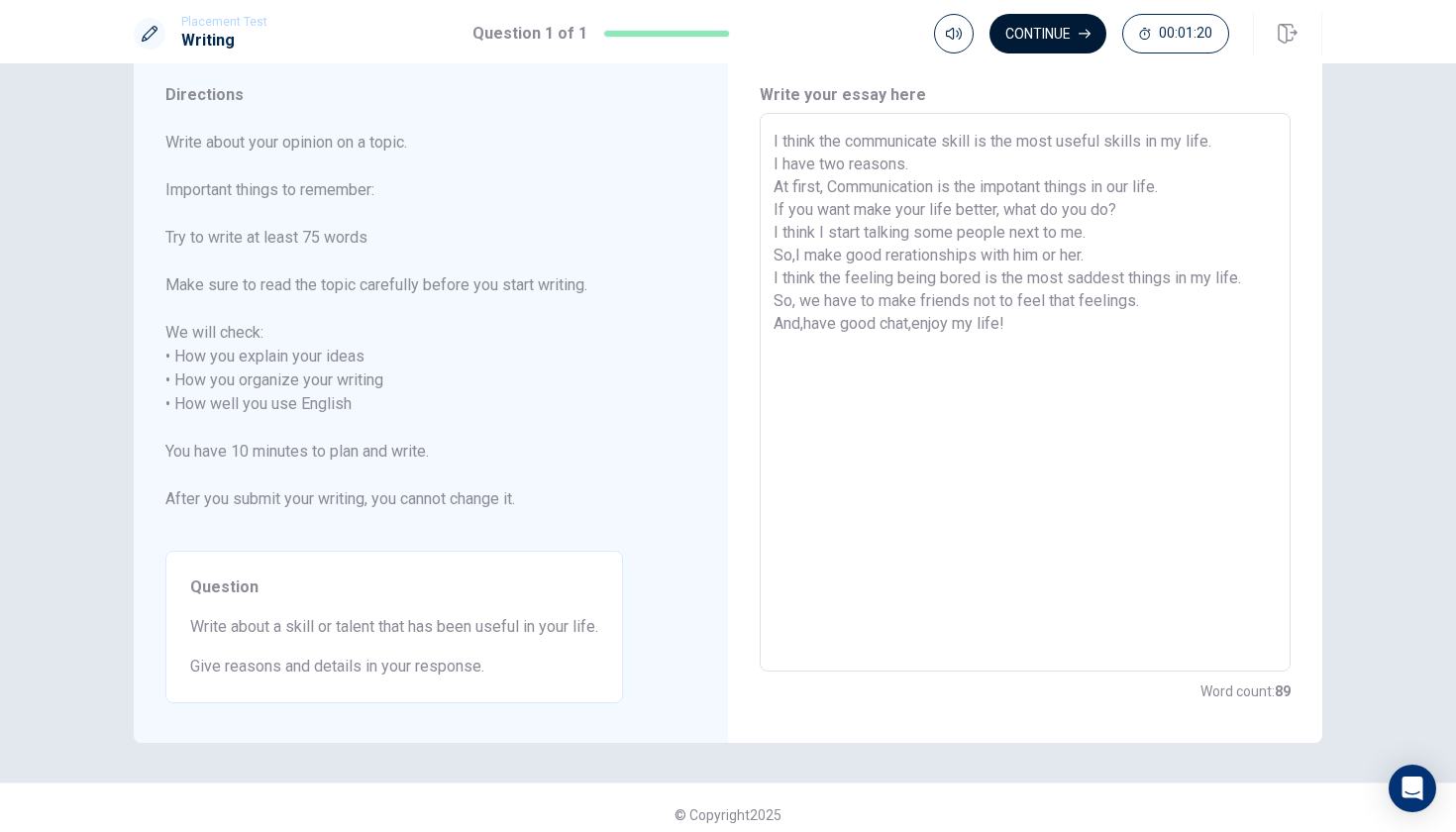 click 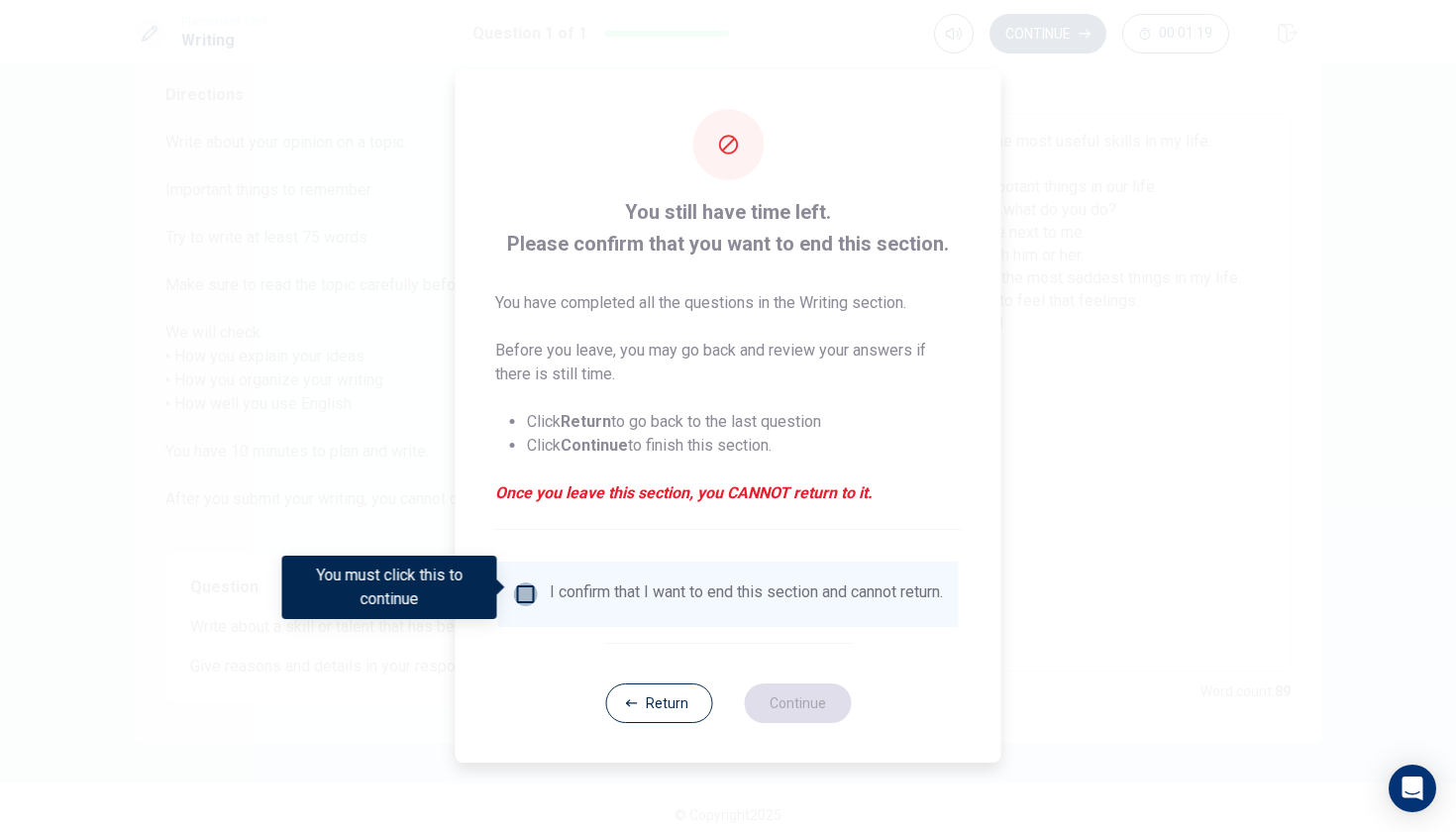 click at bounding box center (526, 594) 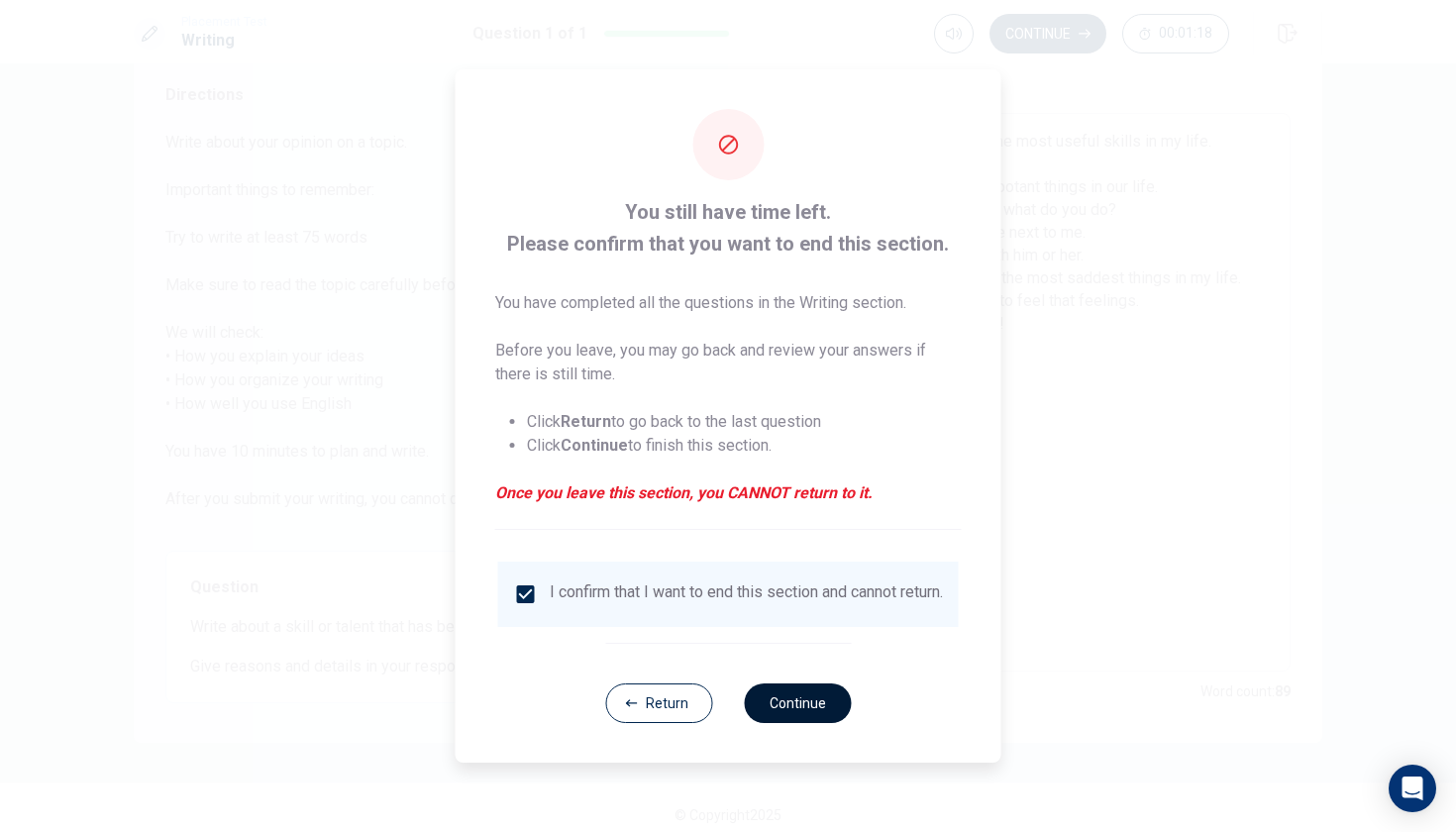 click on "Continue" at bounding box center (797, 703) 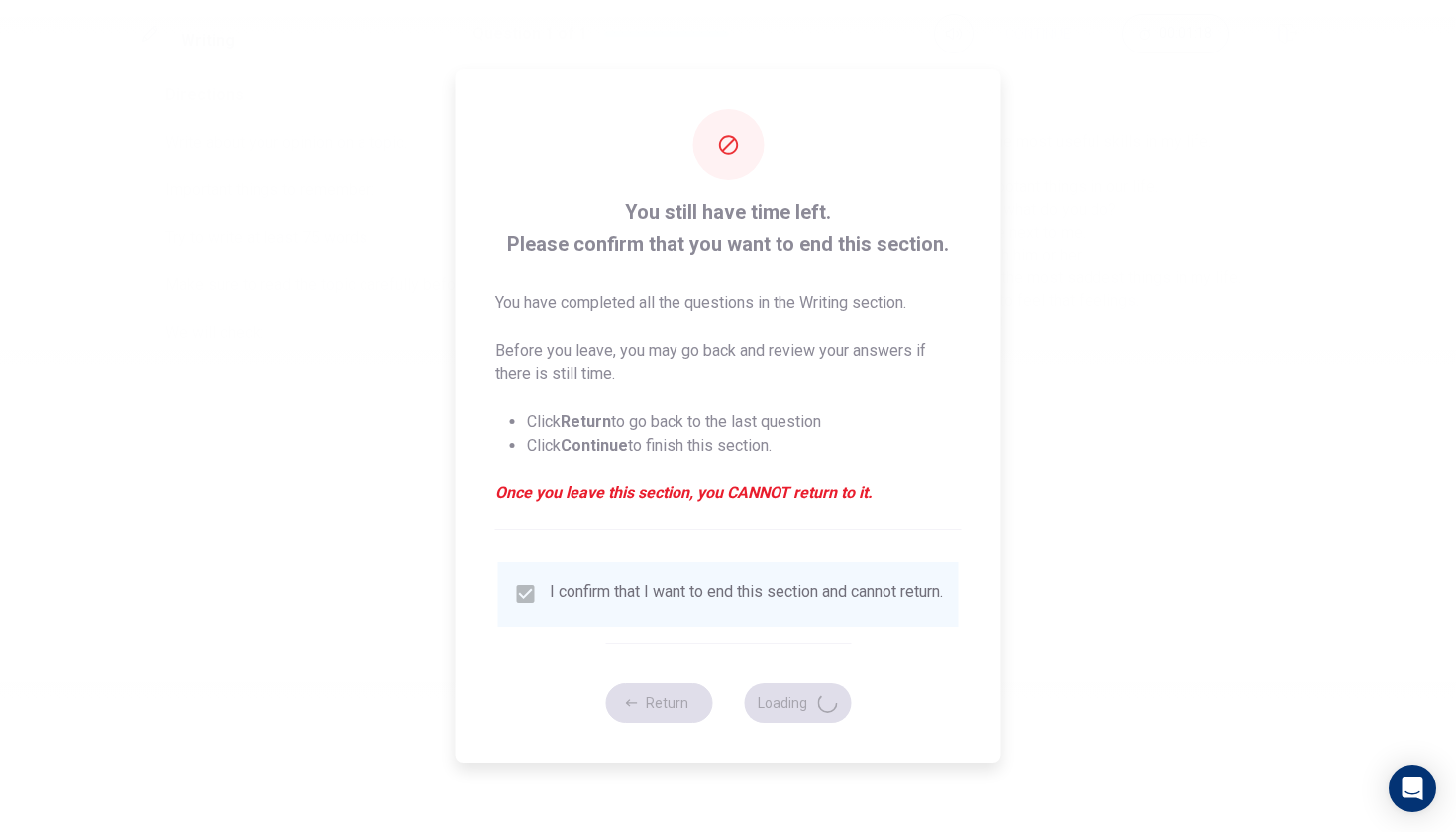 scroll, scrollTop: 0, scrollLeft: 0, axis: both 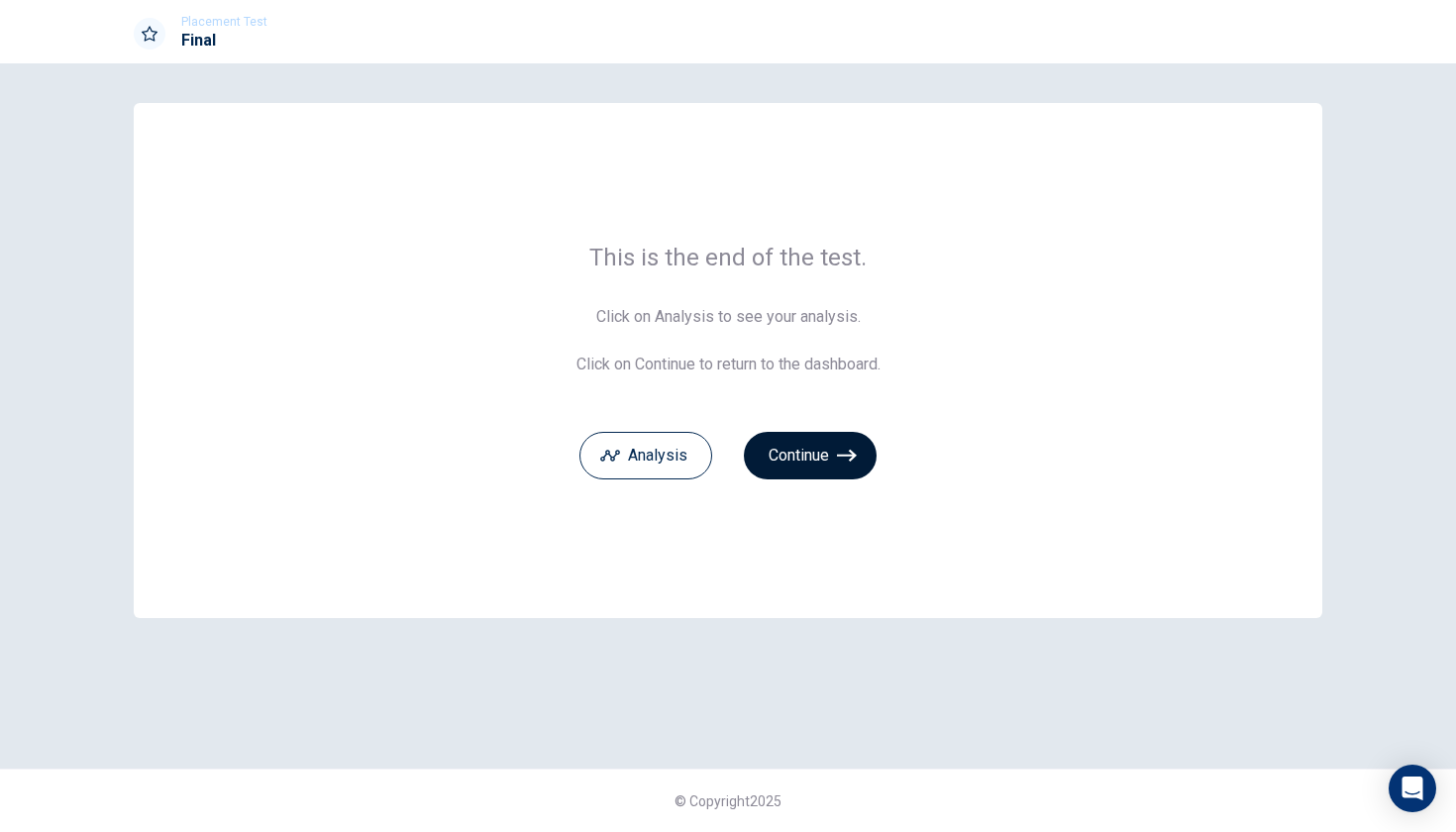 click on "Continue" at bounding box center (810, 456) 